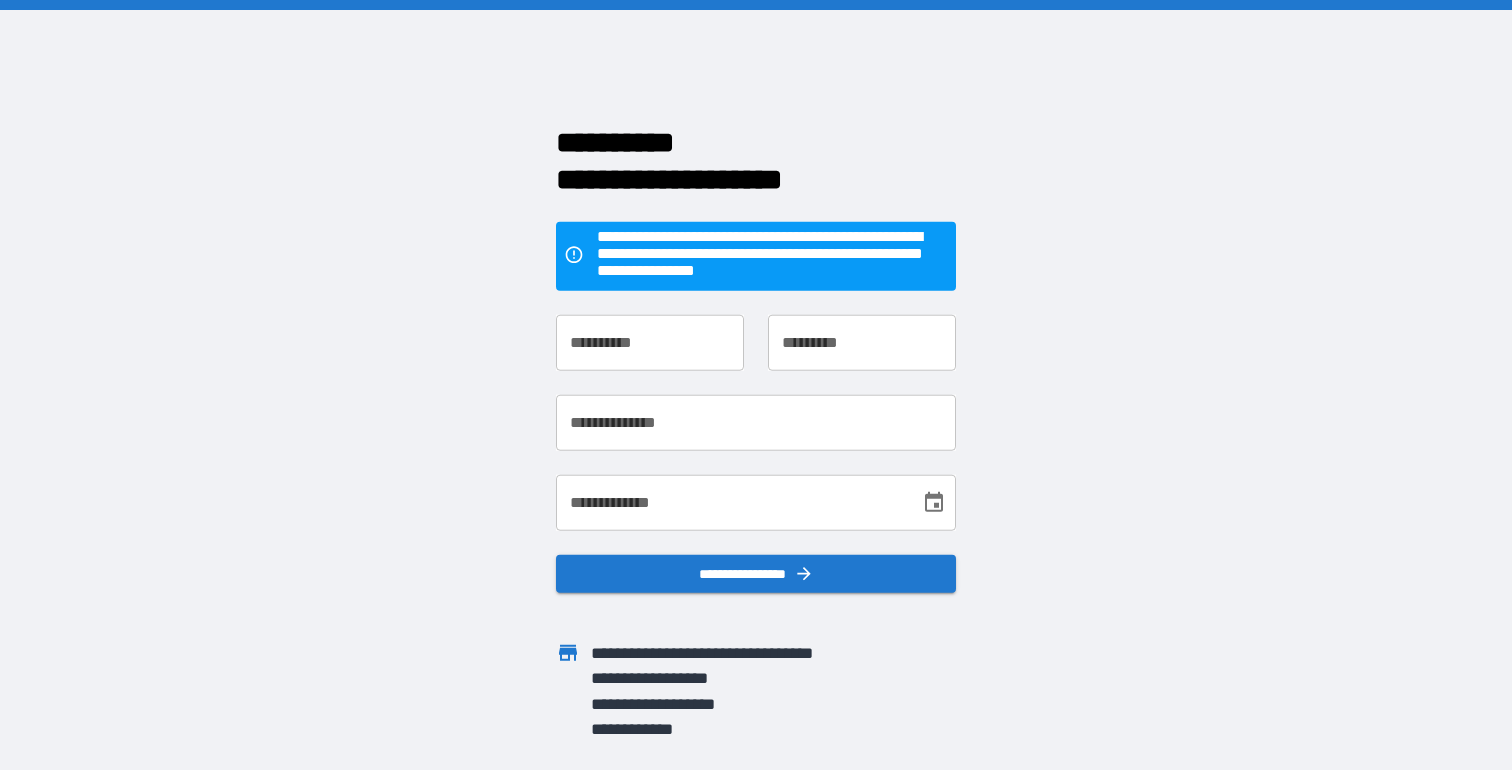 scroll, scrollTop: 0, scrollLeft: 0, axis: both 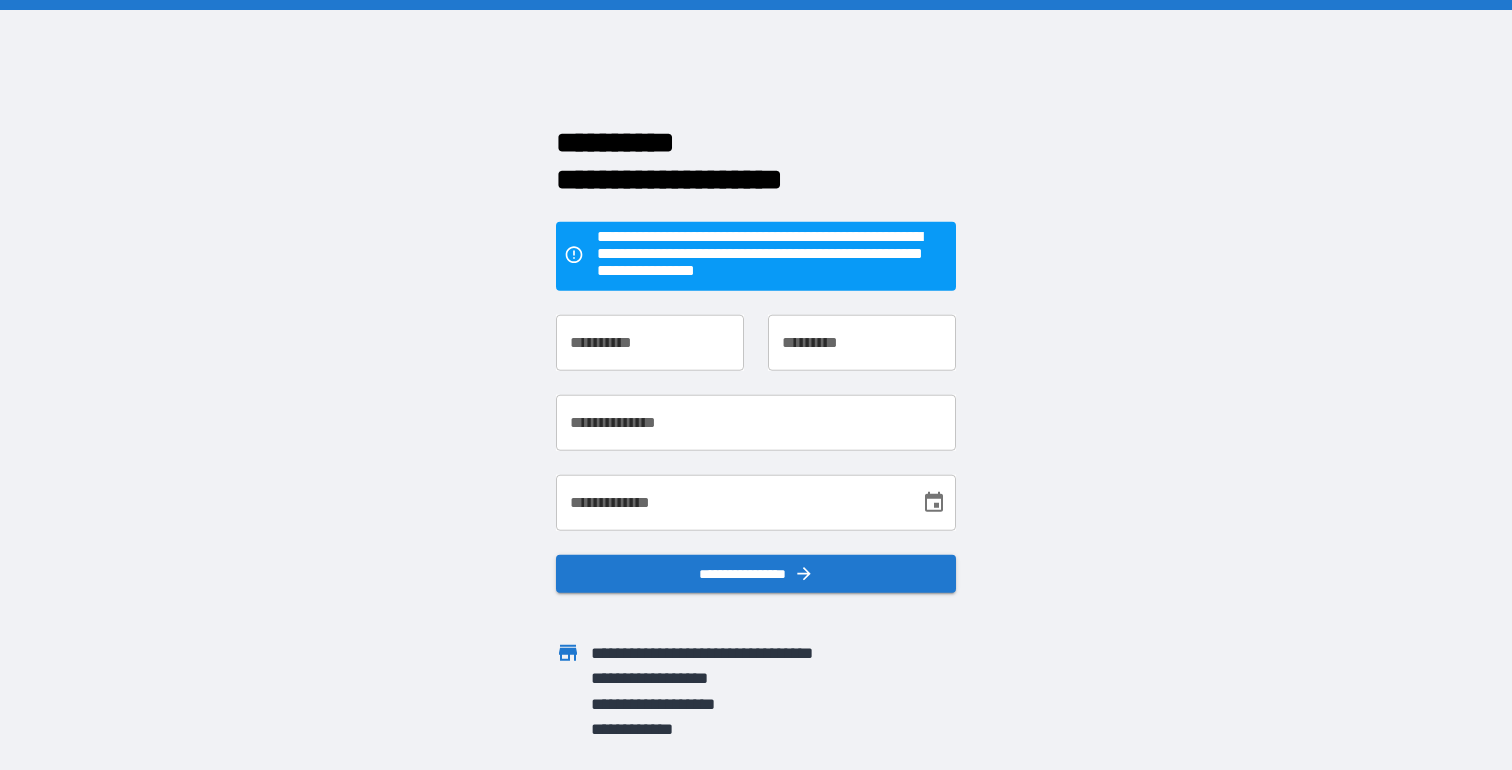 click on "**********" at bounding box center (650, 343) 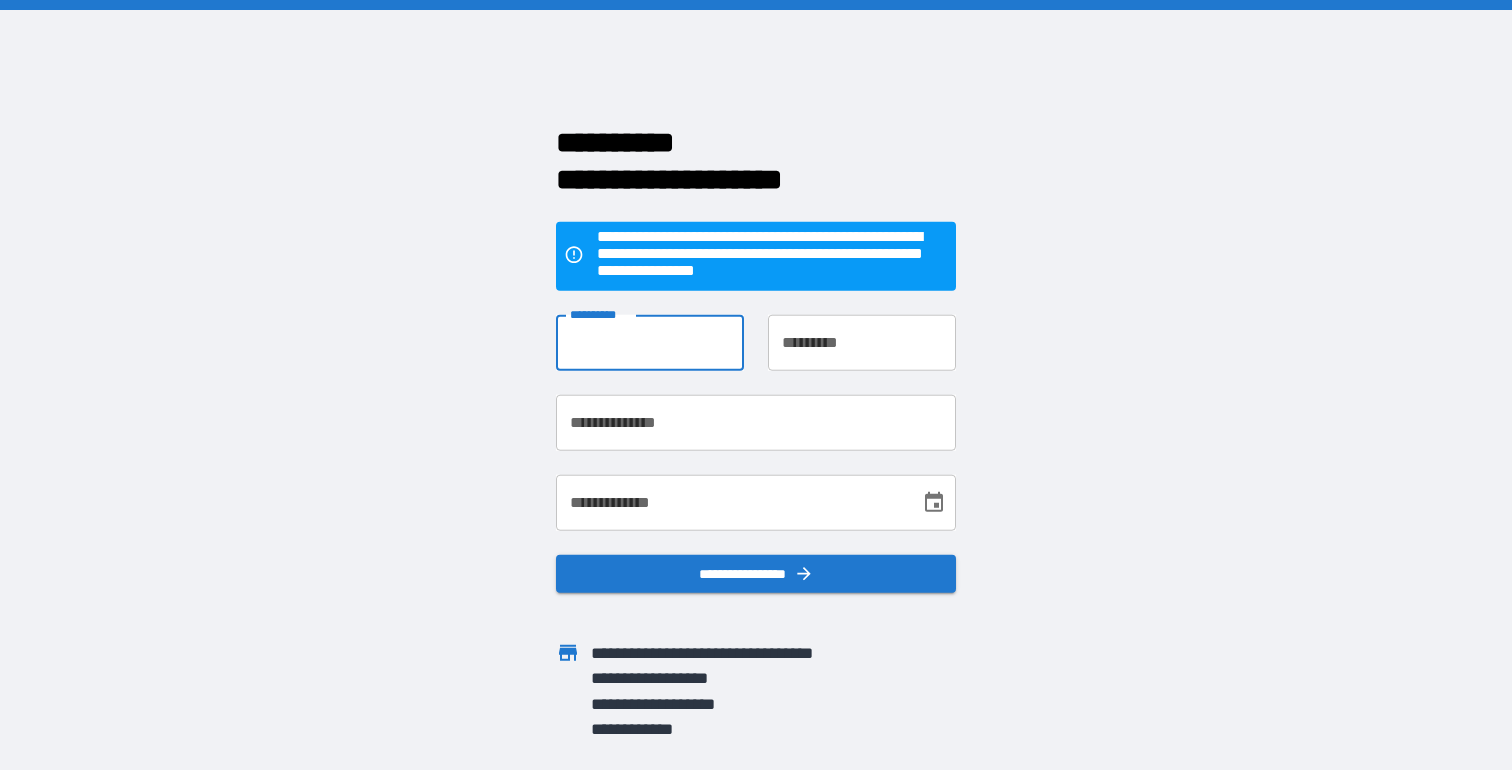 type on "*" 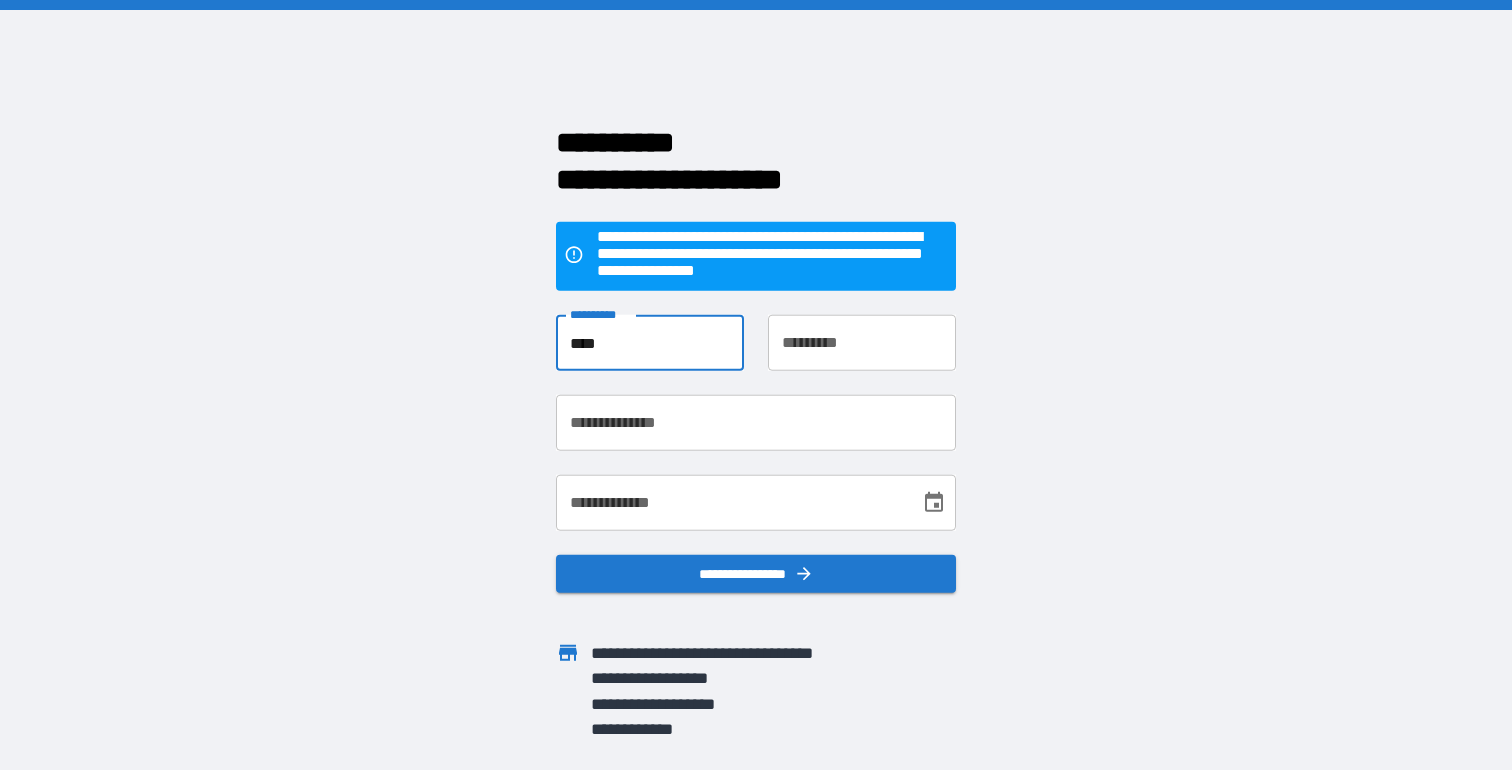 type on "****" 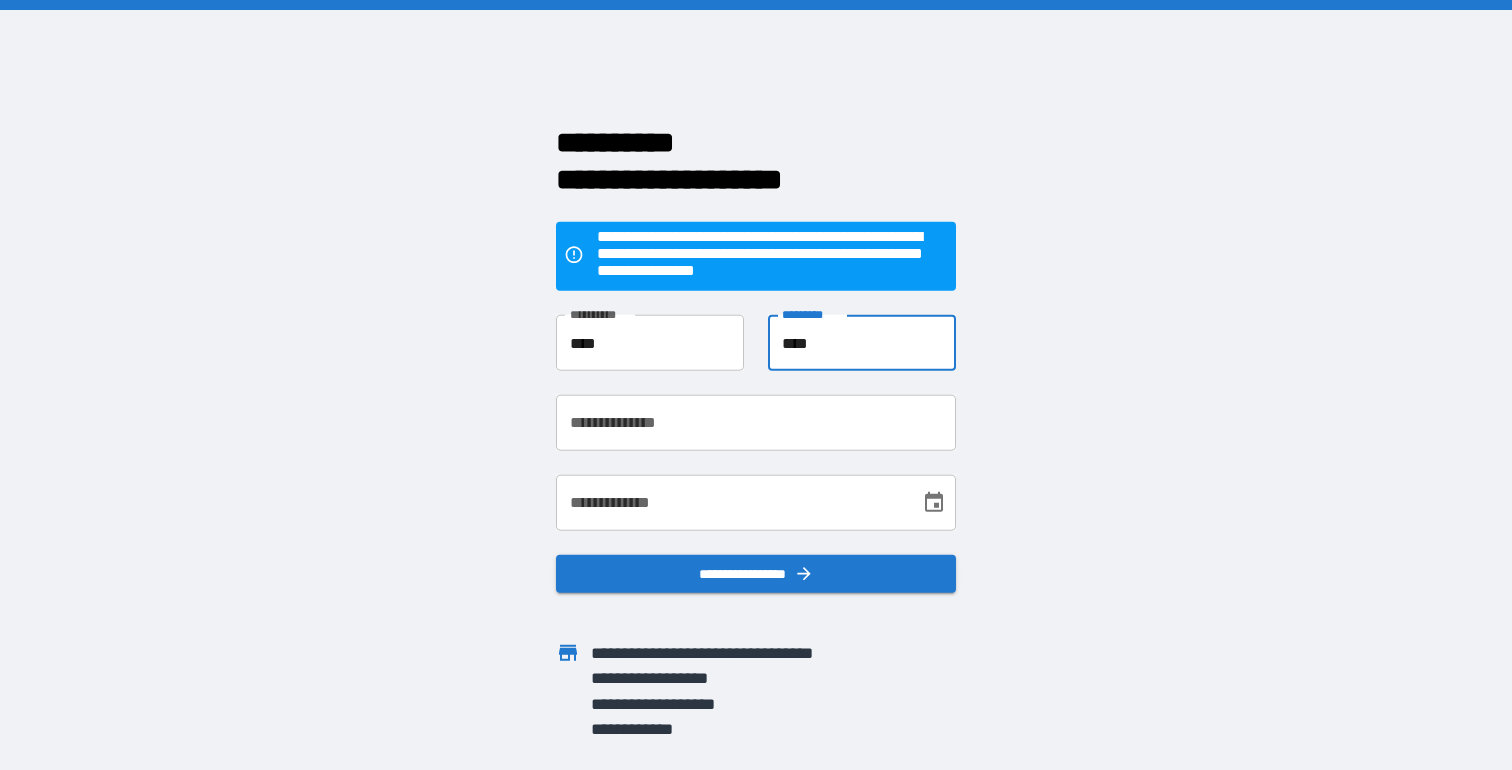 type on "****" 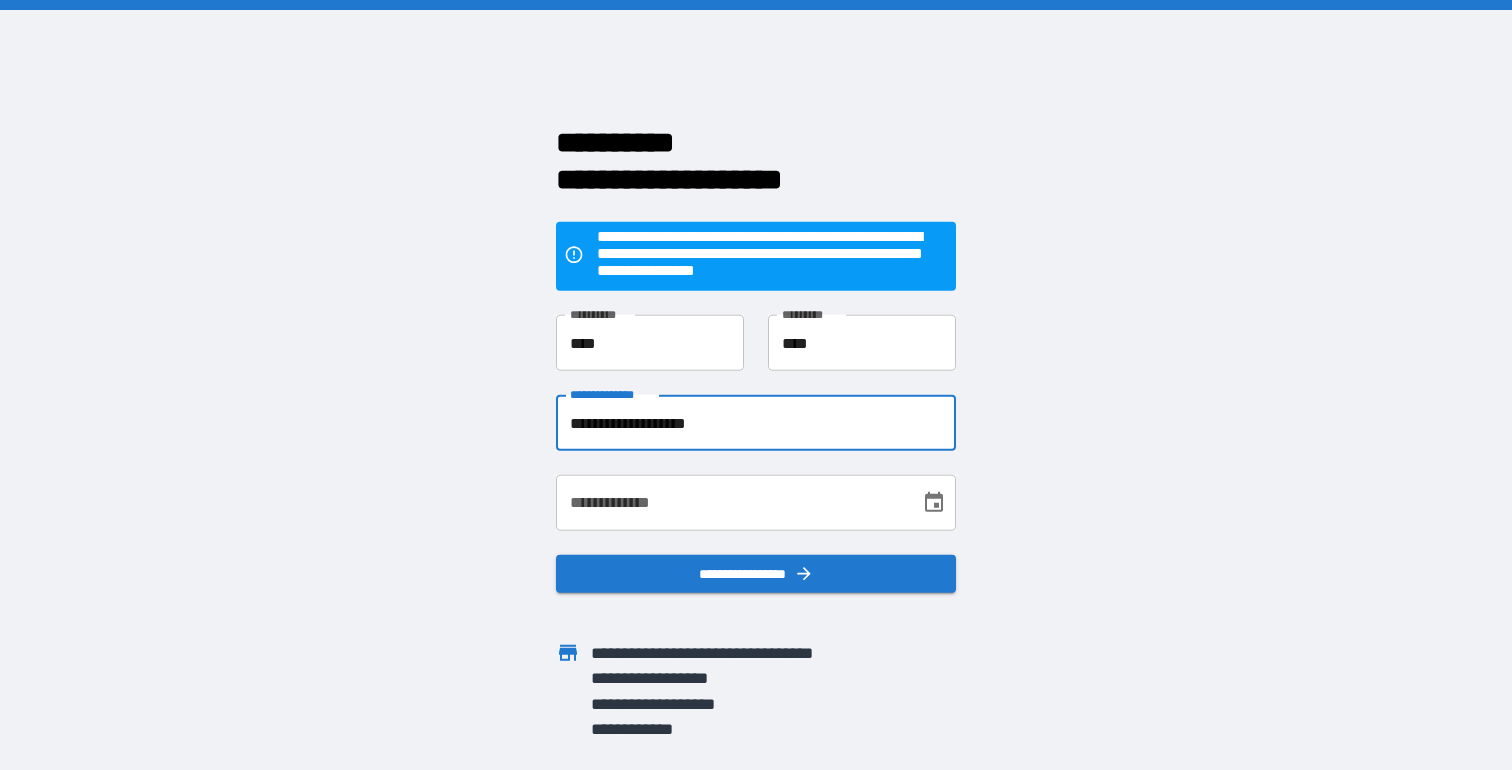 type on "**********" 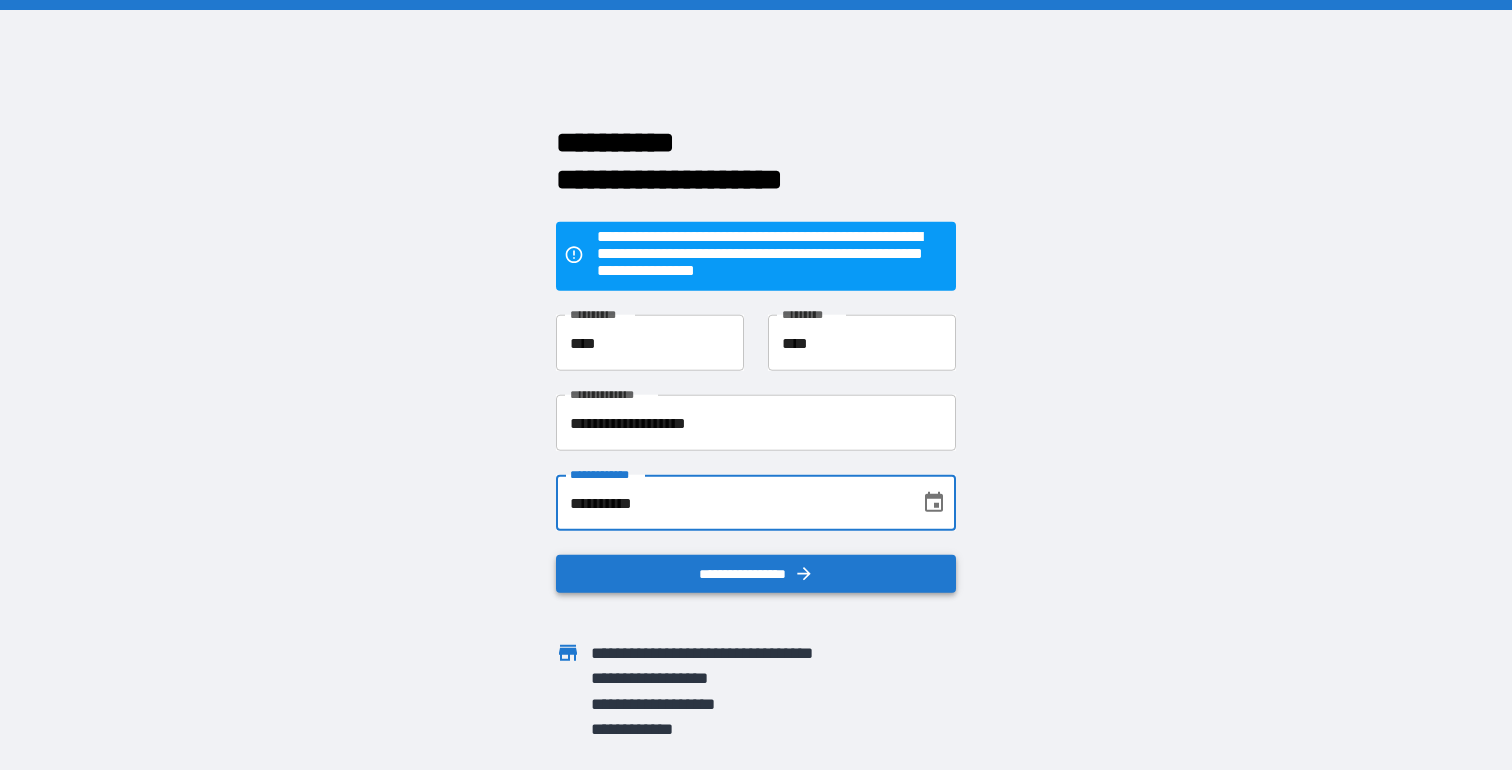 type on "**********" 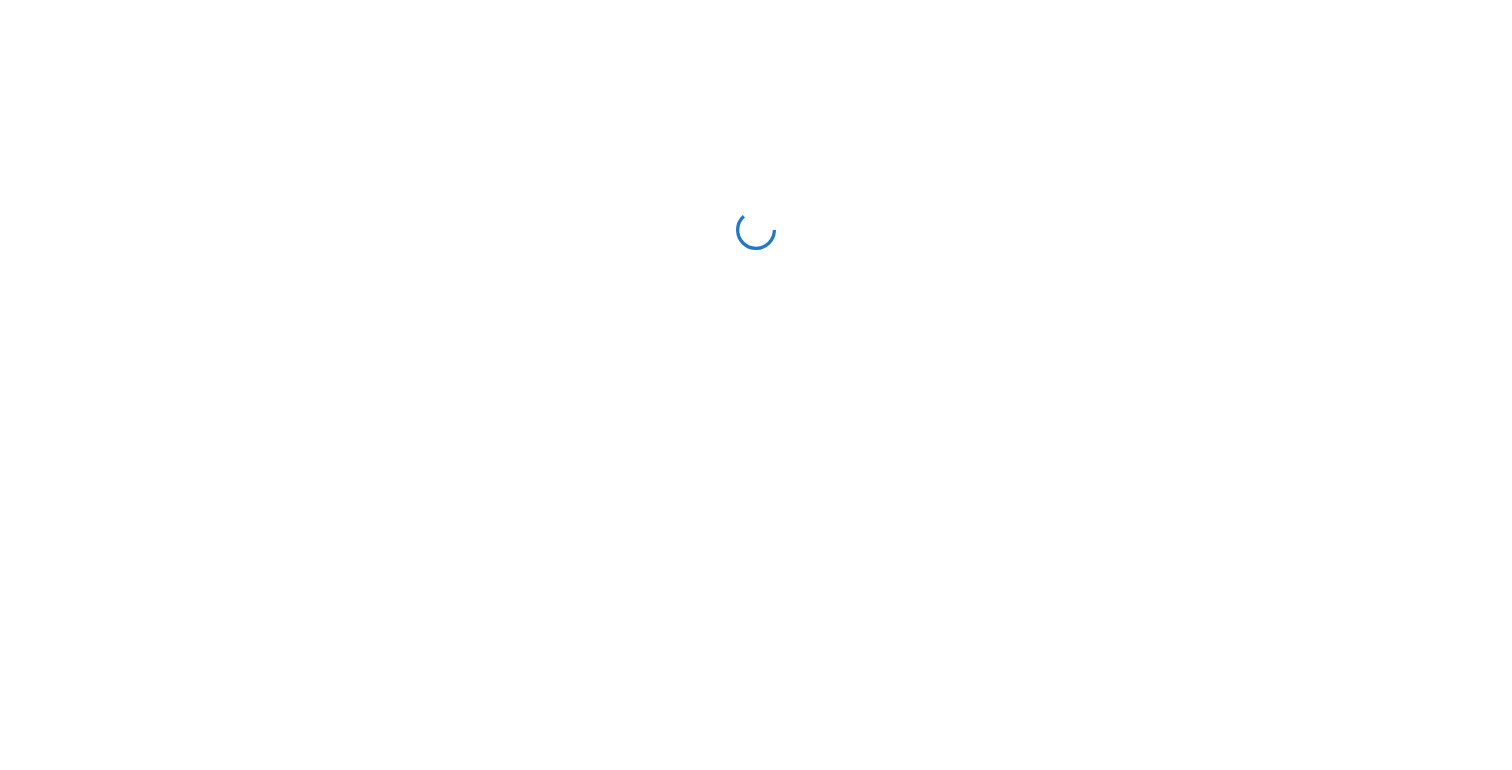 scroll, scrollTop: 0, scrollLeft: 0, axis: both 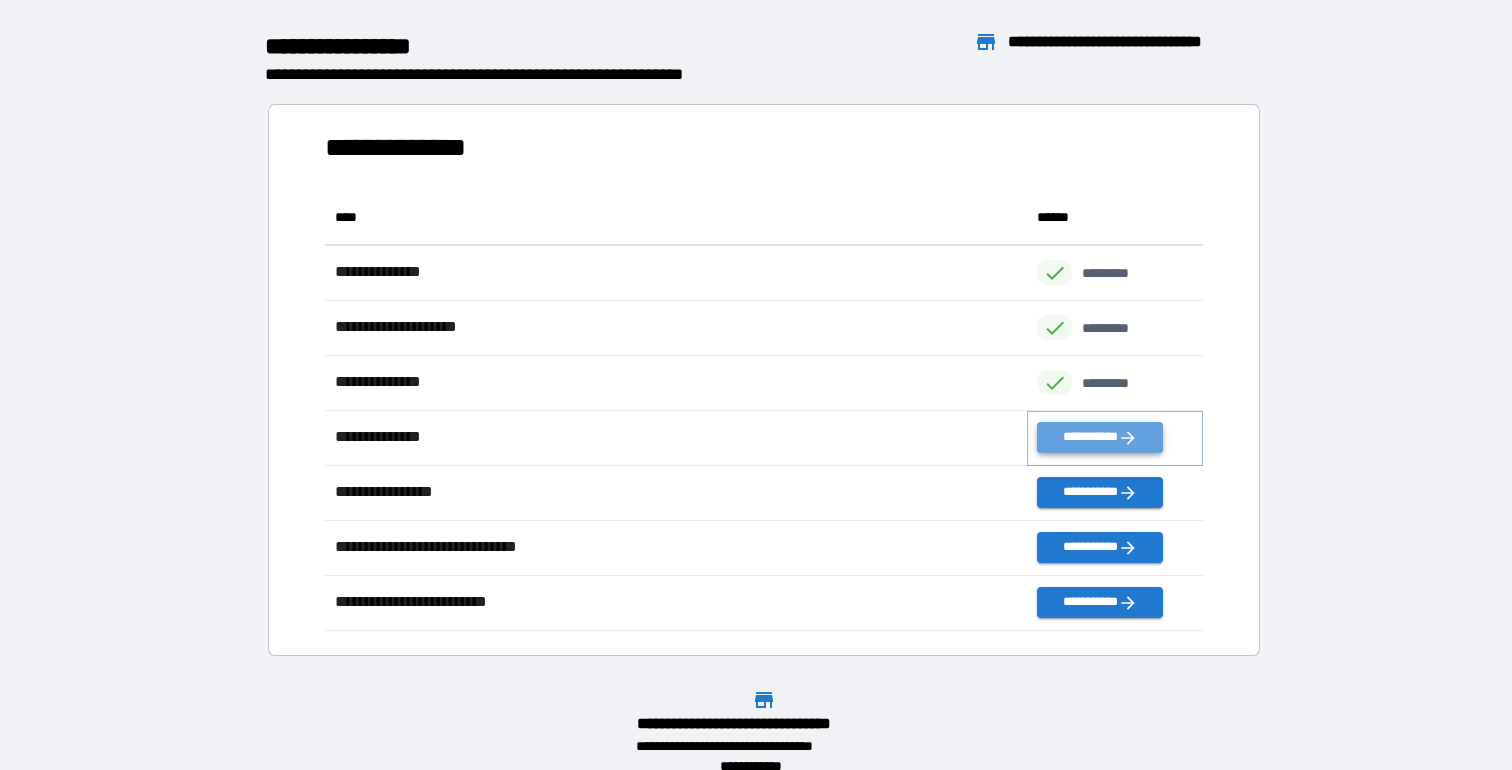 click on "**********" at bounding box center [1099, 437] 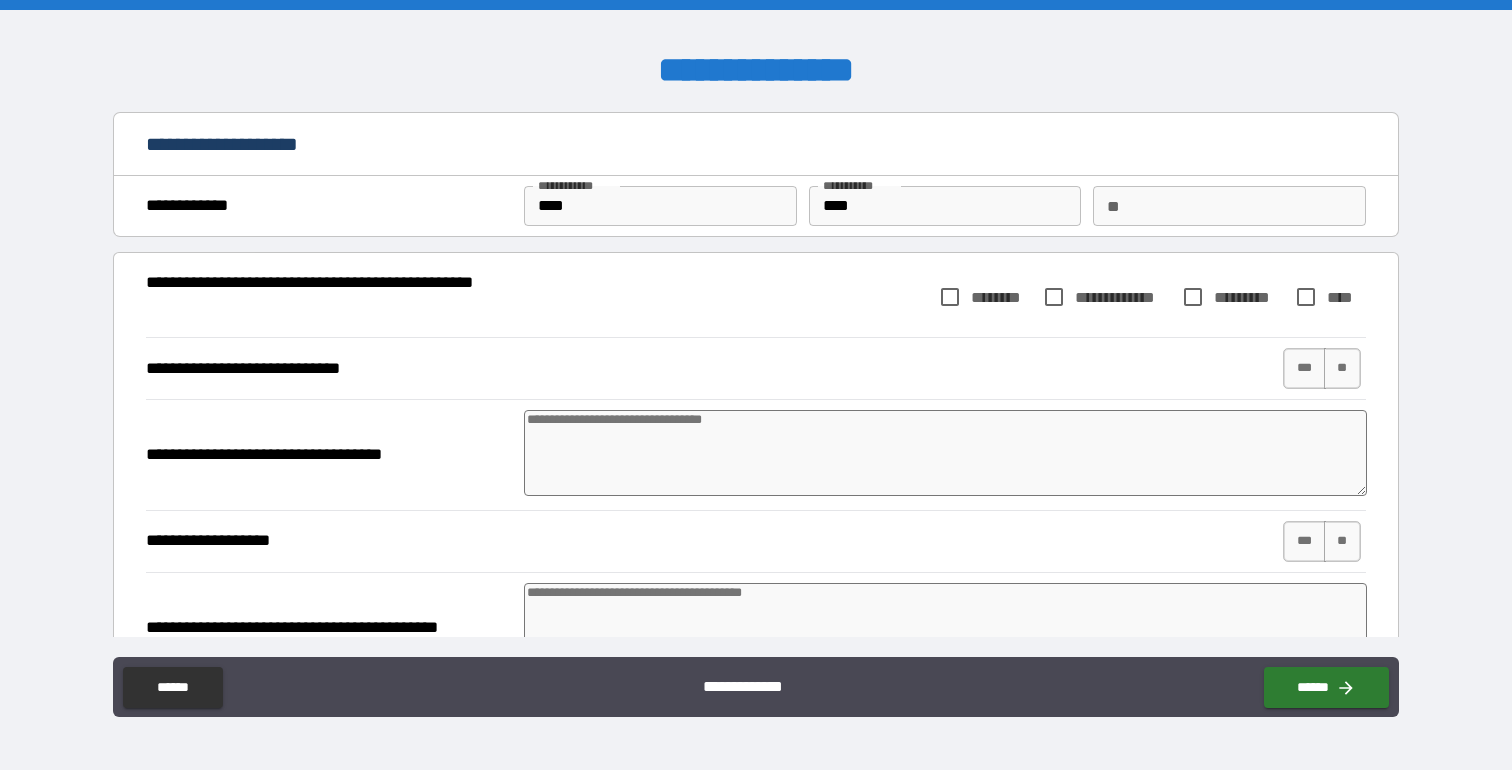 type on "*" 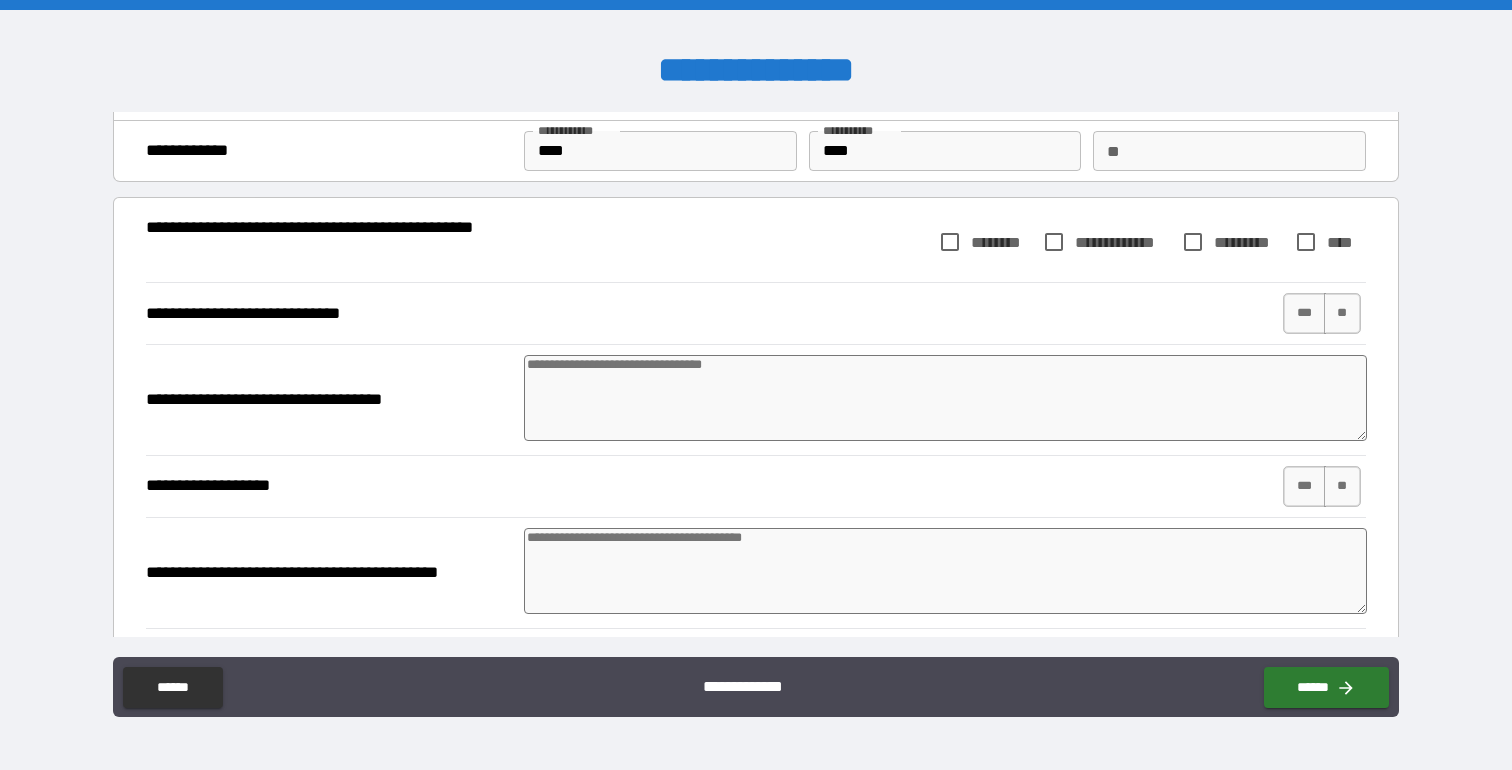 scroll, scrollTop: 0, scrollLeft: 0, axis: both 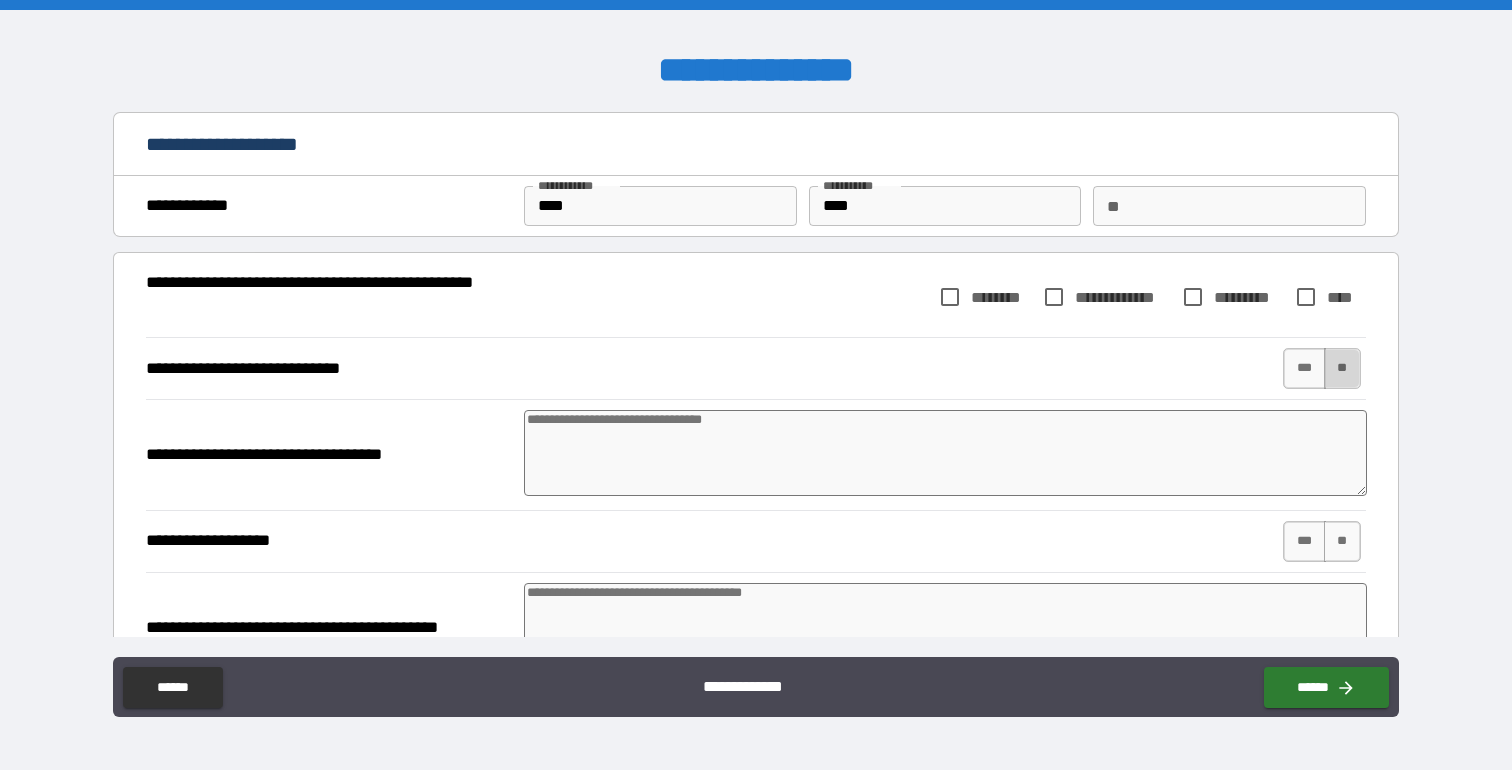 click on "**" at bounding box center (1342, 368) 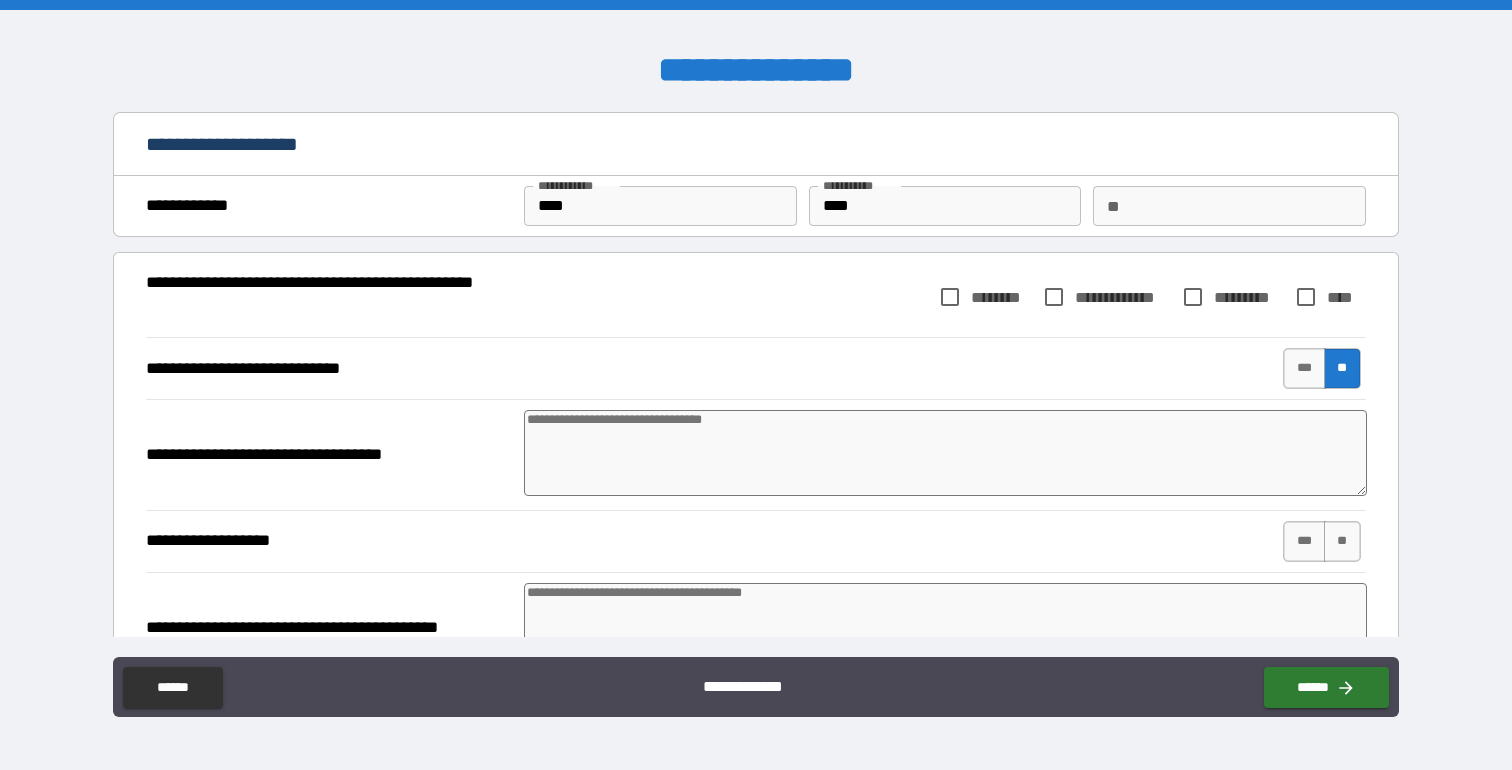 type on "*" 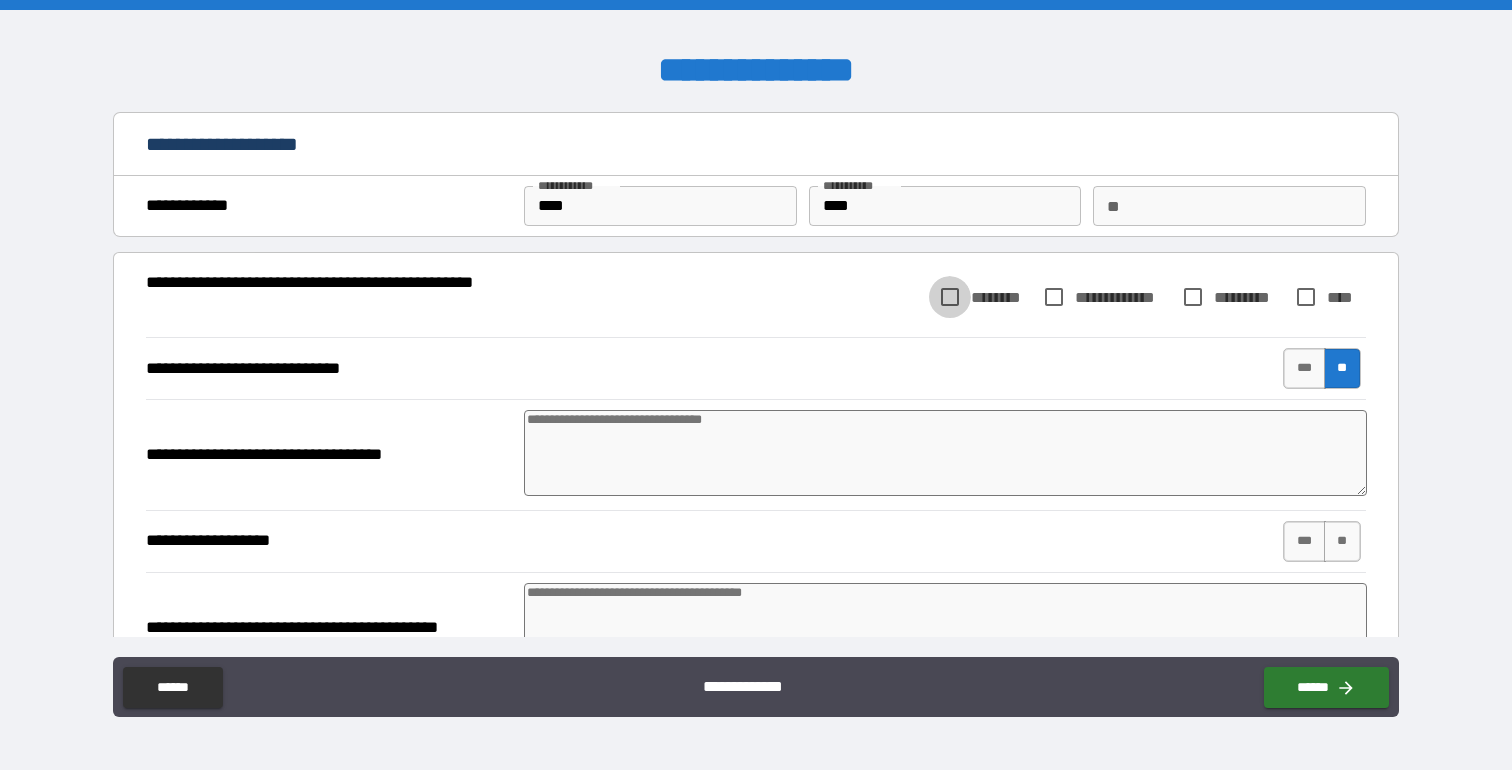 type on "*" 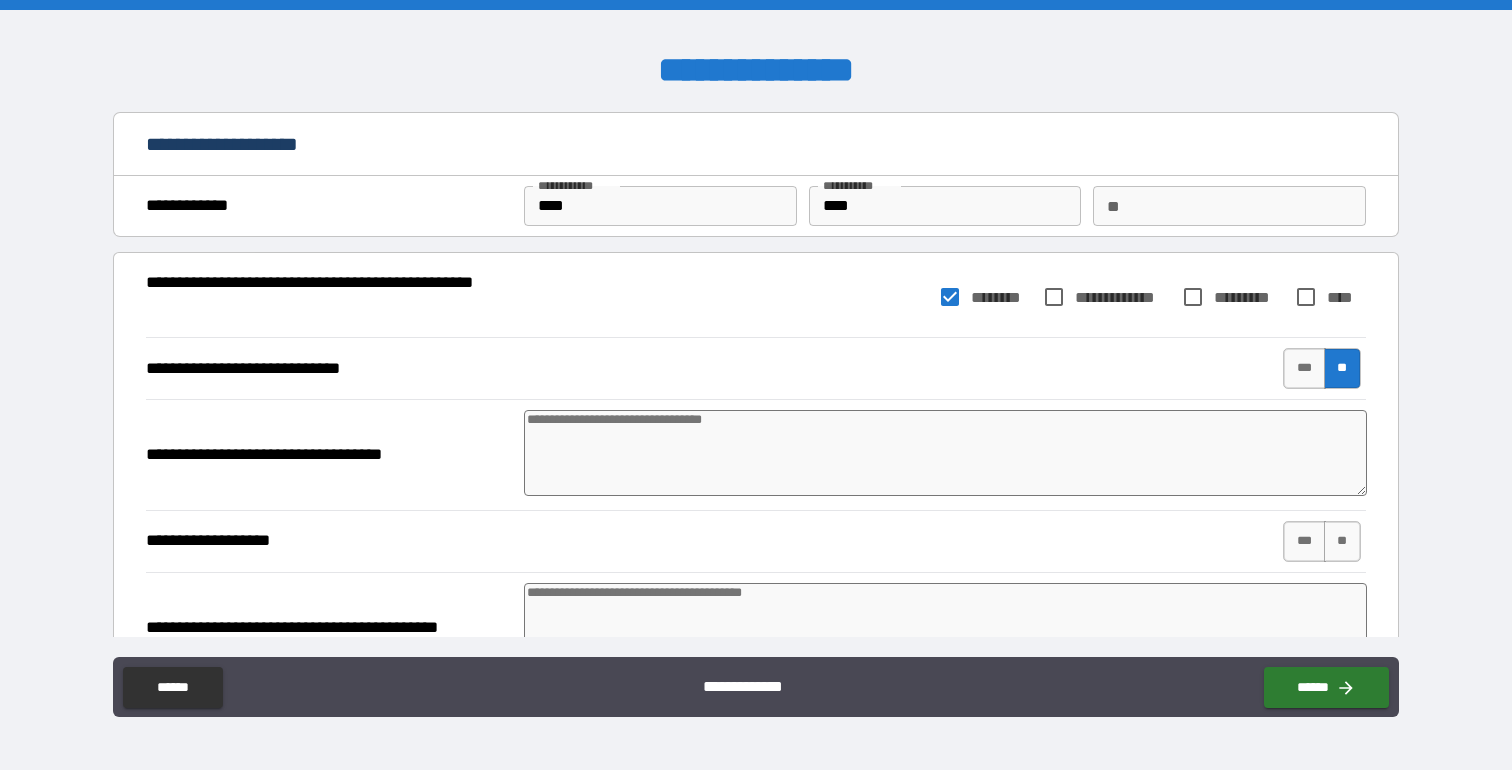 type on "*" 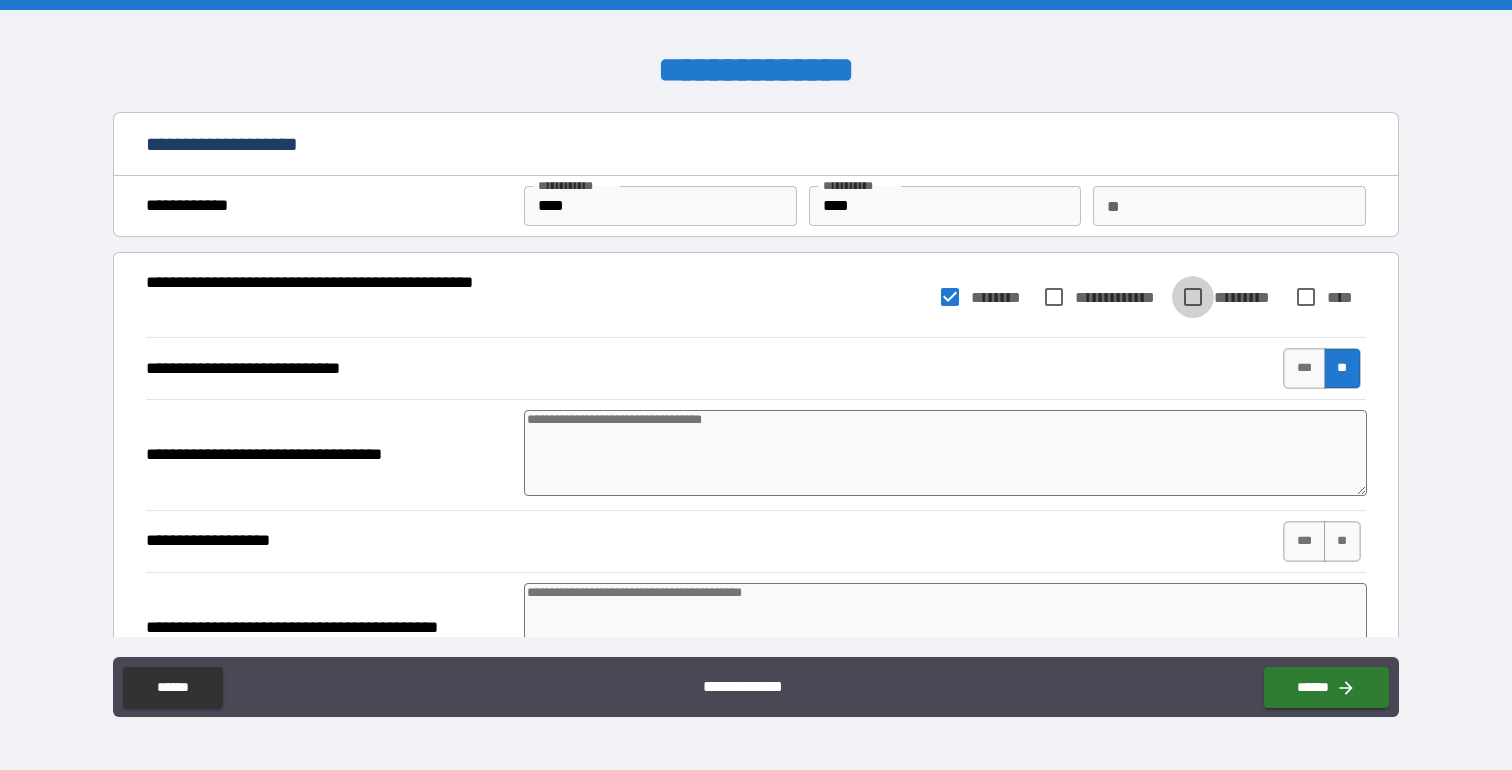 type on "*" 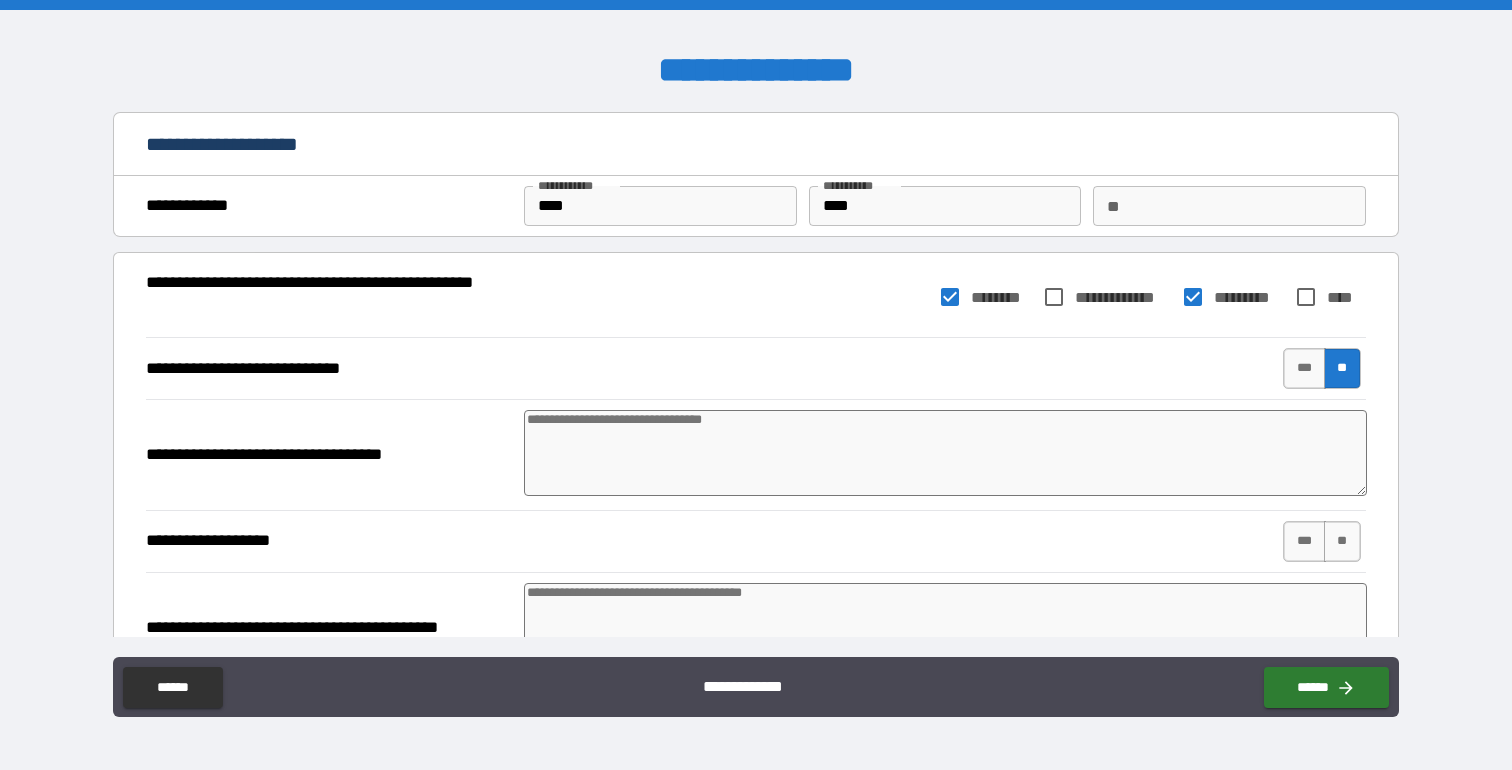 type on "*" 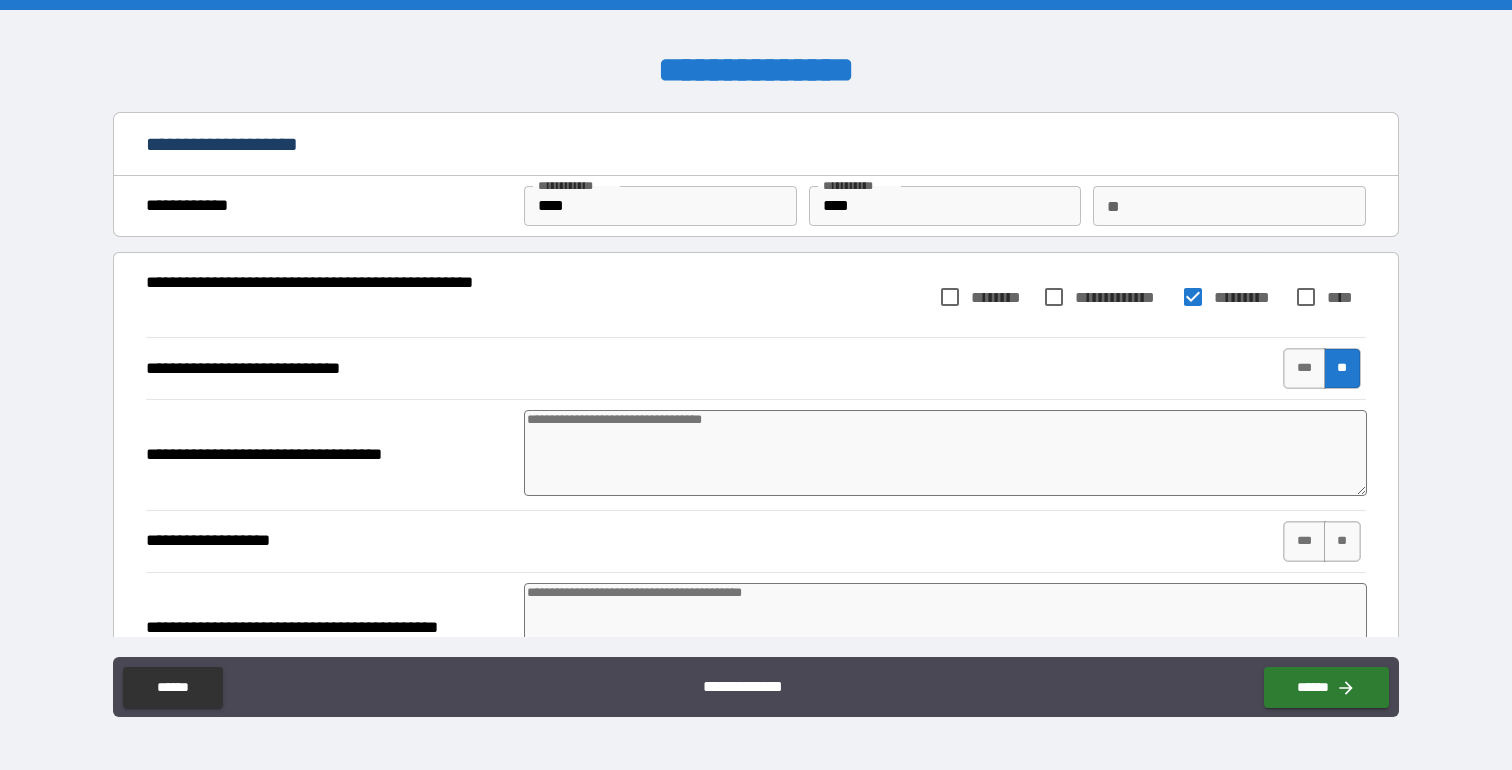 type on "*" 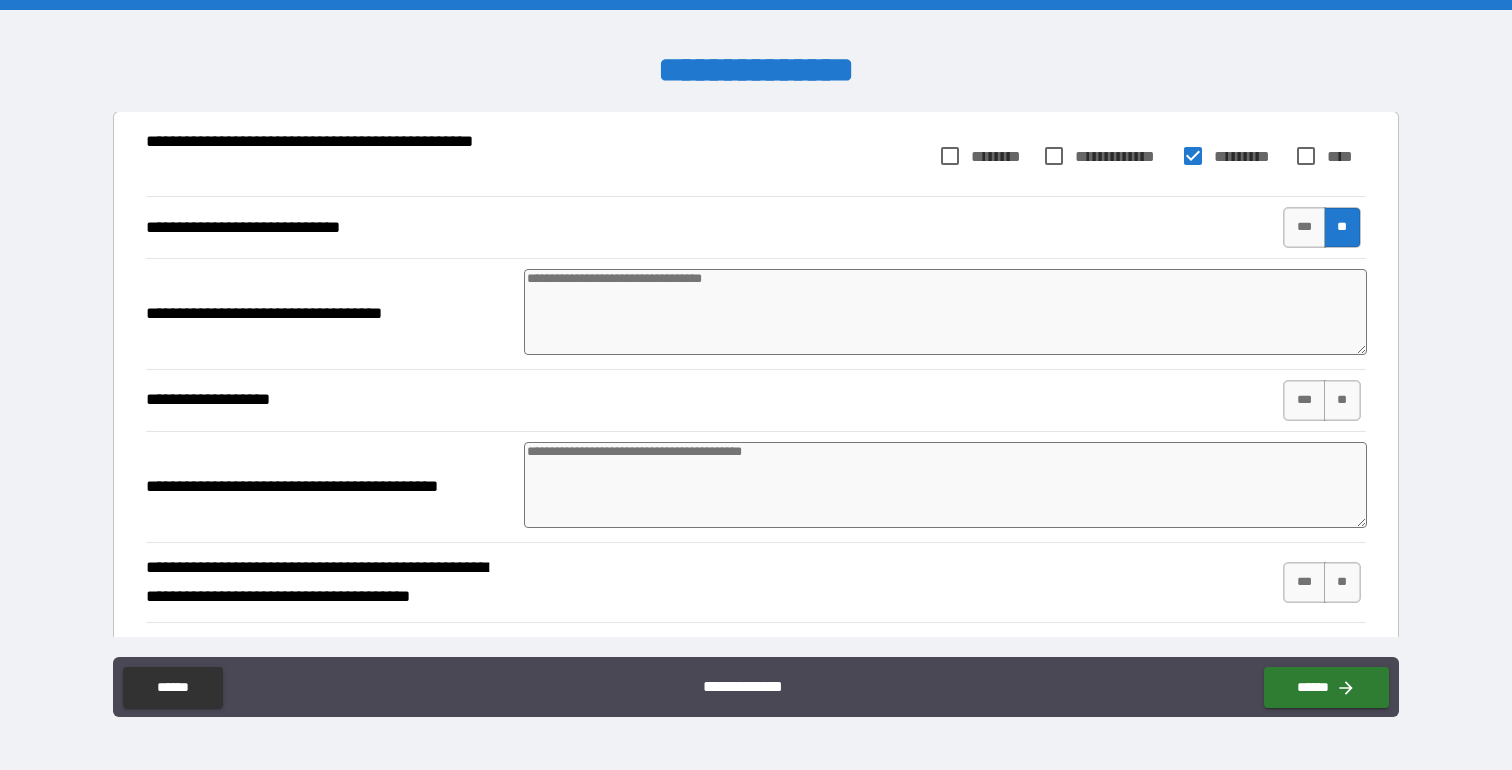 scroll, scrollTop: 145, scrollLeft: 0, axis: vertical 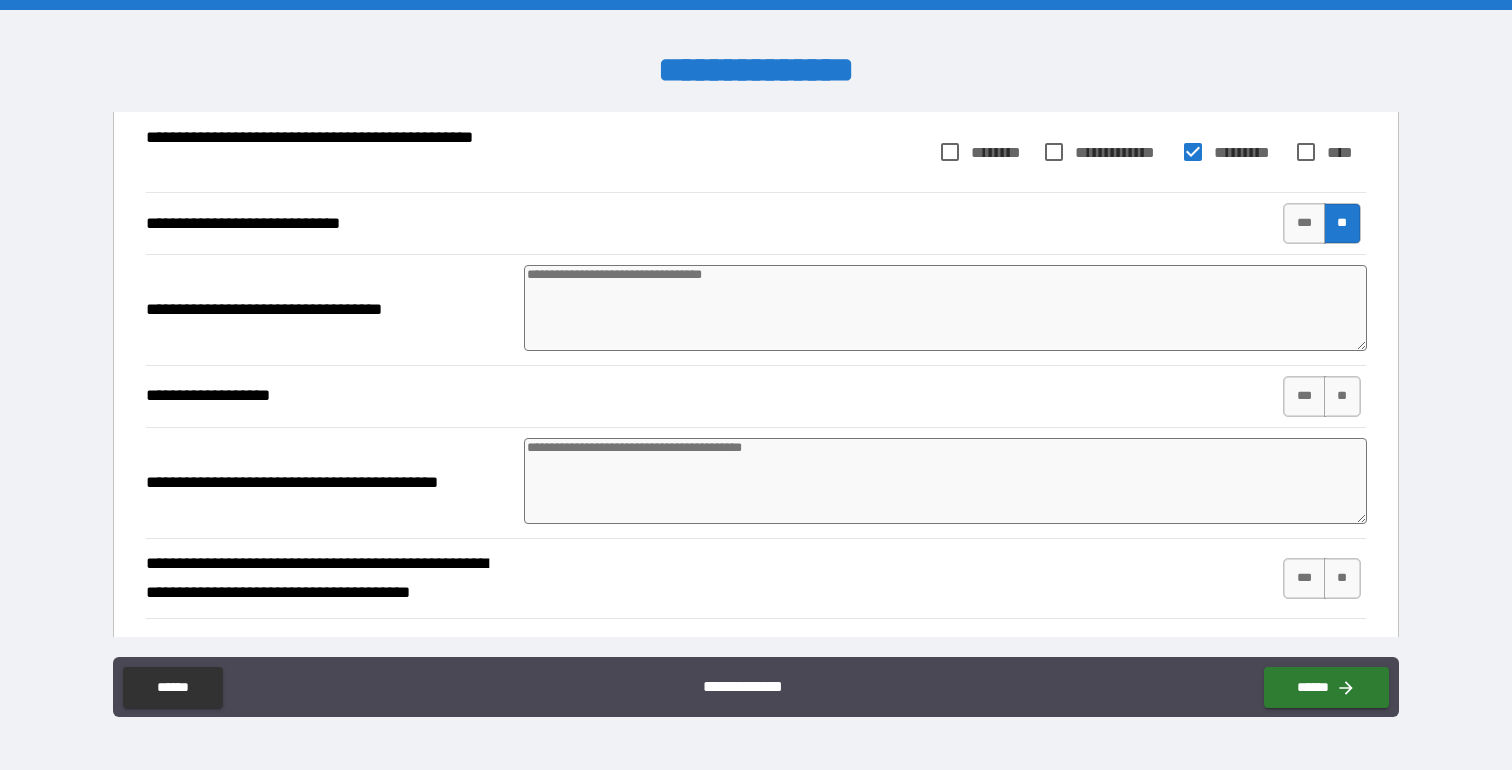 click at bounding box center (945, 308) 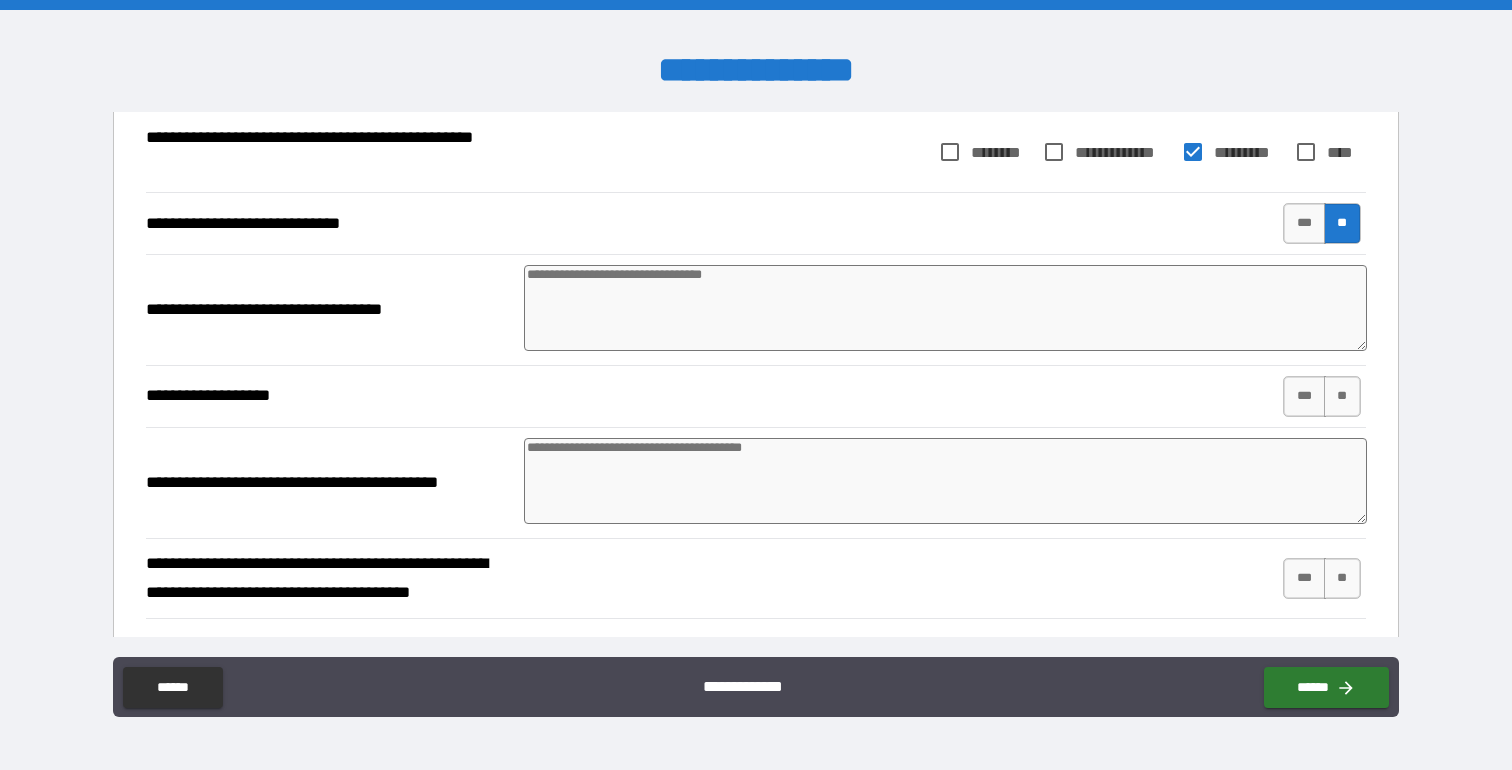 type on "*" 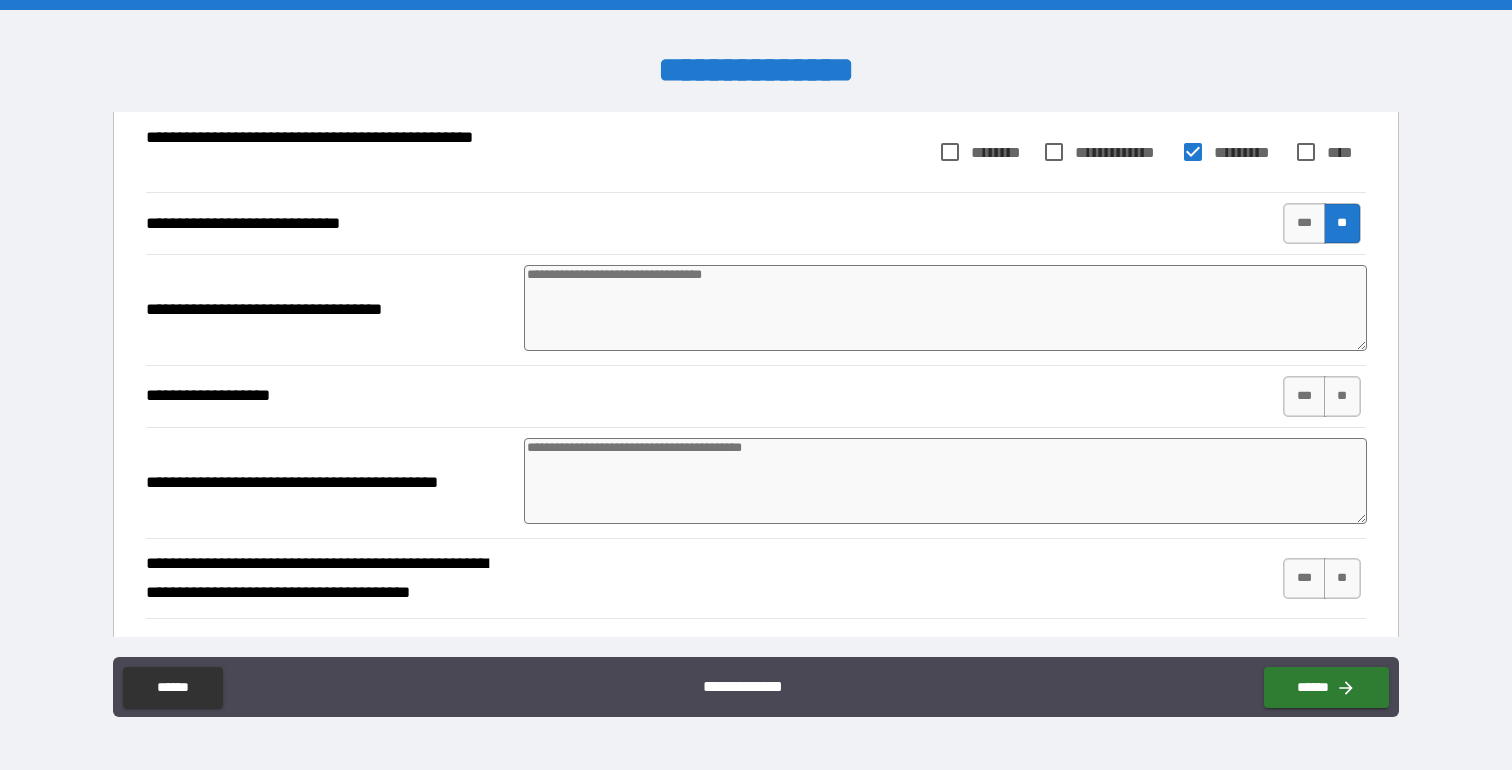 type on "*" 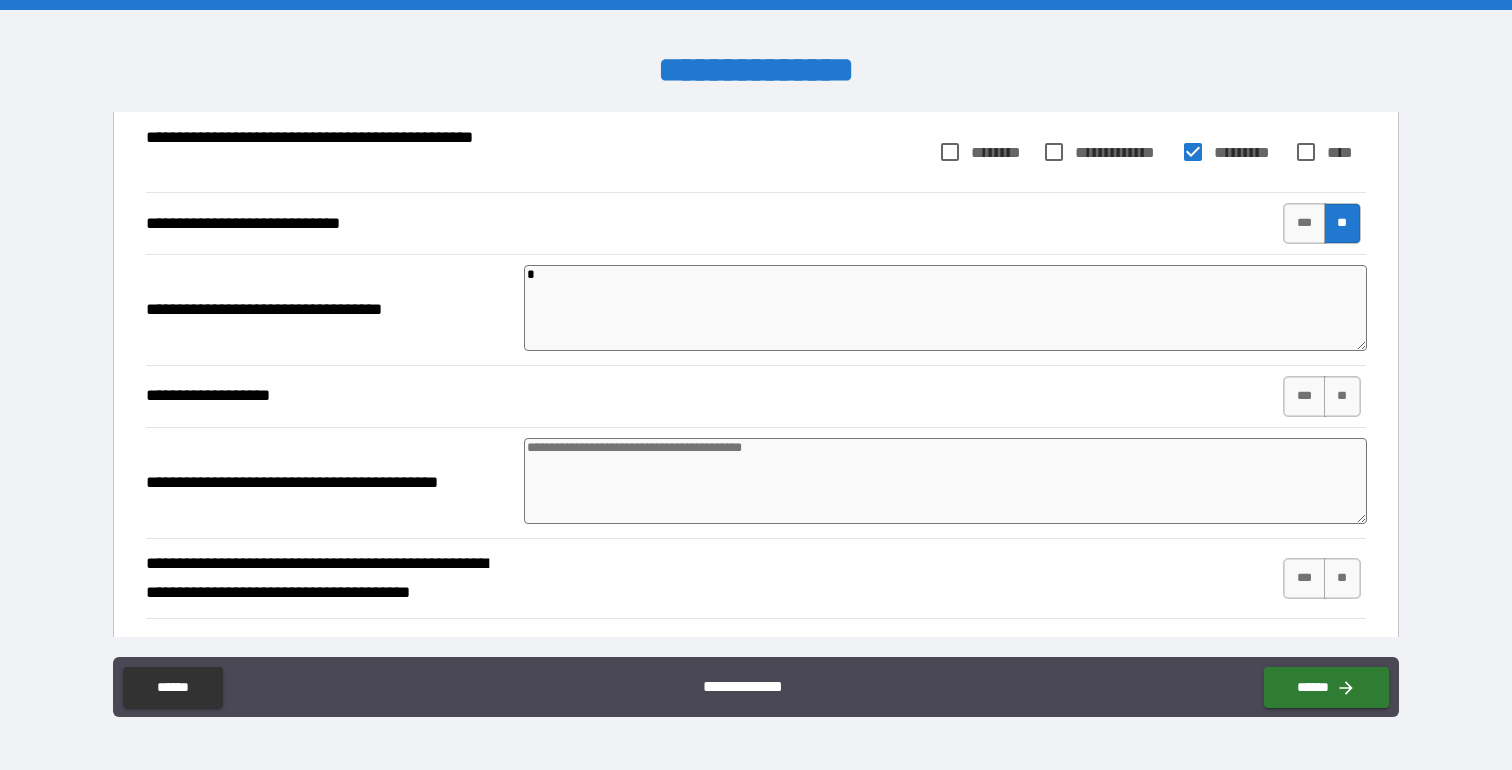 type on "**" 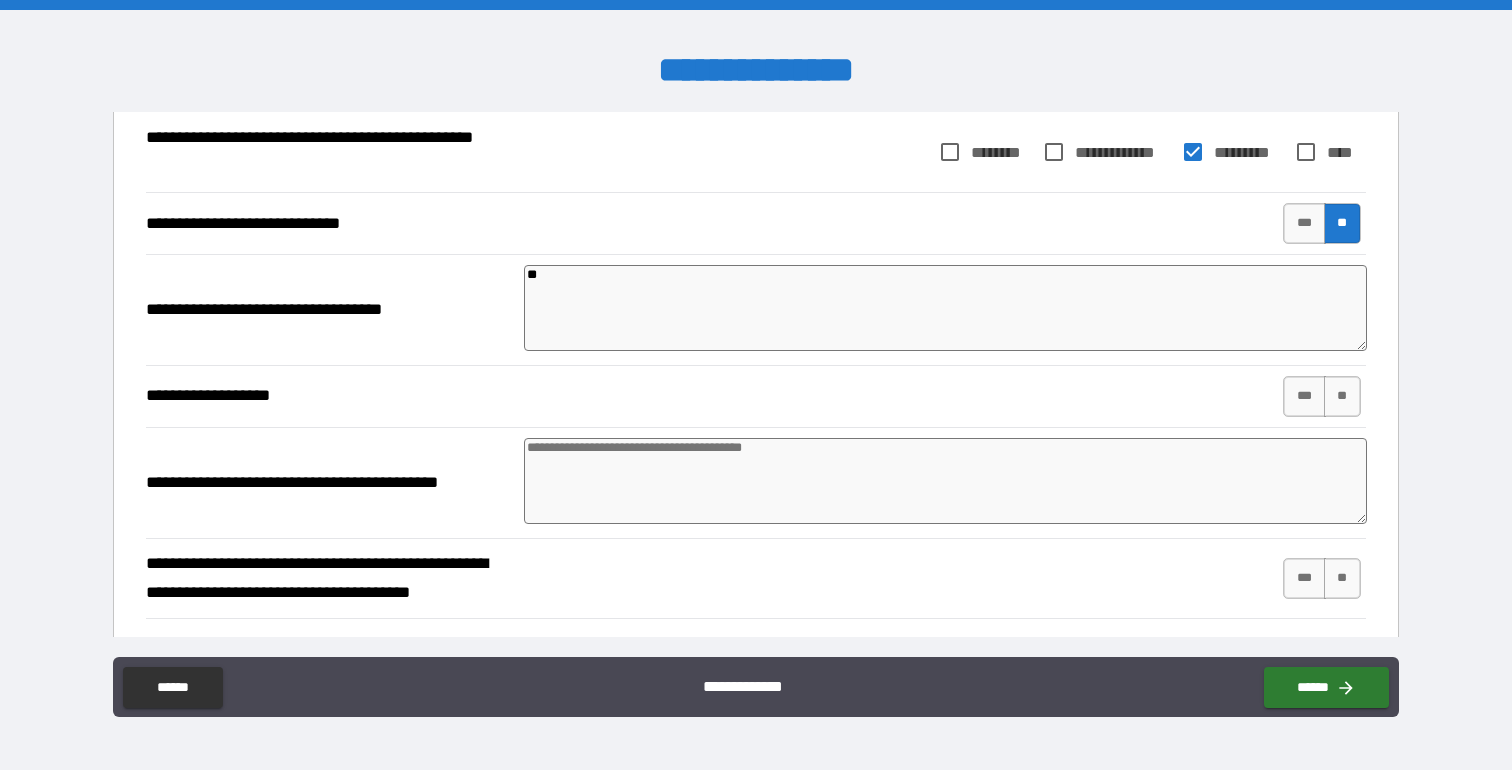 type on "*" 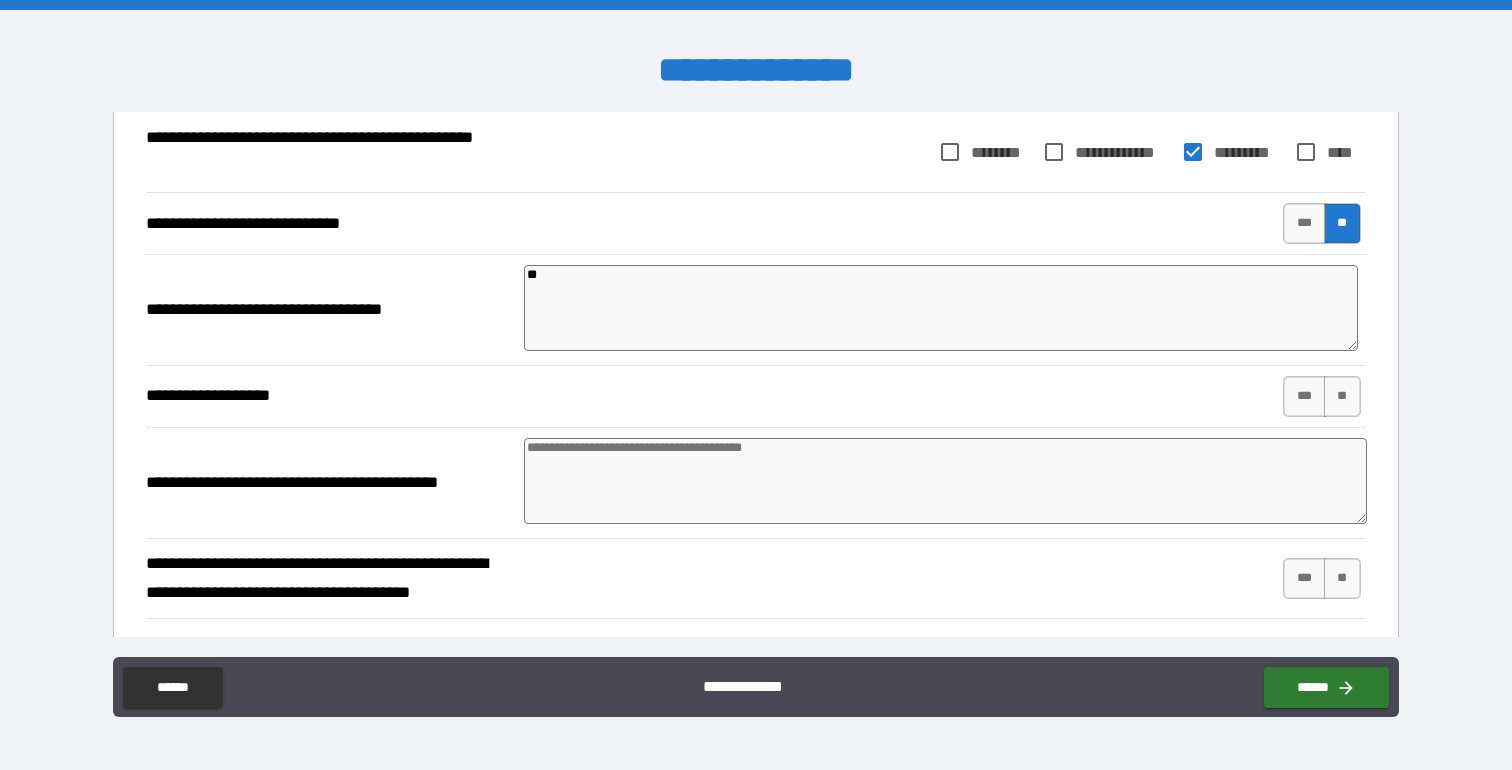 type on "***" 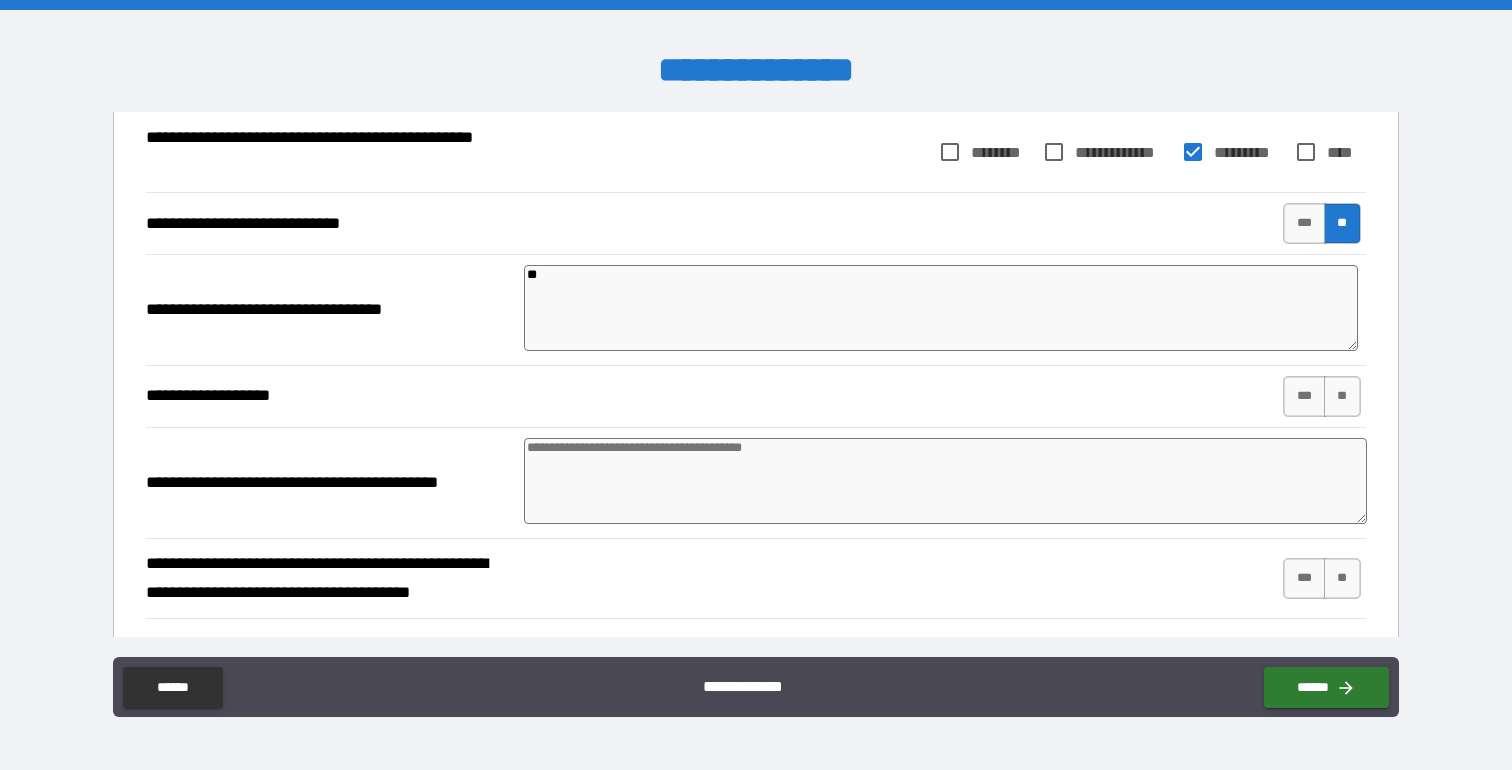 type on "*" 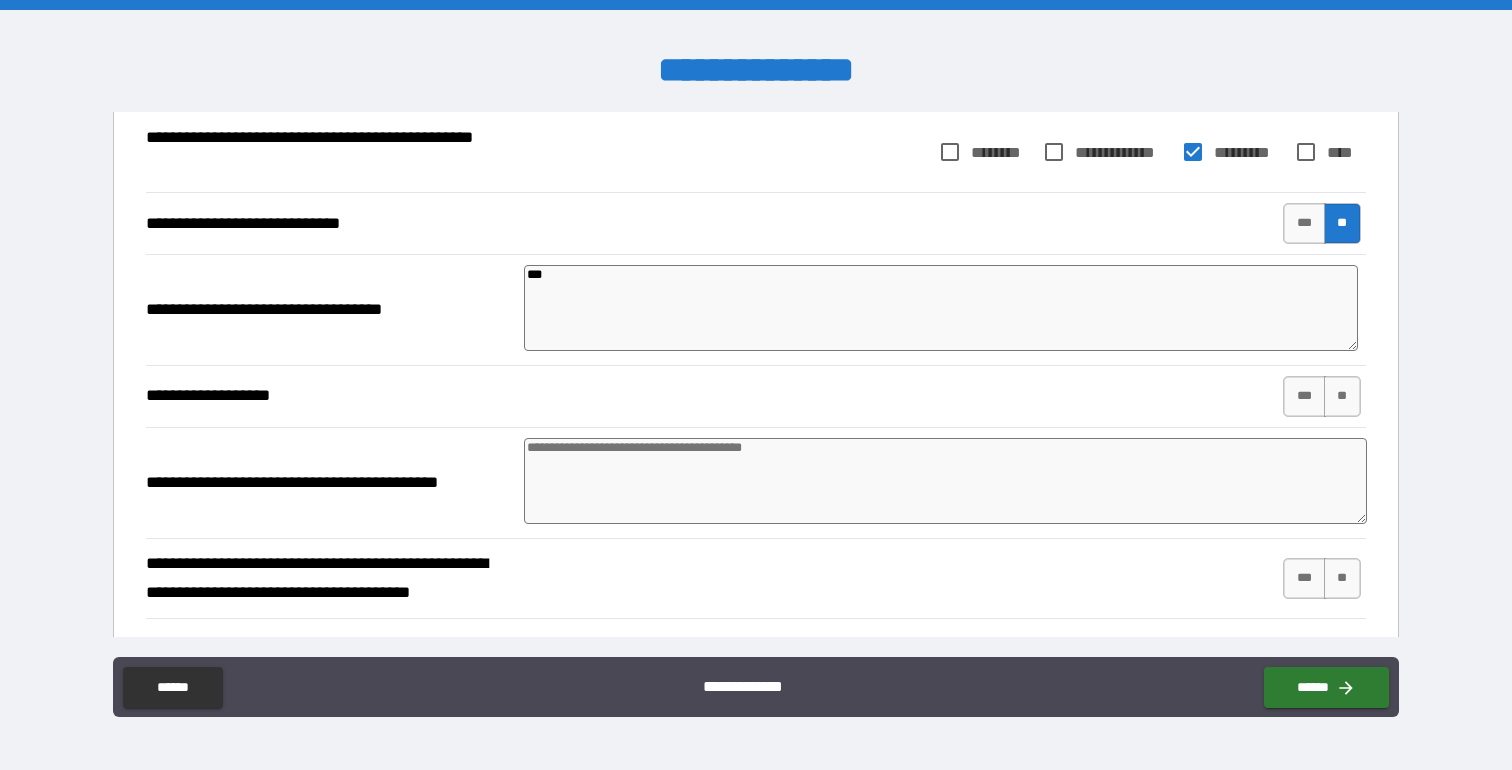 type on "***" 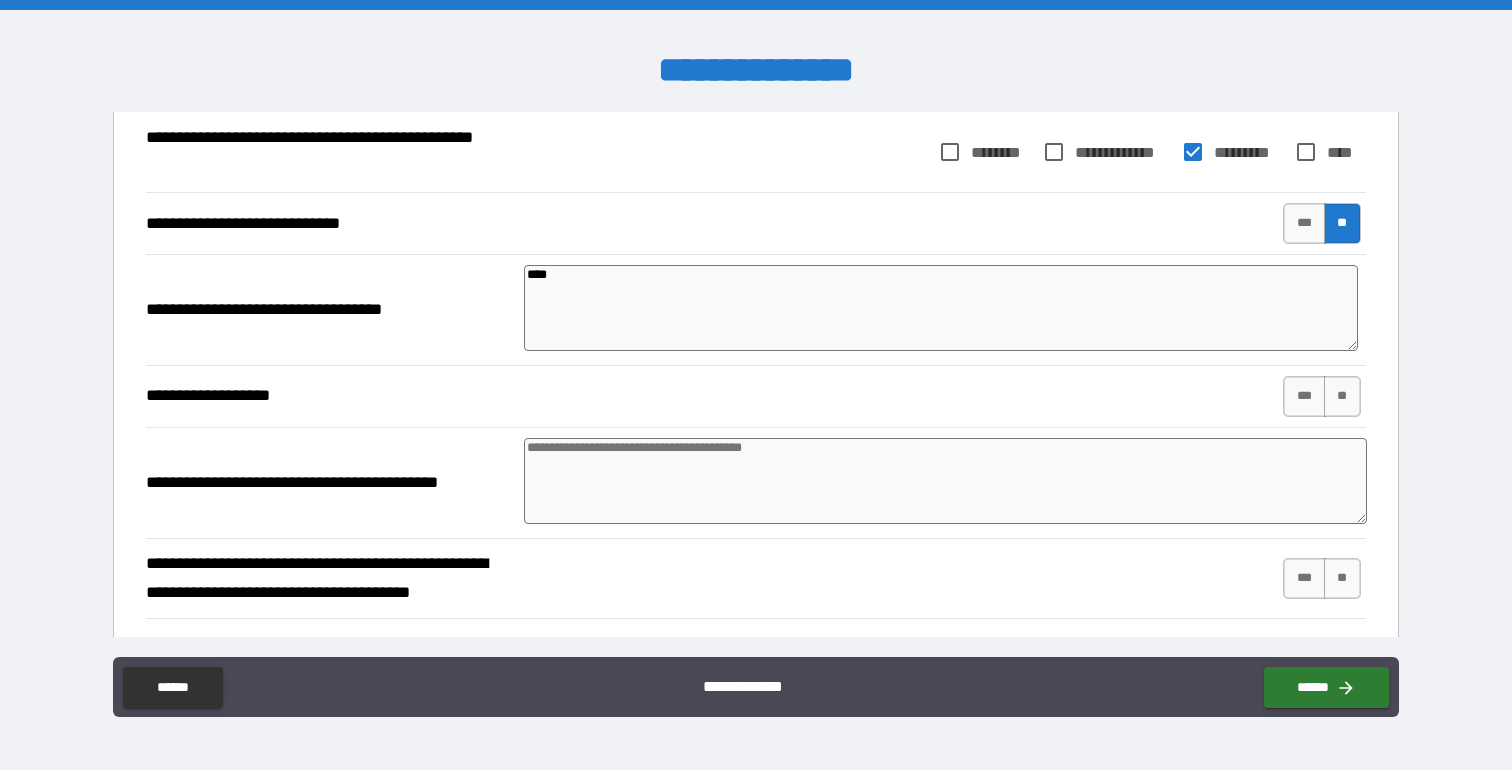 type on "*" 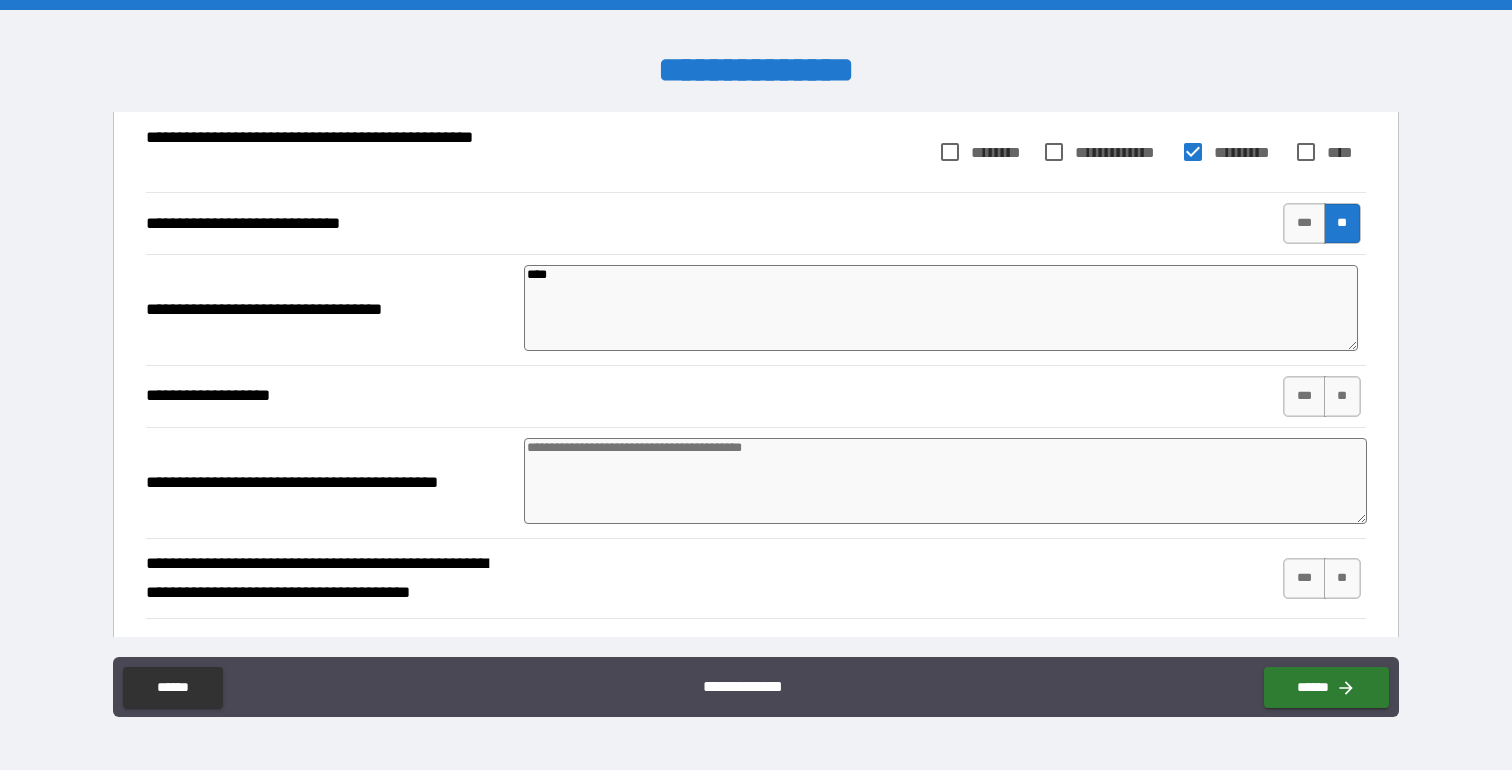 type on "*" 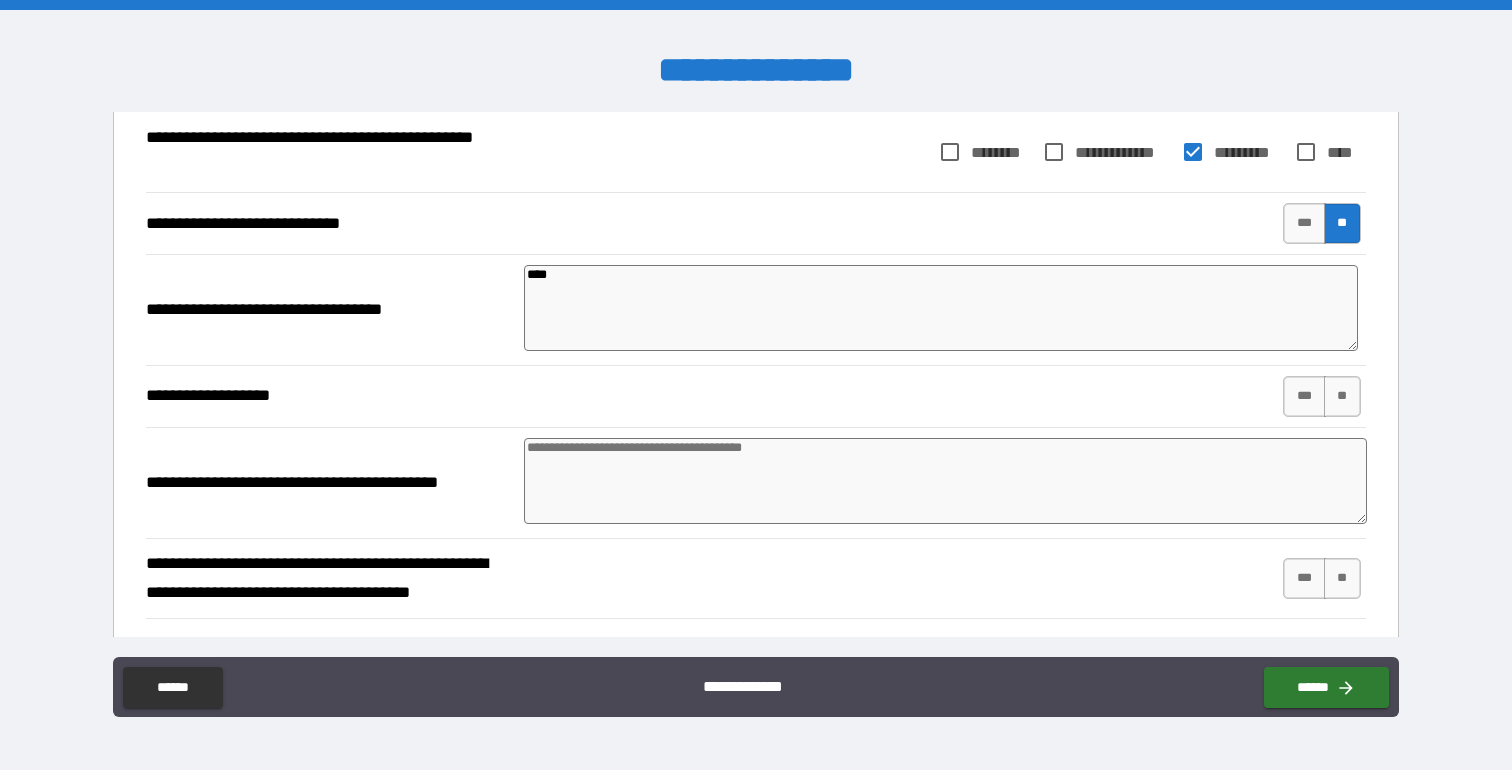 type on "*" 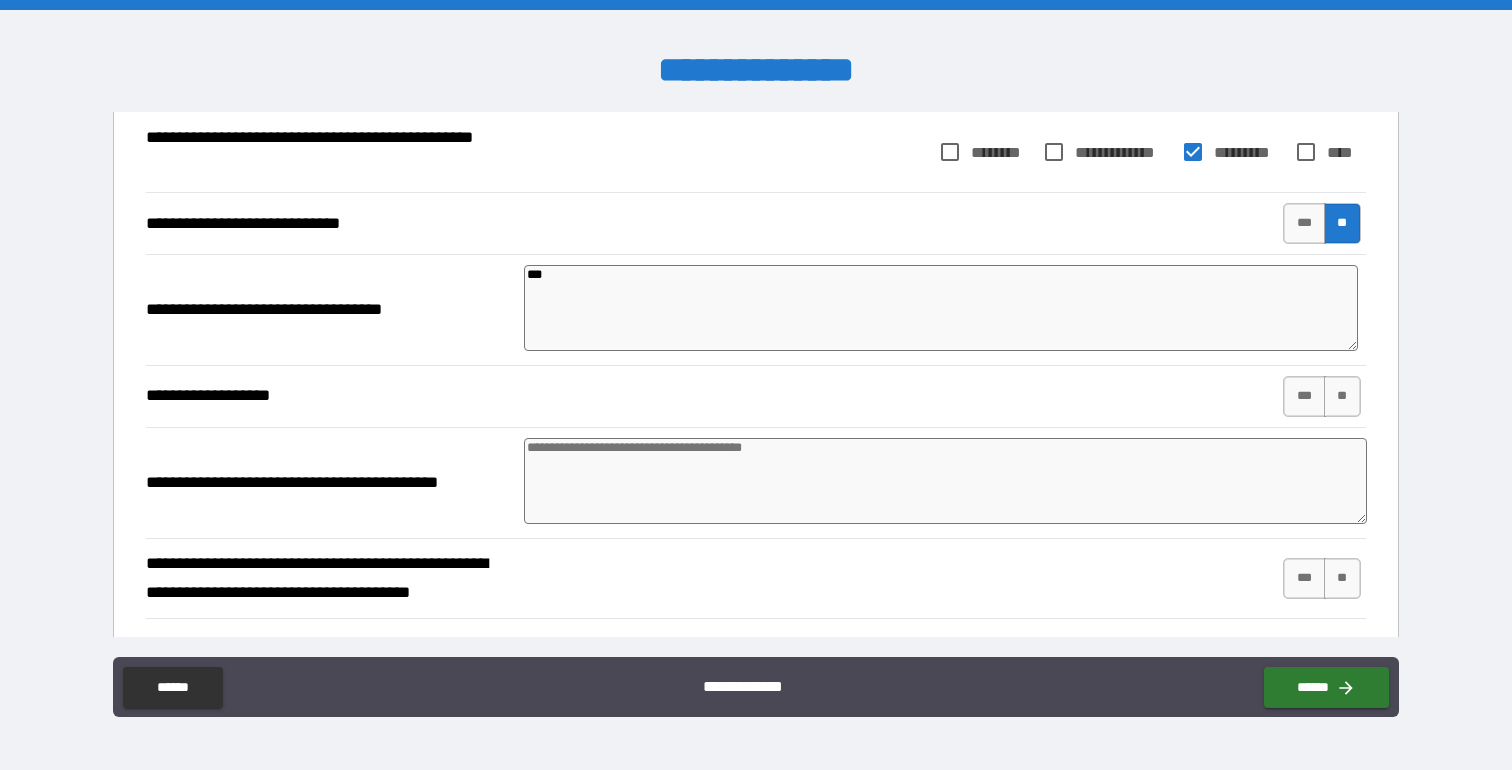 type on "**" 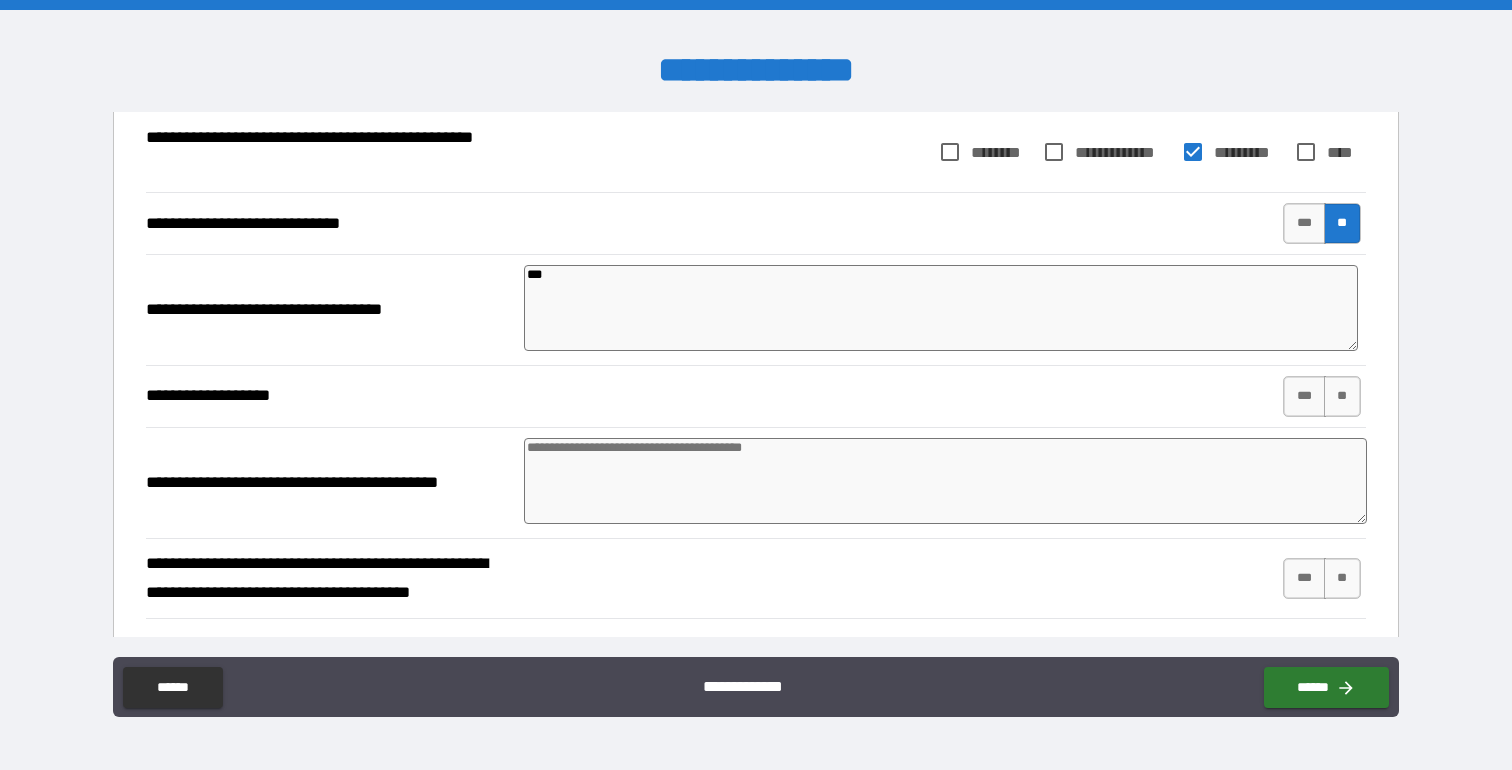 type on "*" 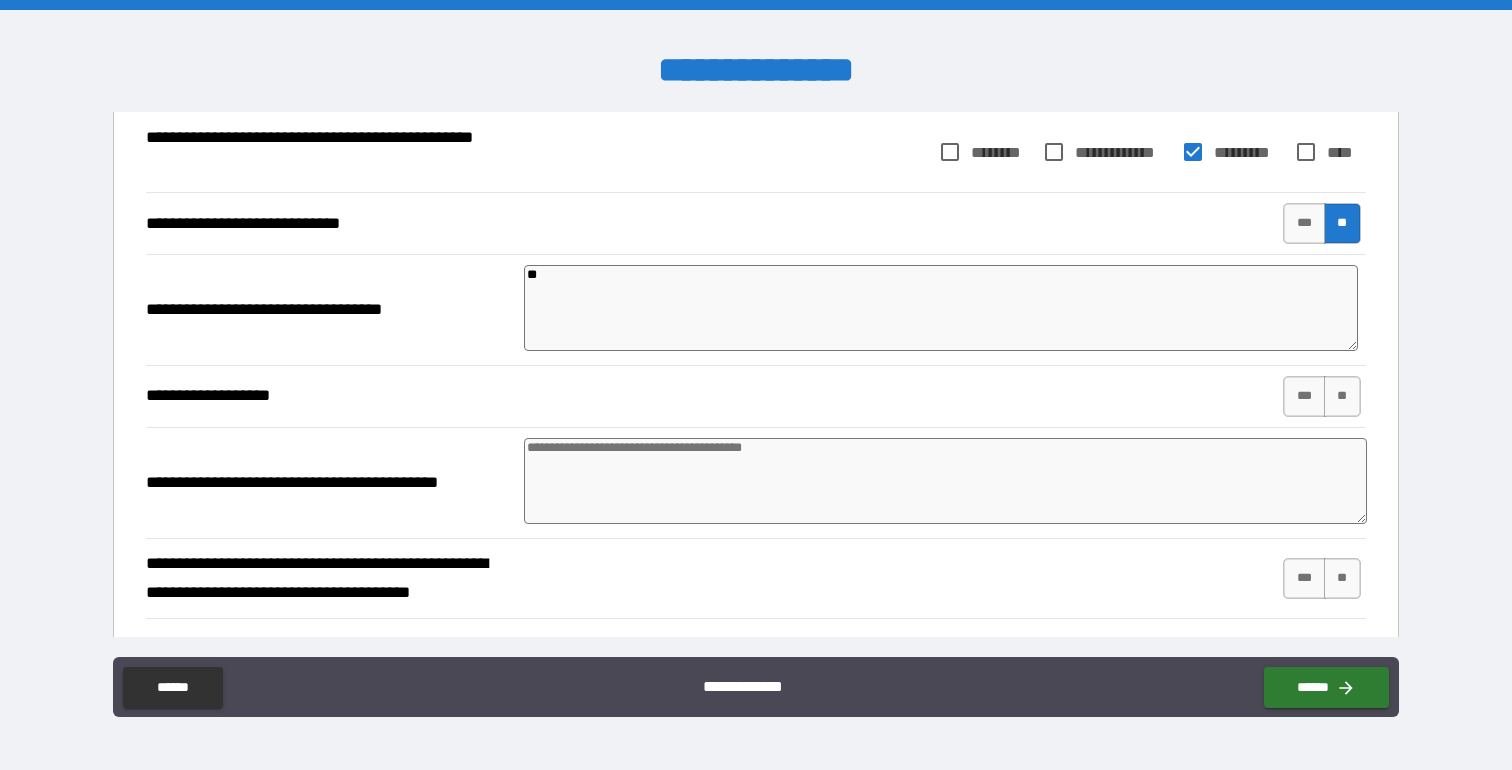 type on "*" 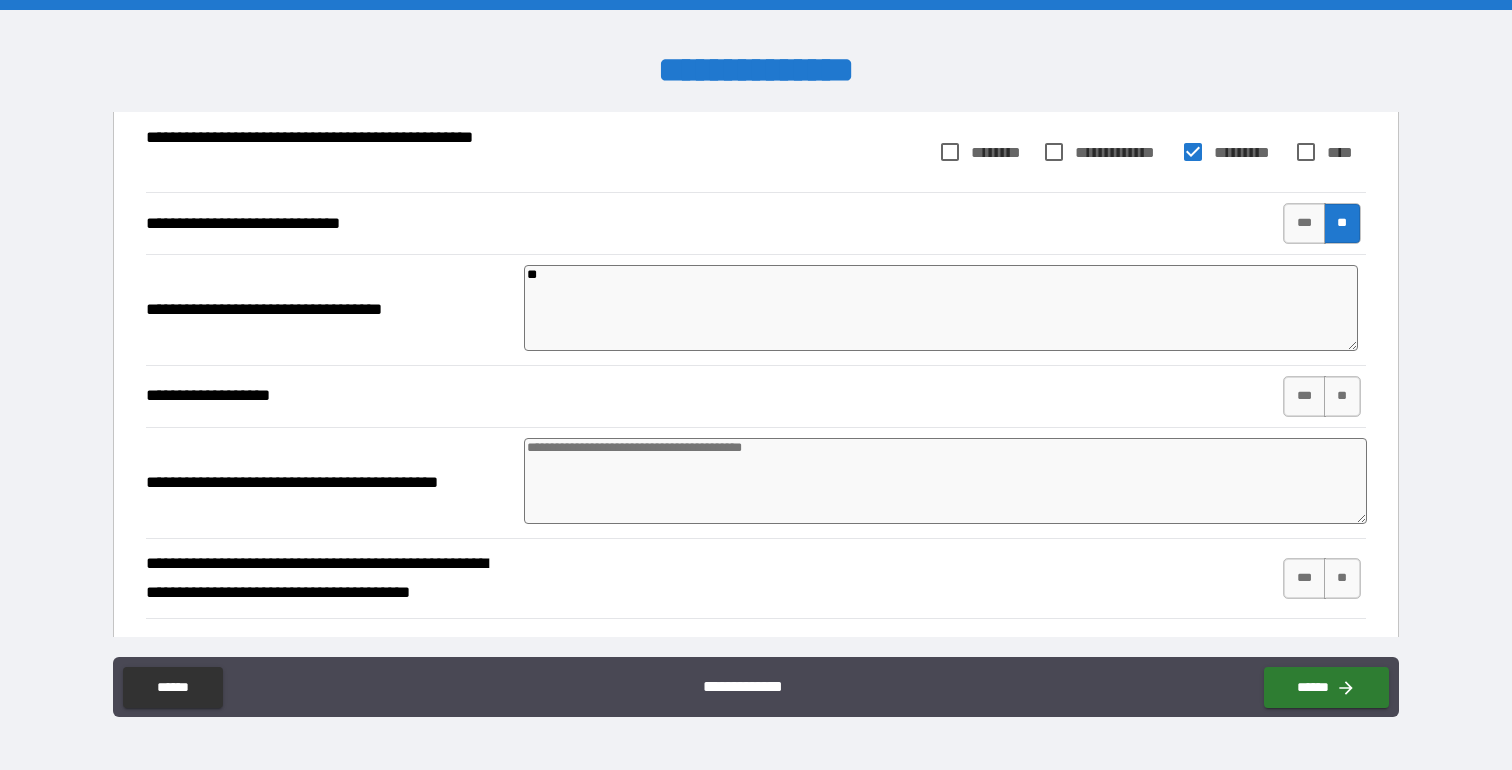 type on "*" 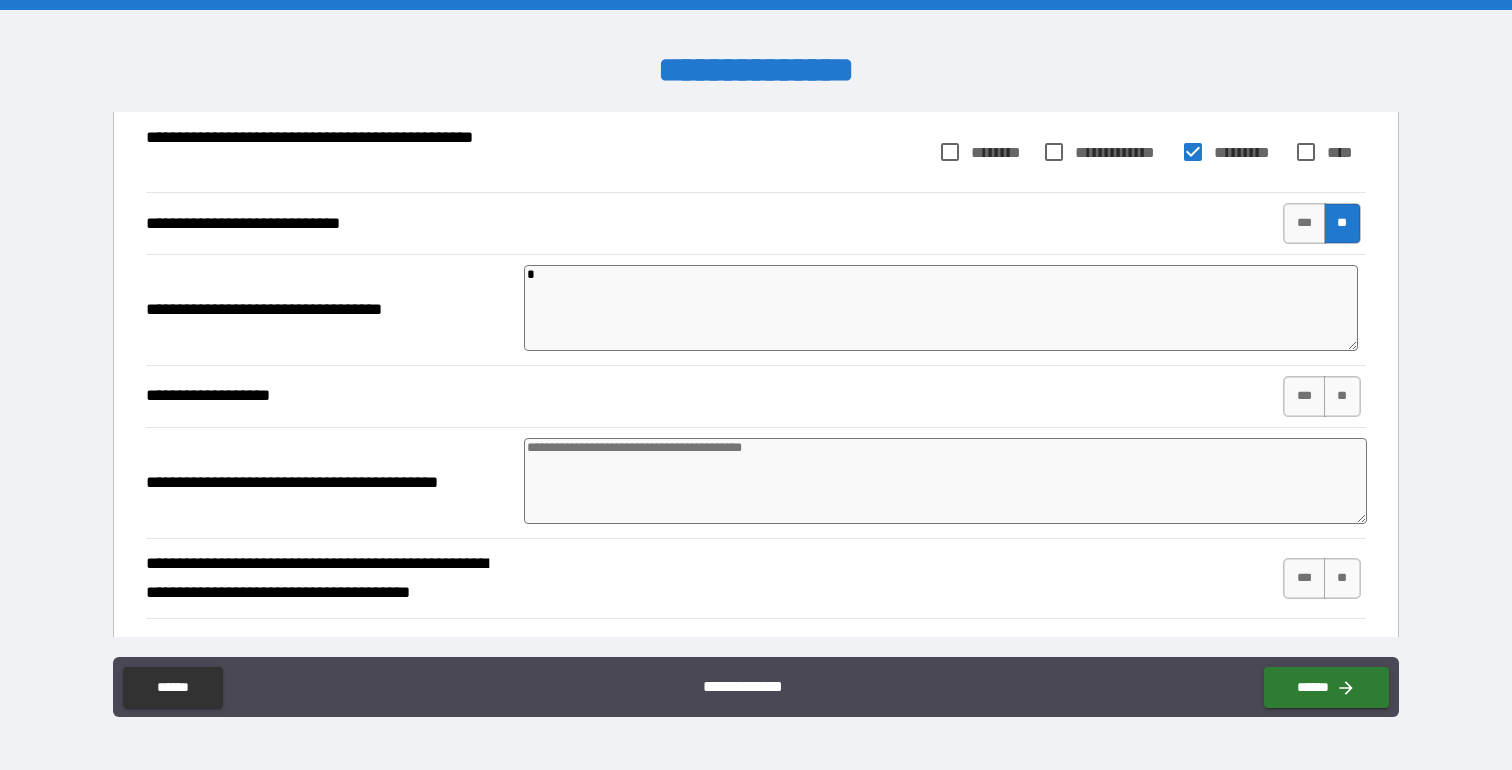 type 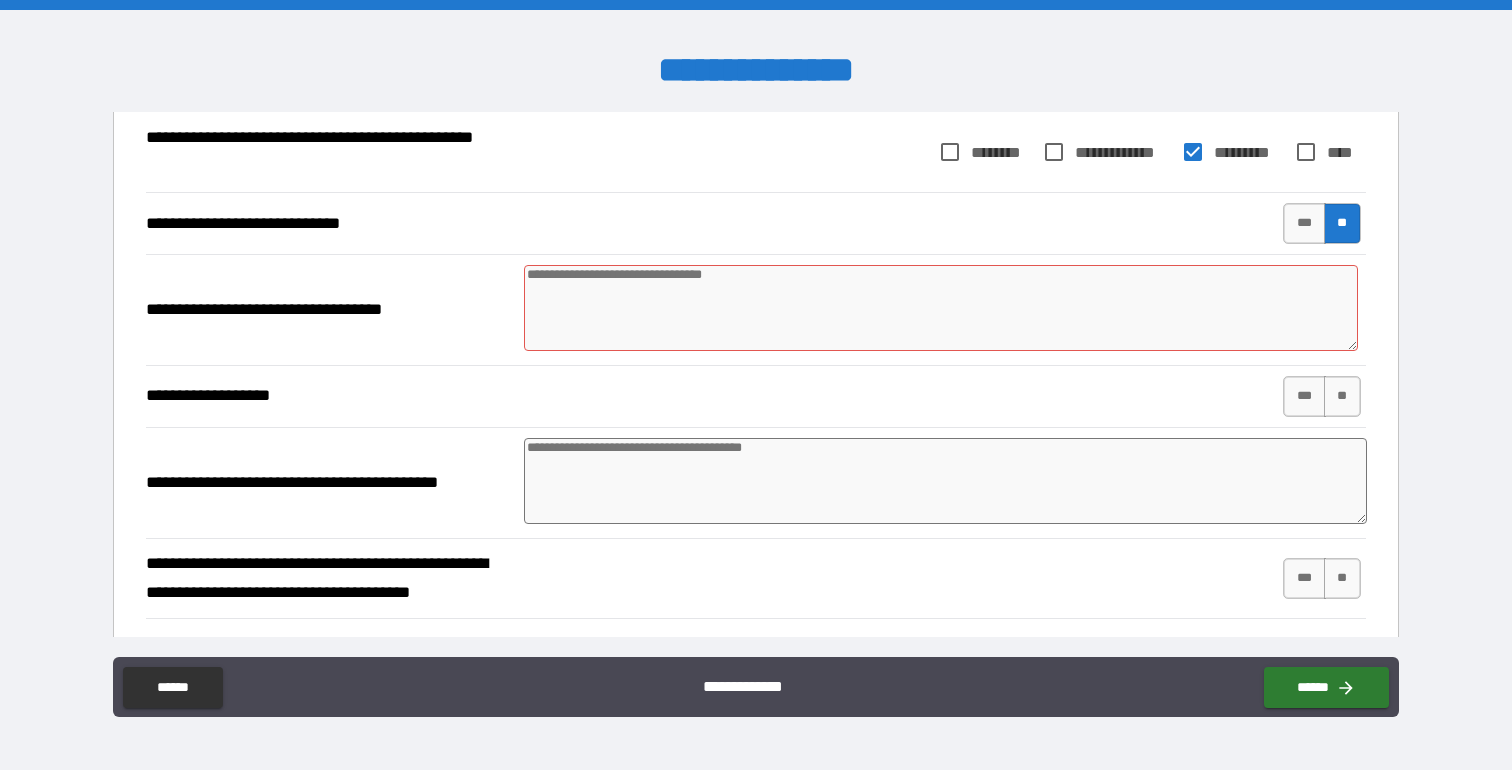 type on "*" 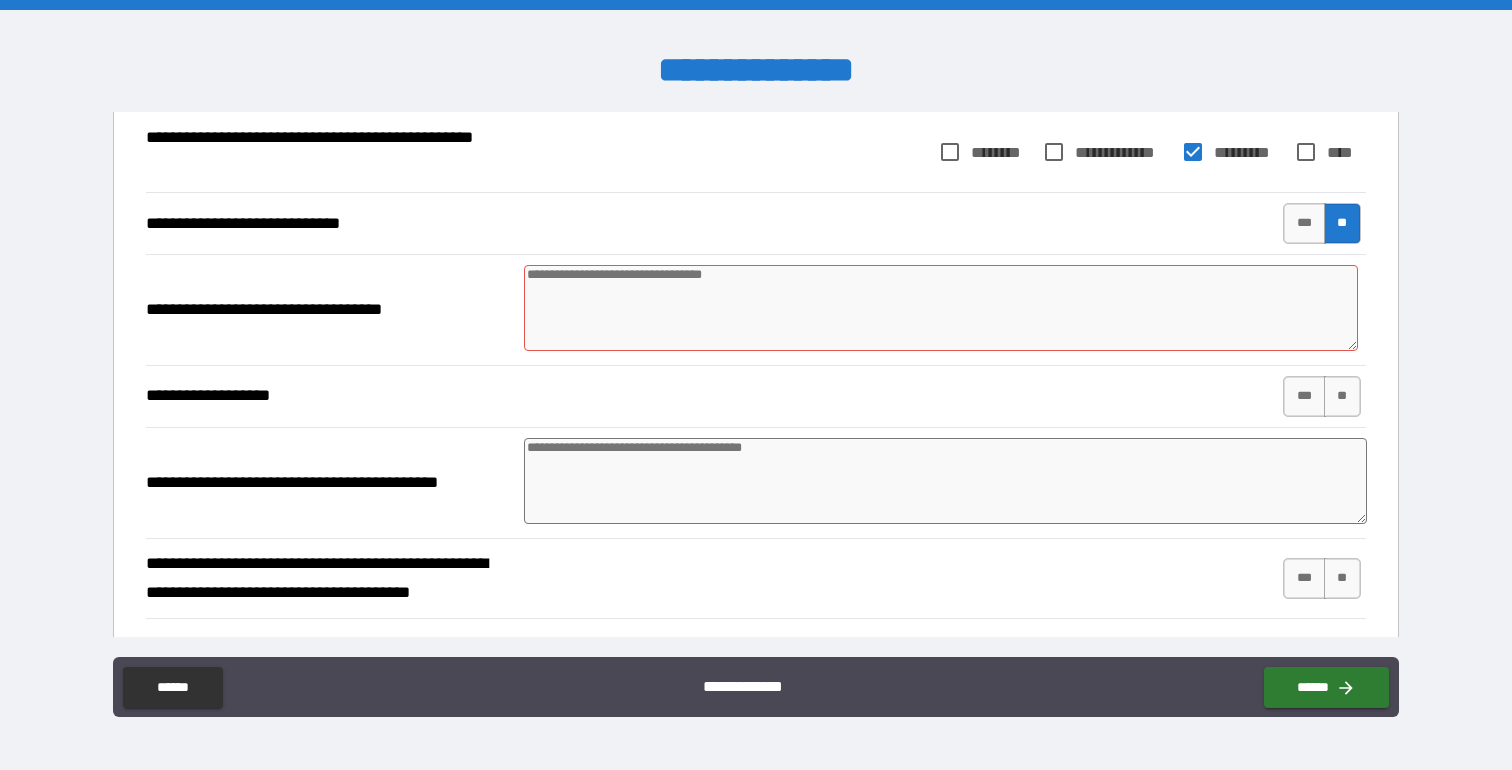 type on "*" 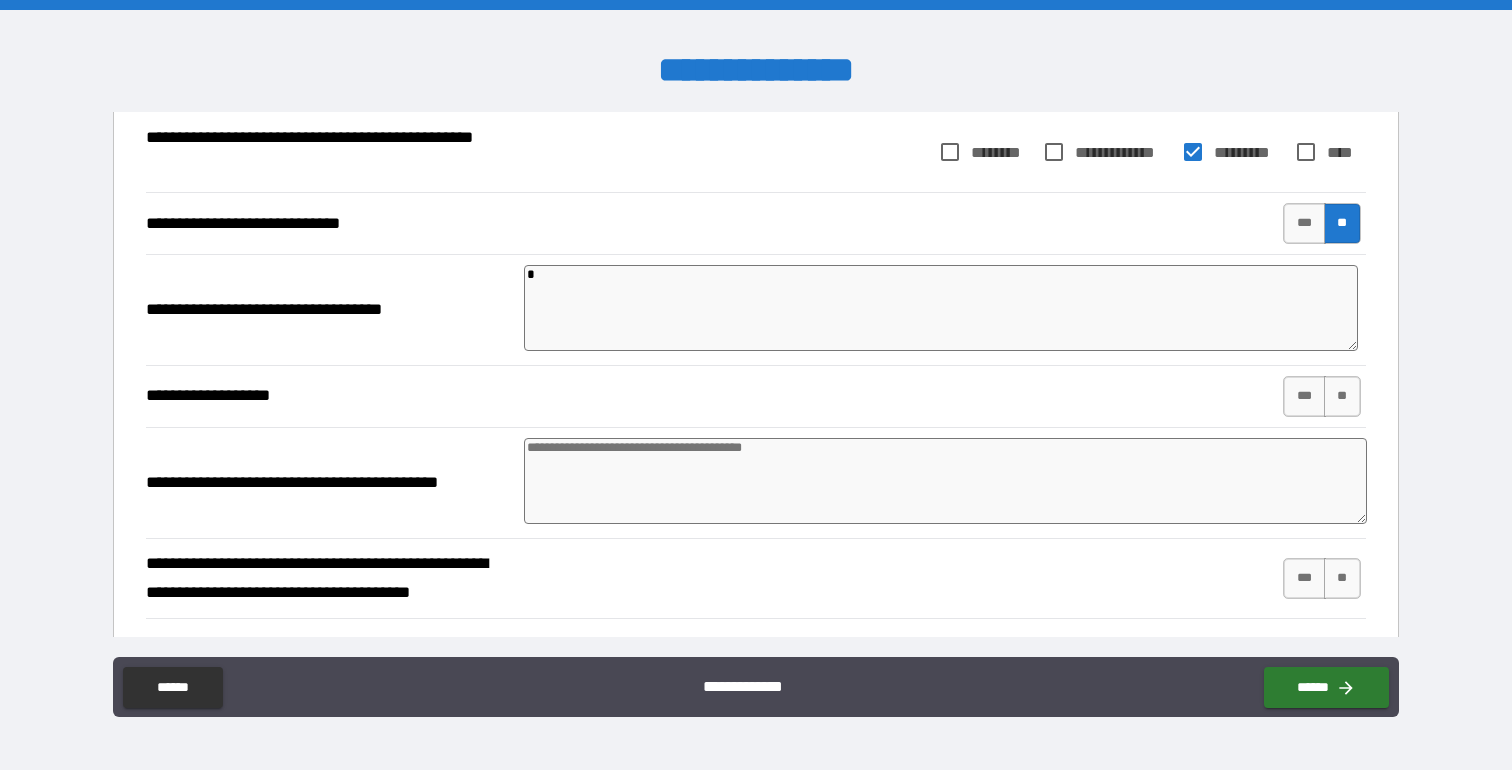 type on "**" 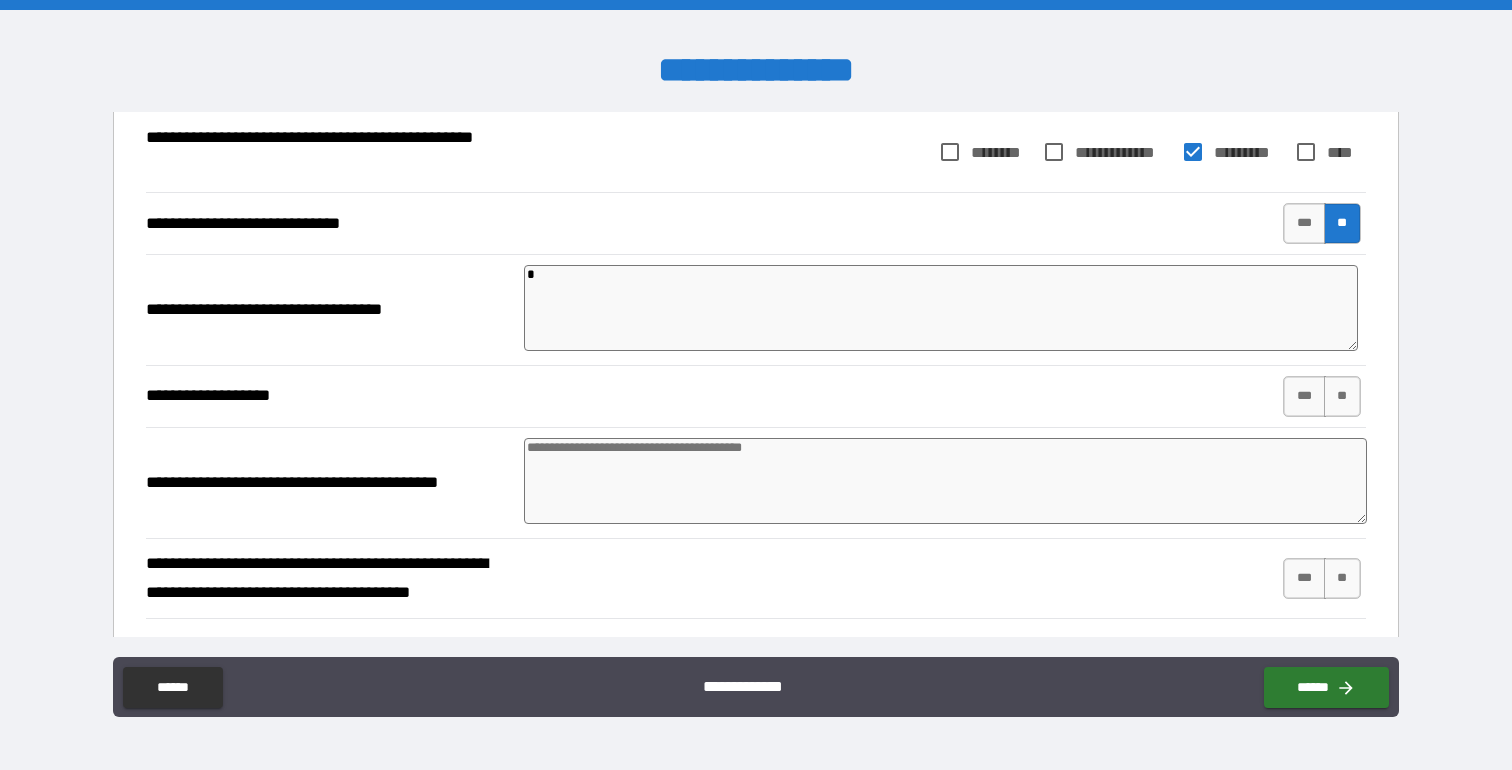 type on "*" 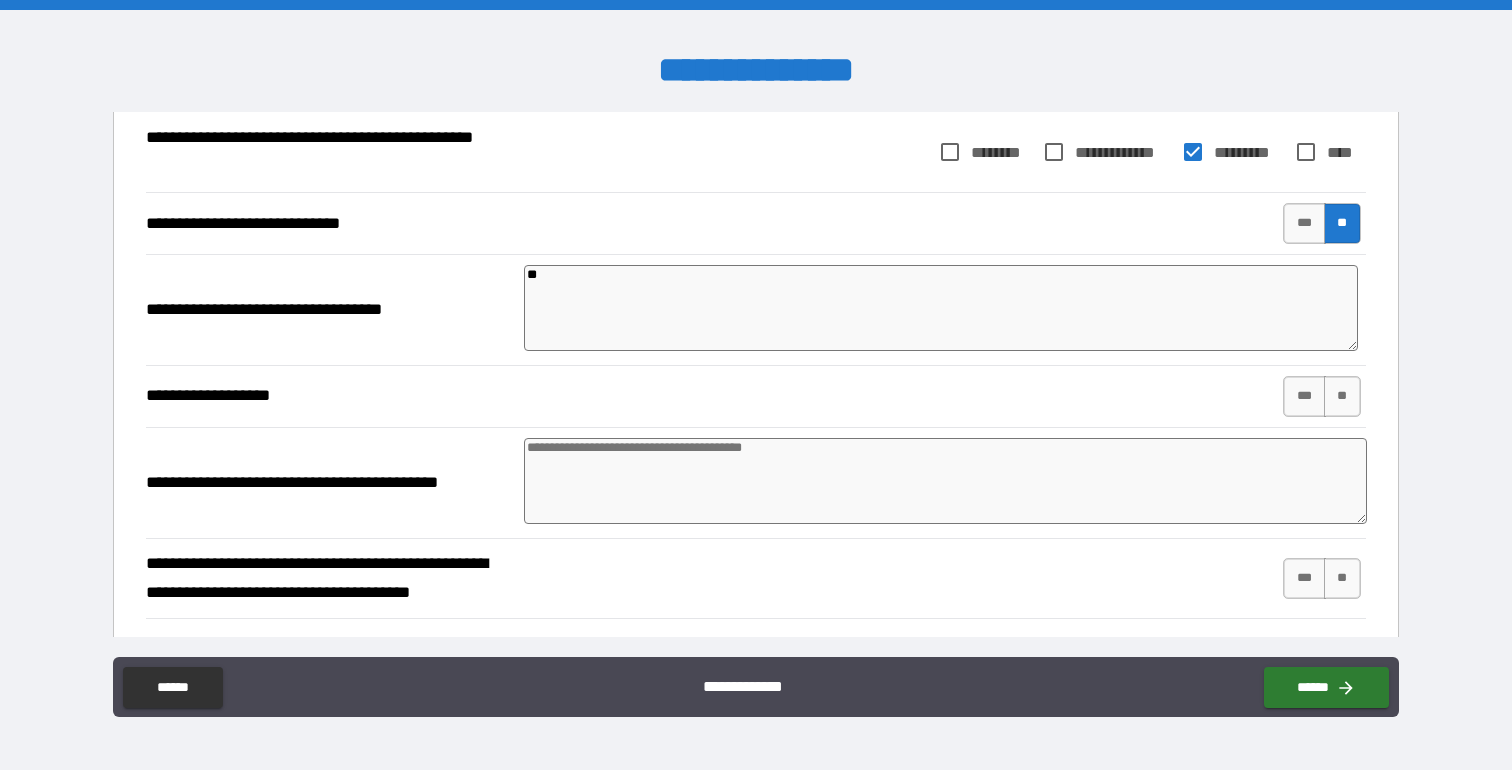 type on "***" 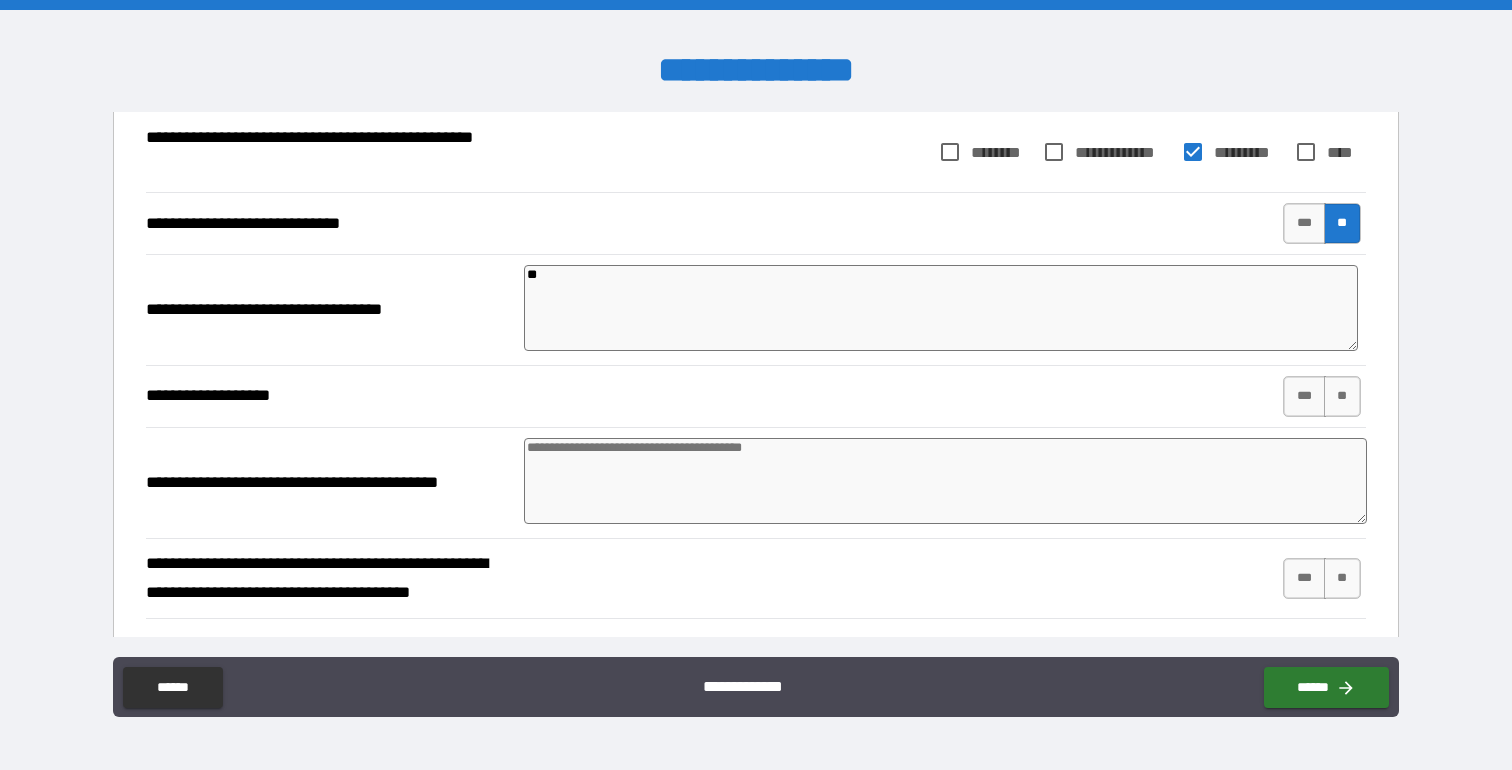 type on "*" 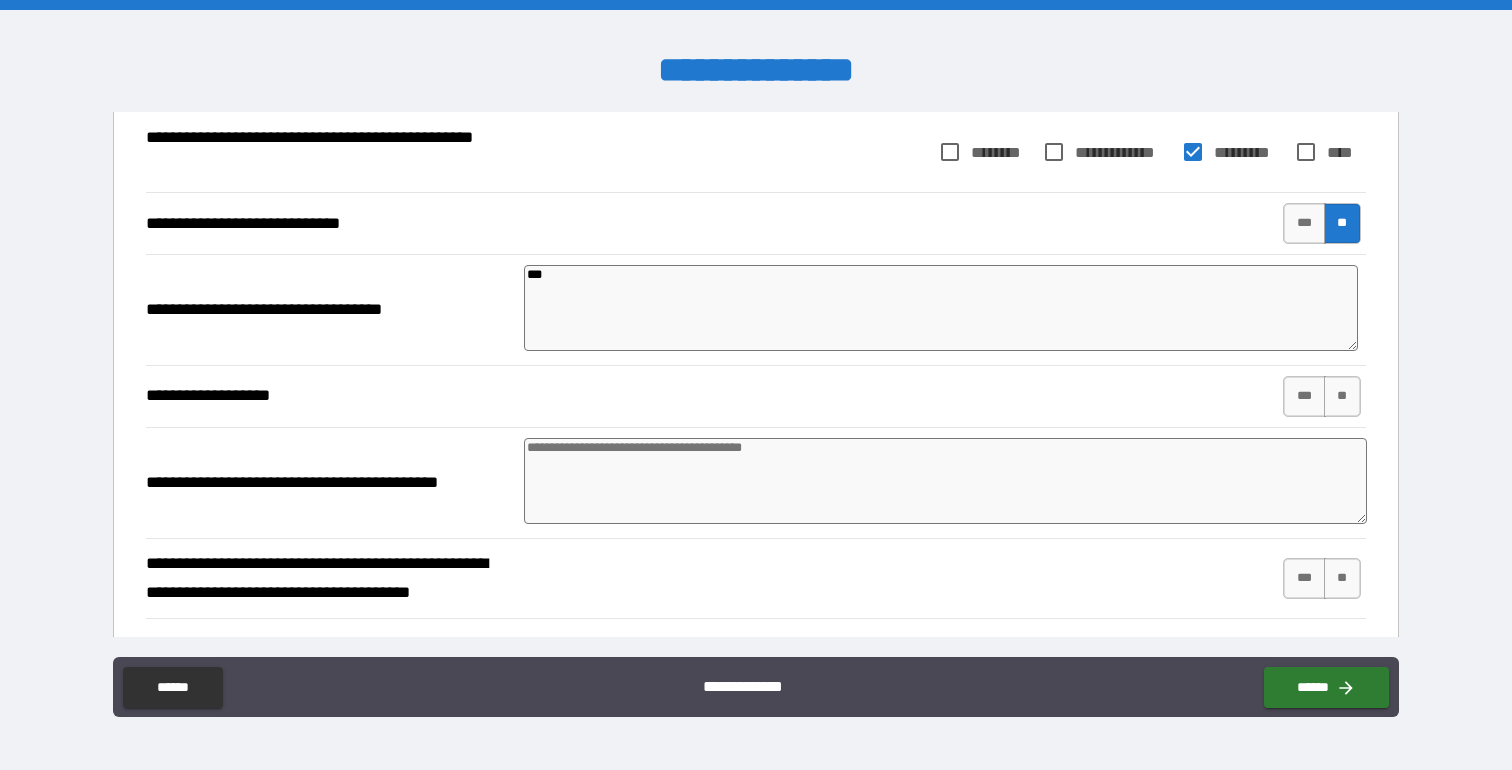 type on "*" 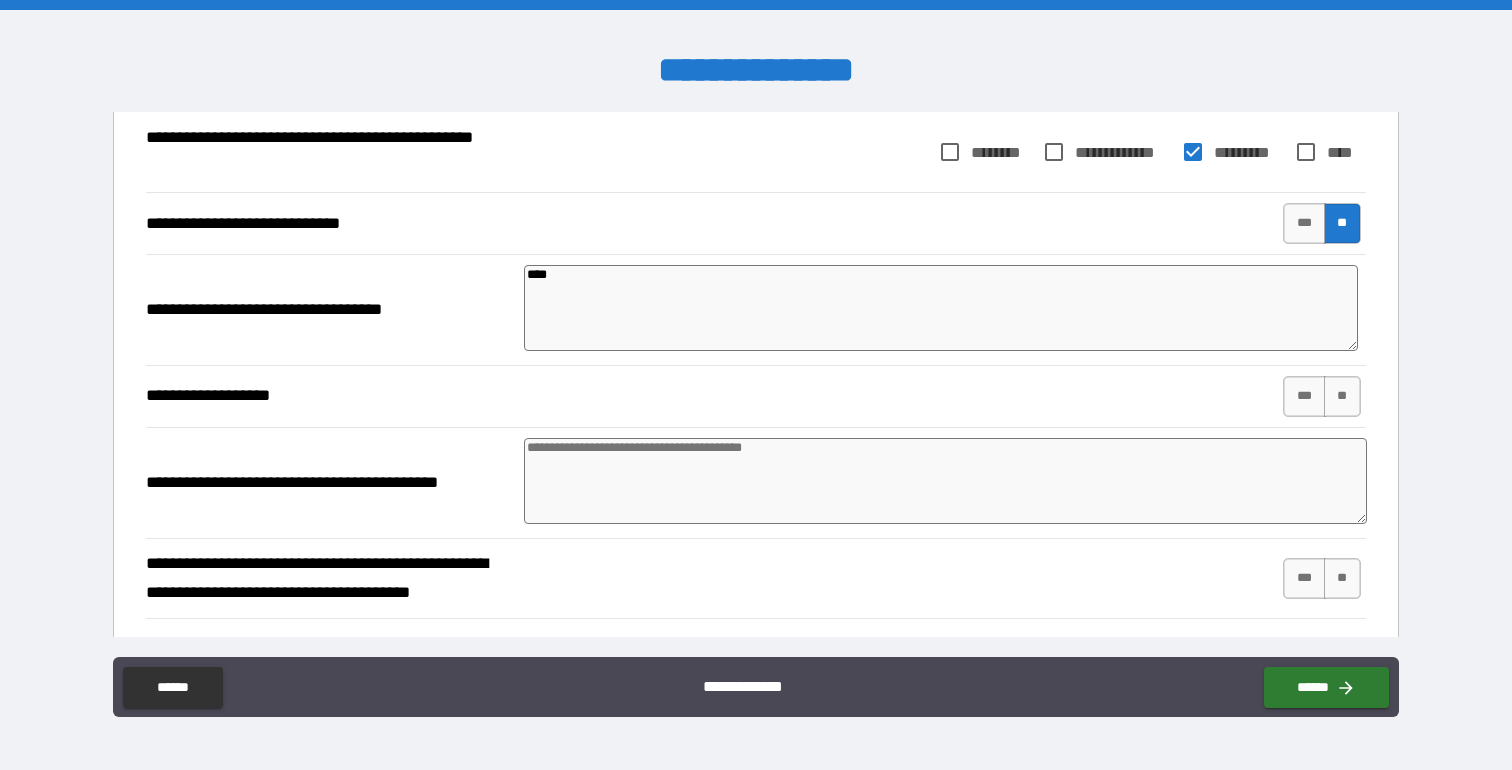 type on "****" 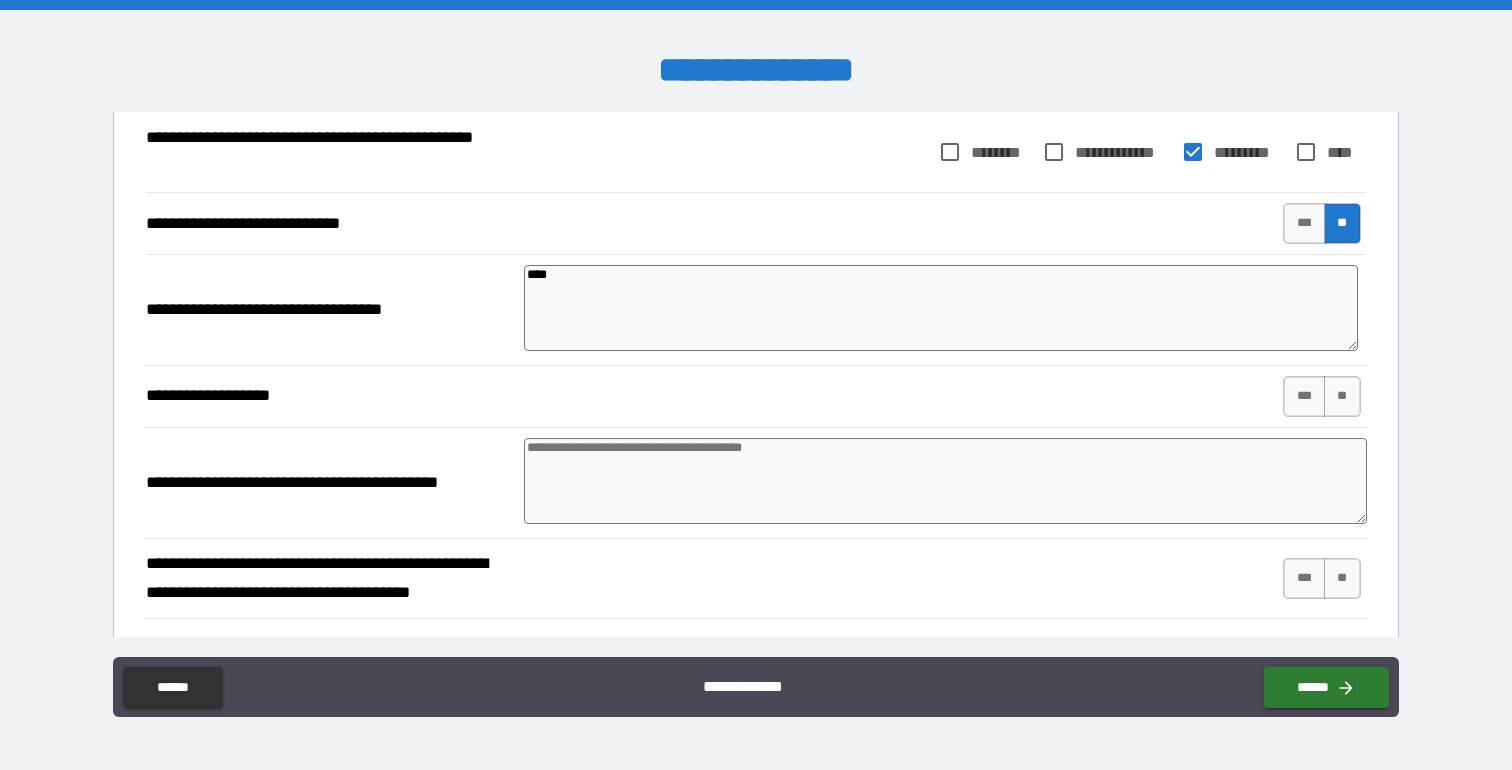 type on "*" 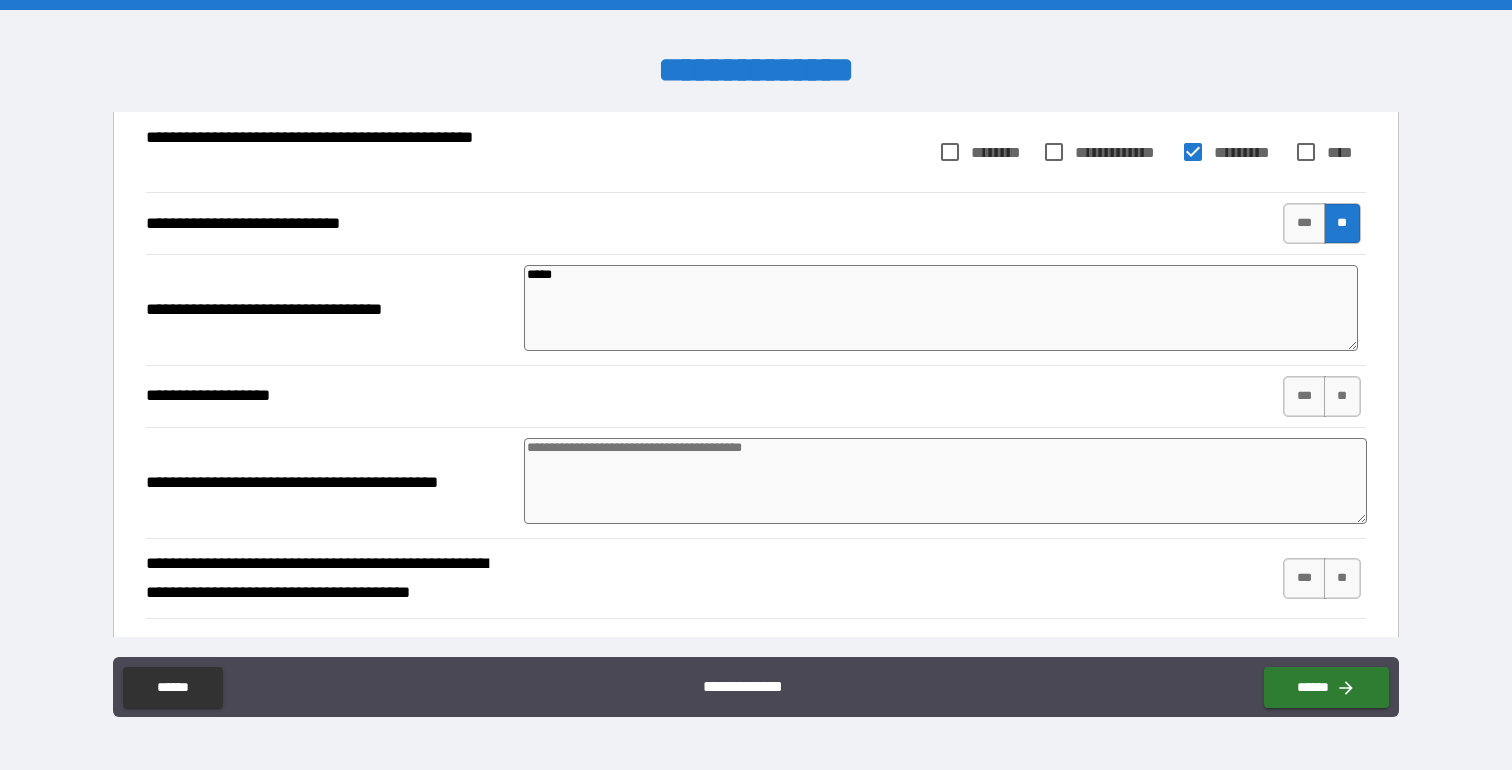 type on "******" 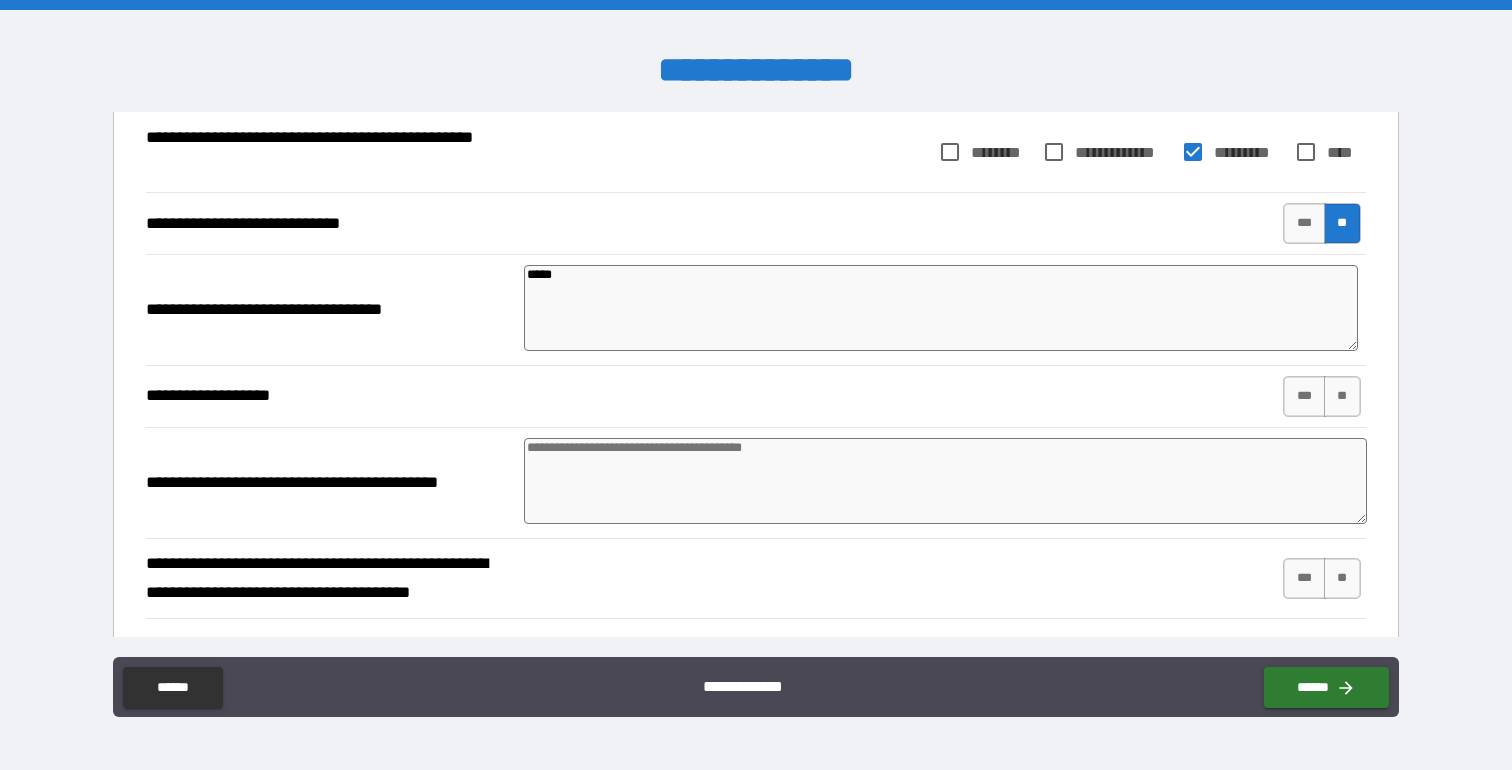 type on "*" 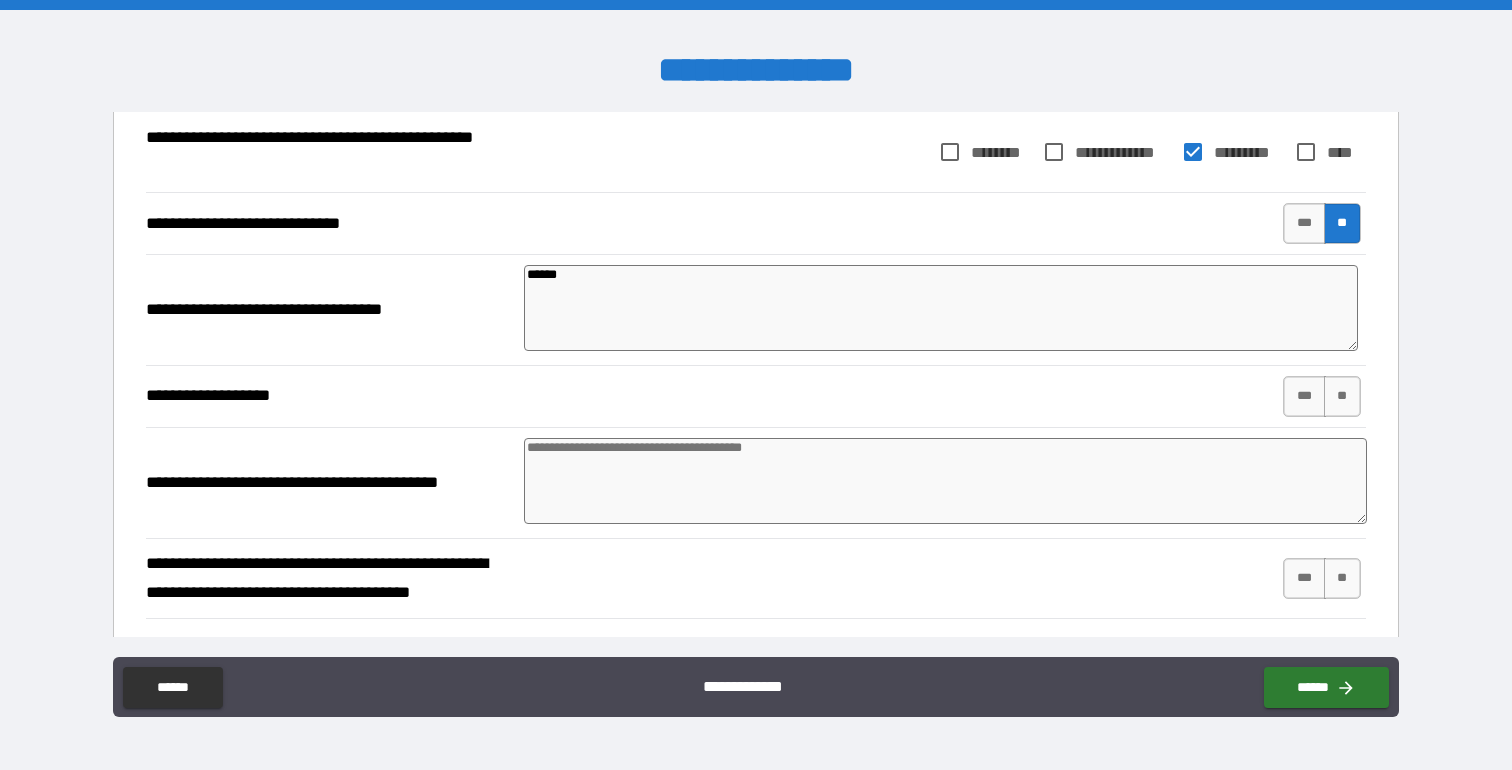 type on "*" 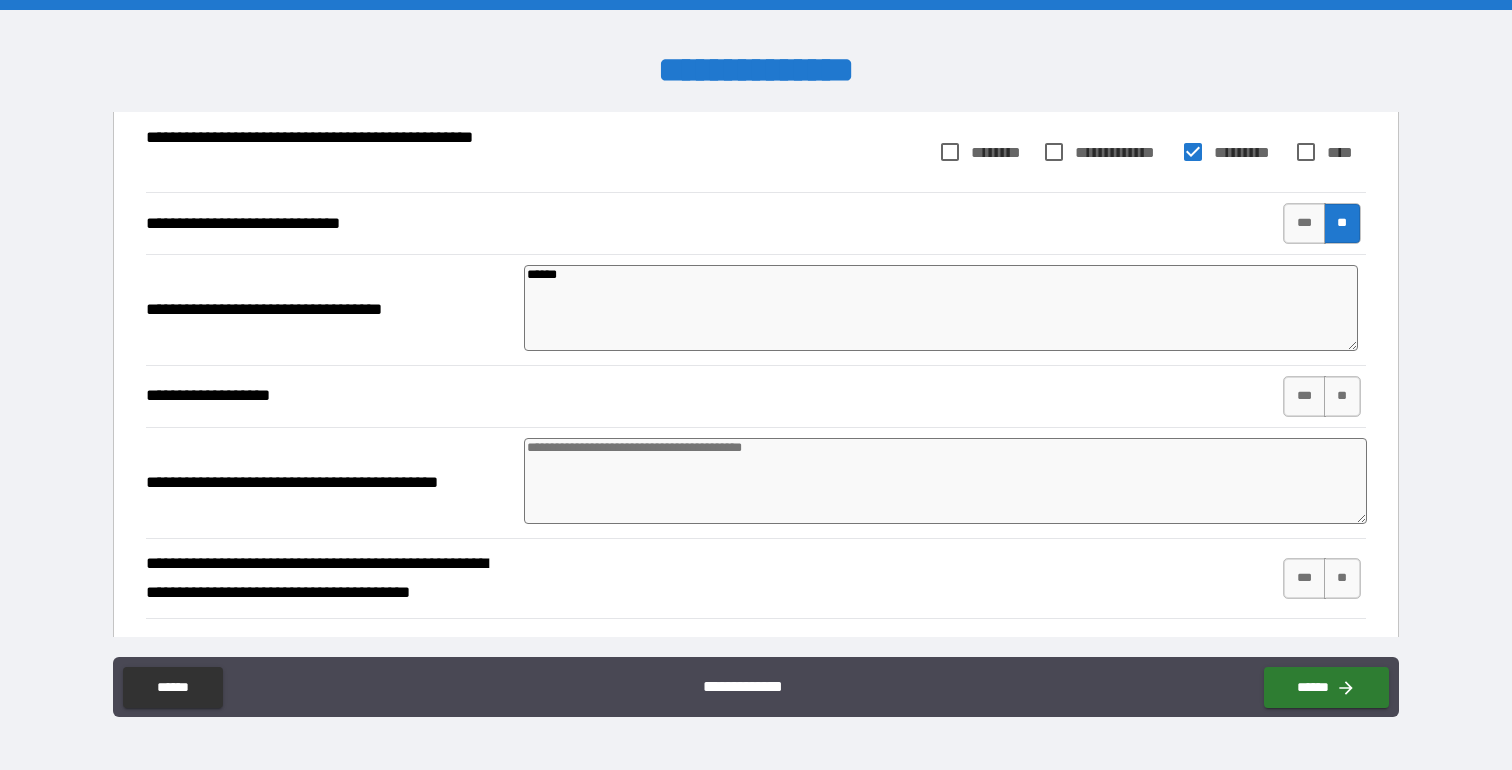 type on "*******" 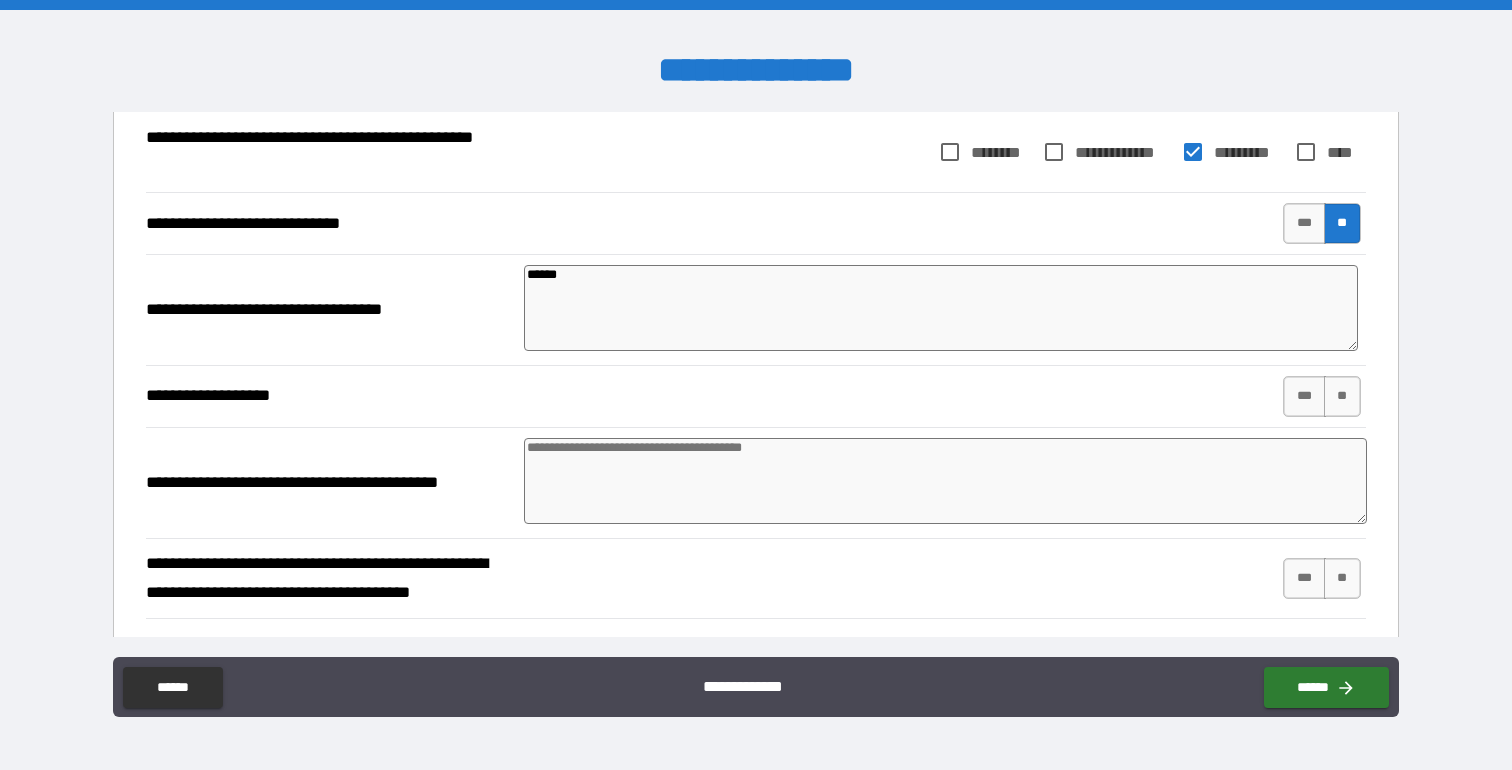 type on "*" 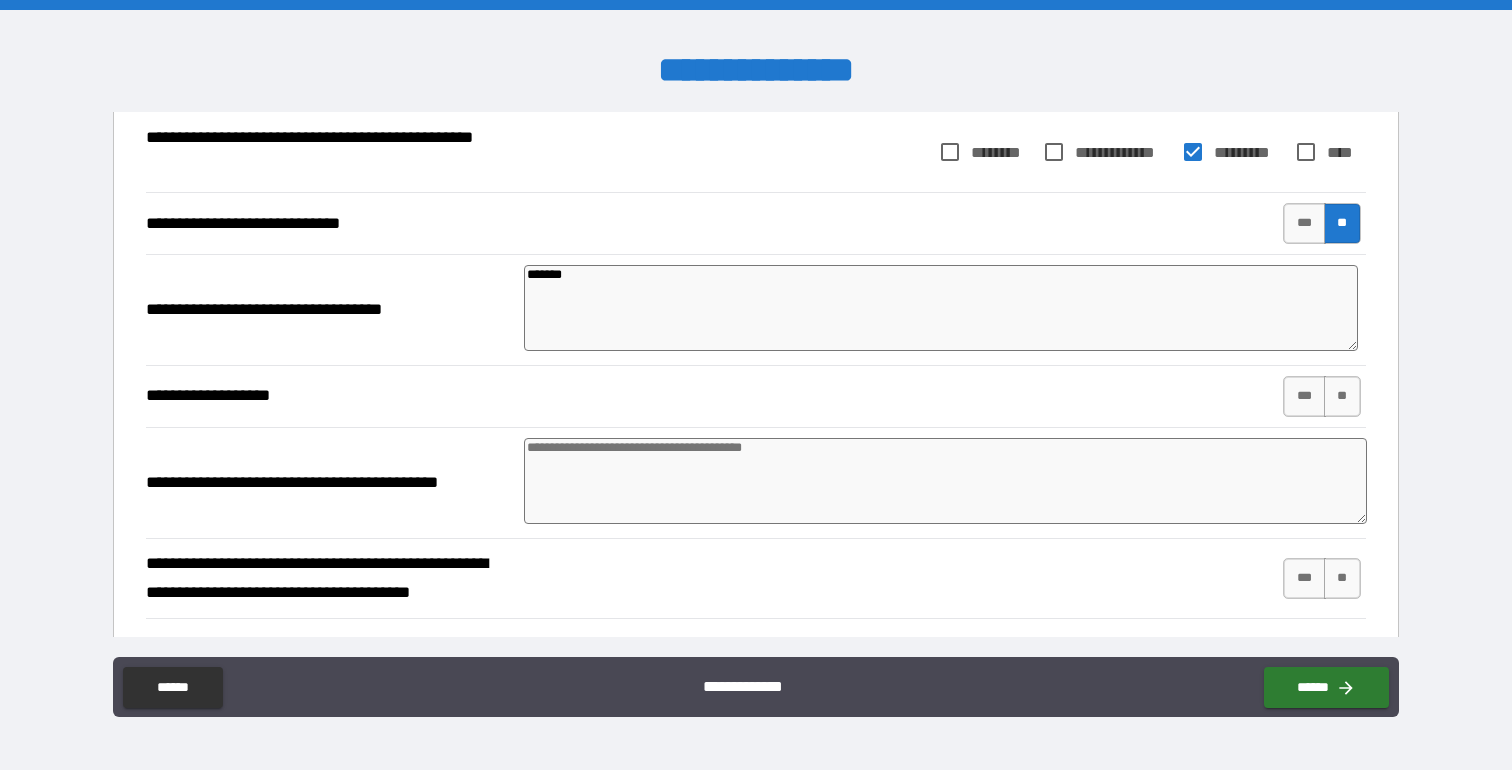 type on "*" 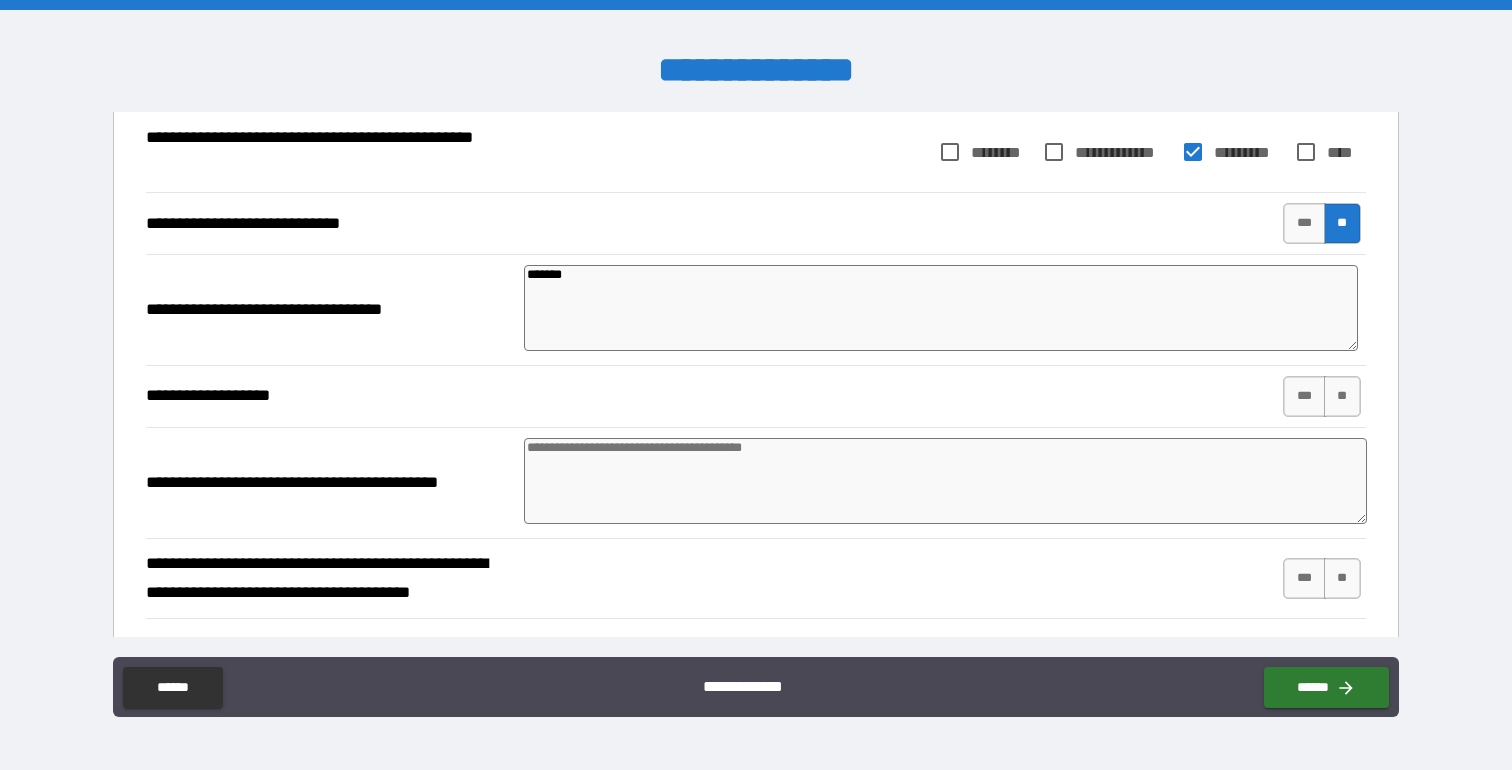 type on "******" 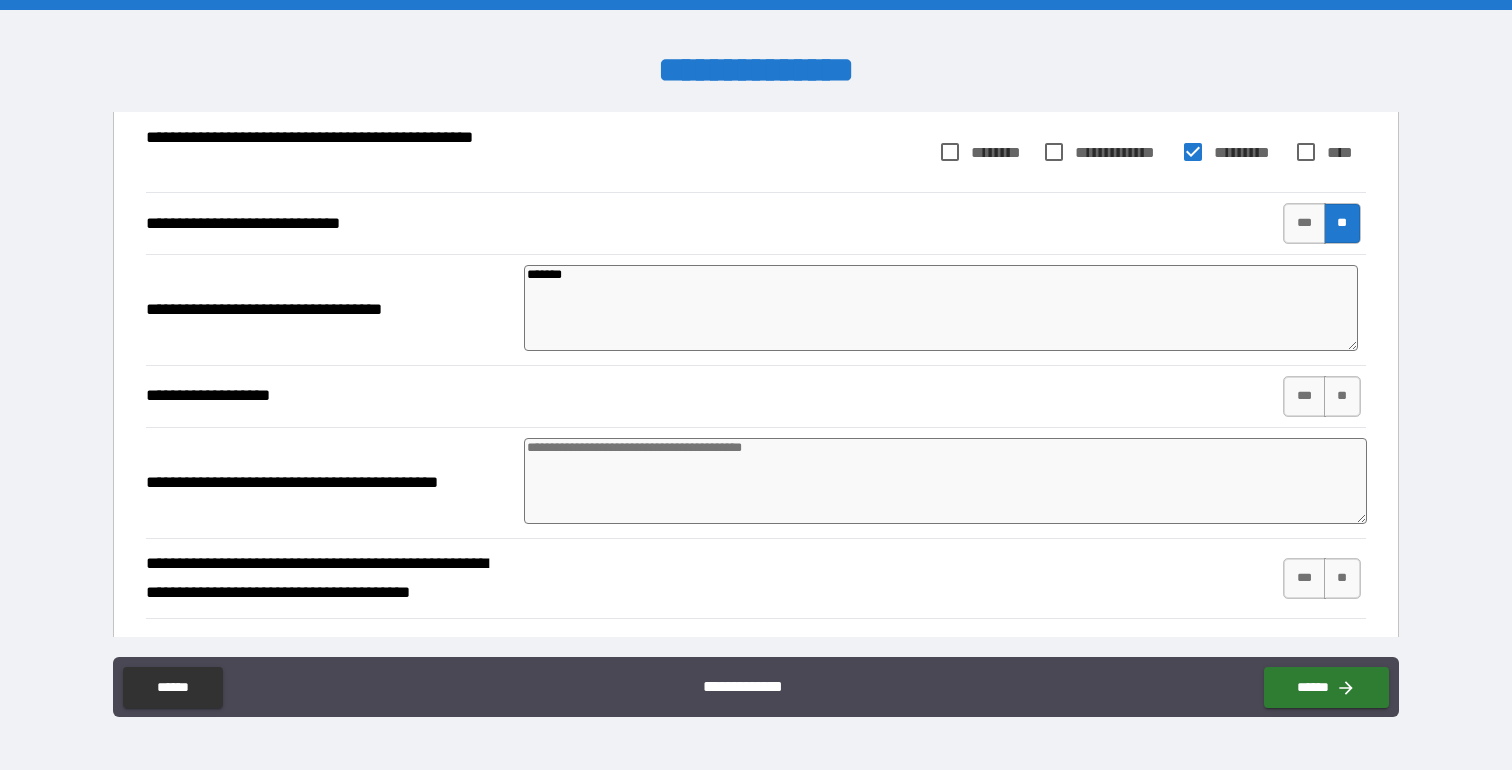 type on "*" 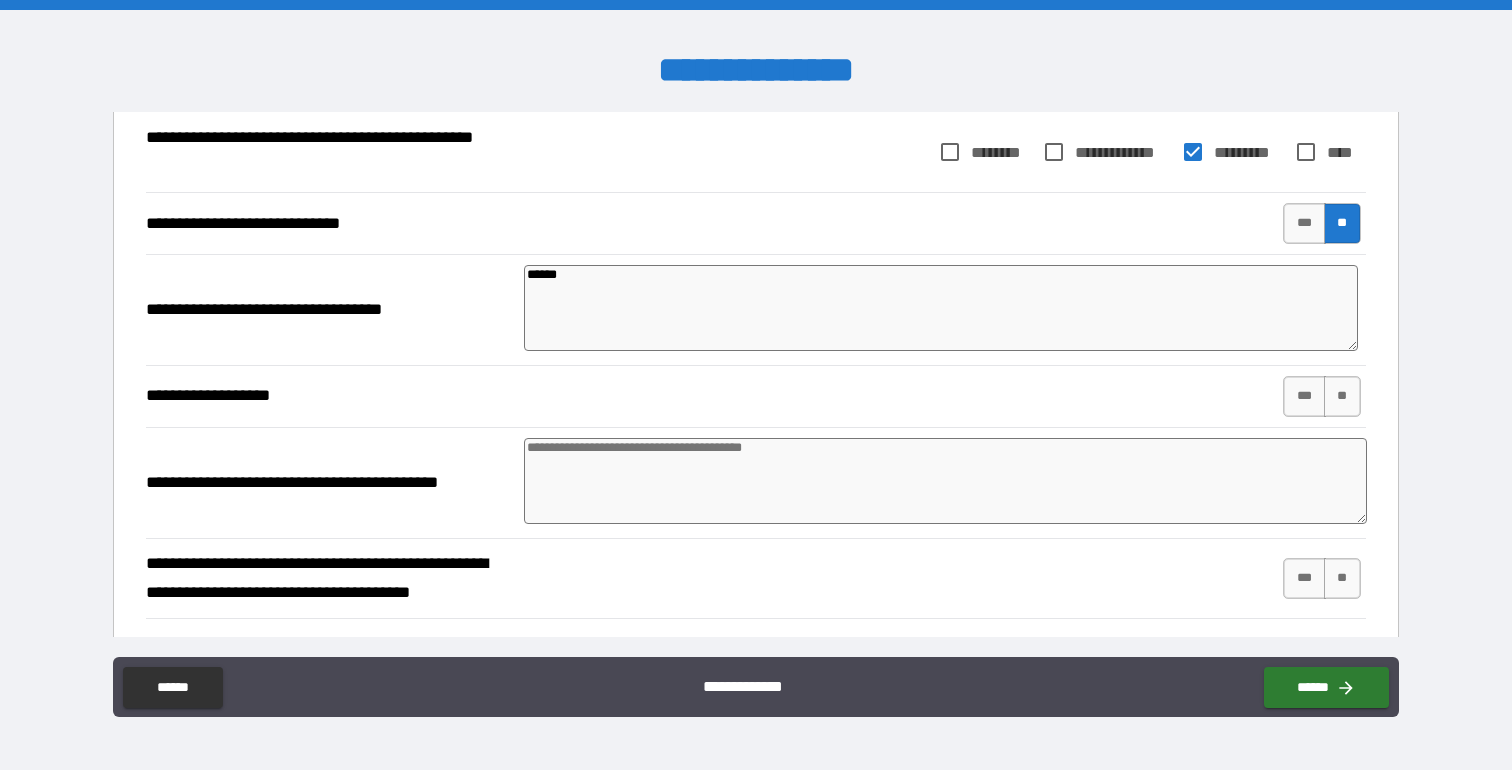 type on "*" 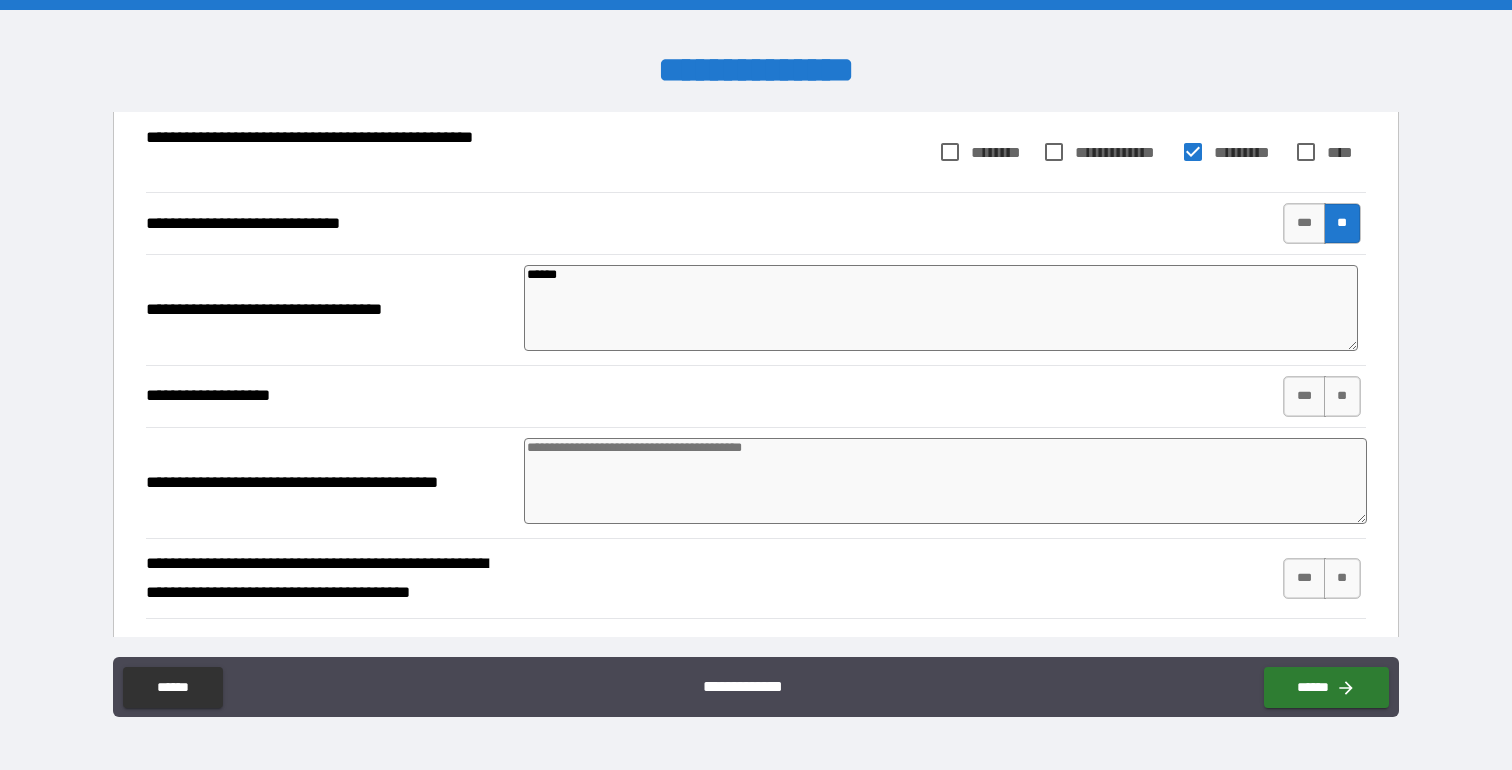 type on "*" 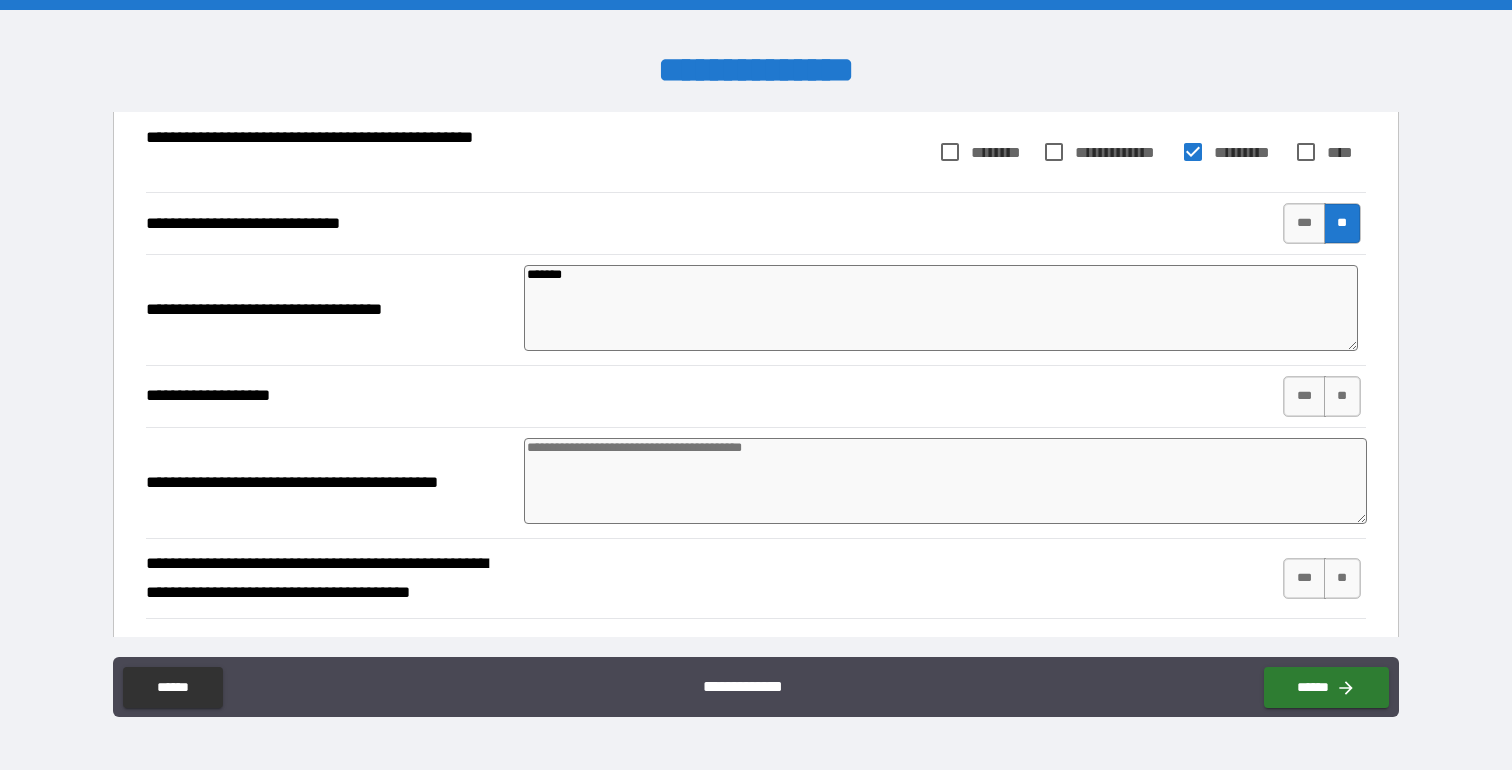 type on "********" 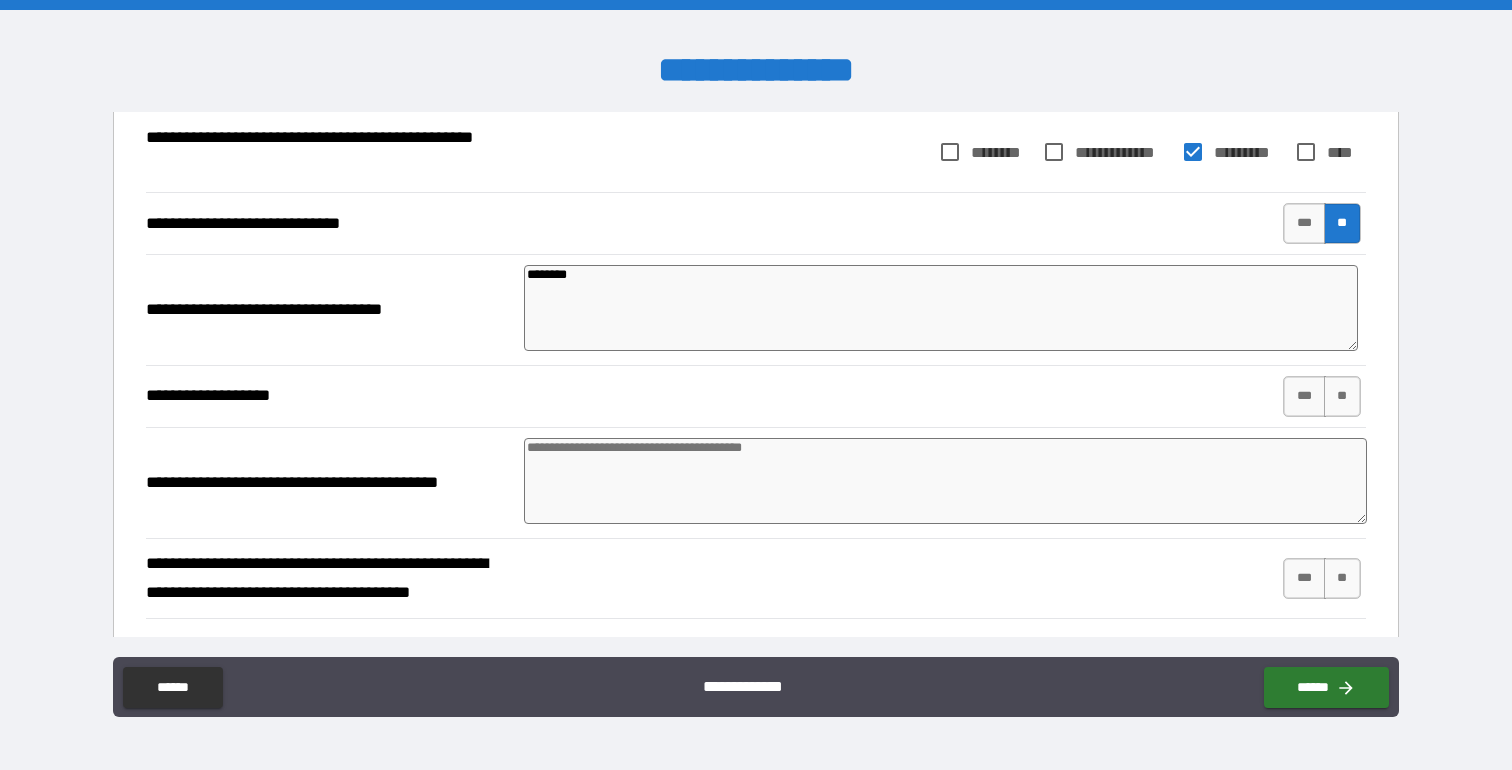 type on "*" 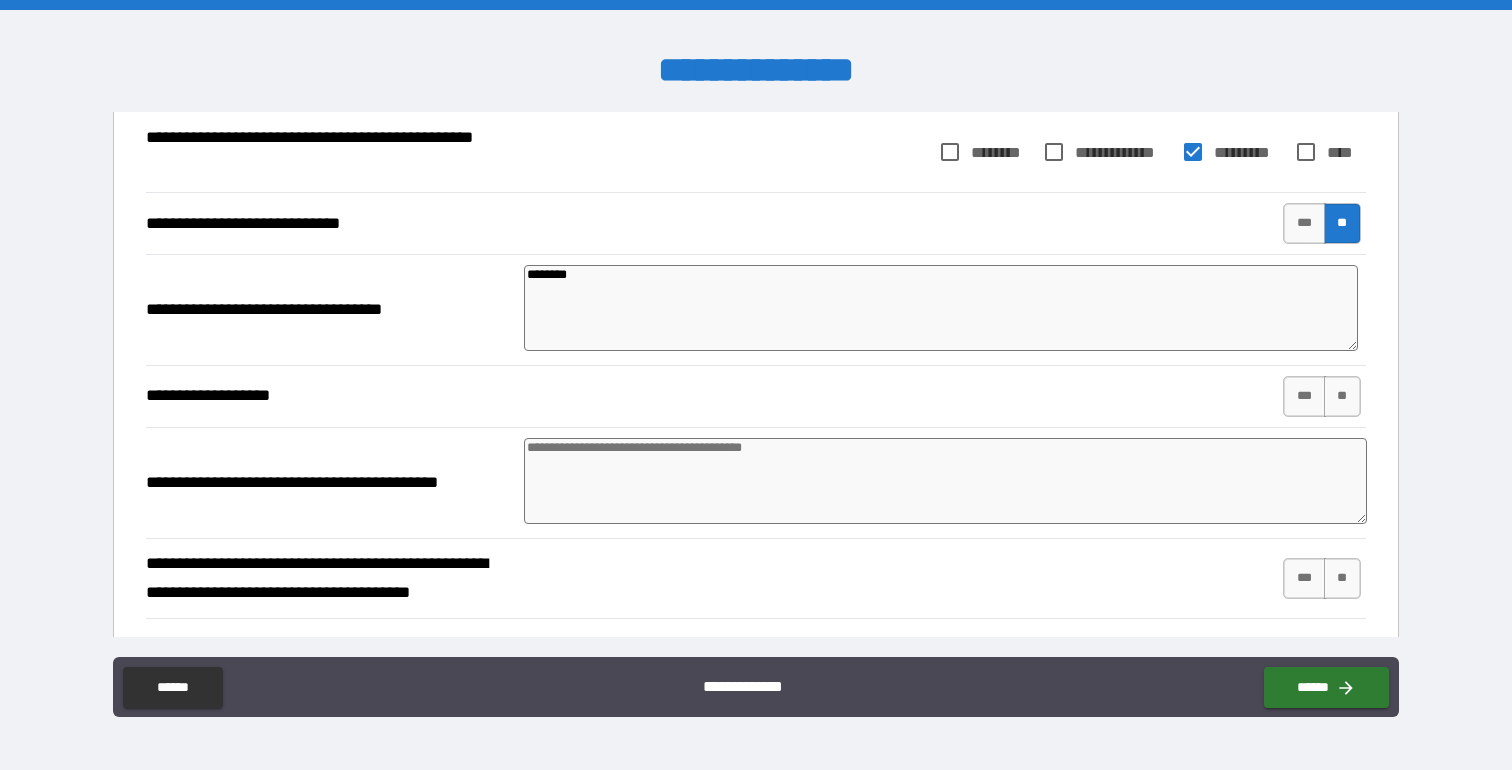 type on "*" 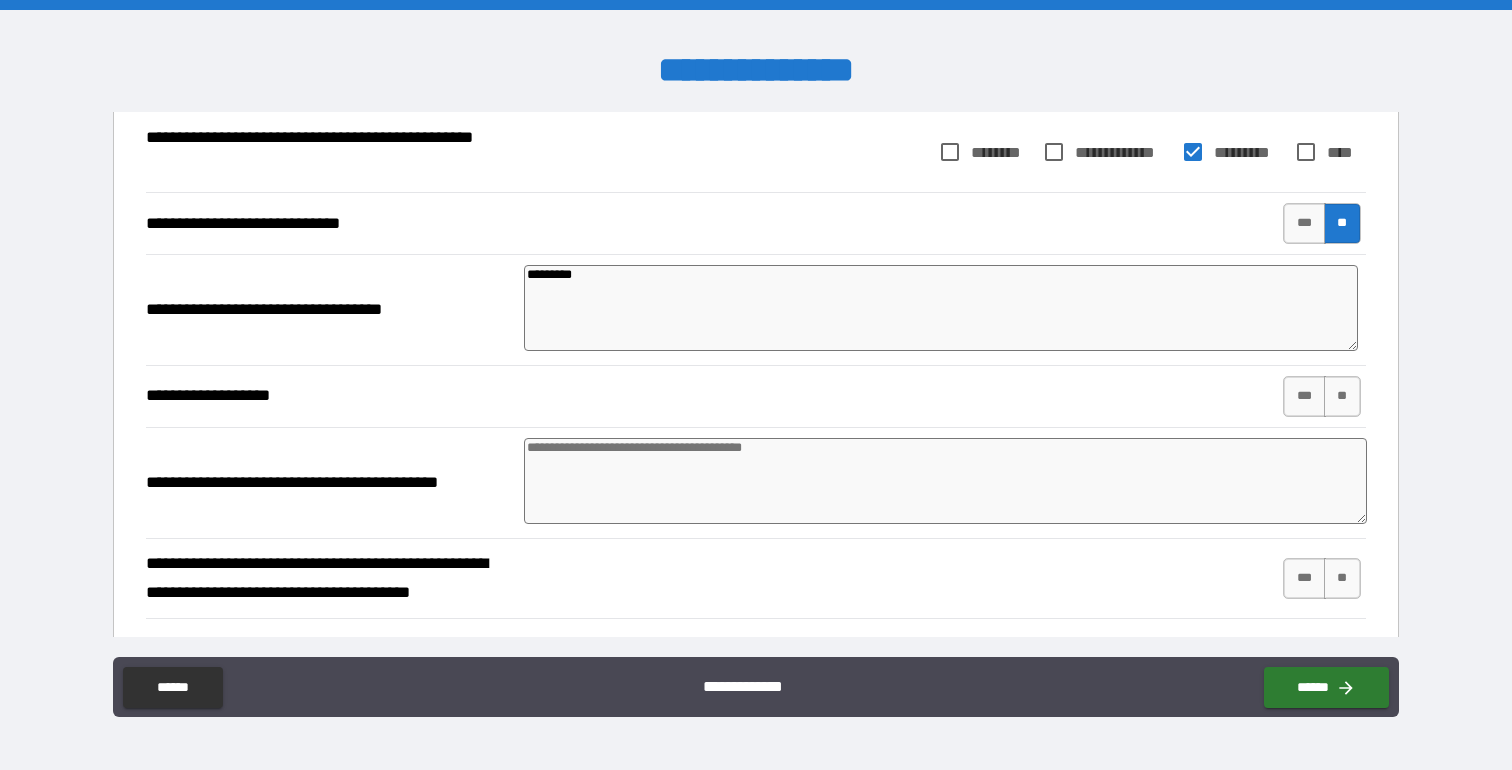 type on "*" 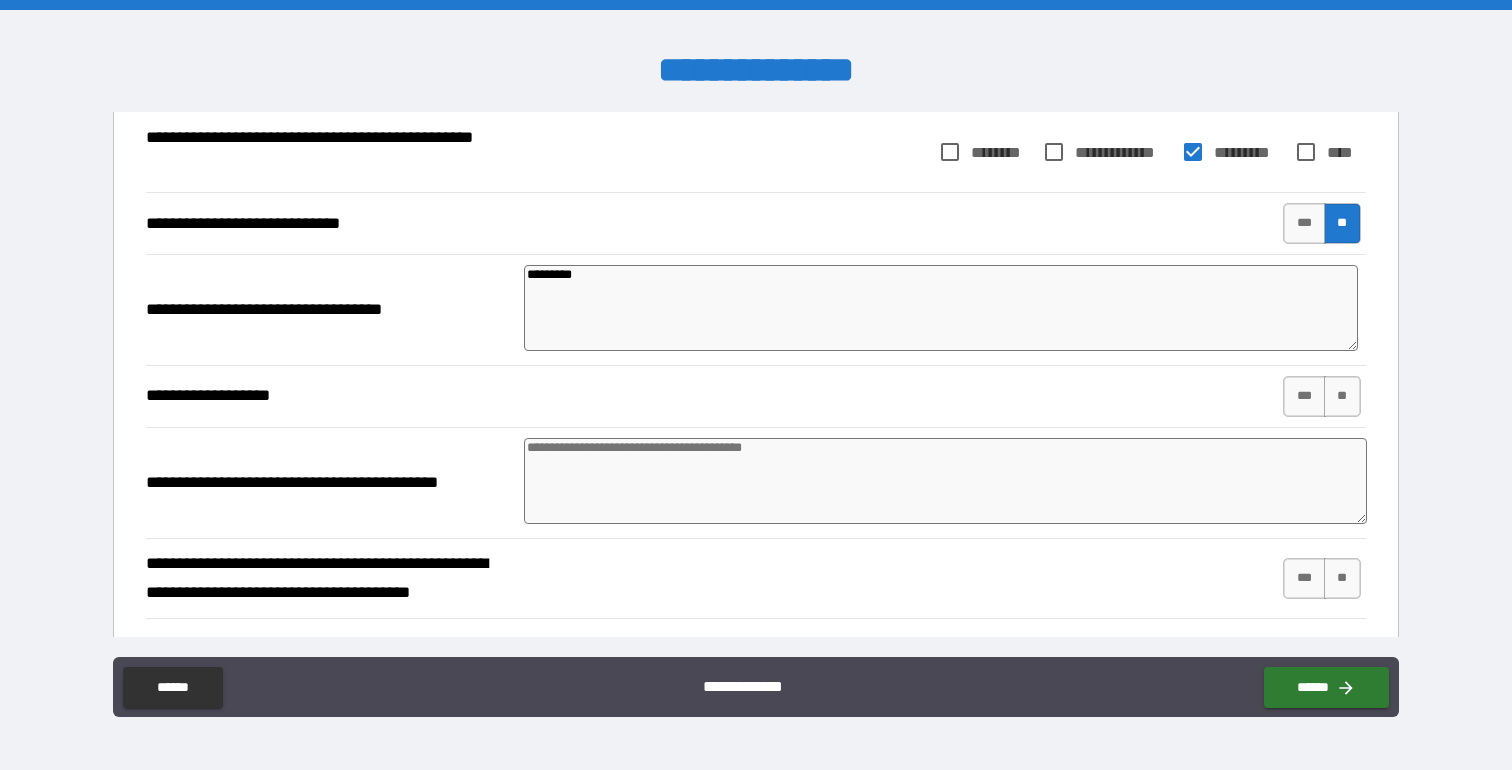 type on "*" 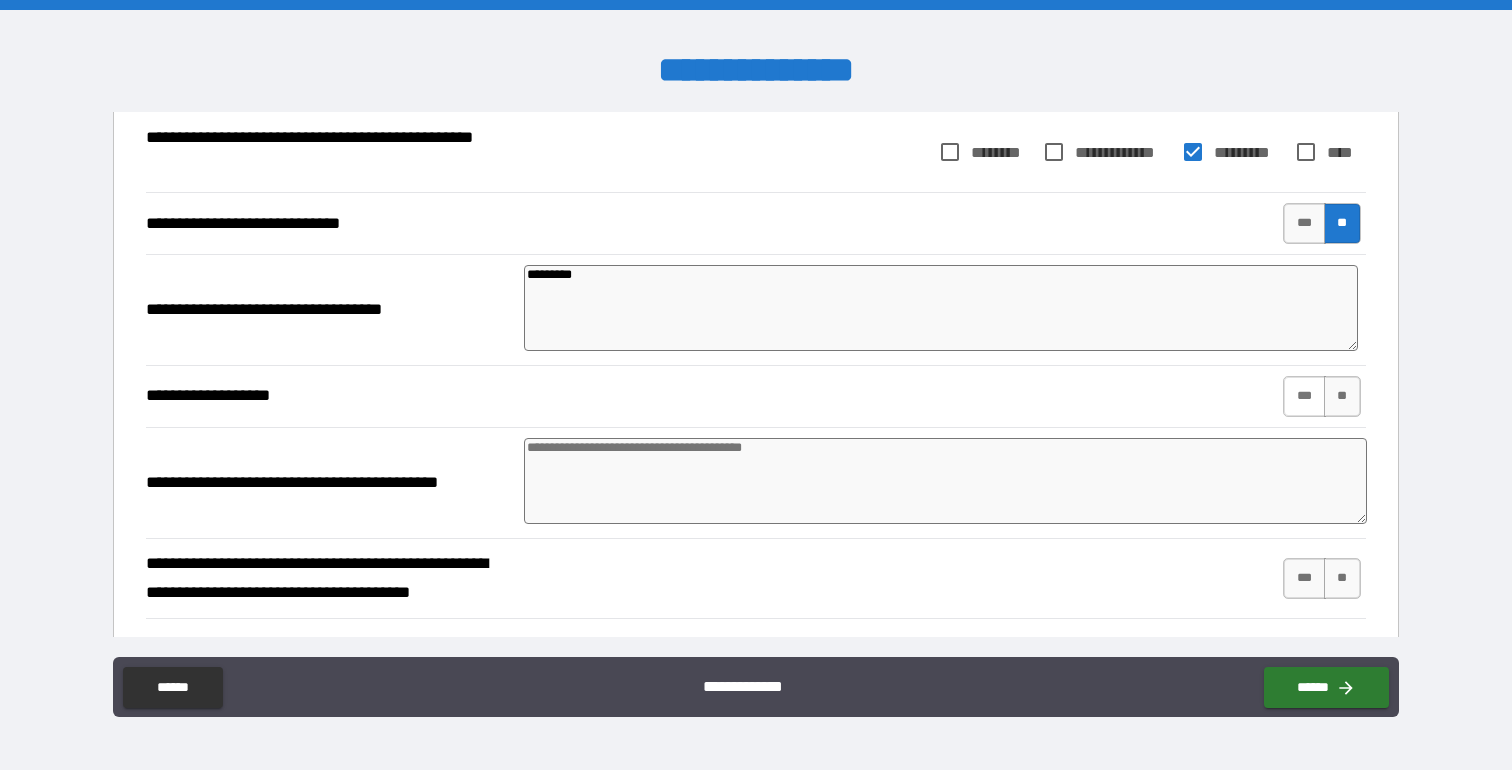 type on "*********" 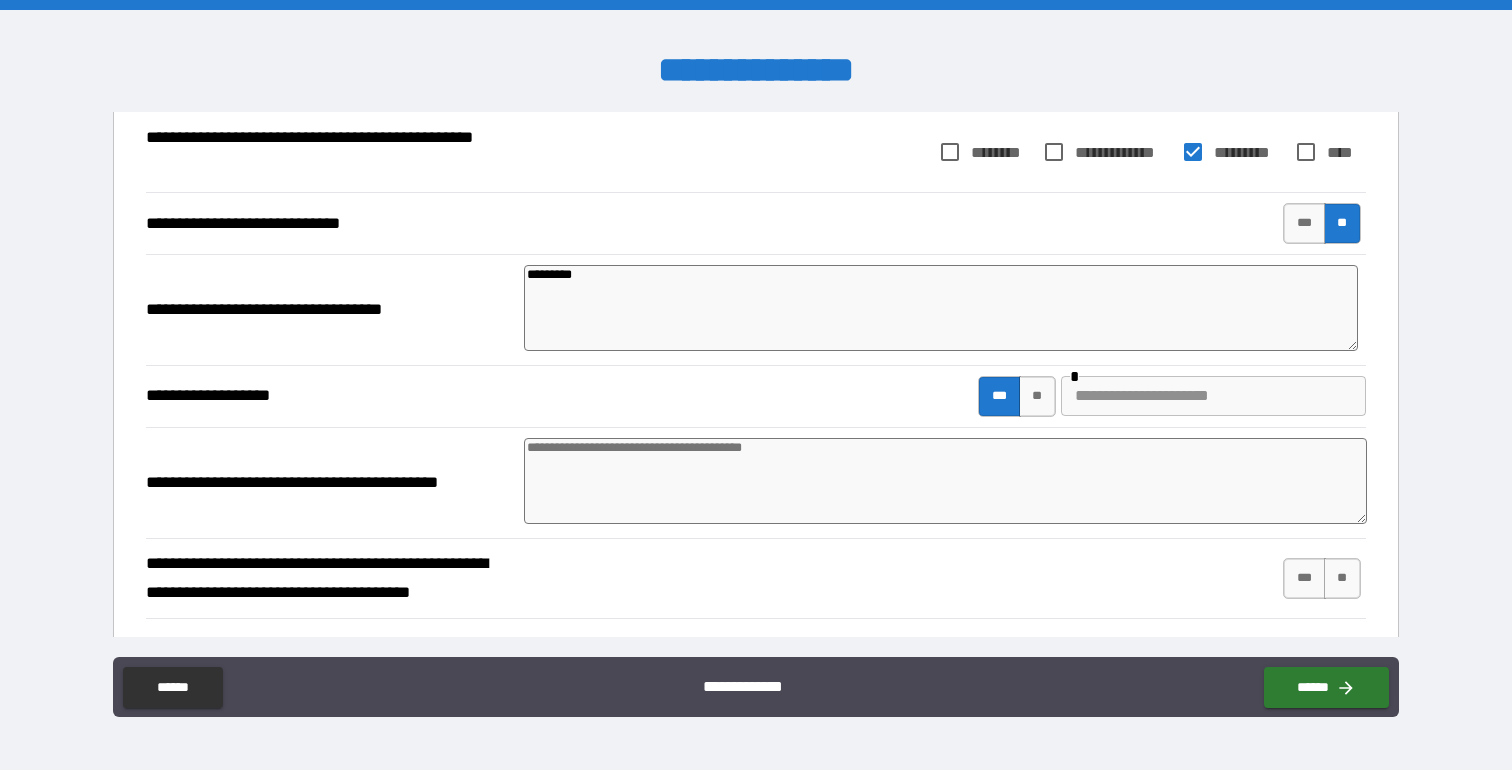 type on "*" 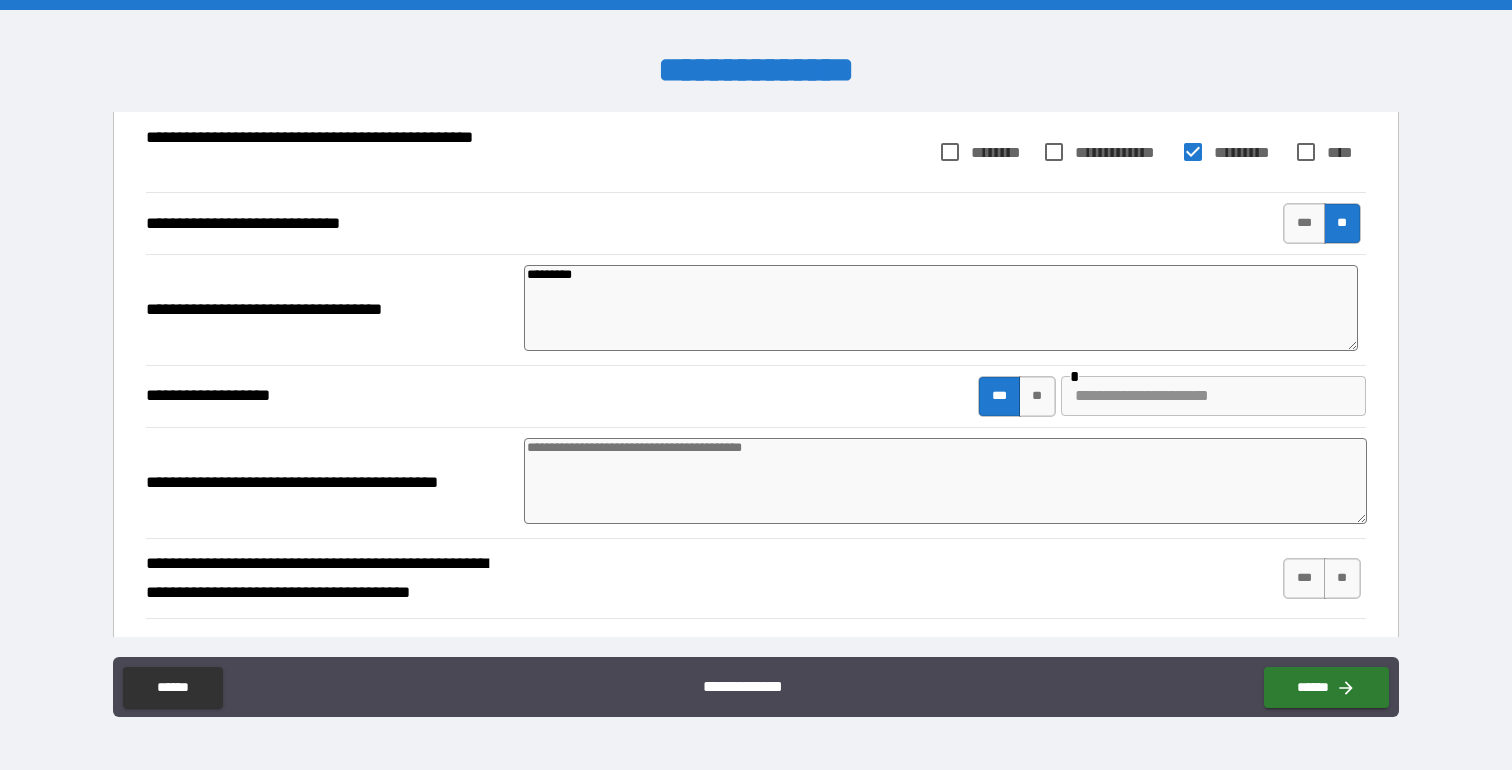 type on "*" 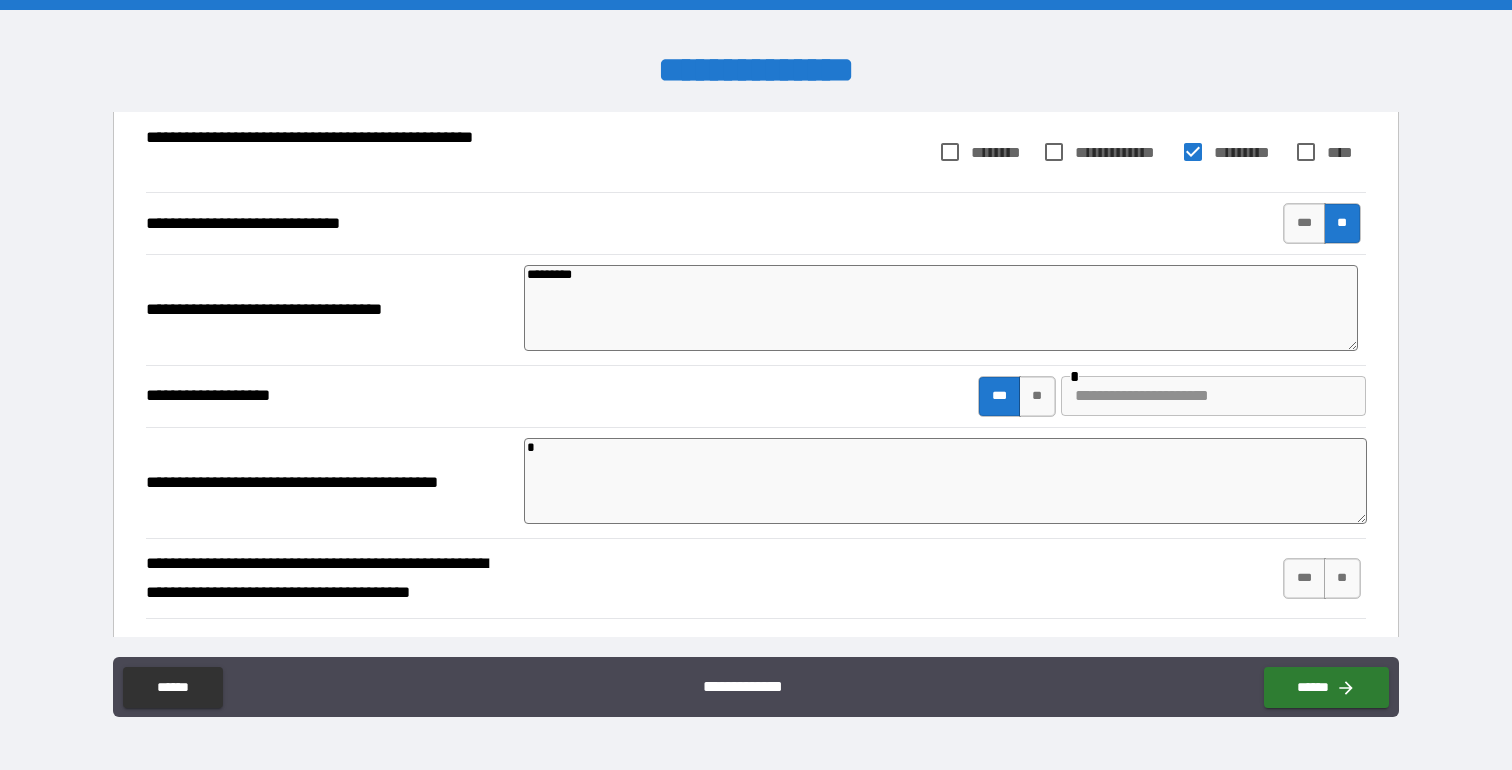 type on "*" 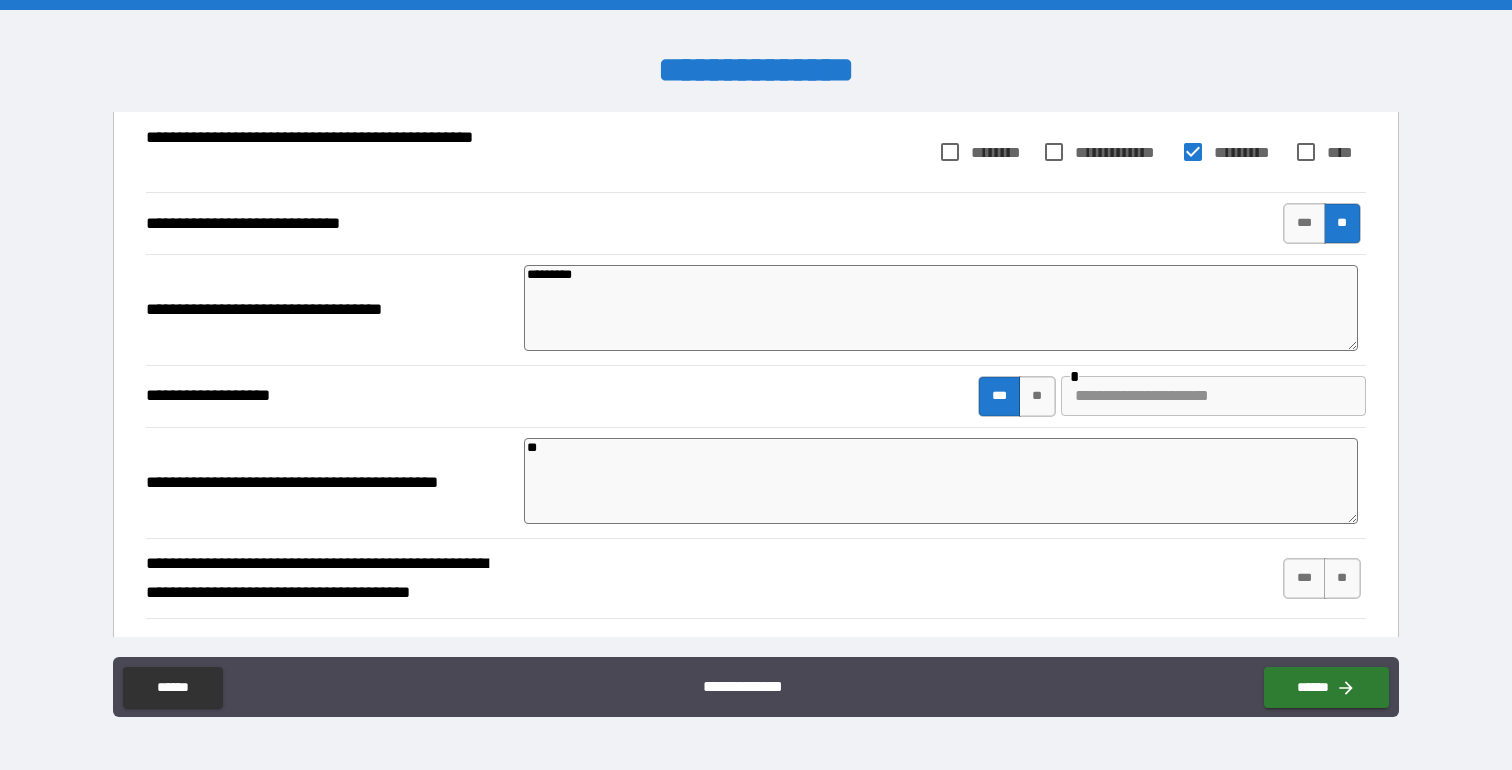type on "*" 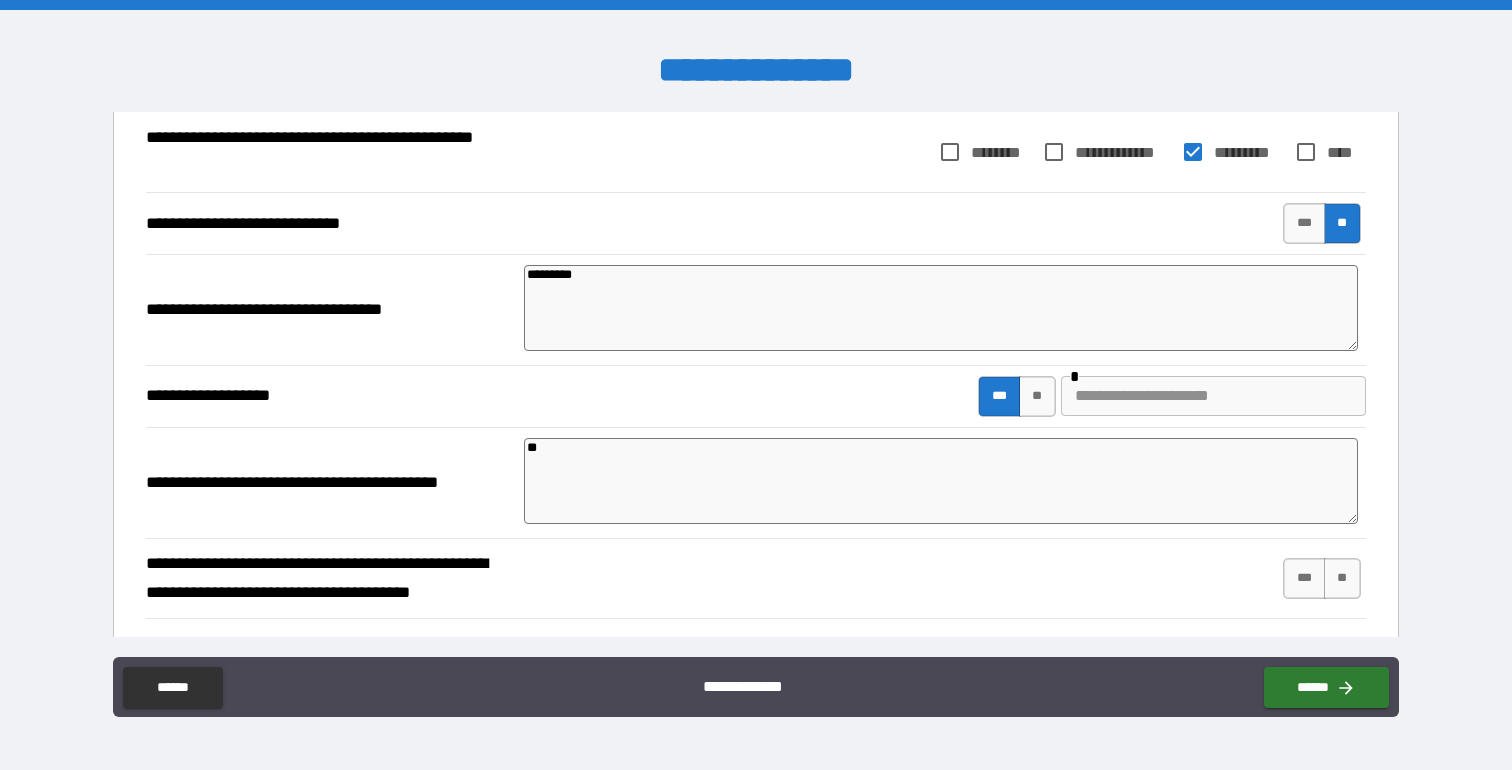 type on "***" 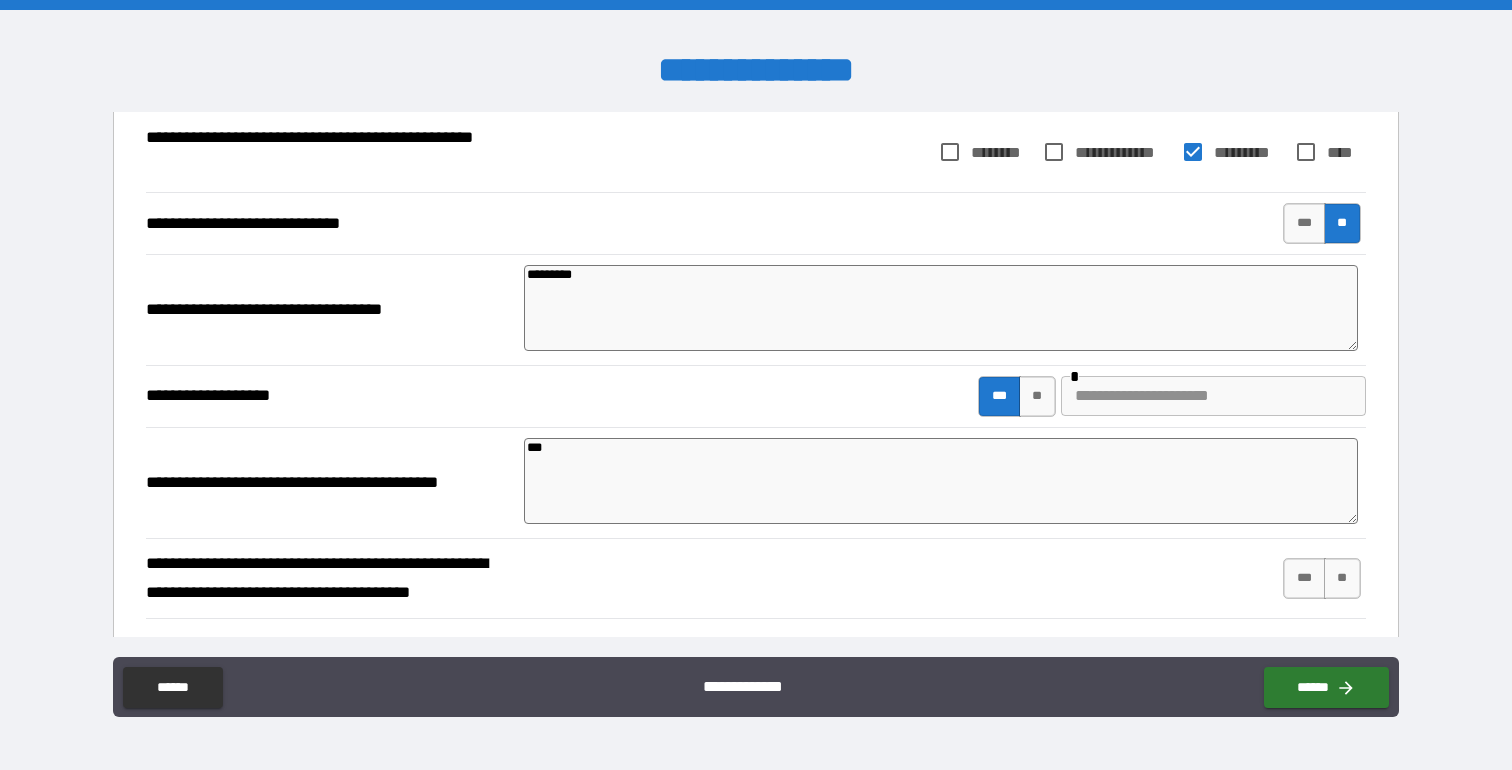 type on "*" 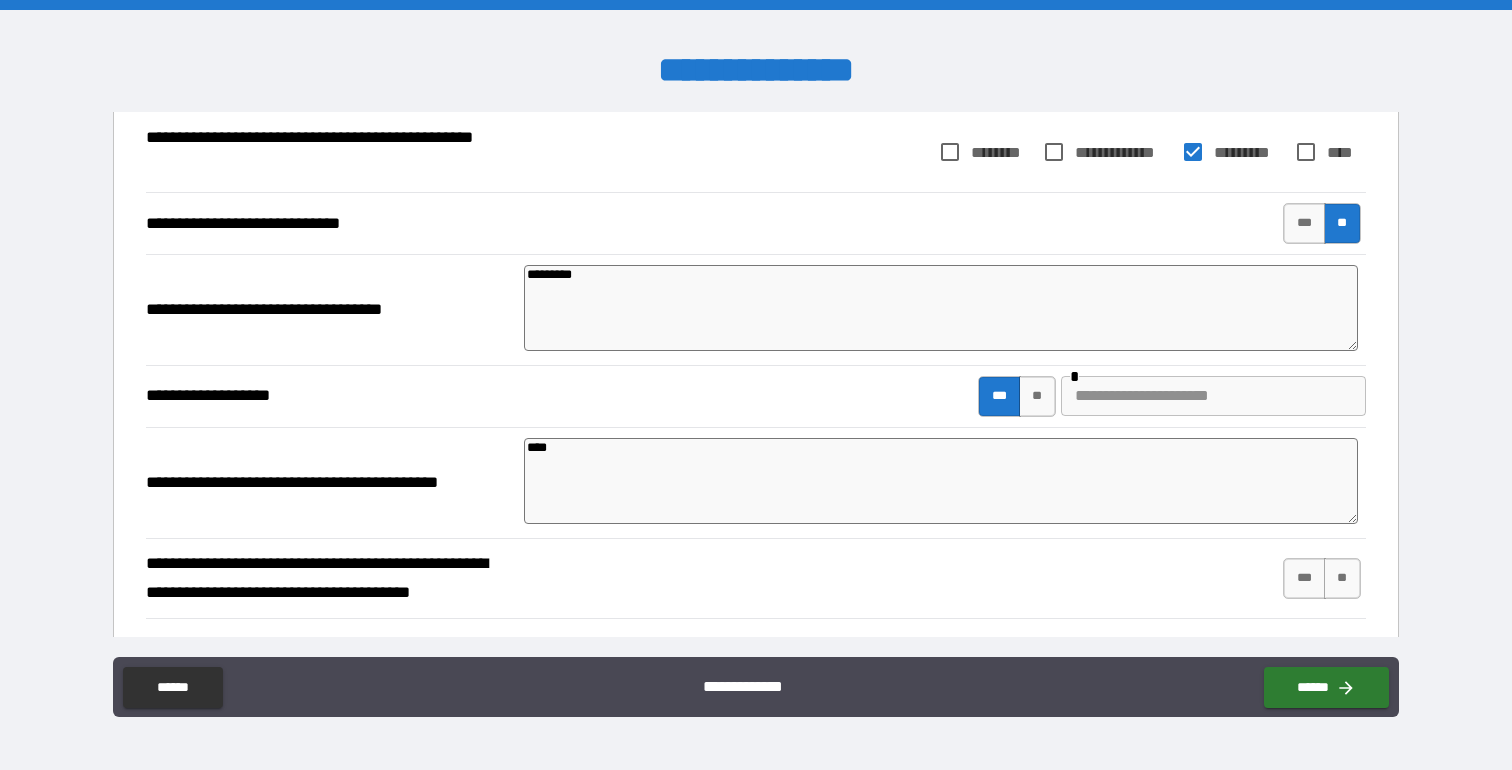 type on "*" 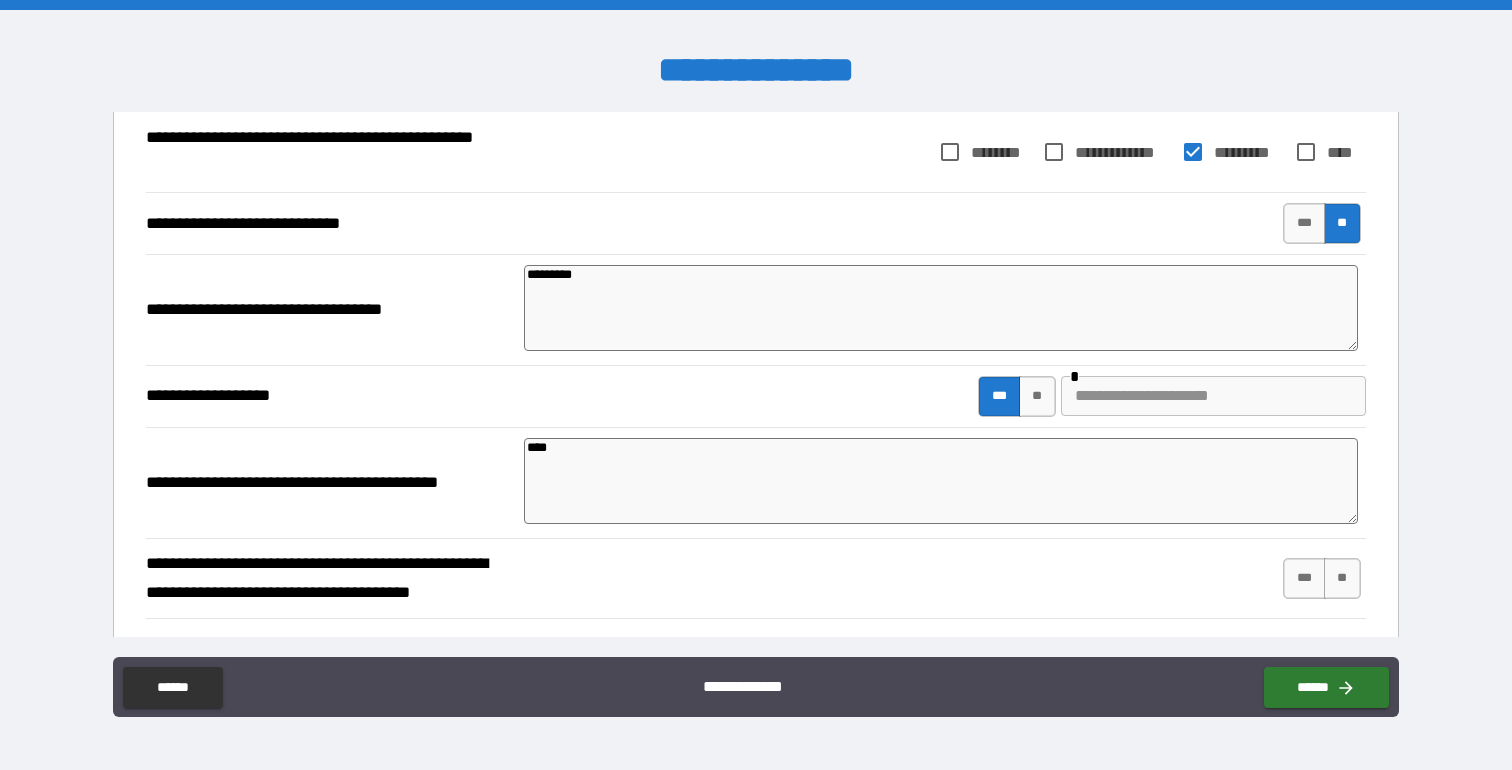 type on "*" 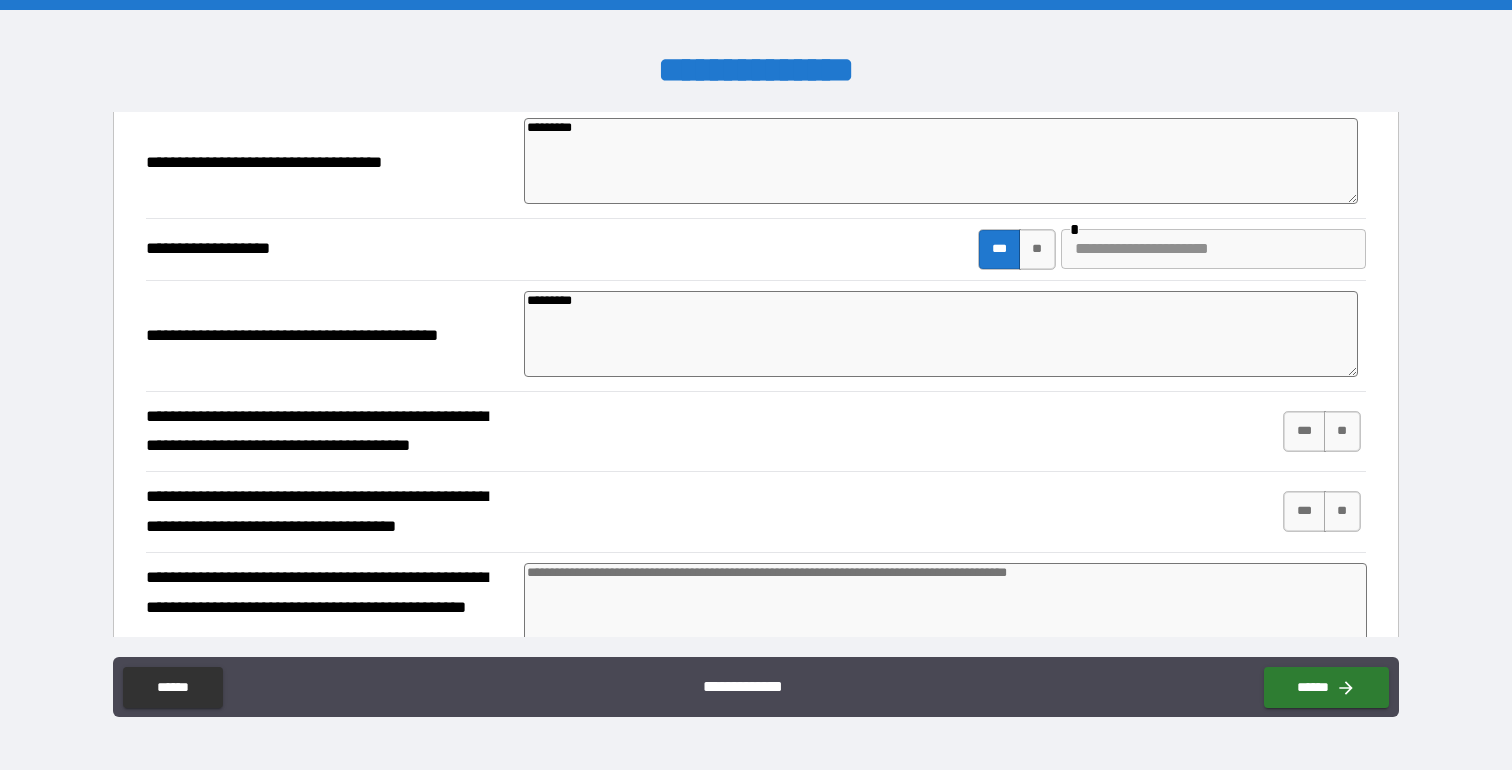 scroll, scrollTop: 305, scrollLeft: 0, axis: vertical 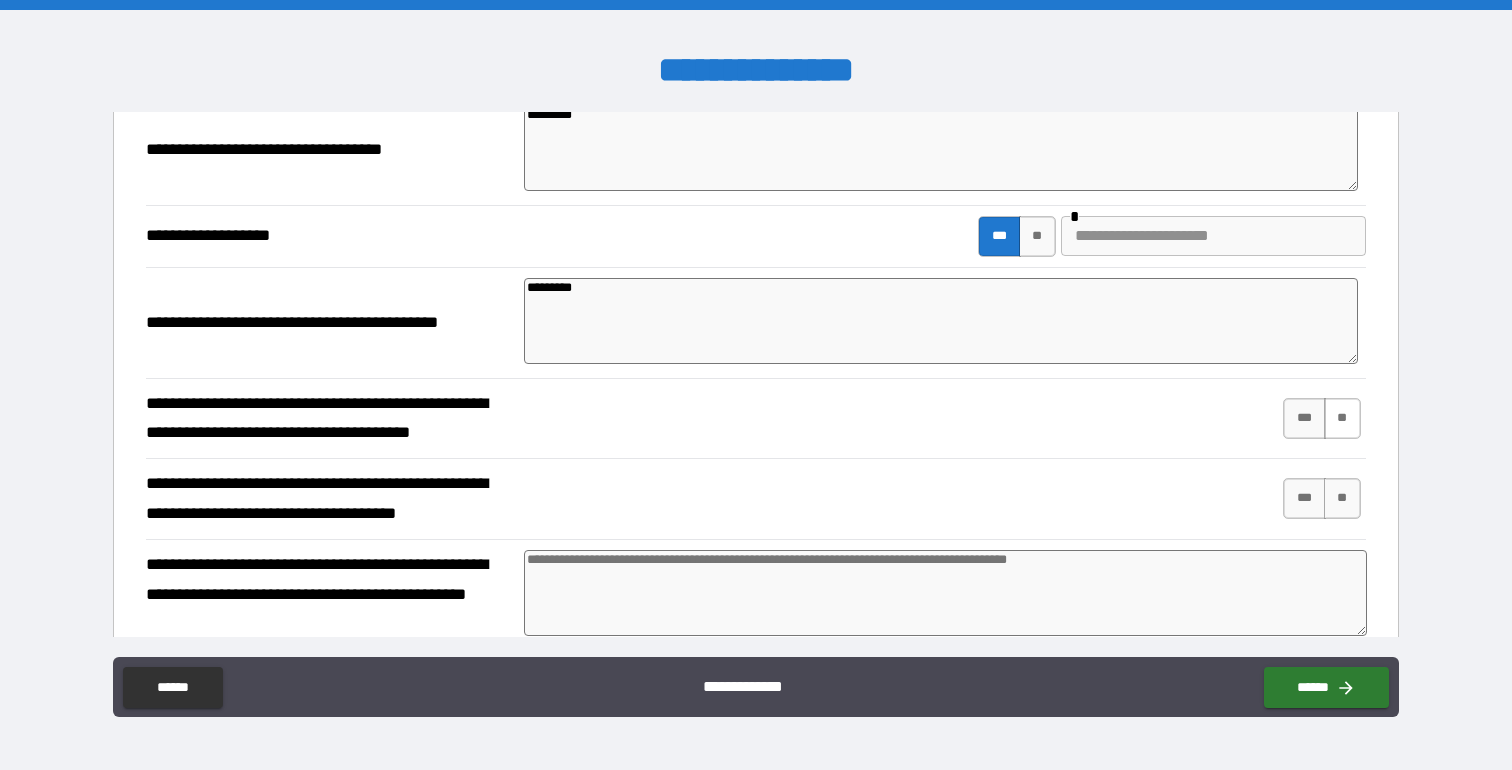 click on "**" at bounding box center (1342, 418) 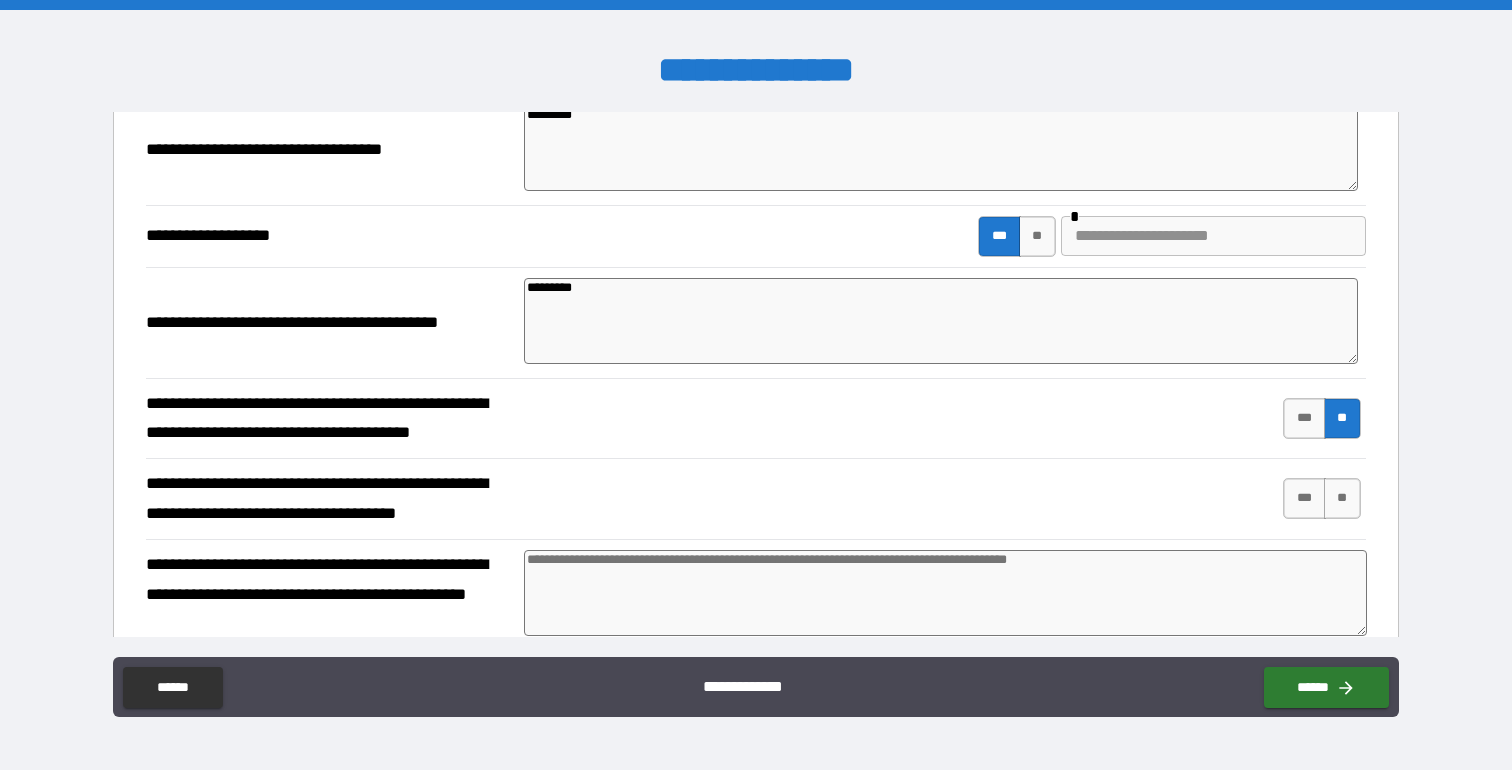 scroll, scrollTop: 389, scrollLeft: 0, axis: vertical 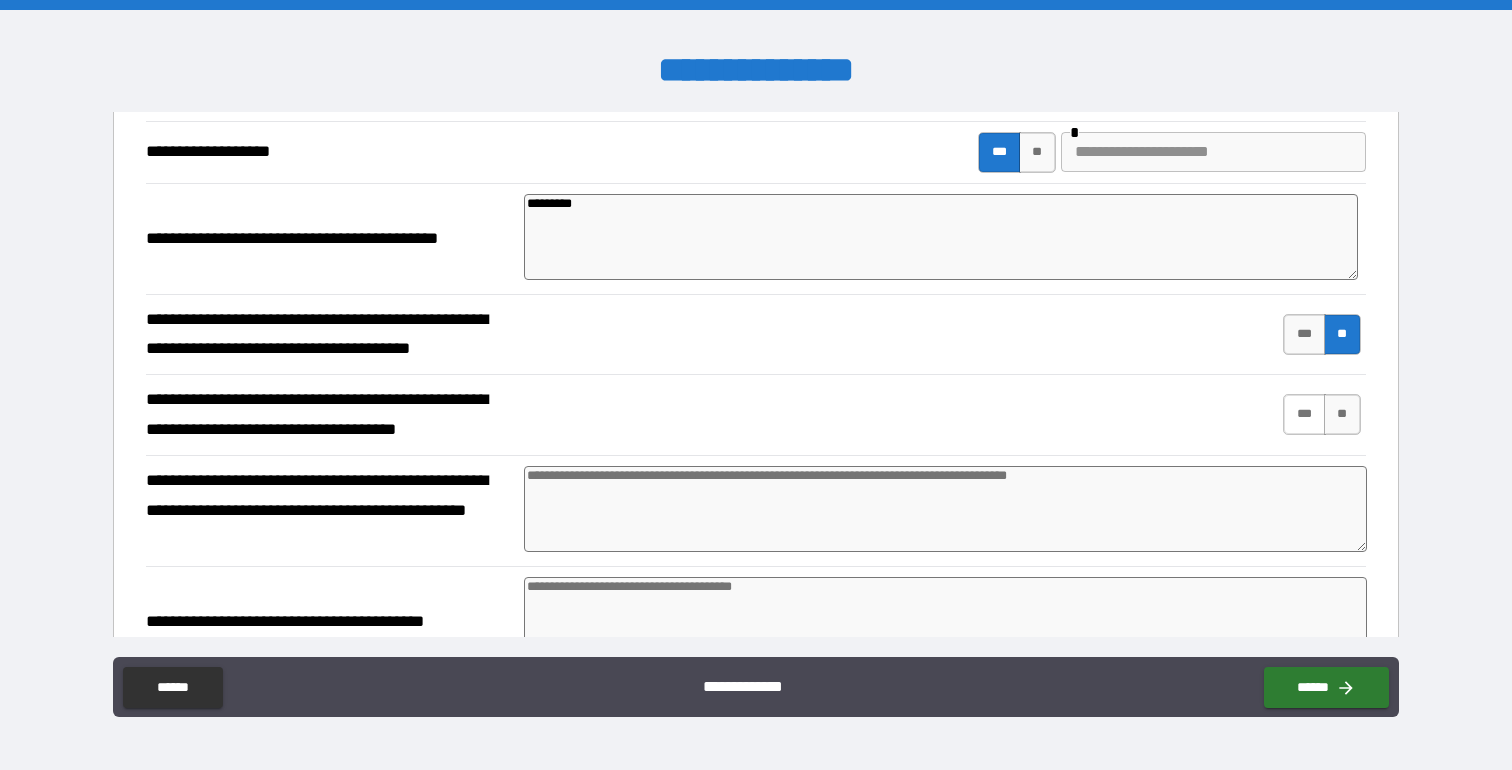 click on "***" at bounding box center [1304, 414] 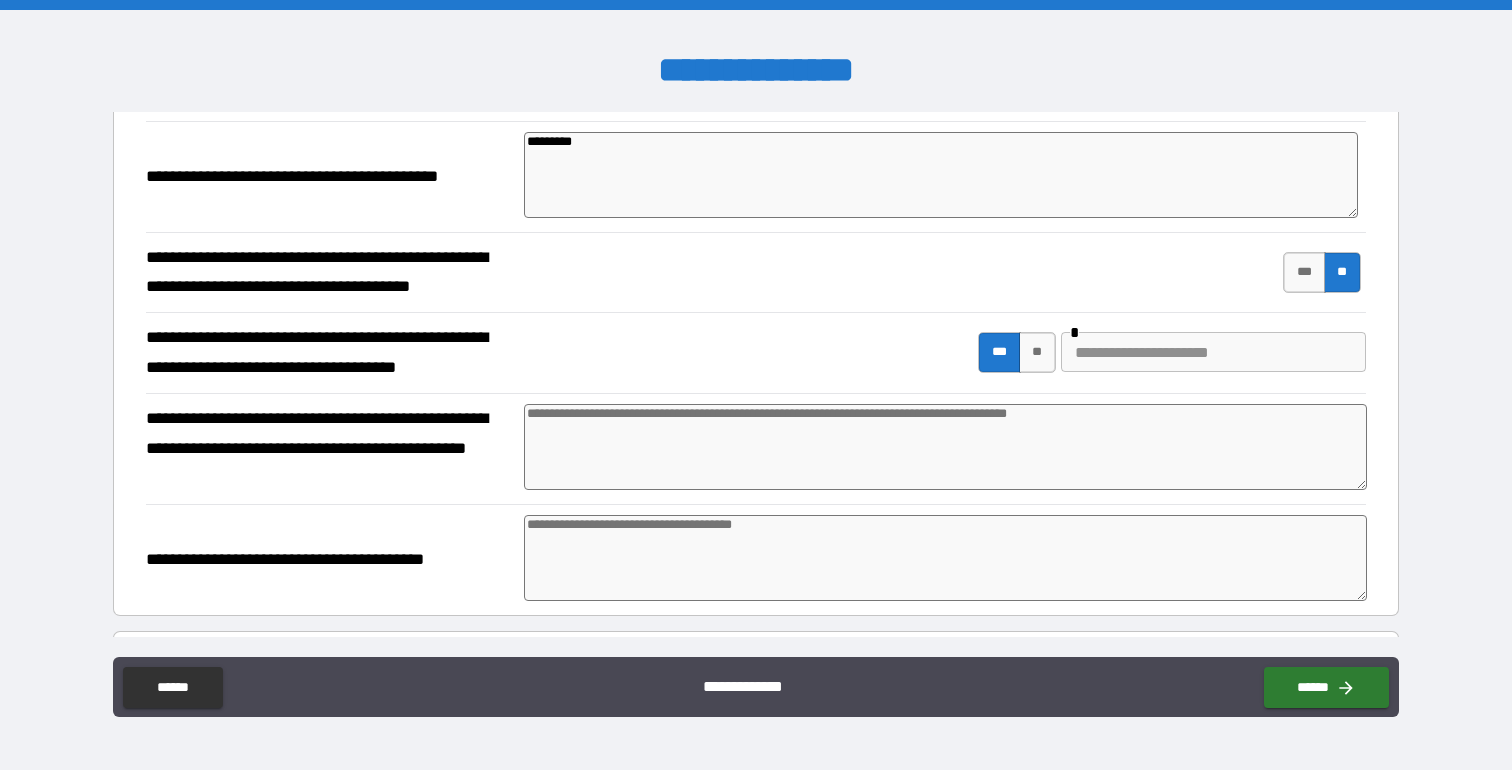 scroll, scrollTop: 464, scrollLeft: 0, axis: vertical 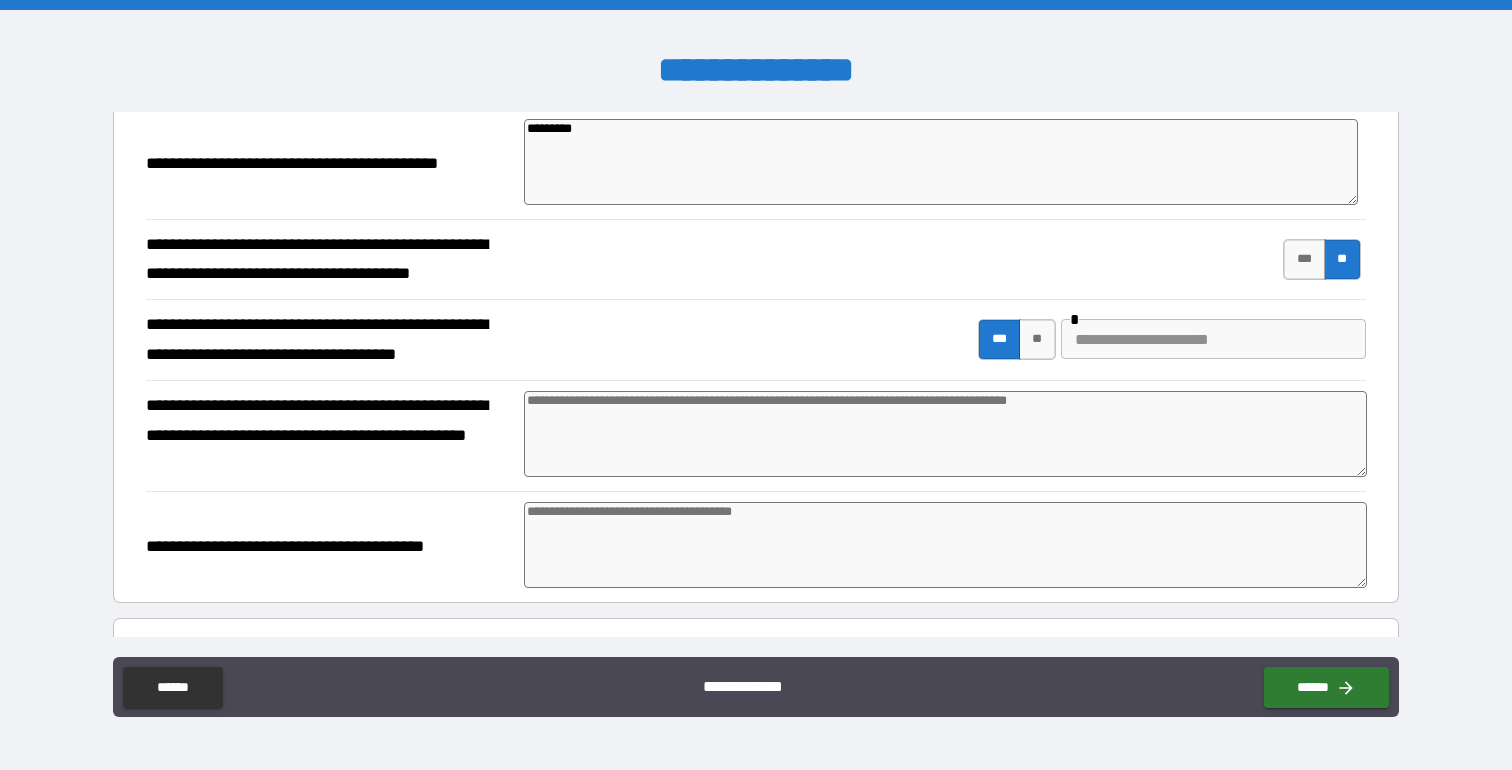 click at bounding box center [945, 434] 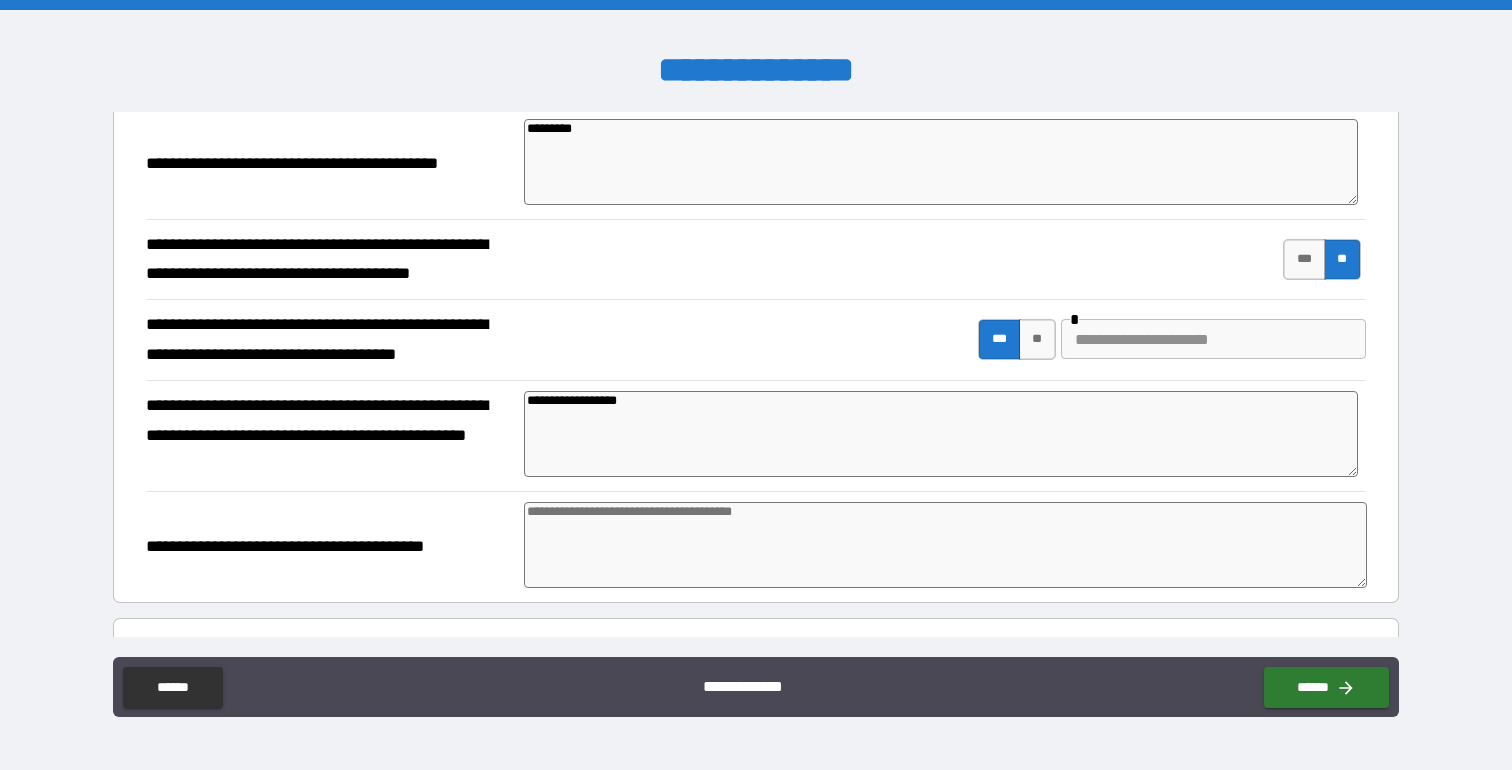 paste on "**********" 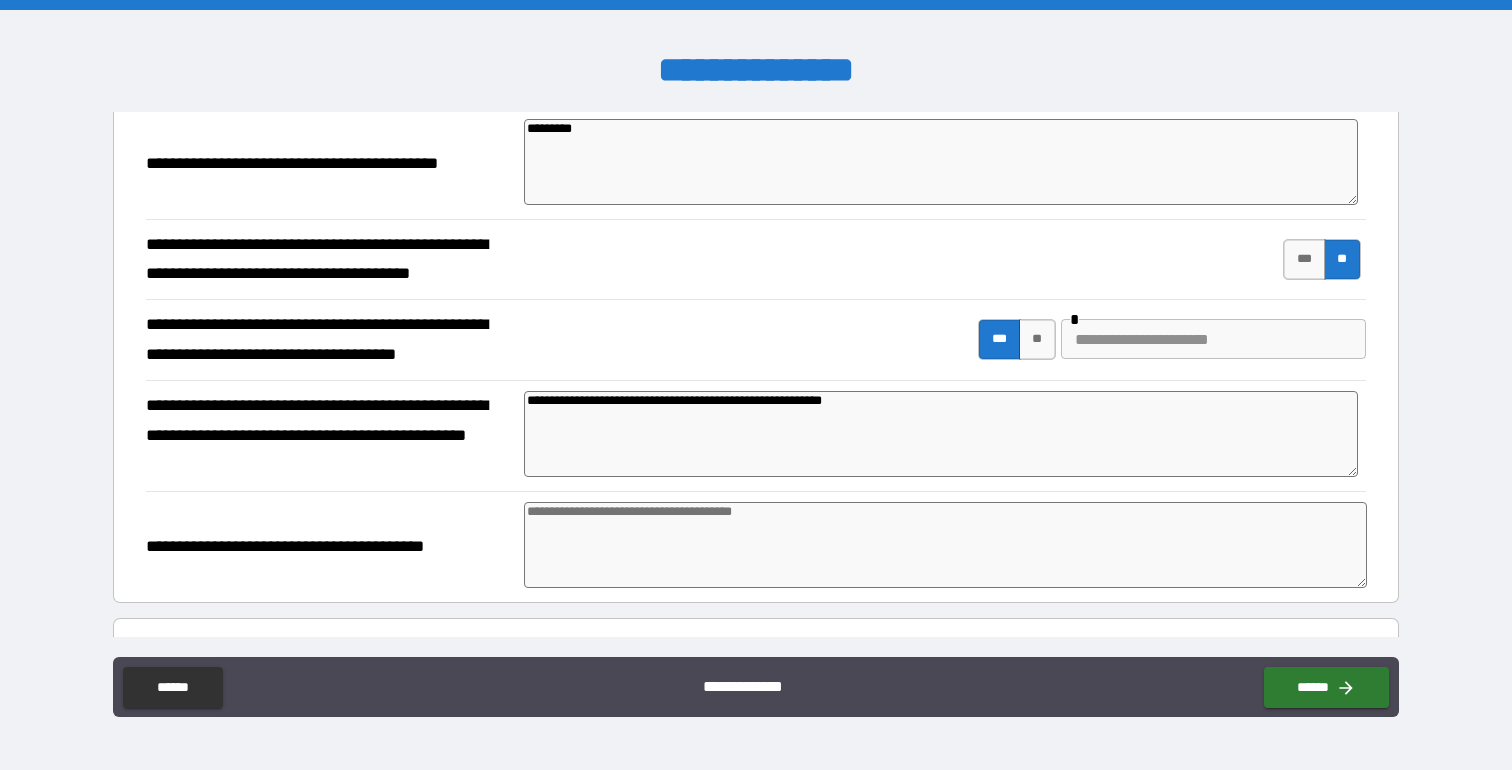 click on "**********" at bounding box center [941, 434] 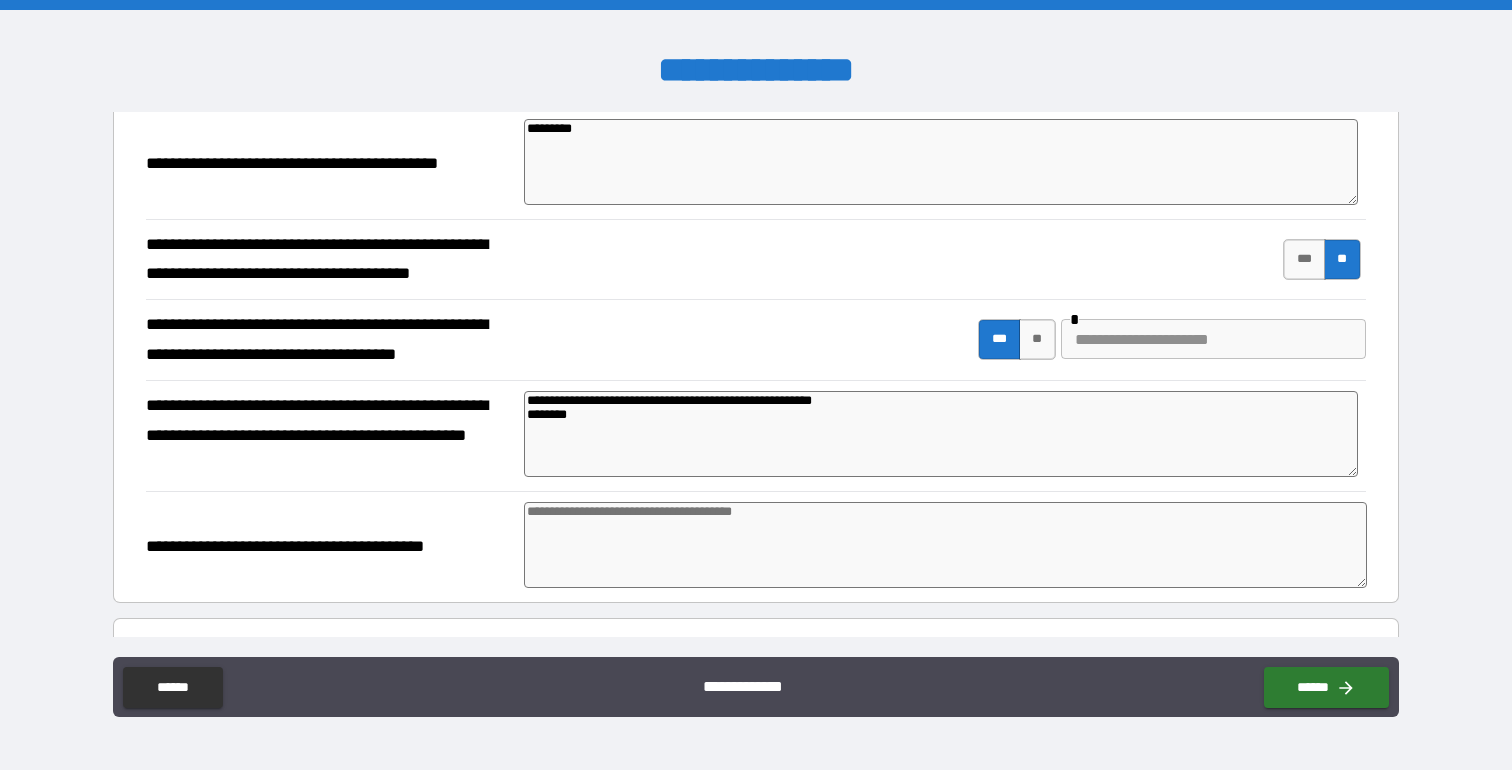 paste on "**********" 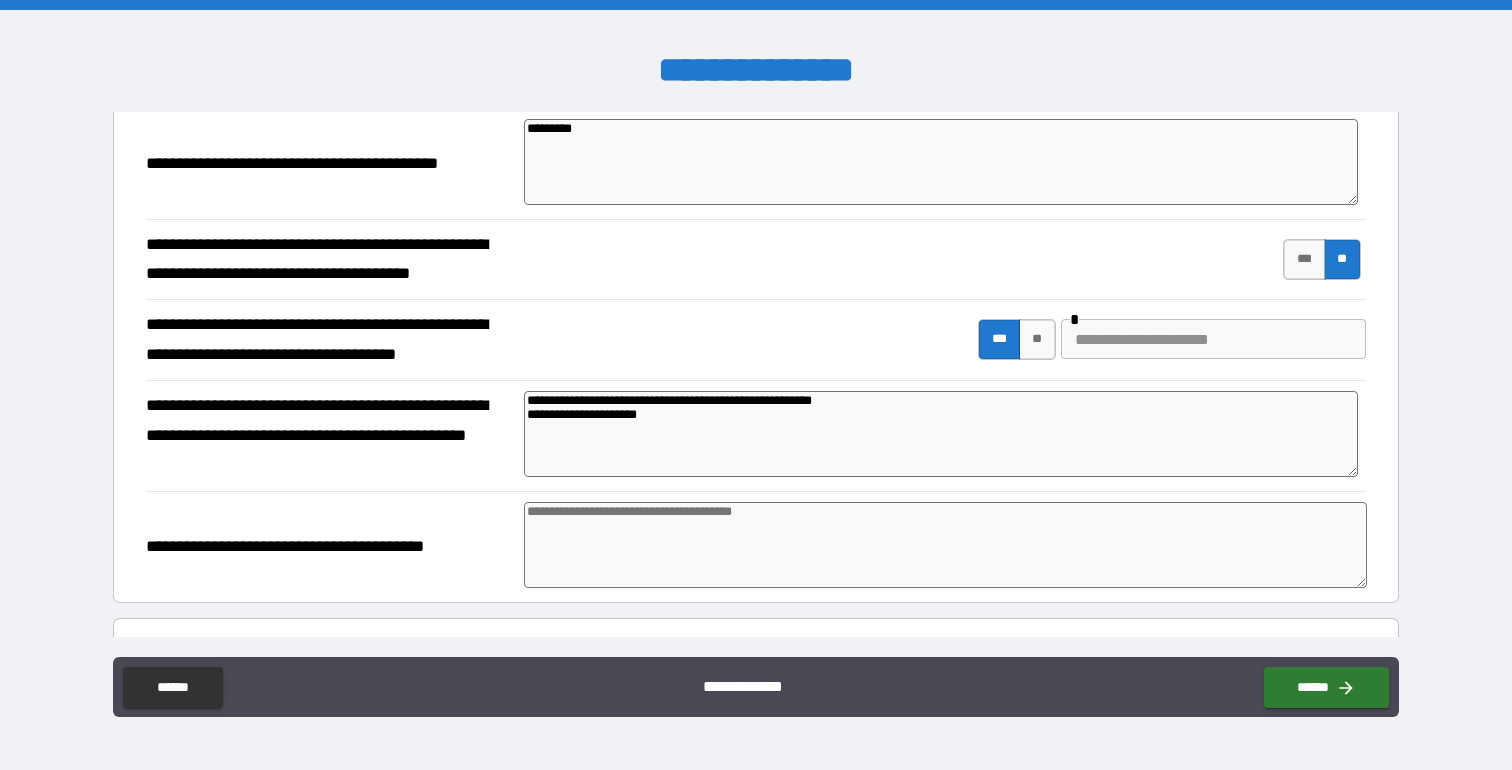 click at bounding box center (945, 545) 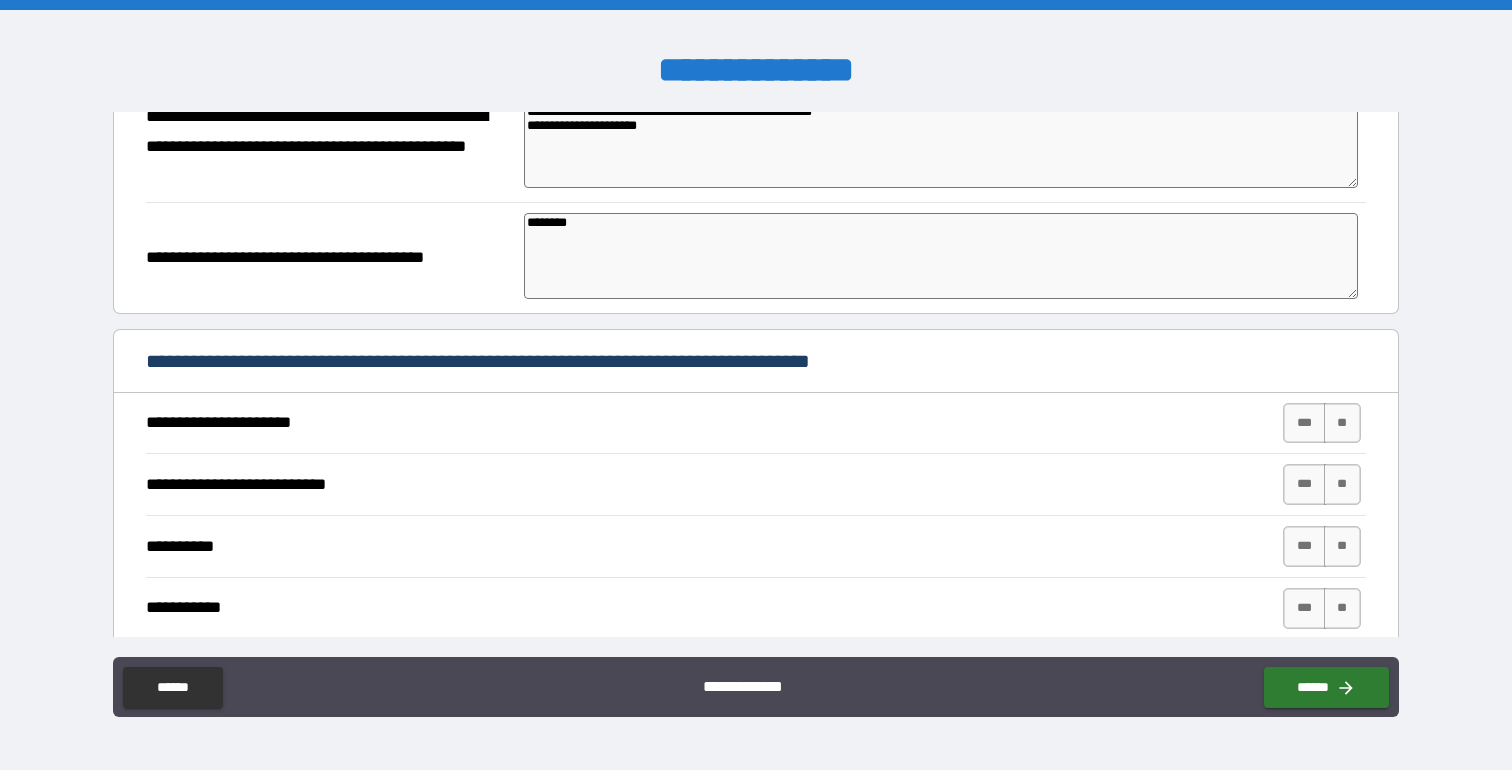scroll, scrollTop: 761, scrollLeft: 0, axis: vertical 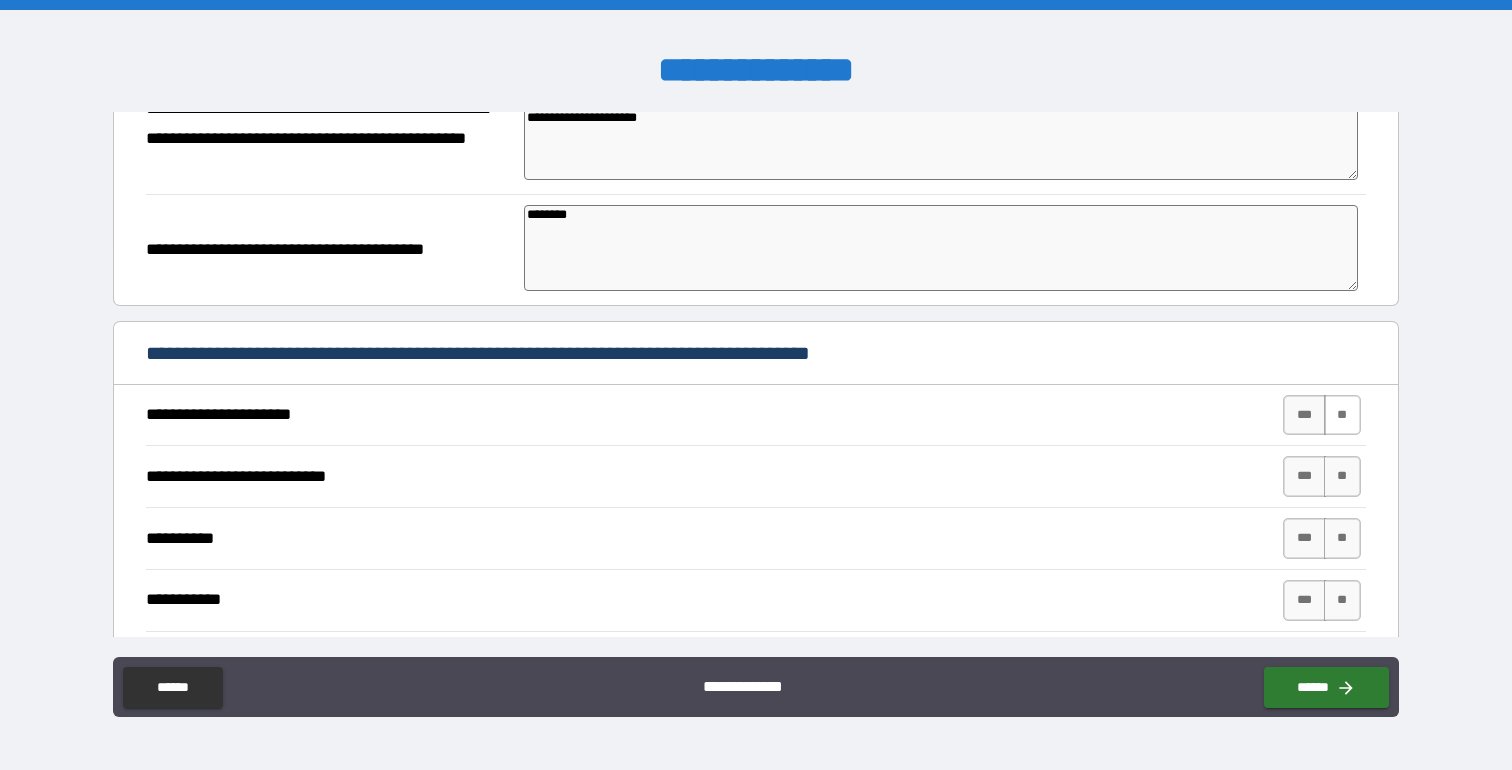 click on "**" at bounding box center [1342, 415] 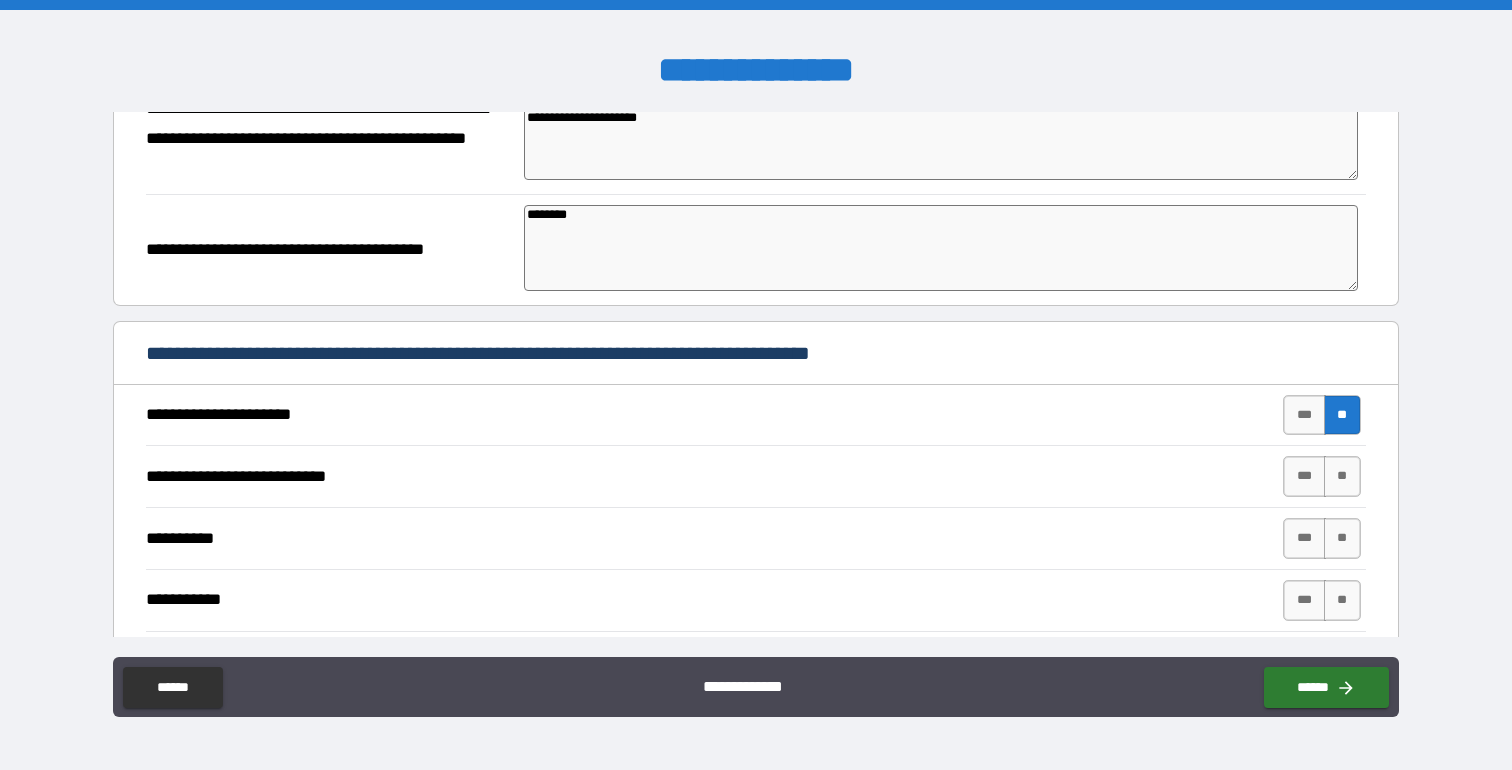 click on "**********" at bounding box center [755, 476] 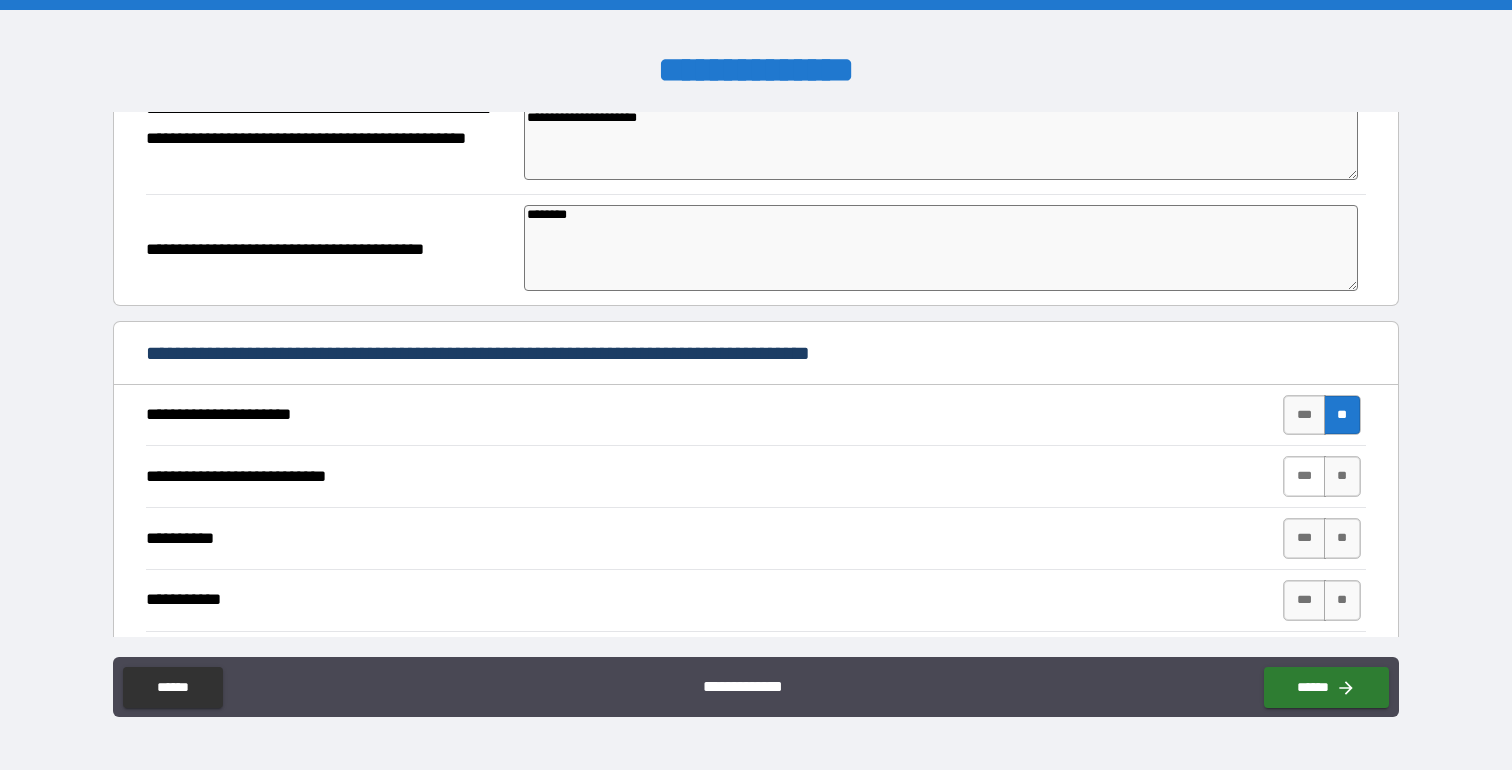 click on "***" at bounding box center [1304, 476] 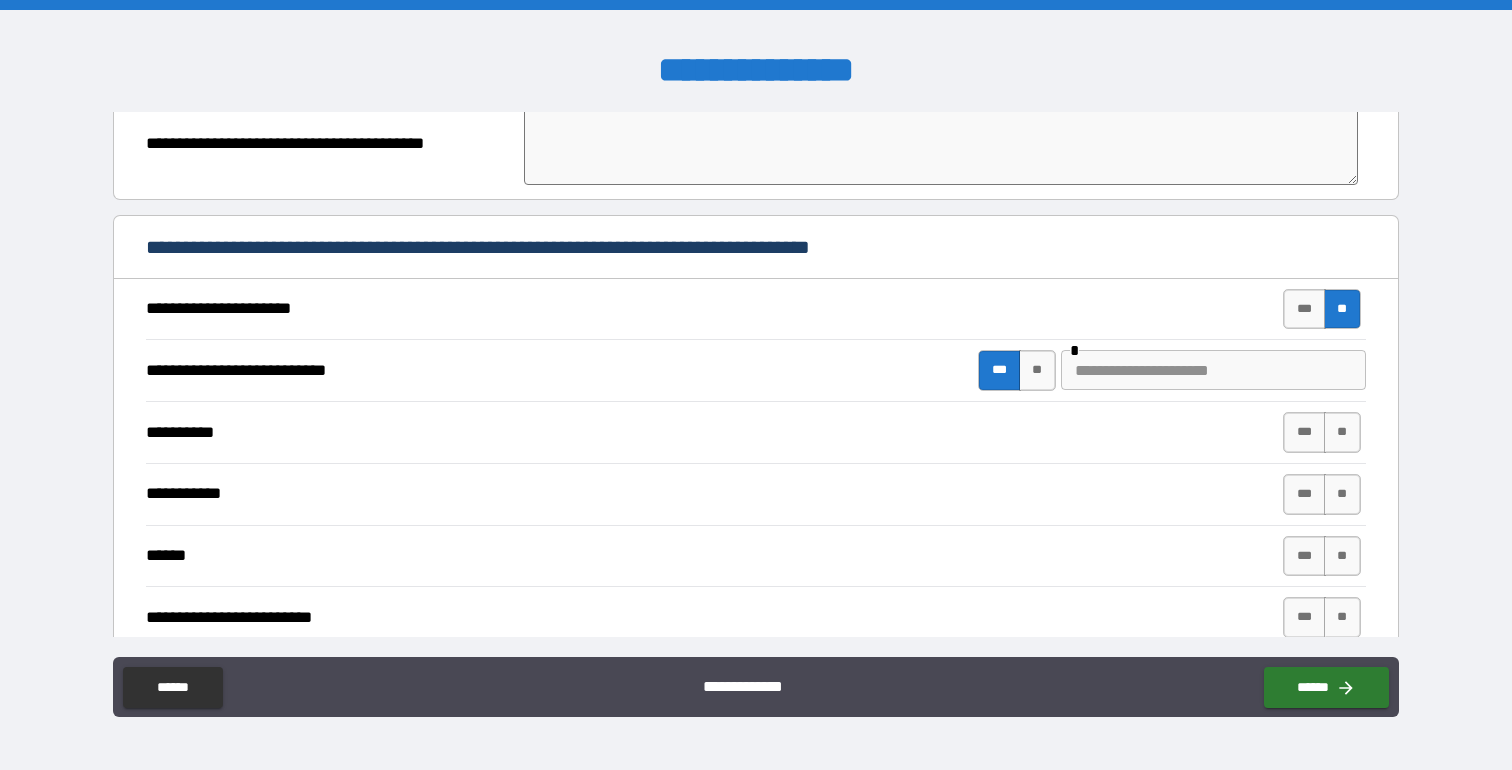 scroll, scrollTop: 870, scrollLeft: 0, axis: vertical 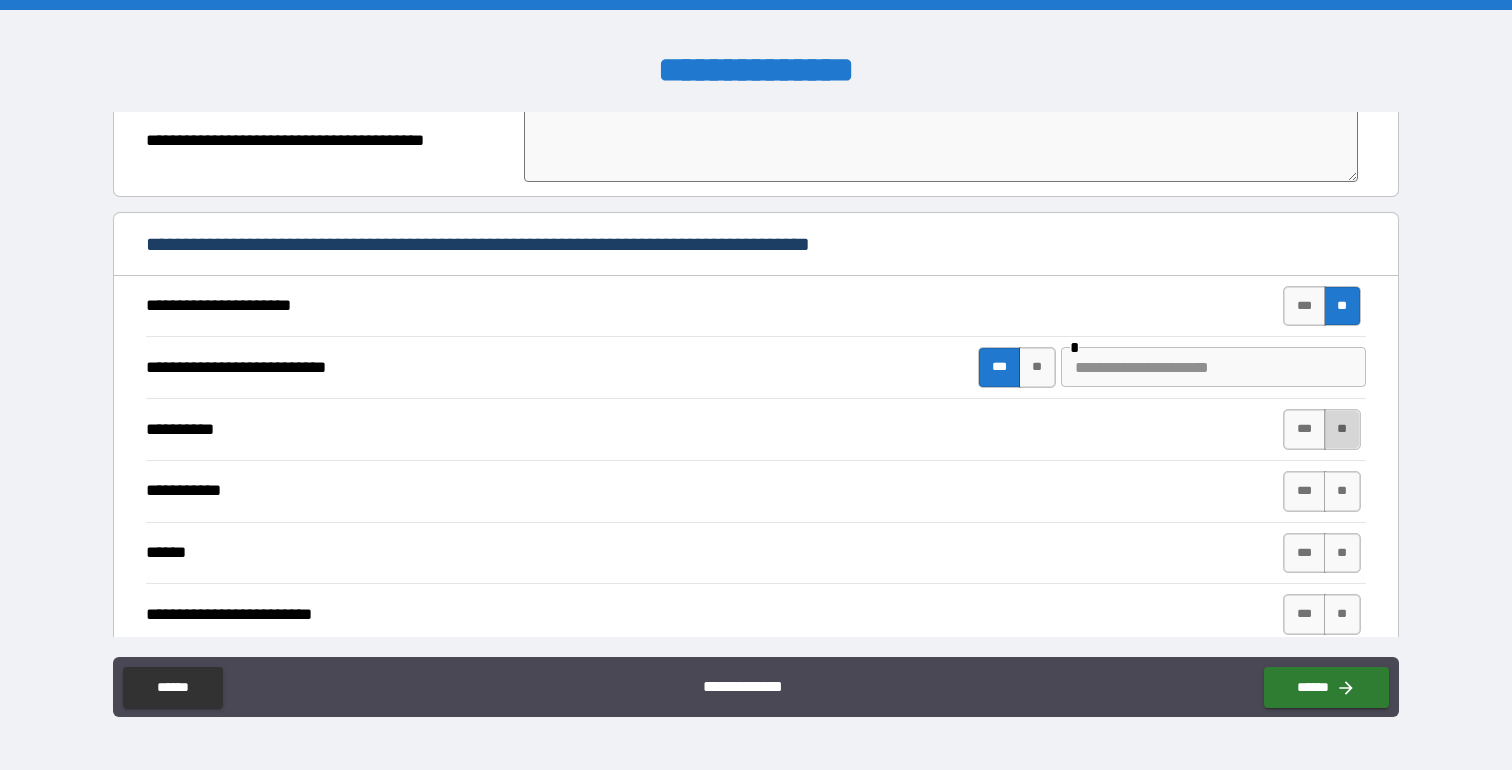 click on "**" at bounding box center [1342, 429] 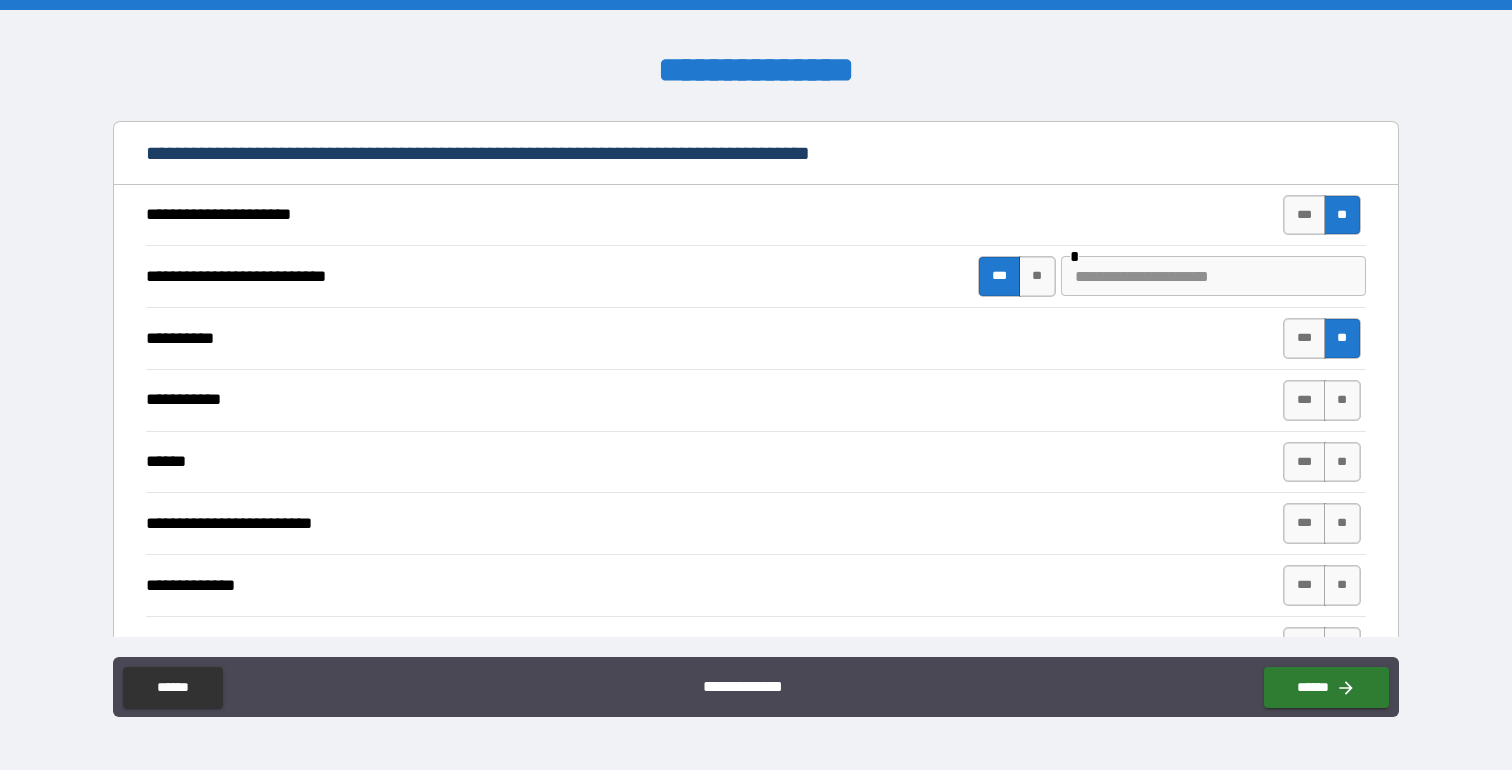 scroll, scrollTop: 962, scrollLeft: 0, axis: vertical 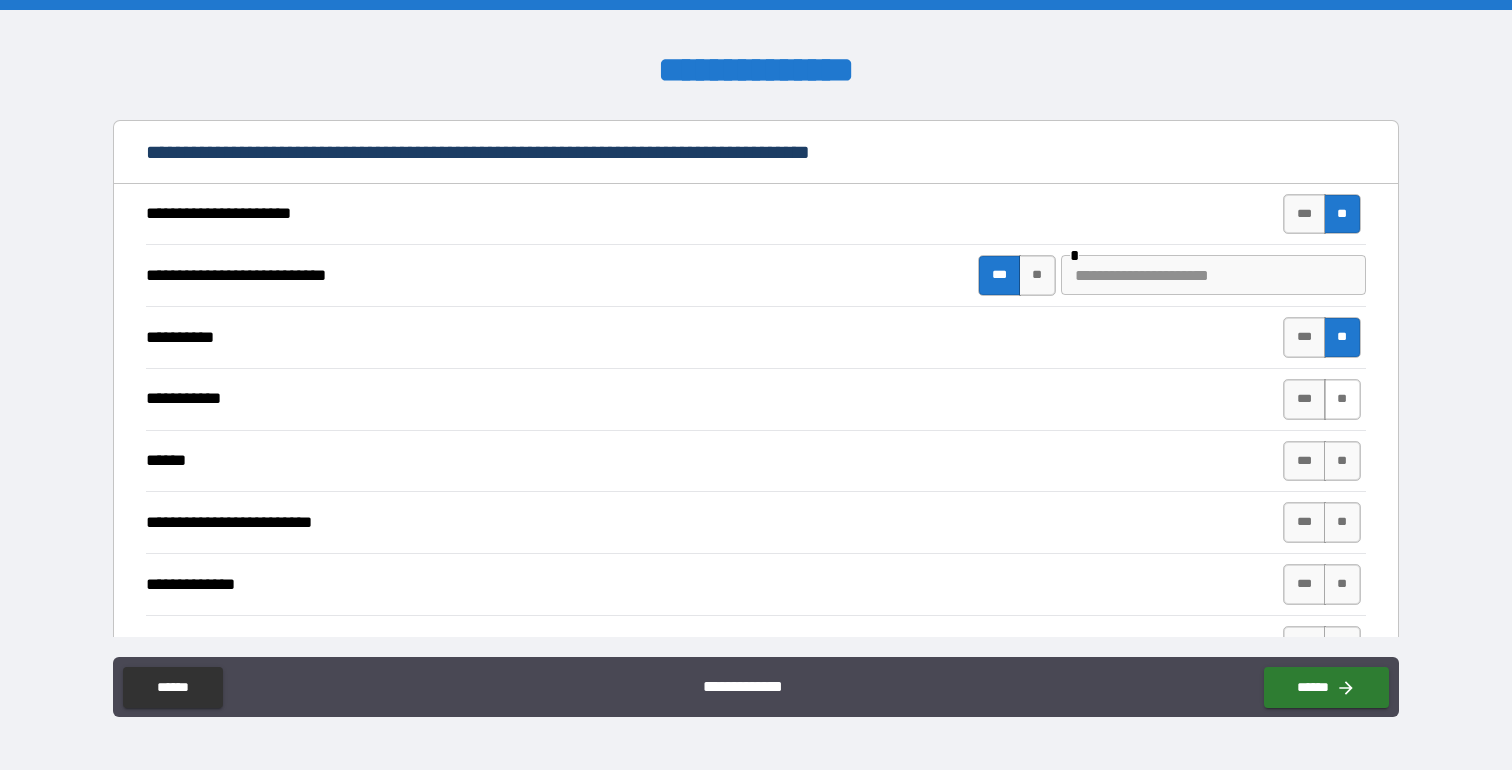 click on "**" at bounding box center [1342, 399] 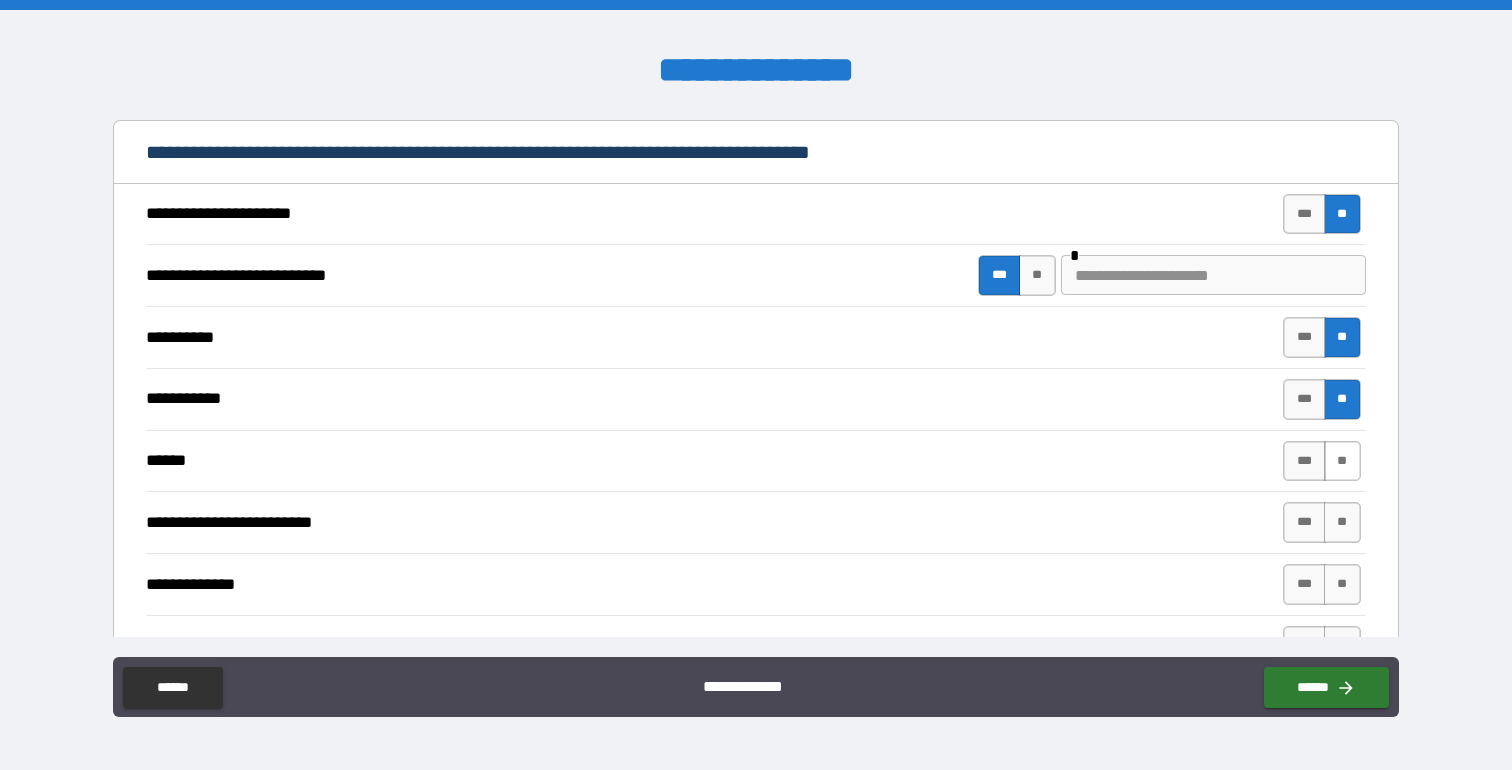 click on "**" at bounding box center [1342, 461] 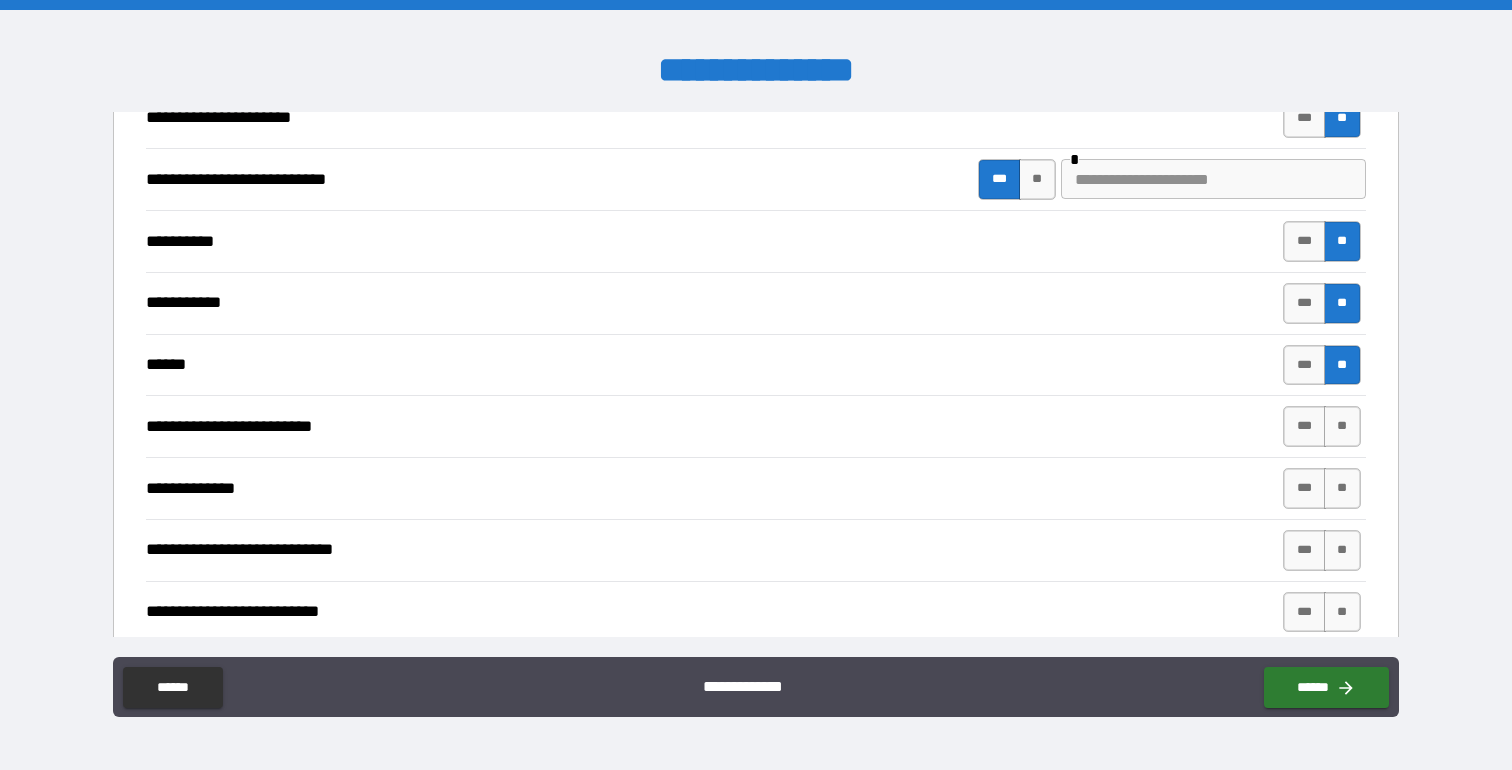 scroll, scrollTop: 1081, scrollLeft: 0, axis: vertical 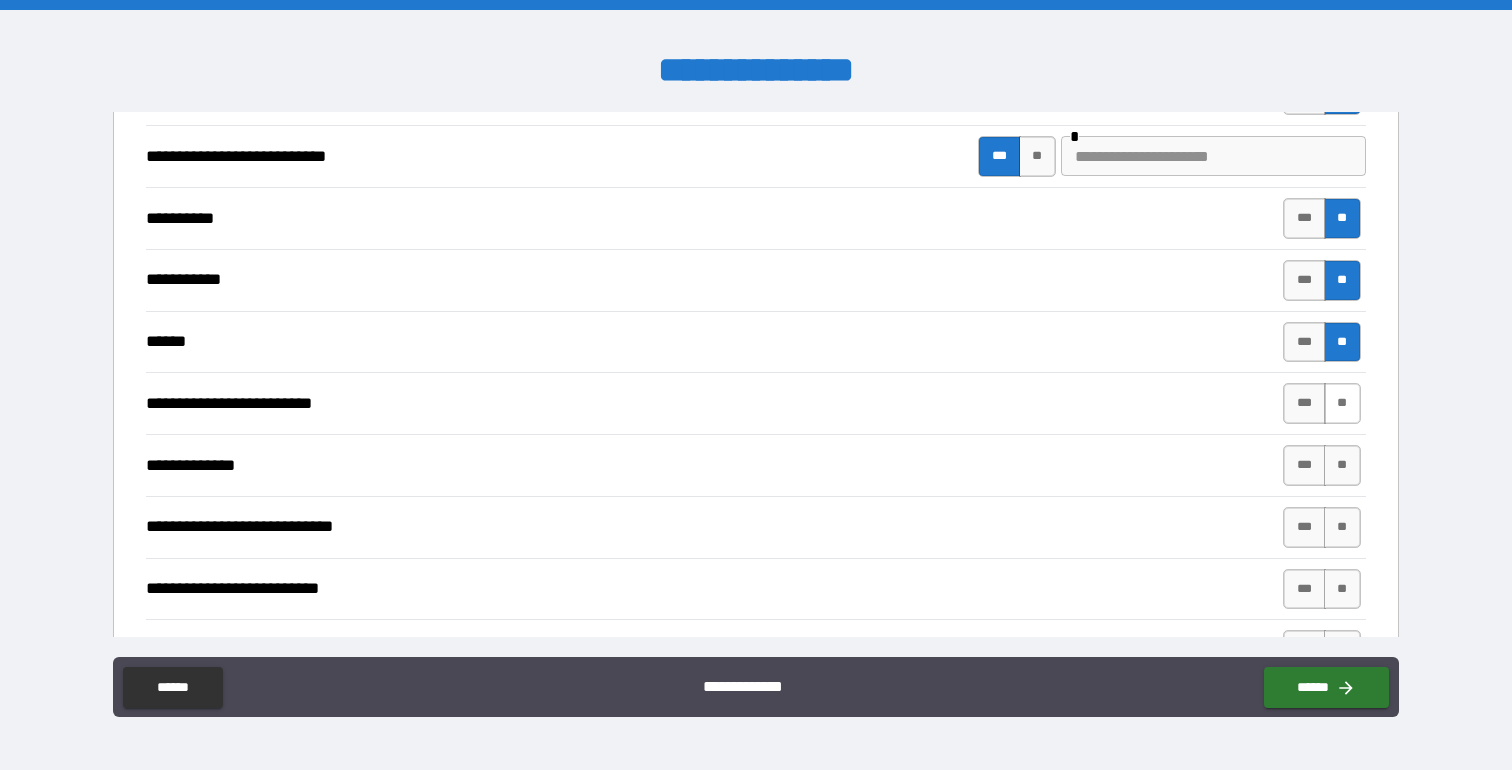 click on "**" at bounding box center [1342, 403] 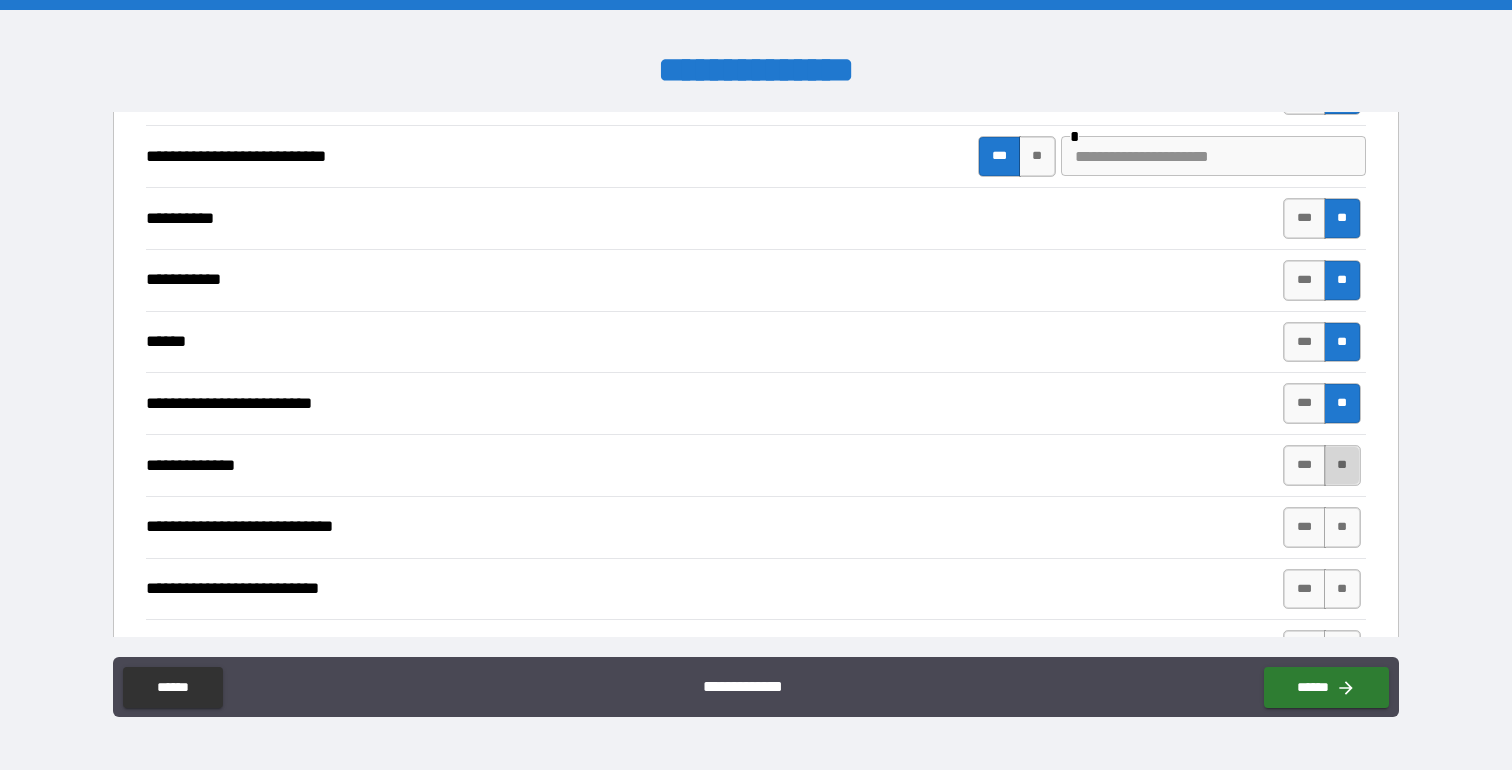 click on "**" at bounding box center [1342, 465] 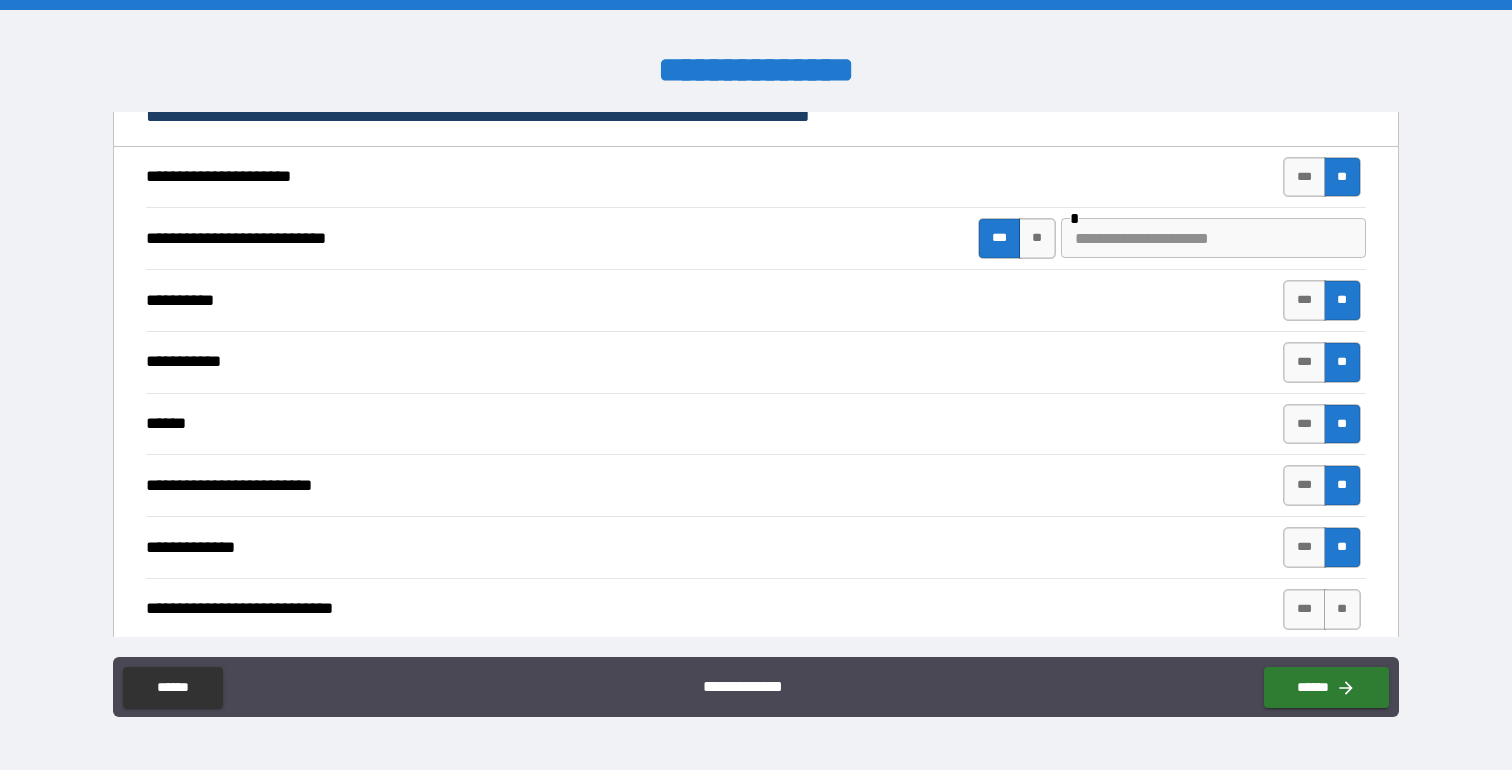 scroll, scrollTop: 973, scrollLeft: 0, axis: vertical 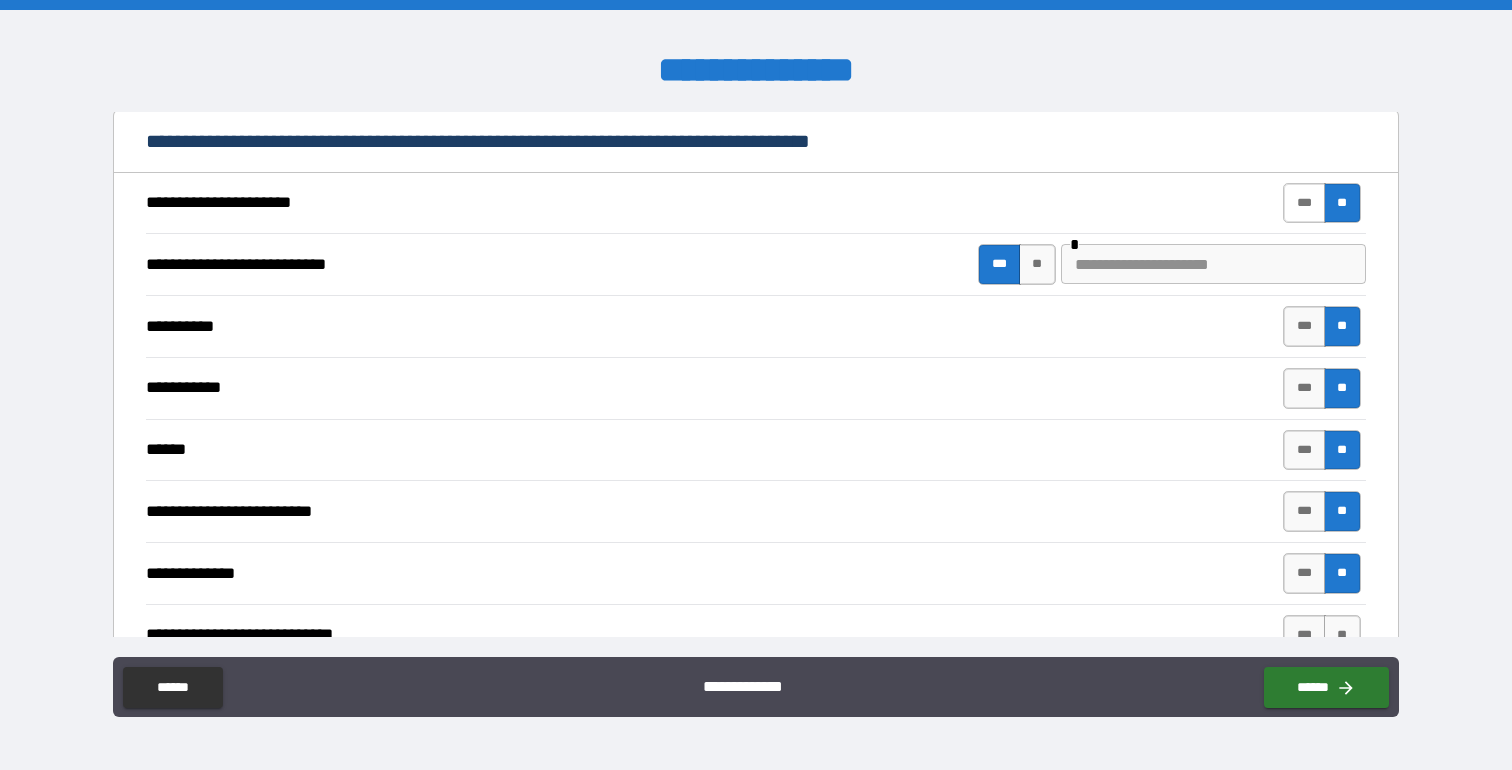 click on "***" at bounding box center [1304, 203] 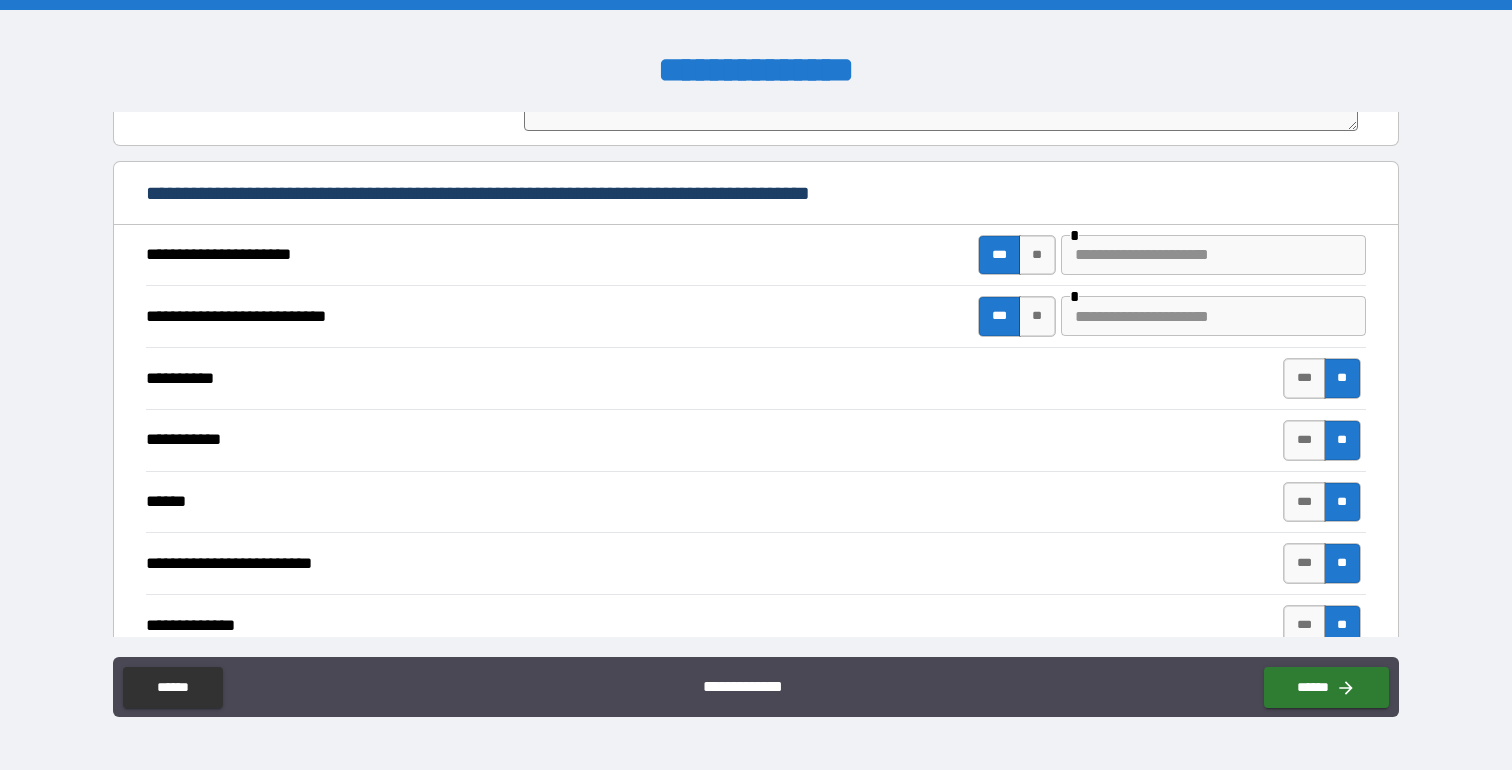 scroll, scrollTop: 1026, scrollLeft: 0, axis: vertical 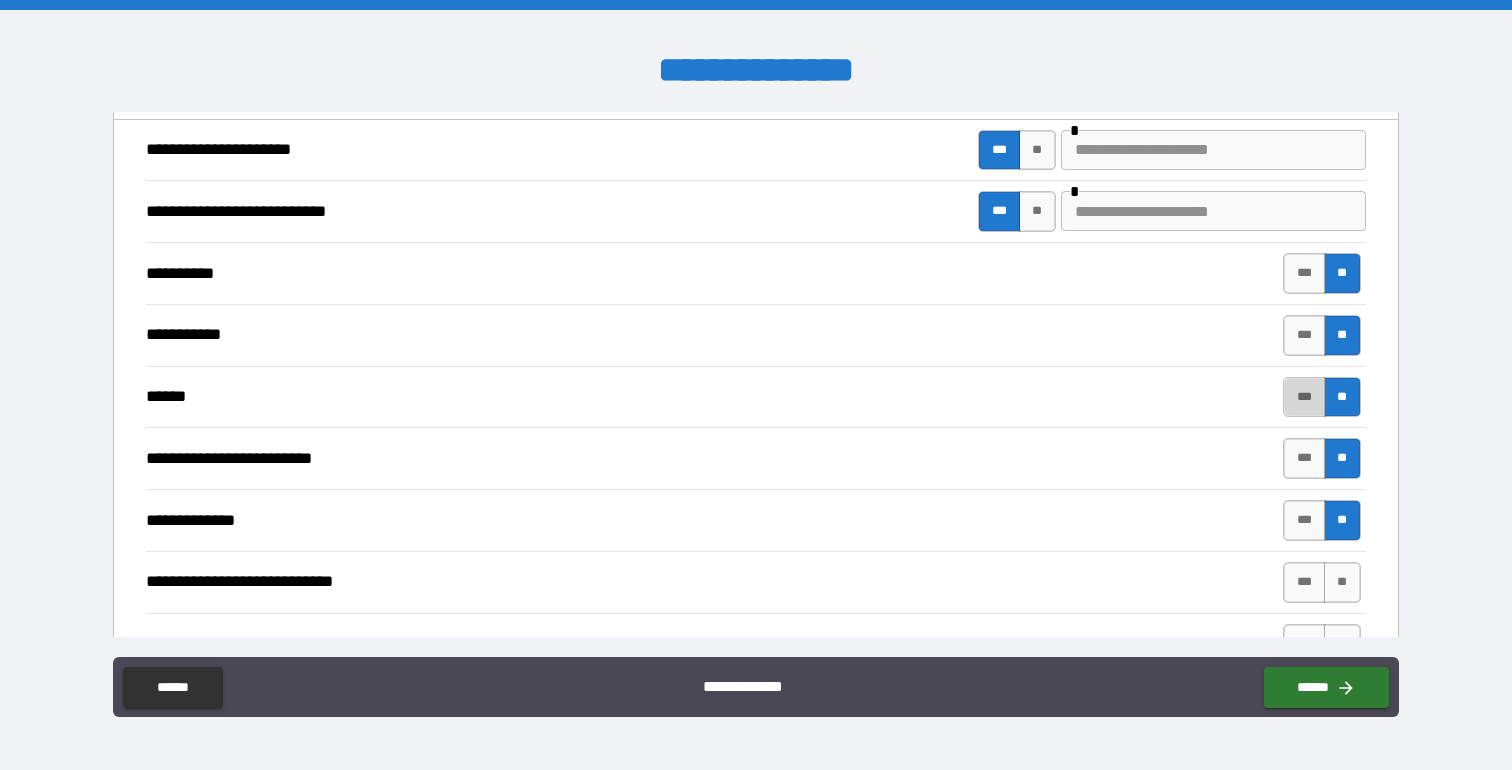 click on "***" at bounding box center [1304, 397] 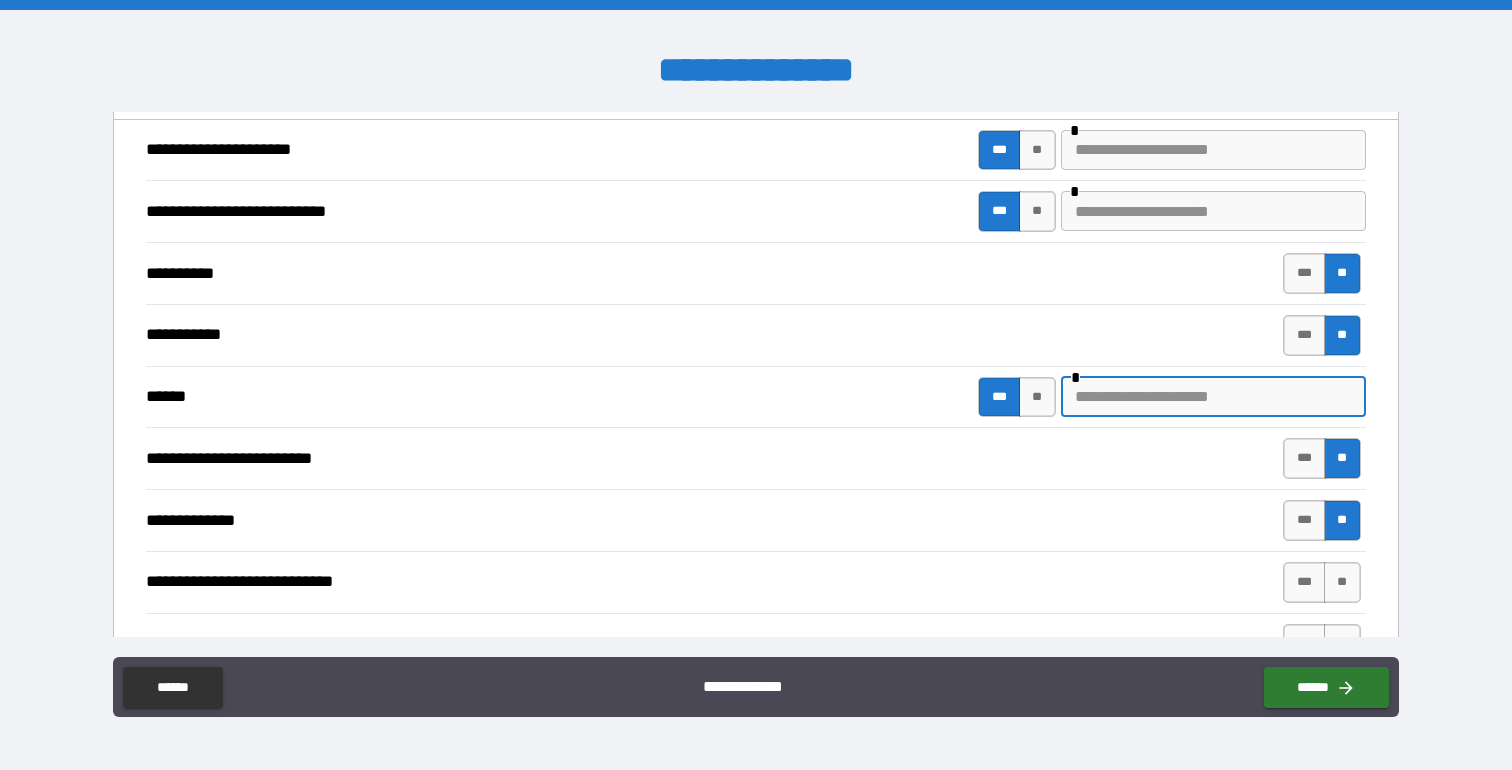 click at bounding box center [1213, 397] 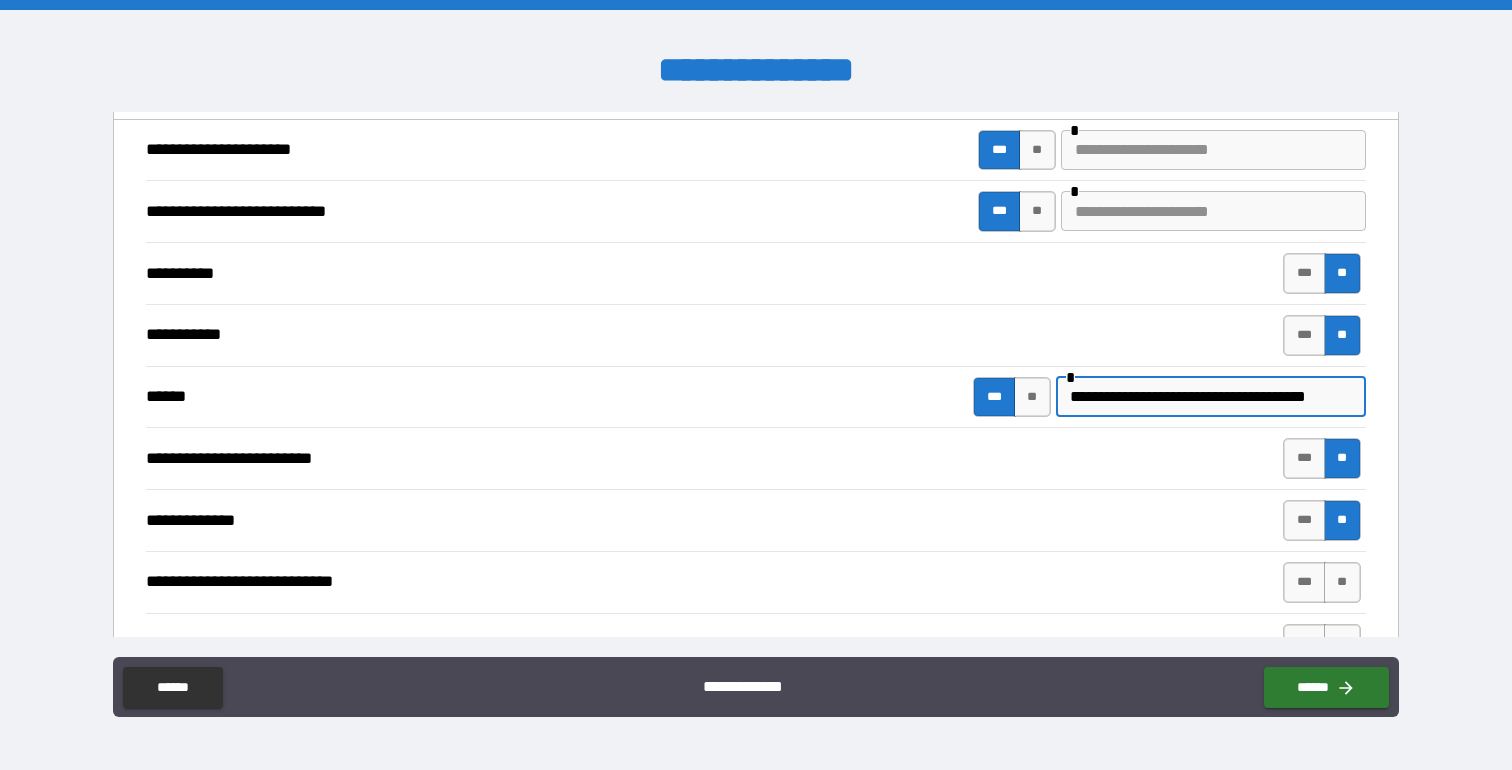 scroll, scrollTop: 0, scrollLeft: 8, axis: horizontal 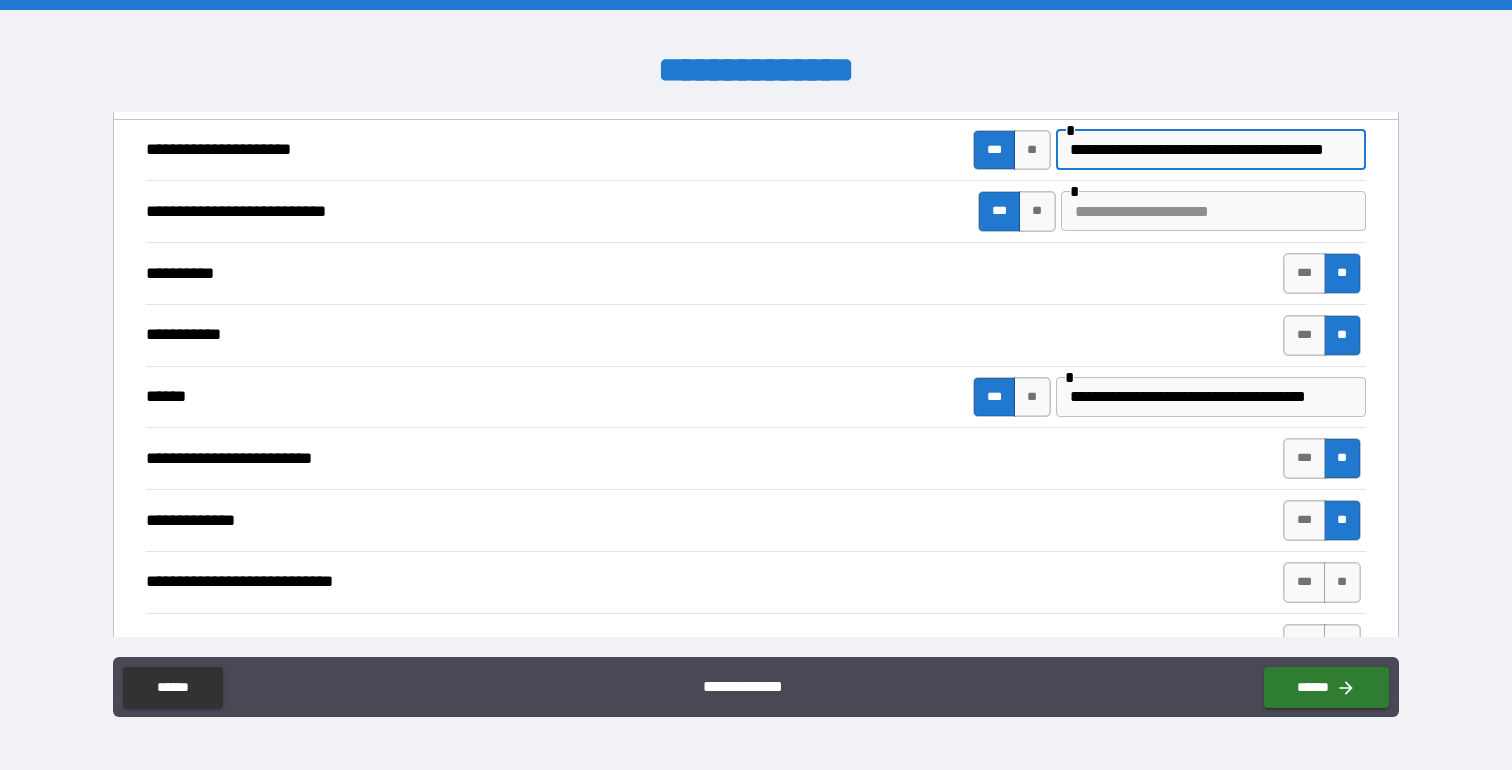click at bounding box center (1213, 211) 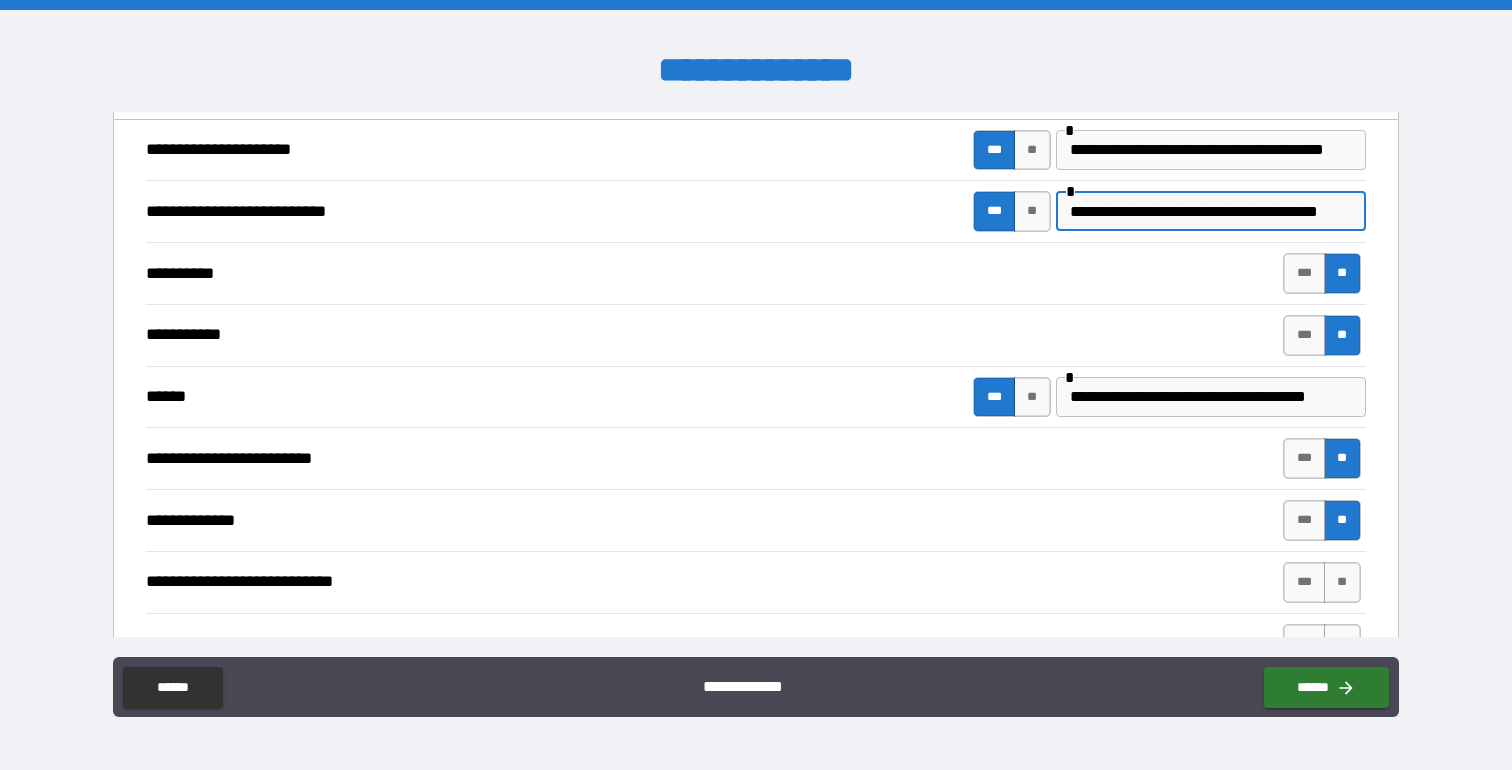 scroll, scrollTop: 0, scrollLeft: 23, axis: horizontal 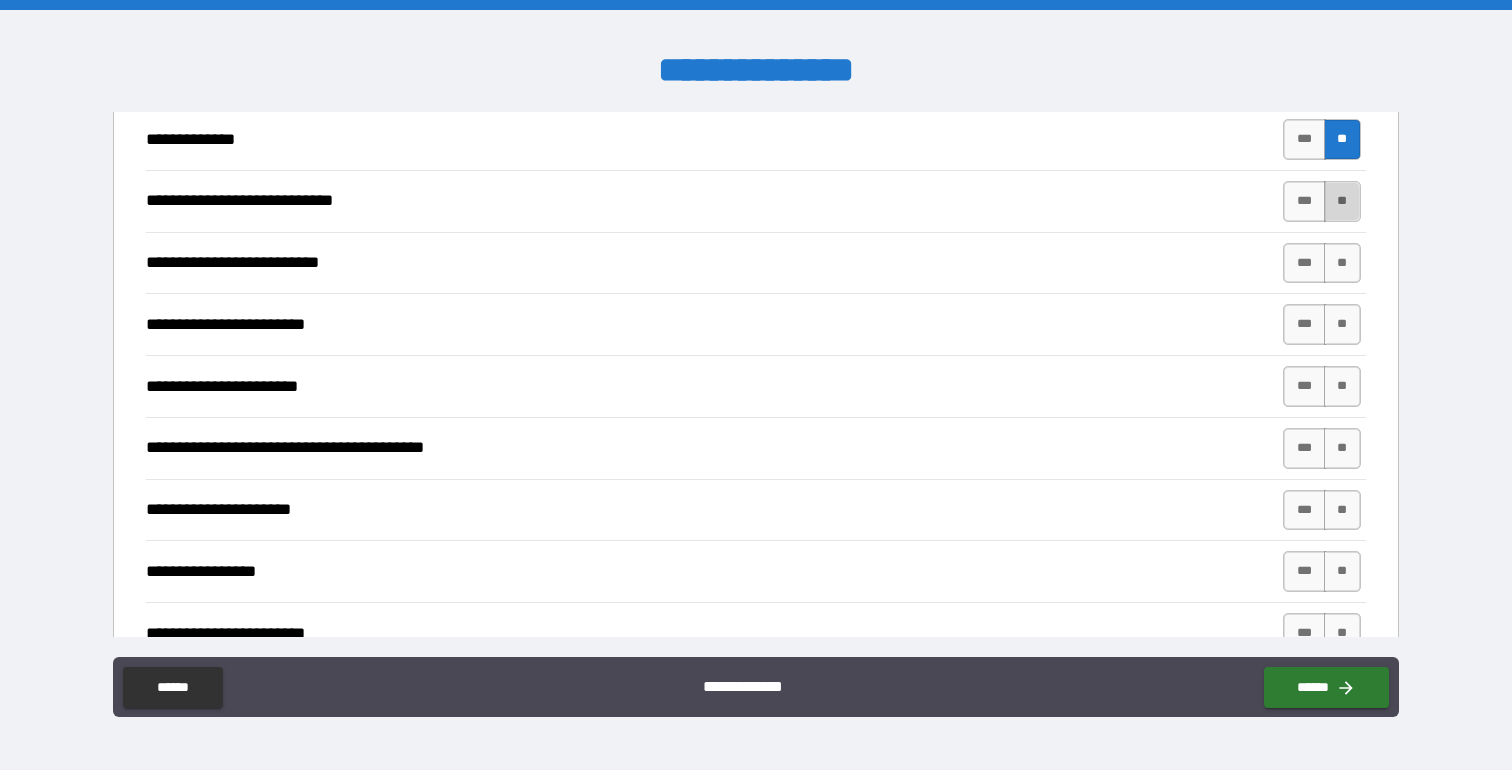 click on "**" at bounding box center [1342, 201] 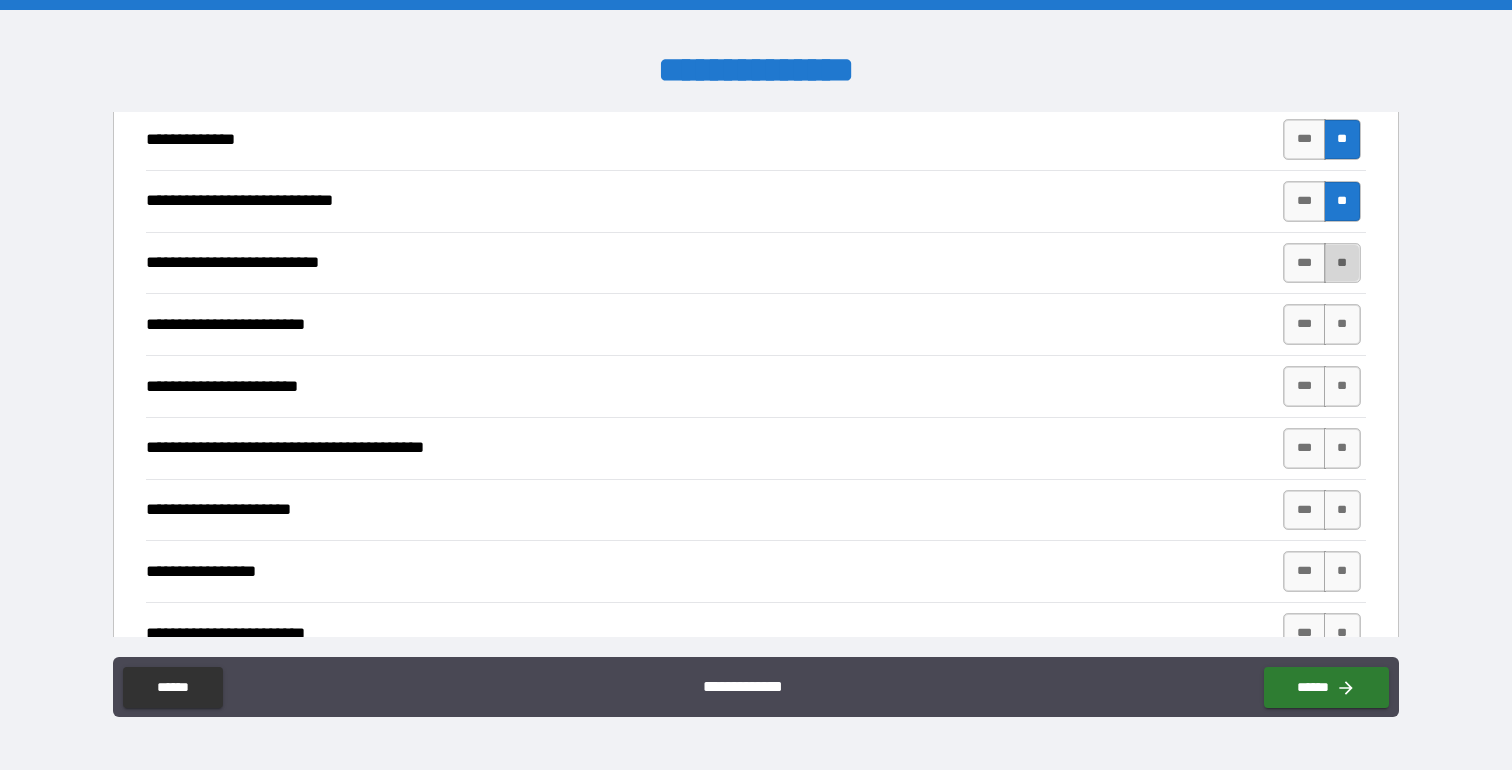 click on "**" at bounding box center [1342, 263] 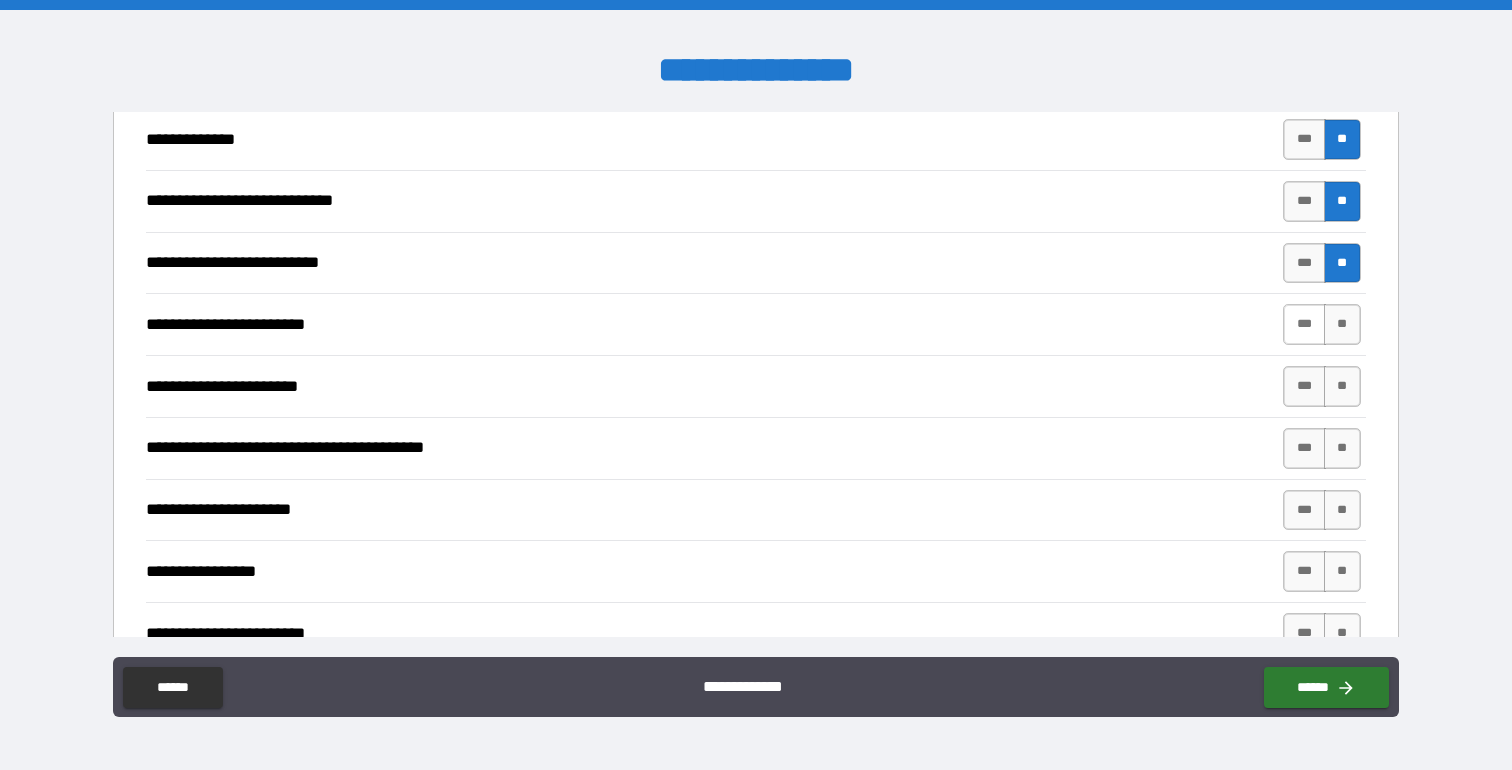 click on "***" at bounding box center [1304, 324] 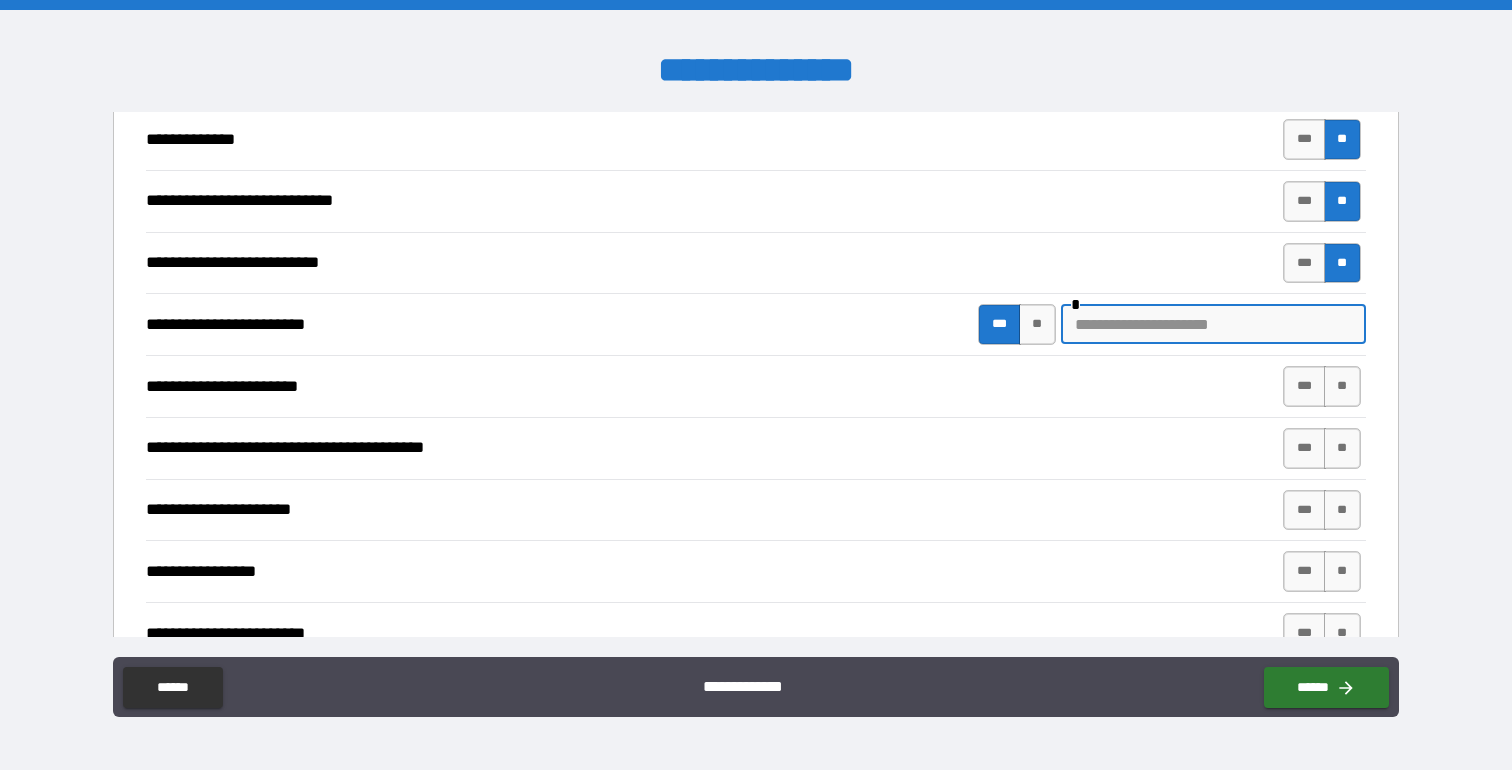 click at bounding box center (1213, 324) 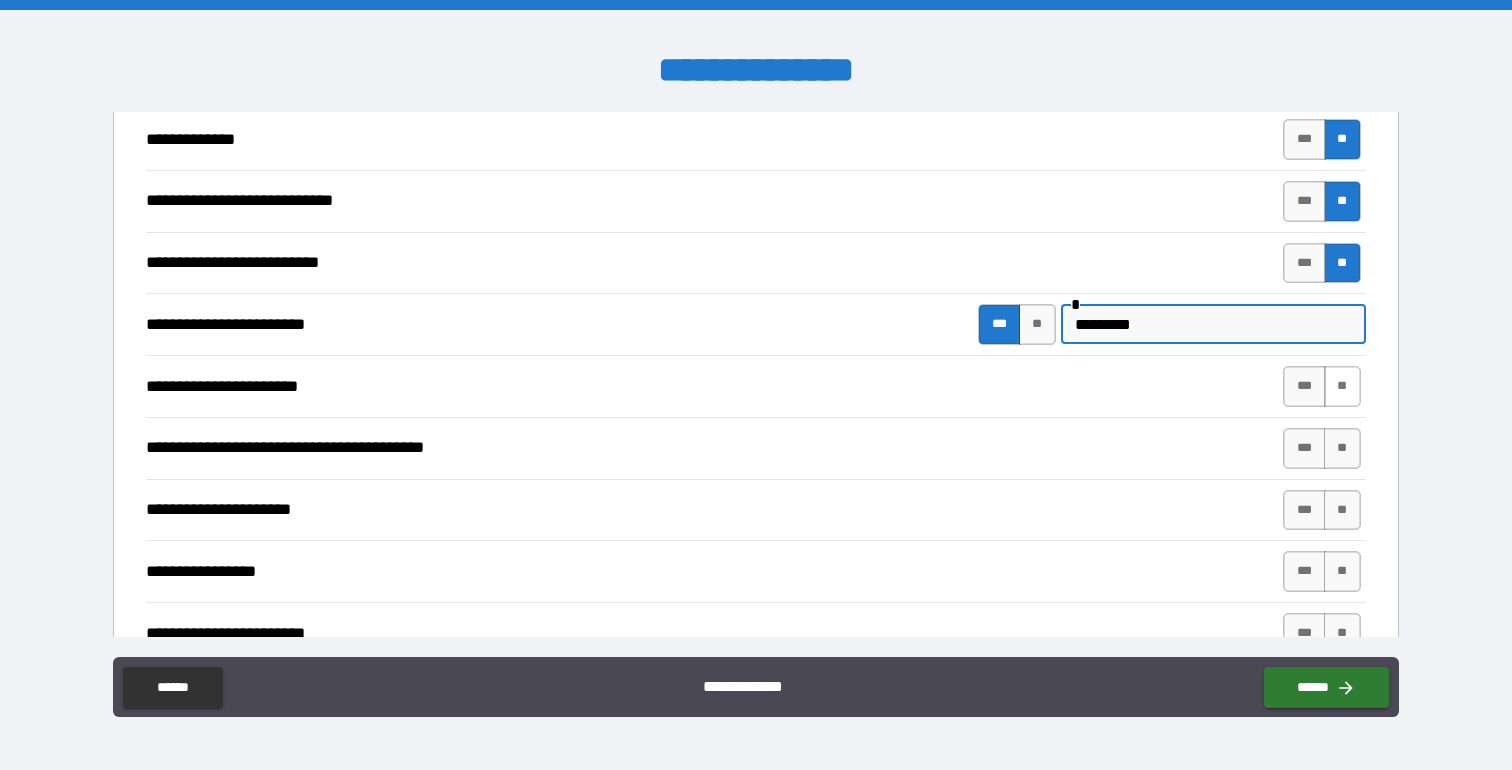 click on "**" at bounding box center [1342, 386] 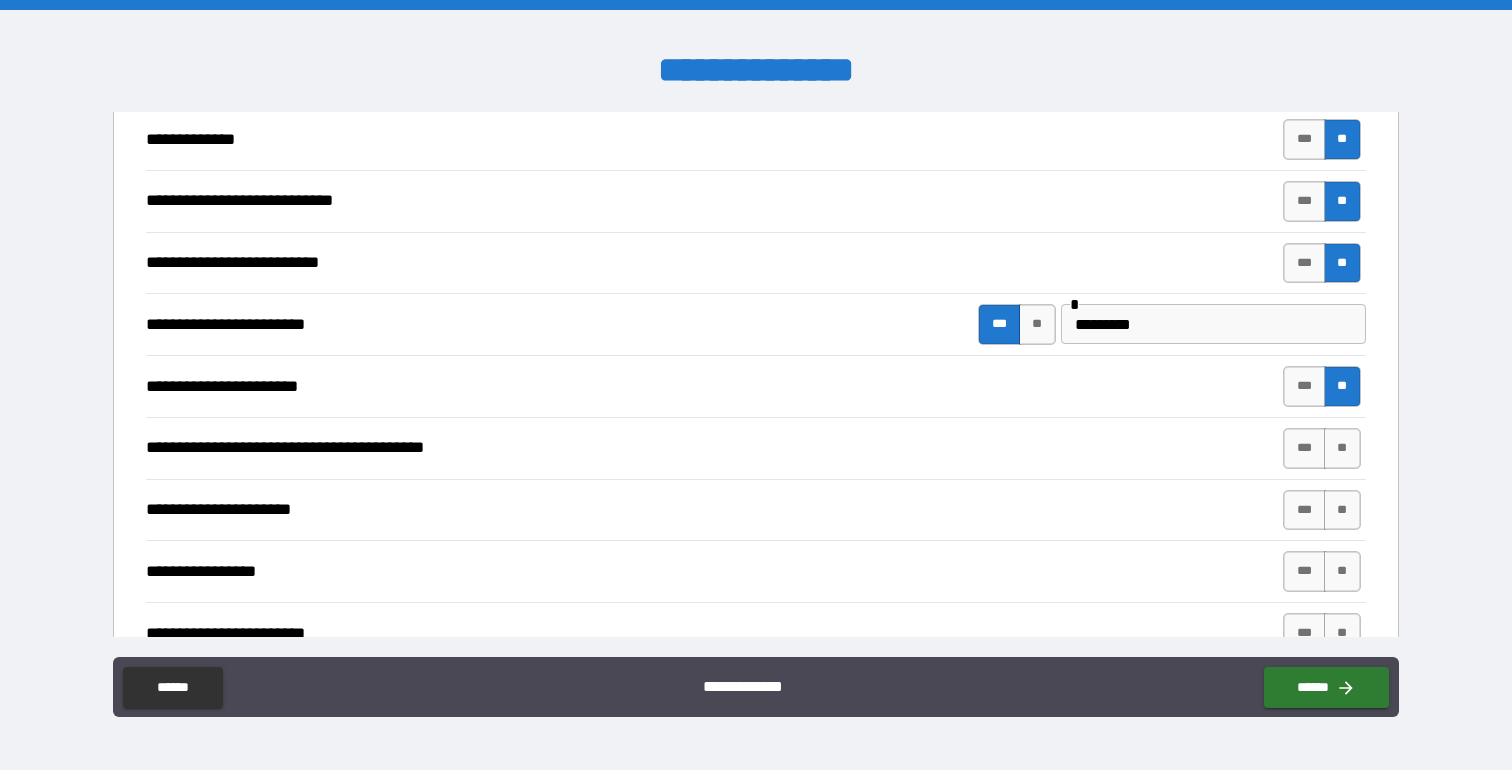scroll, scrollTop: 1449, scrollLeft: 0, axis: vertical 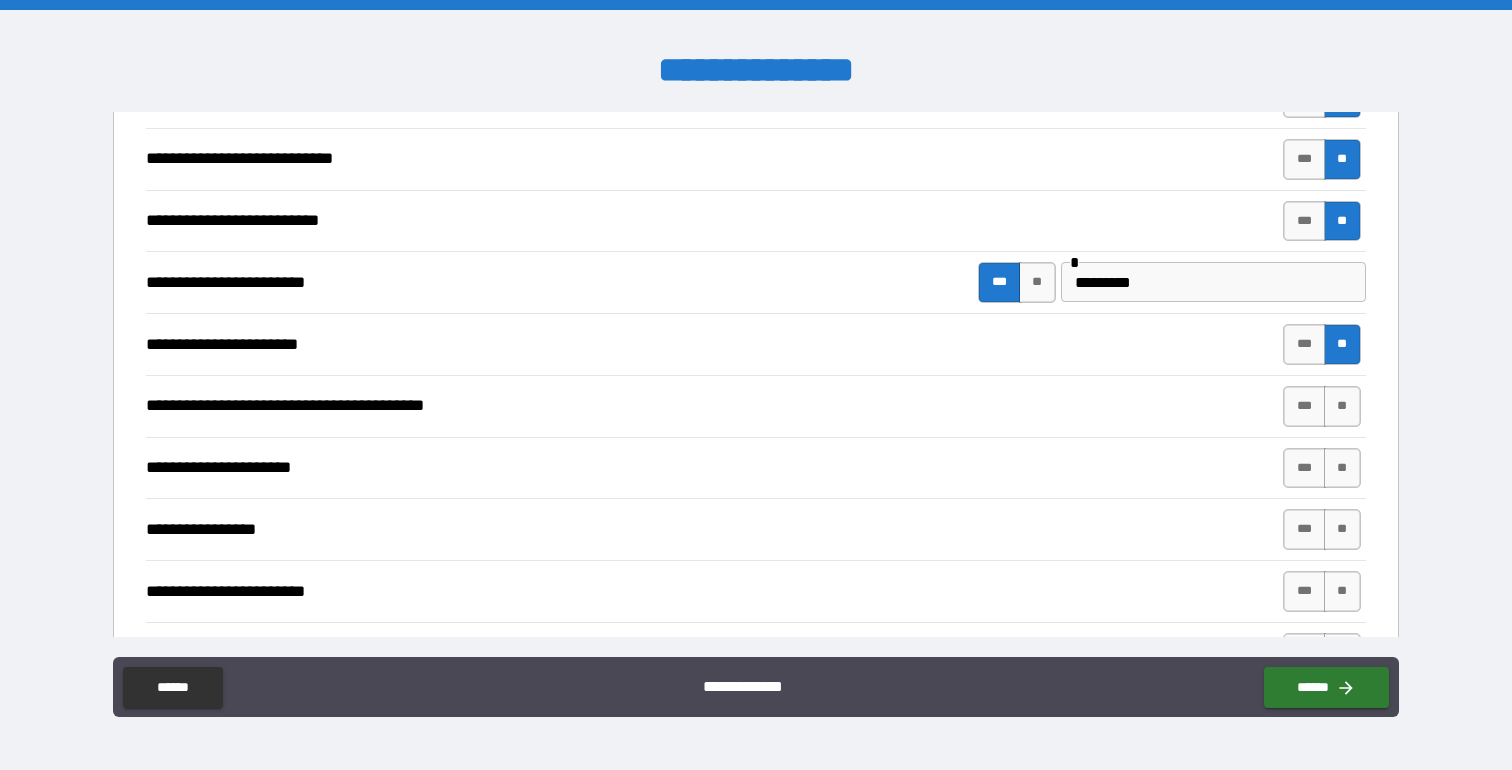 click on "**" at bounding box center [1342, 406] 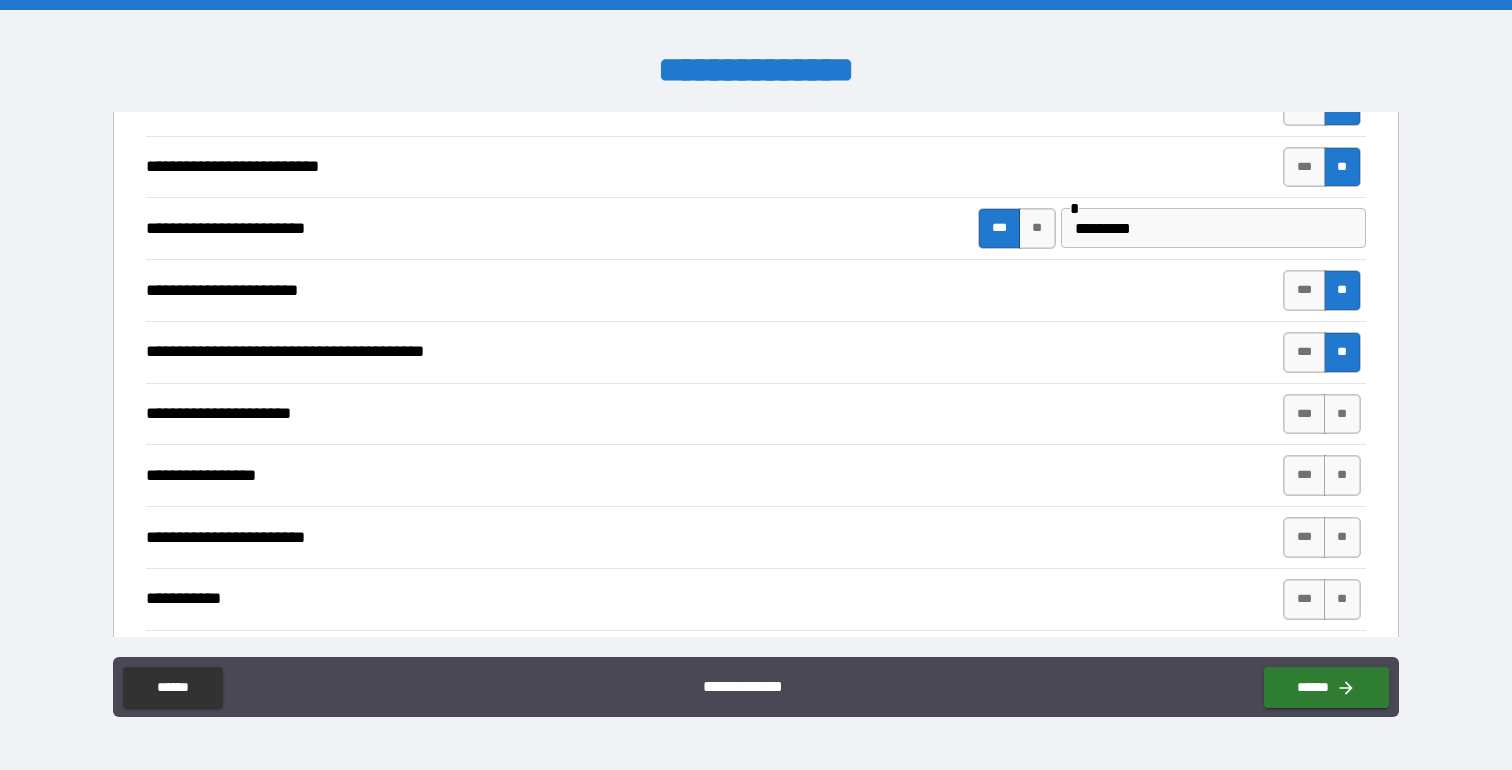 scroll, scrollTop: 1512, scrollLeft: 0, axis: vertical 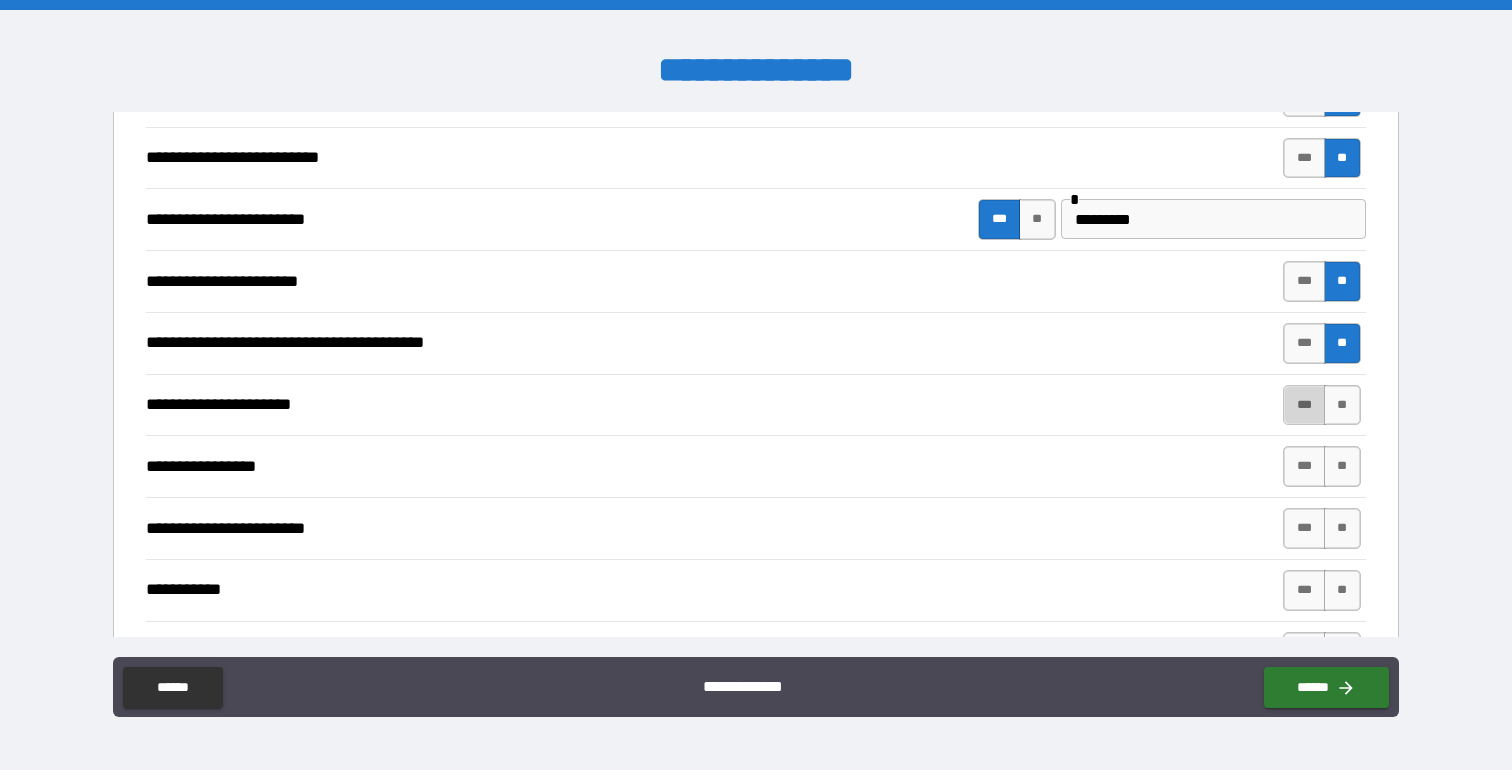 click on "***" at bounding box center (1304, 405) 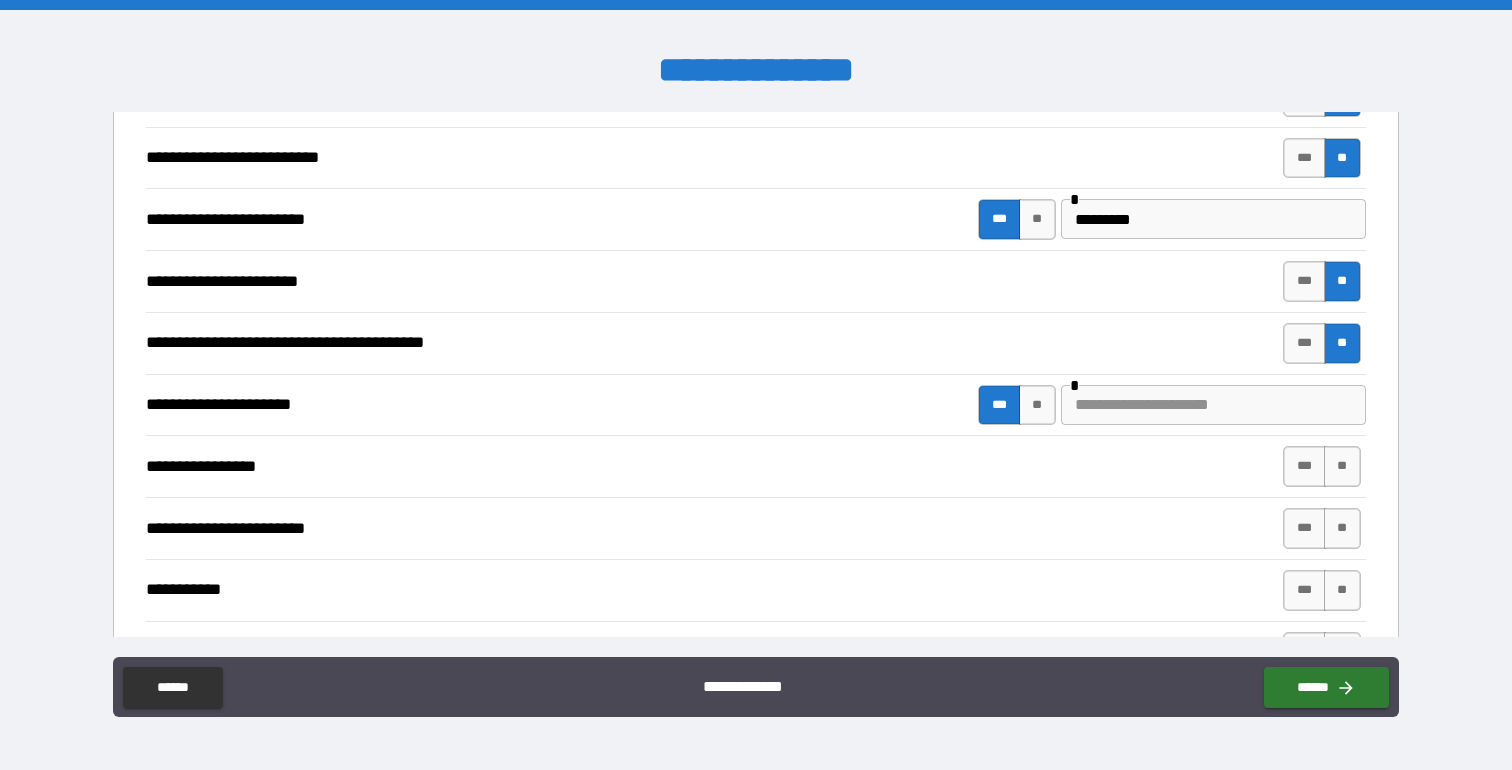 click at bounding box center [1213, 405] 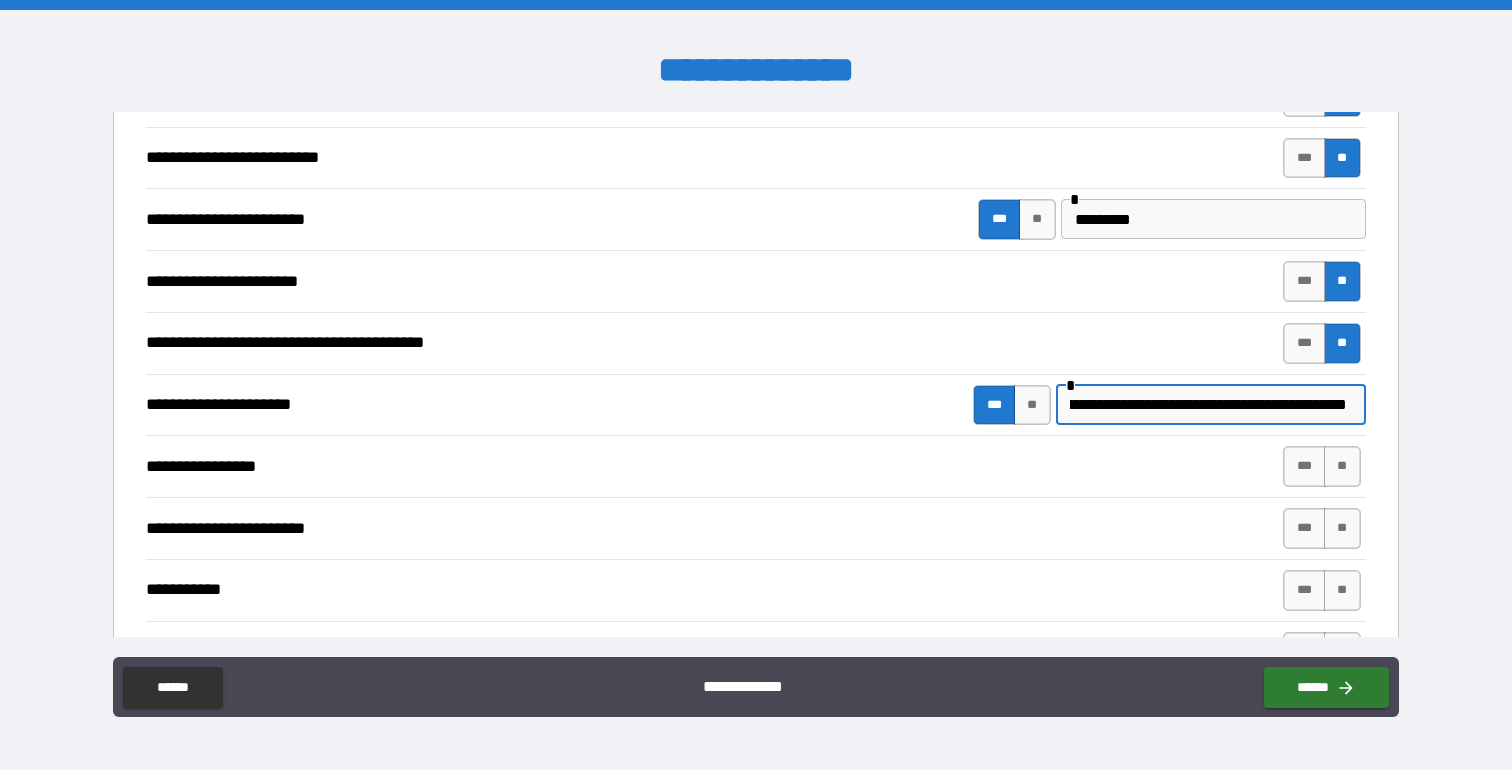 scroll, scrollTop: 0, scrollLeft: 93, axis: horizontal 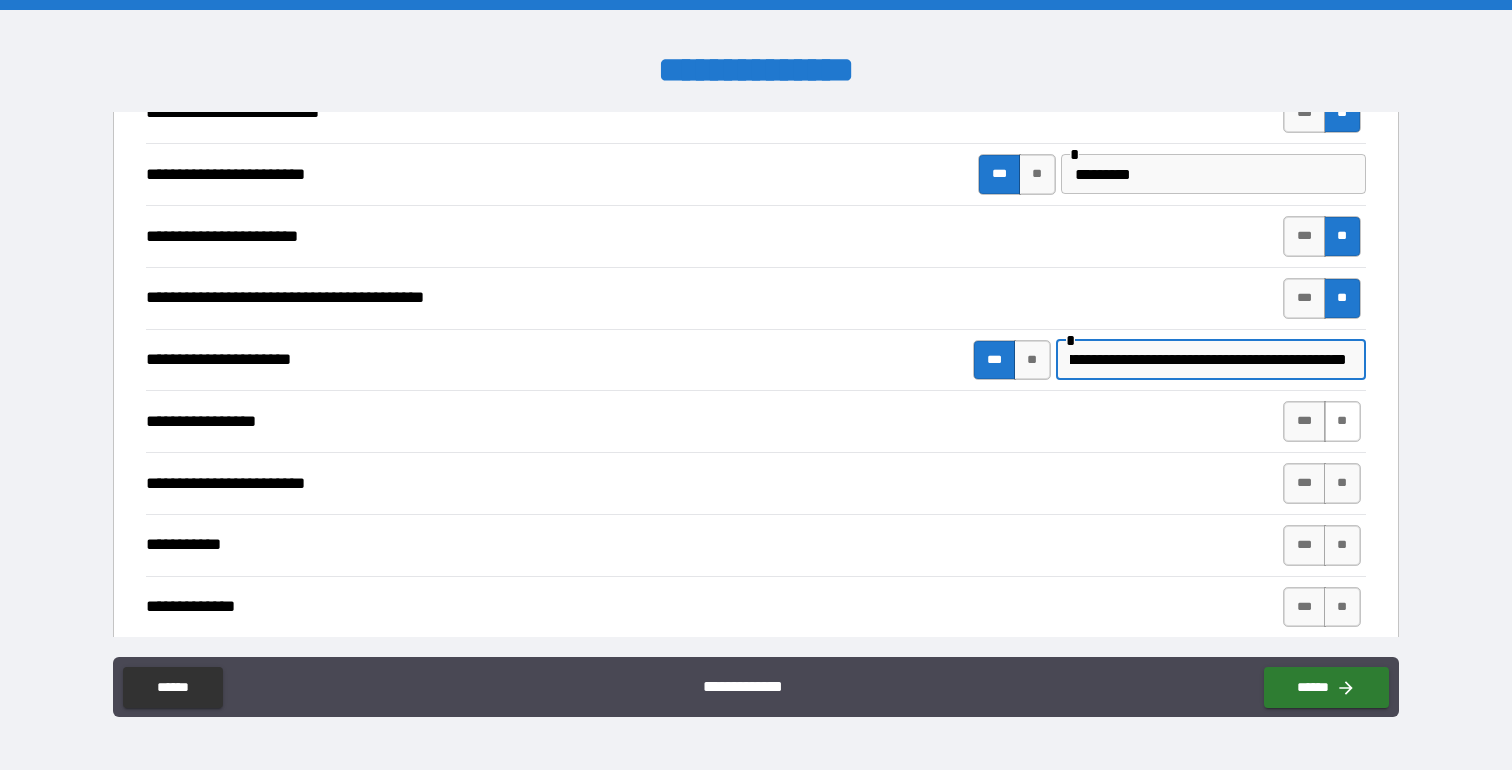 click on "**" at bounding box center (1342, 421) 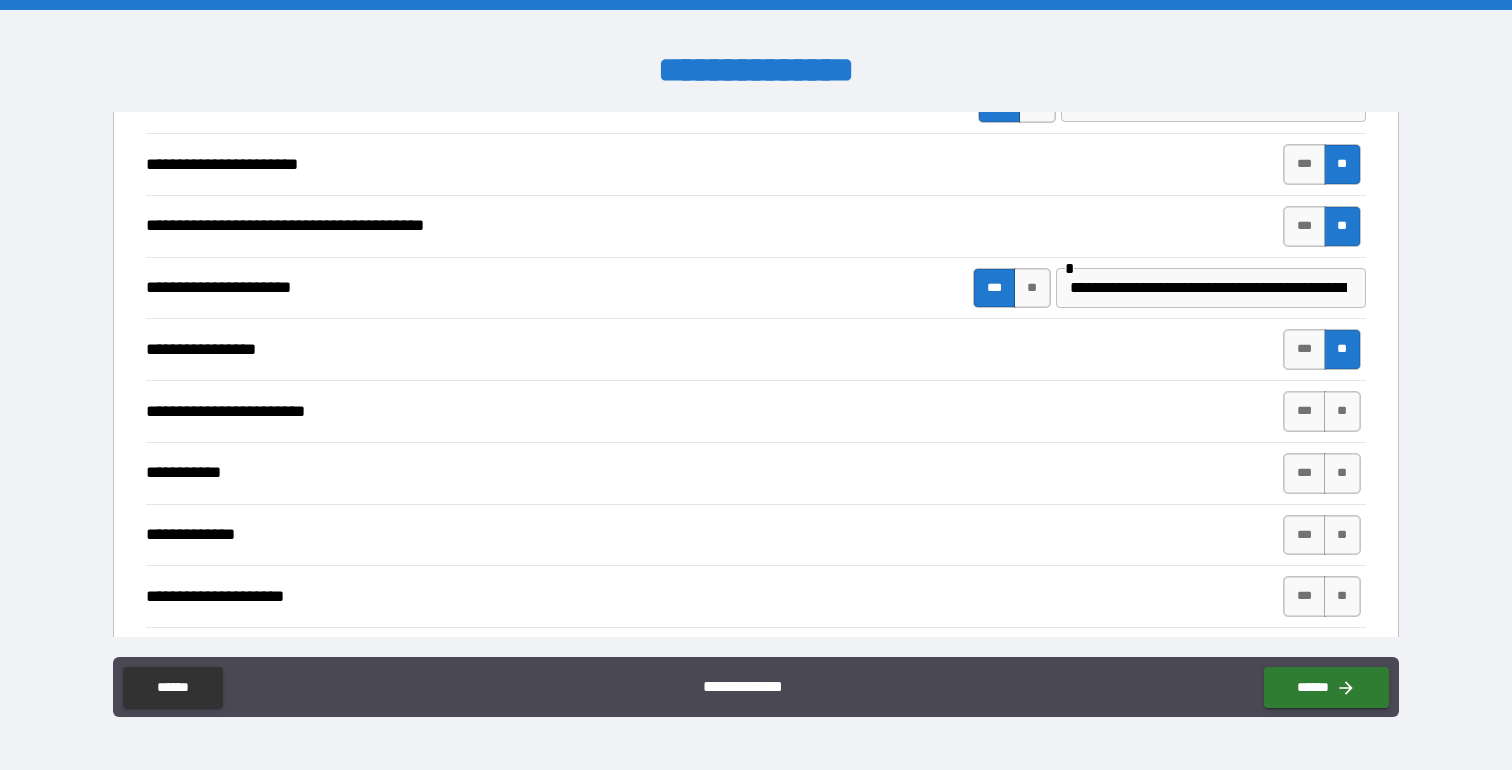 click on "**" at bounding box center (1342, 411) 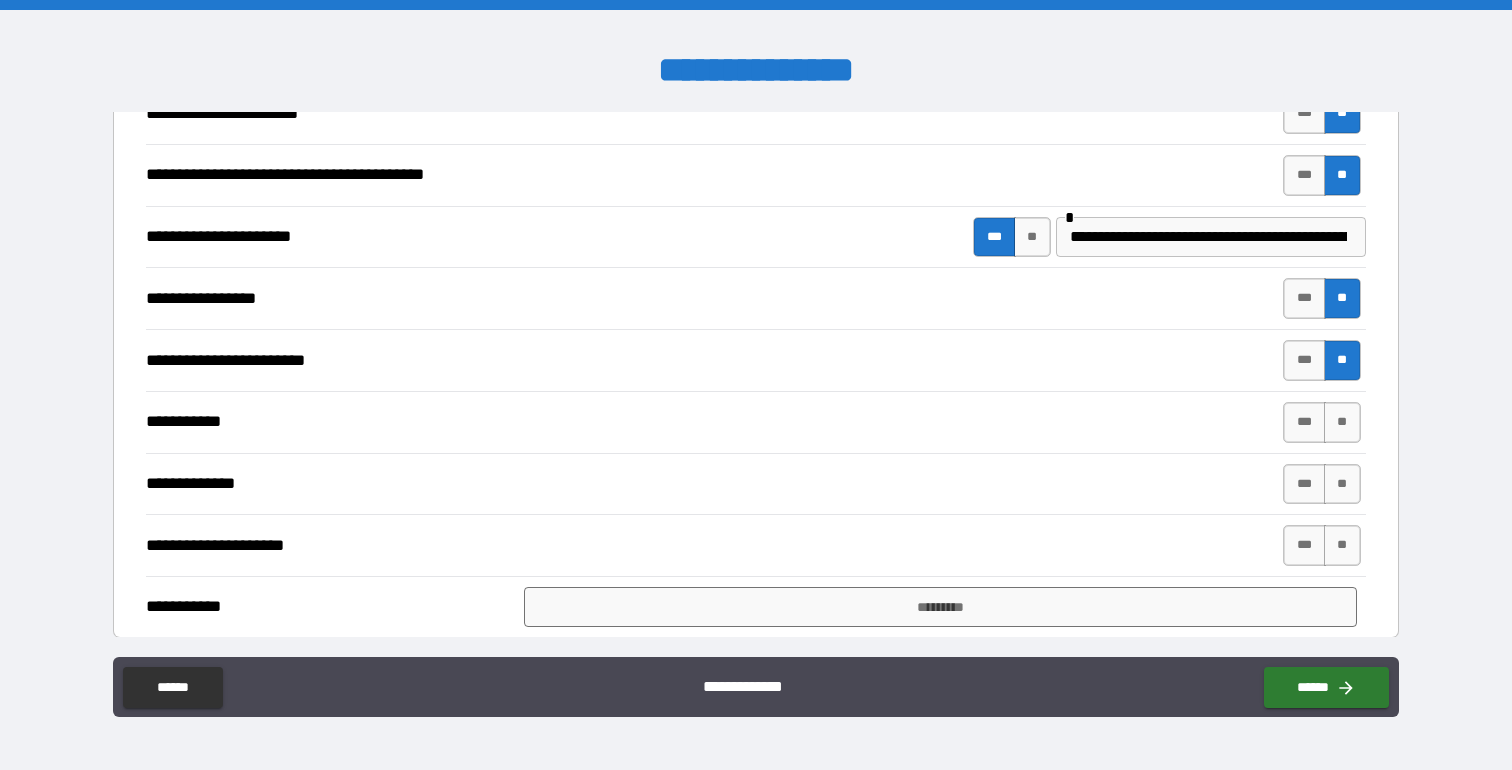 scroll, scrollTop: 1692, scrollLeft: 0, axis: vertical 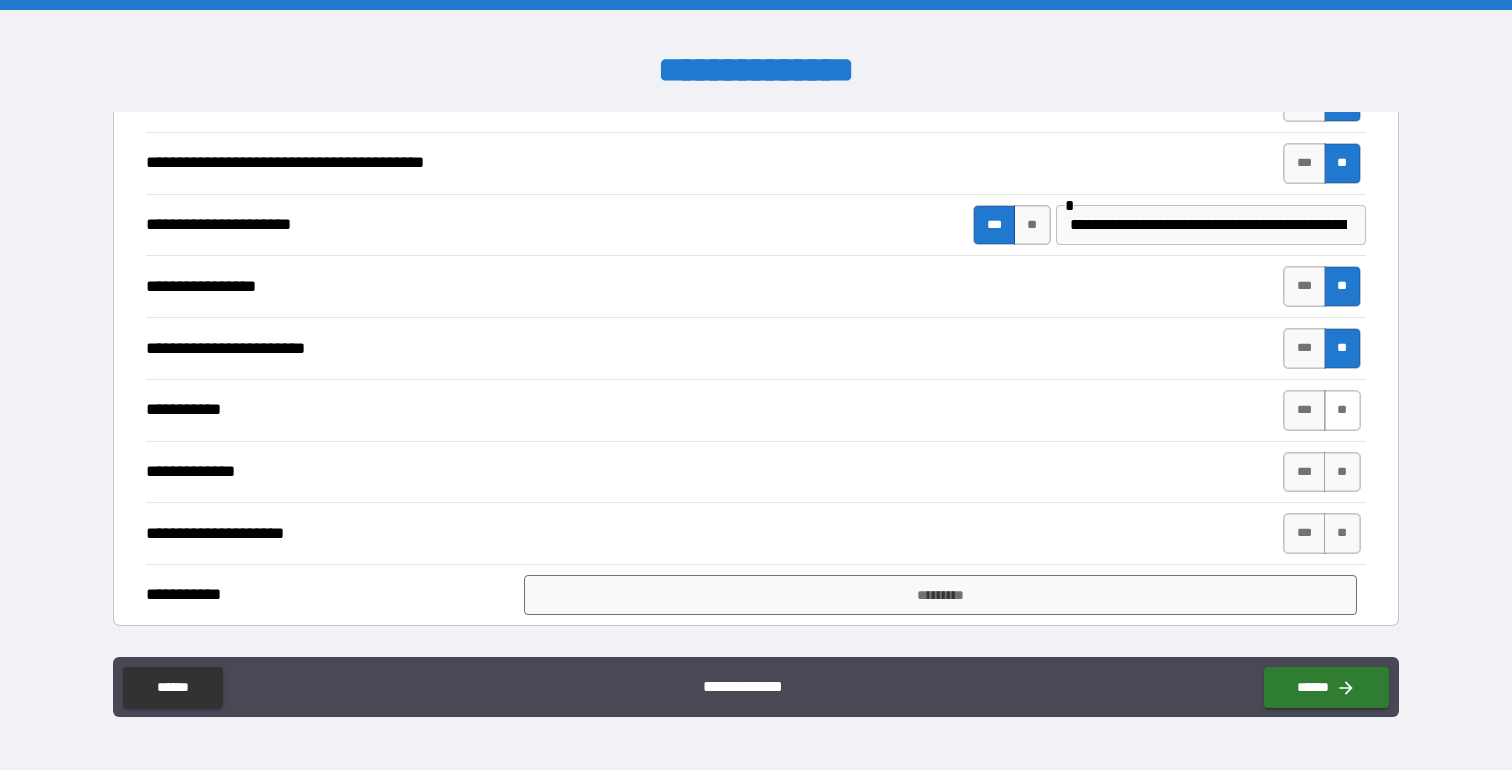 click on "**" at bounding box center (1342, 410) 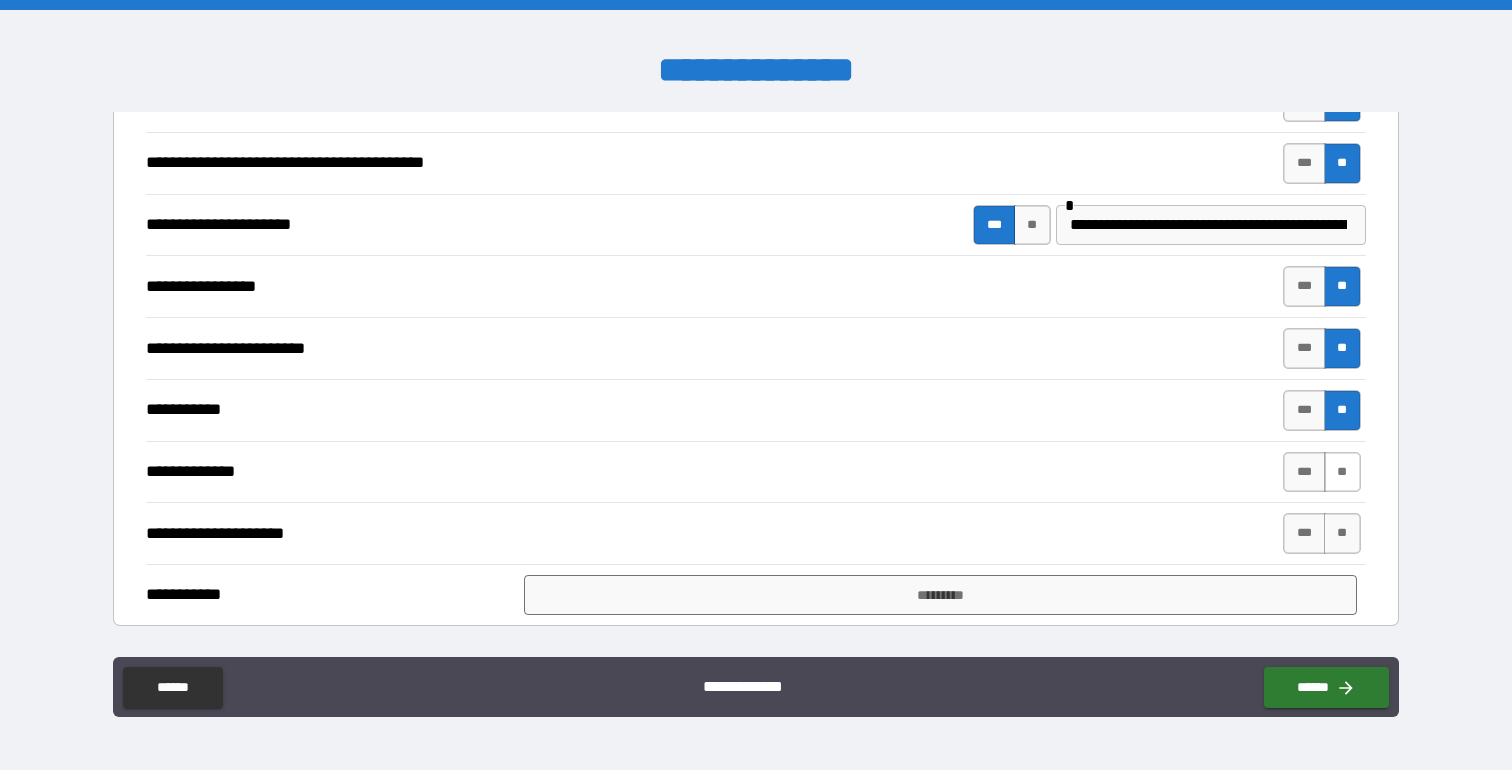 click on "**" at bounding box center (1342, 472) 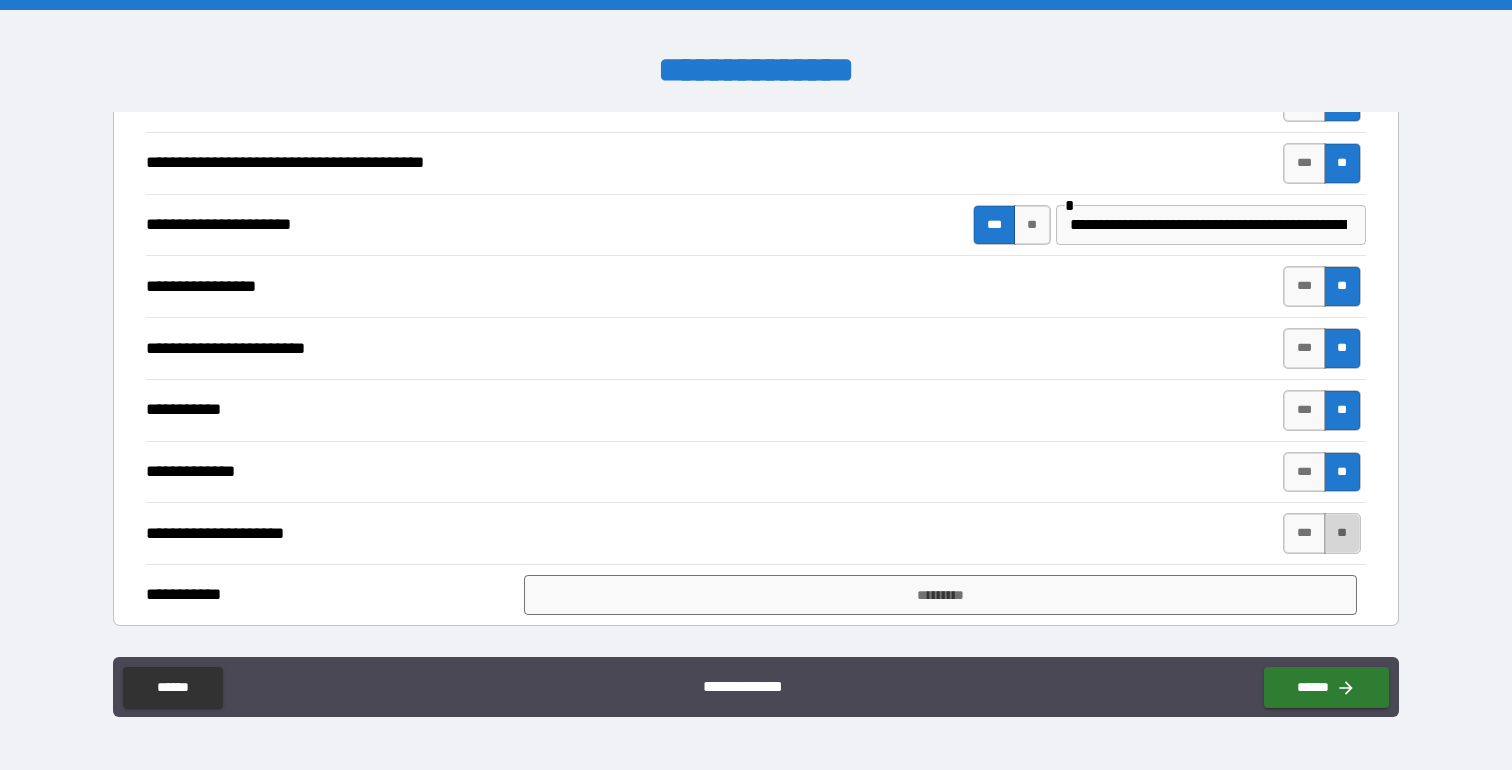 click on "**" at bounding box center (1342, 533) 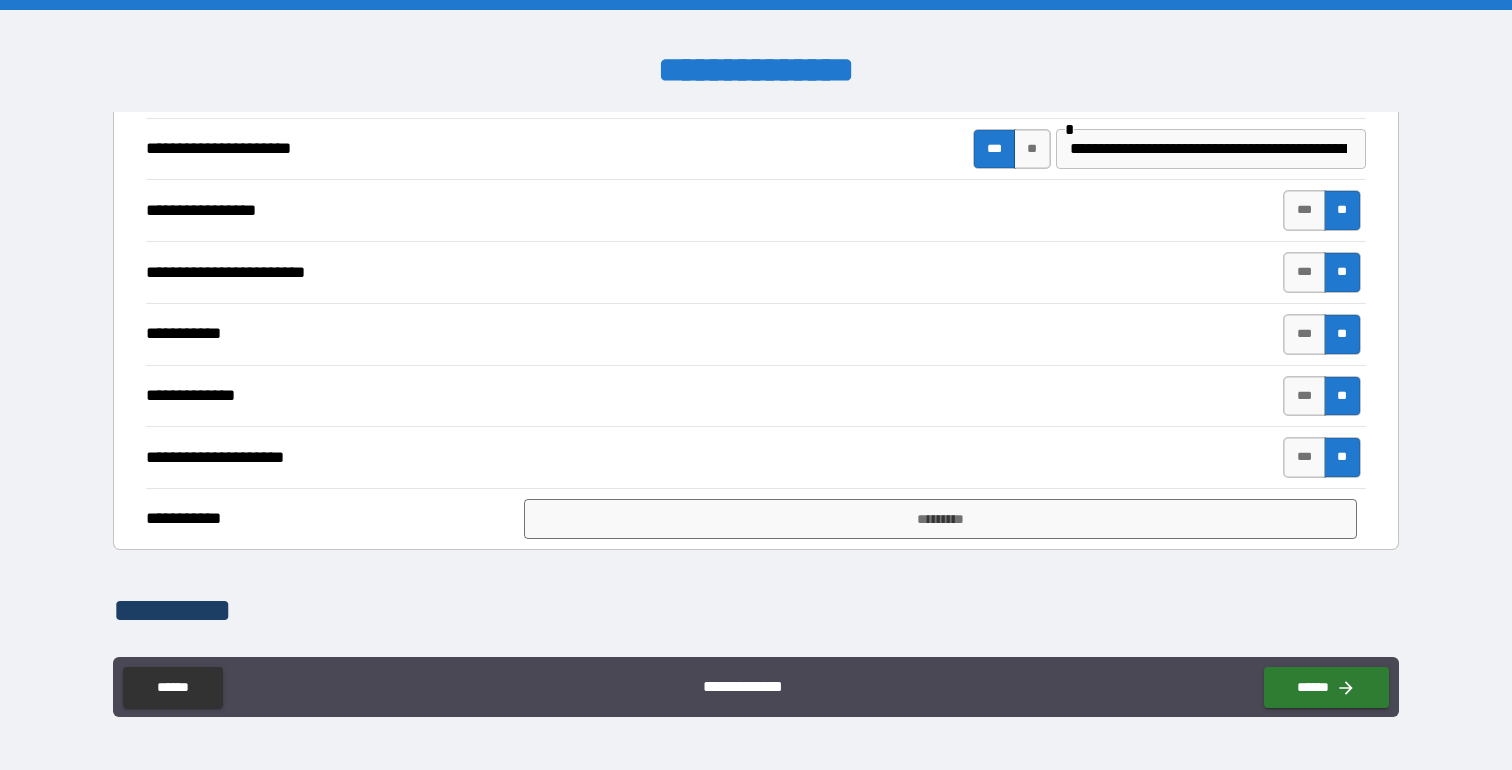 scroll, scrollTop: 1784, scrollLeft: 0, axis: vertical 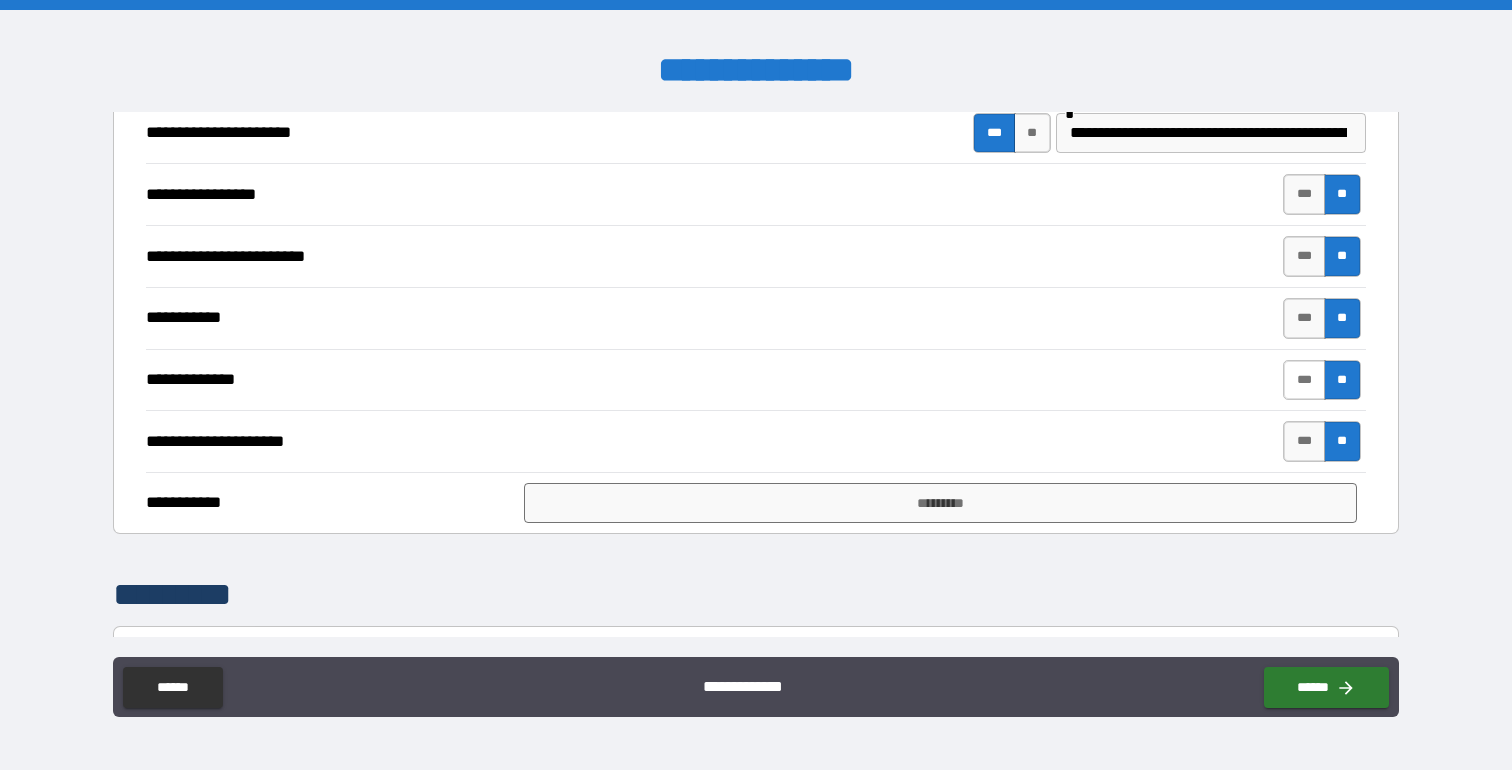 click on "***" at bounding box center [1304, 380] 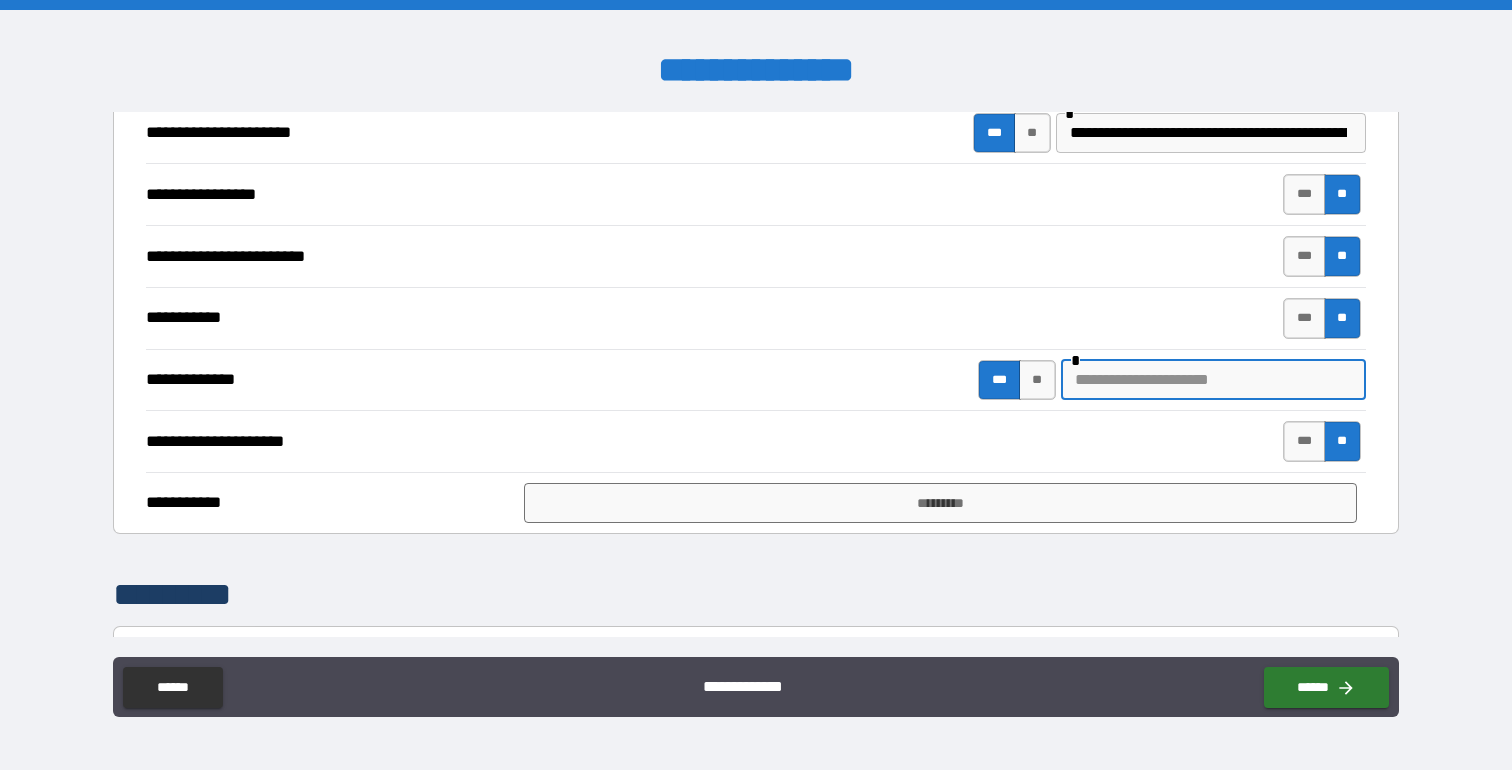 click at bounding box center [1213, 380] 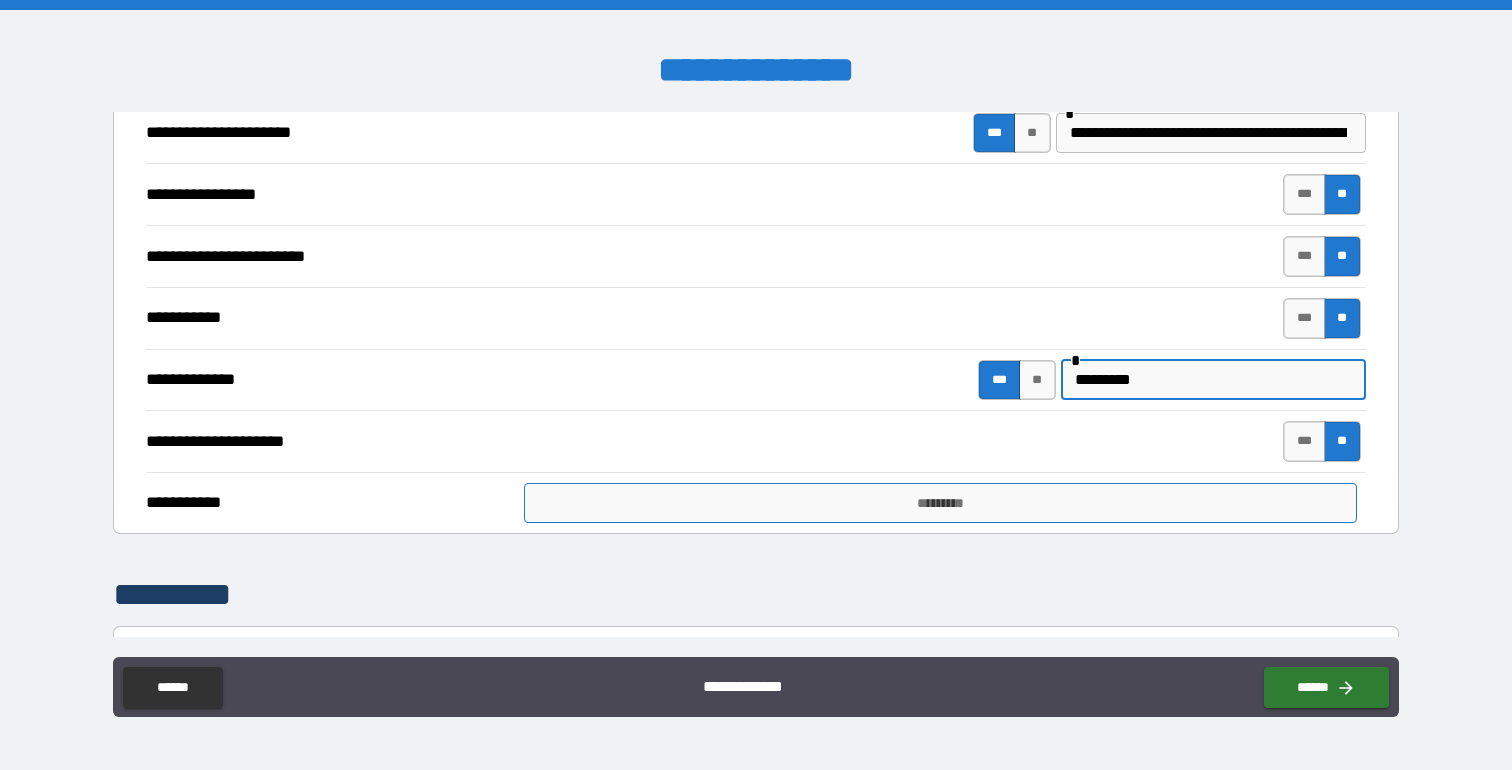 click on "*********" at bounding box center [940, 503] 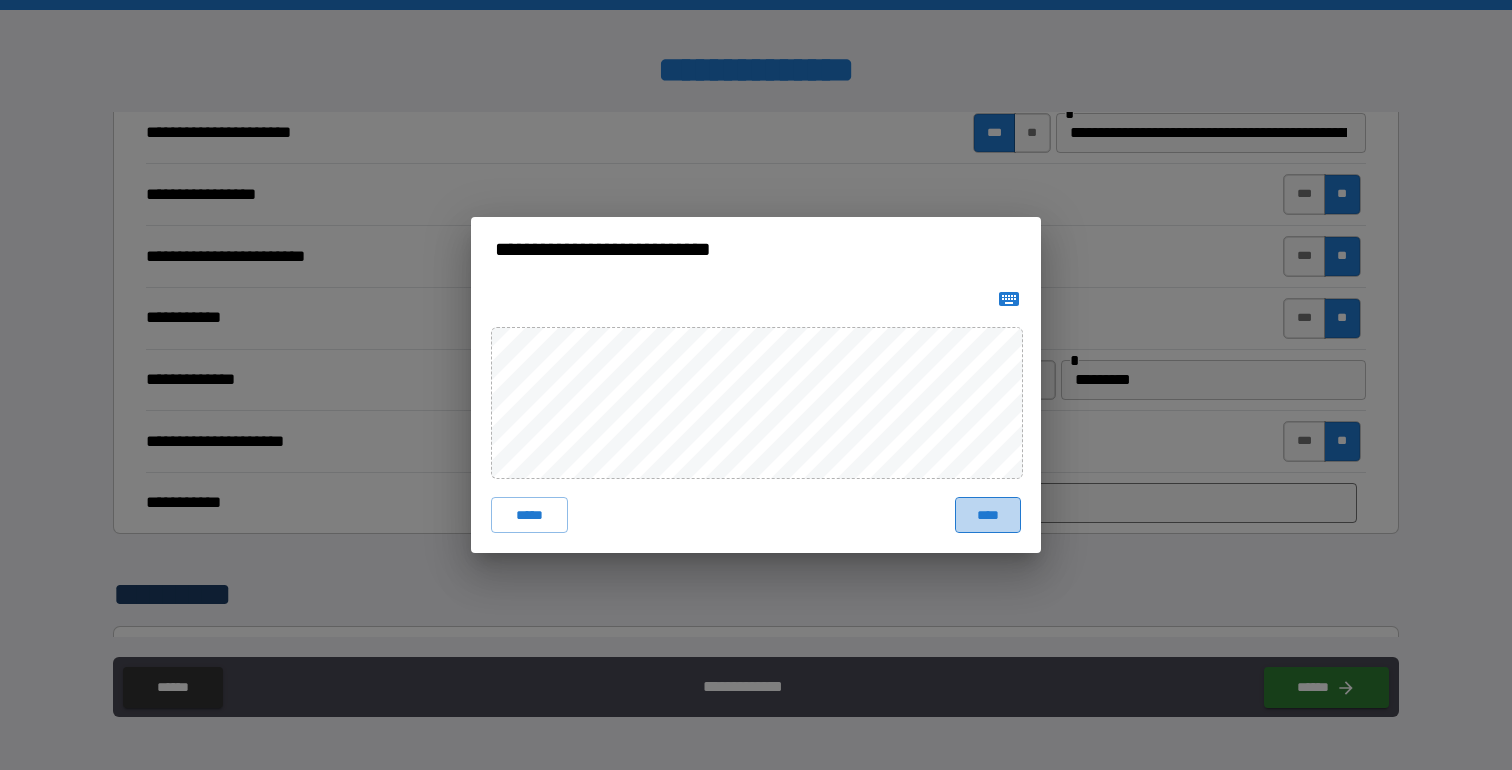 click on "****" at bounding box center [988, 515] 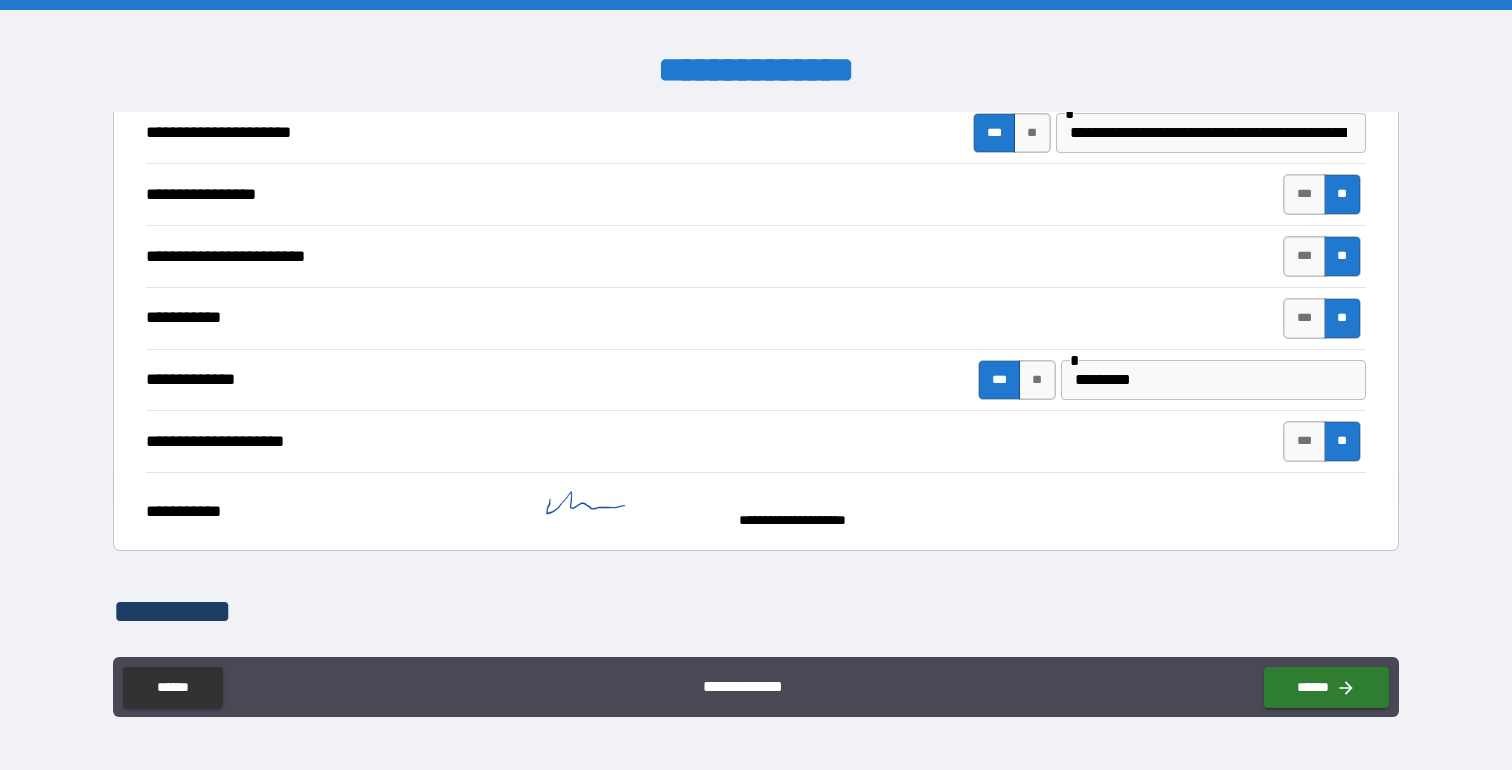 scroll, scrollTop: 2052, scrollLeft: 0, axis: vertical 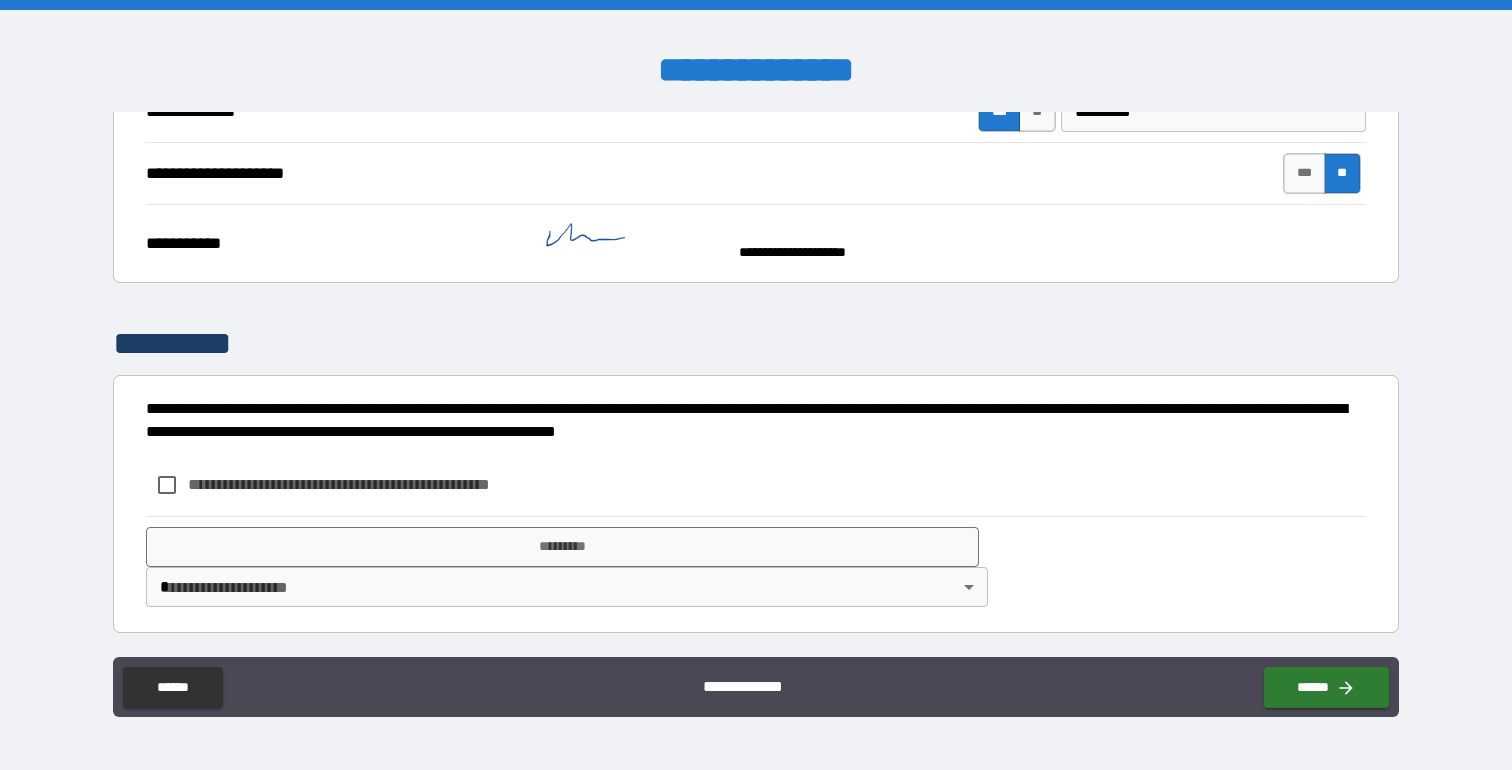 click on "**********" at bounding box center [372, 484] 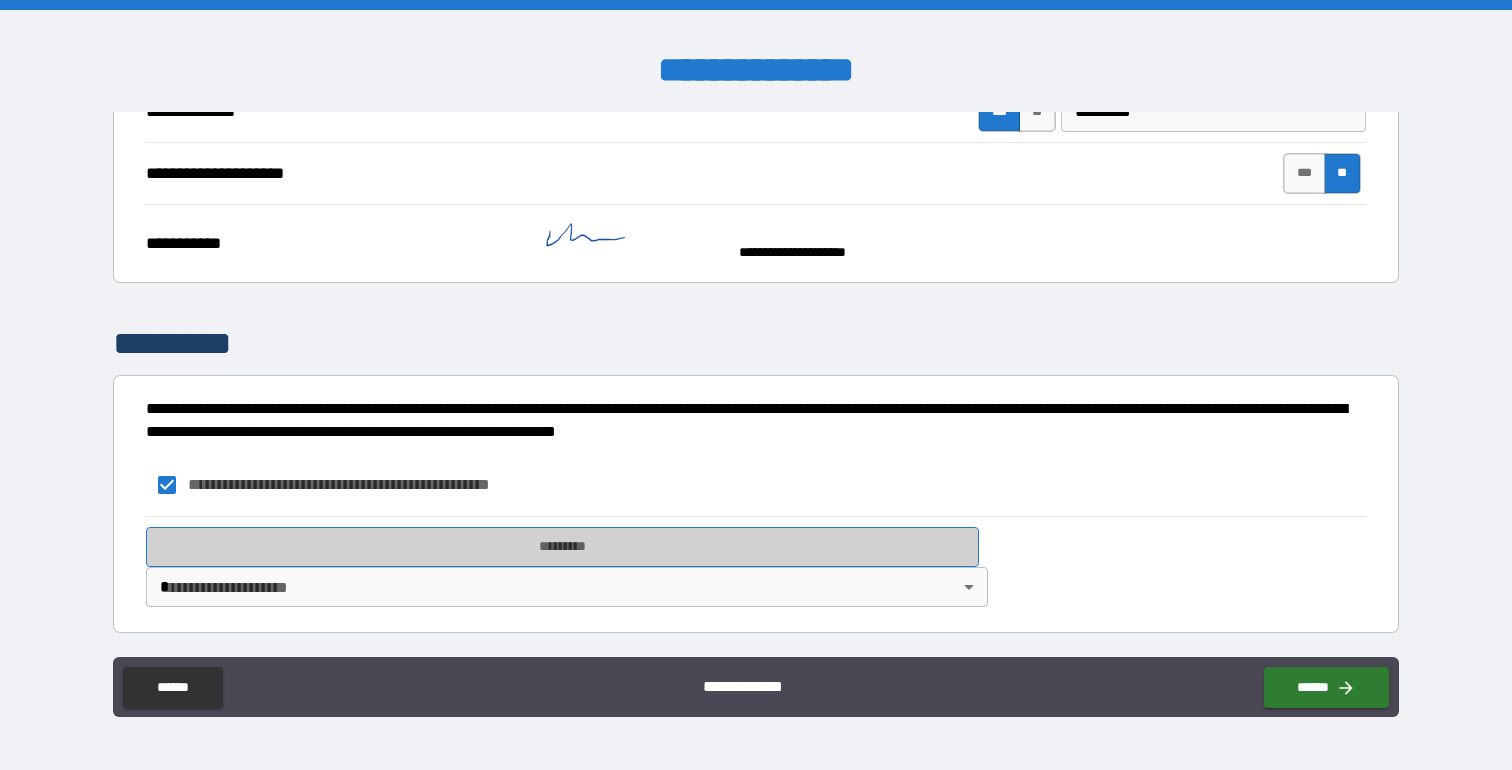 click on "*********" at bounding box center [562, 547] 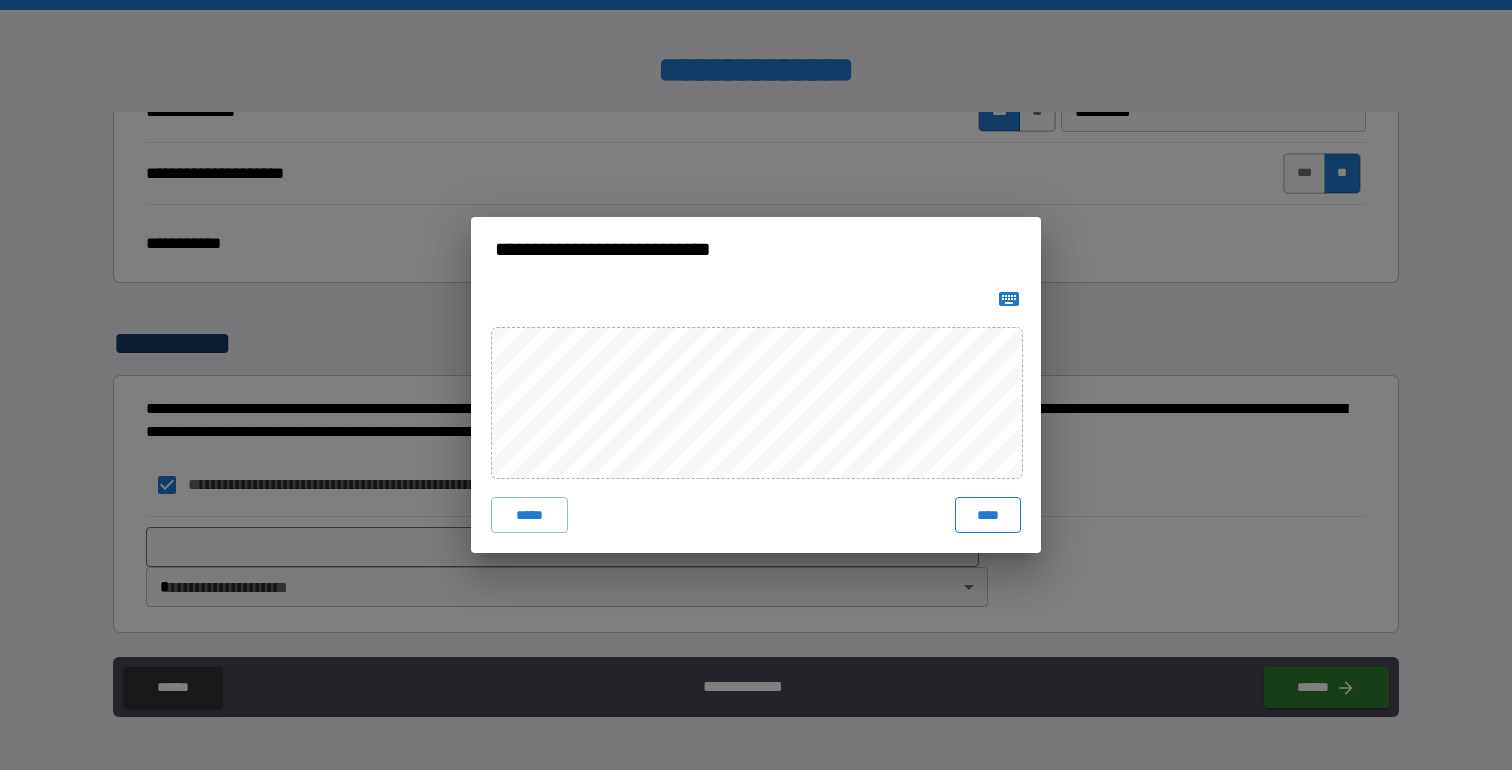 click on "****" at bounding box center (988, 515) 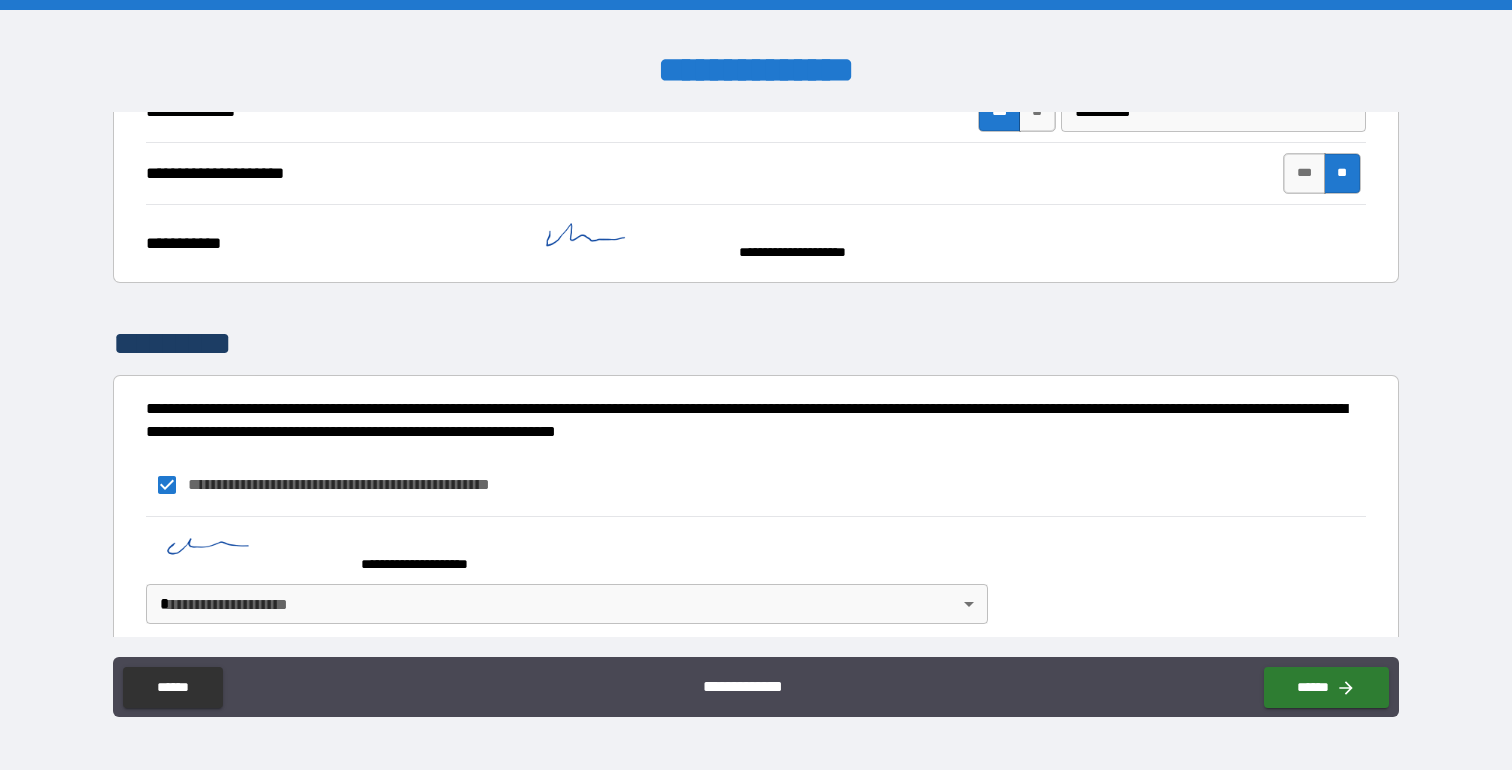 click on "**********" at bounding box center (756, 385) 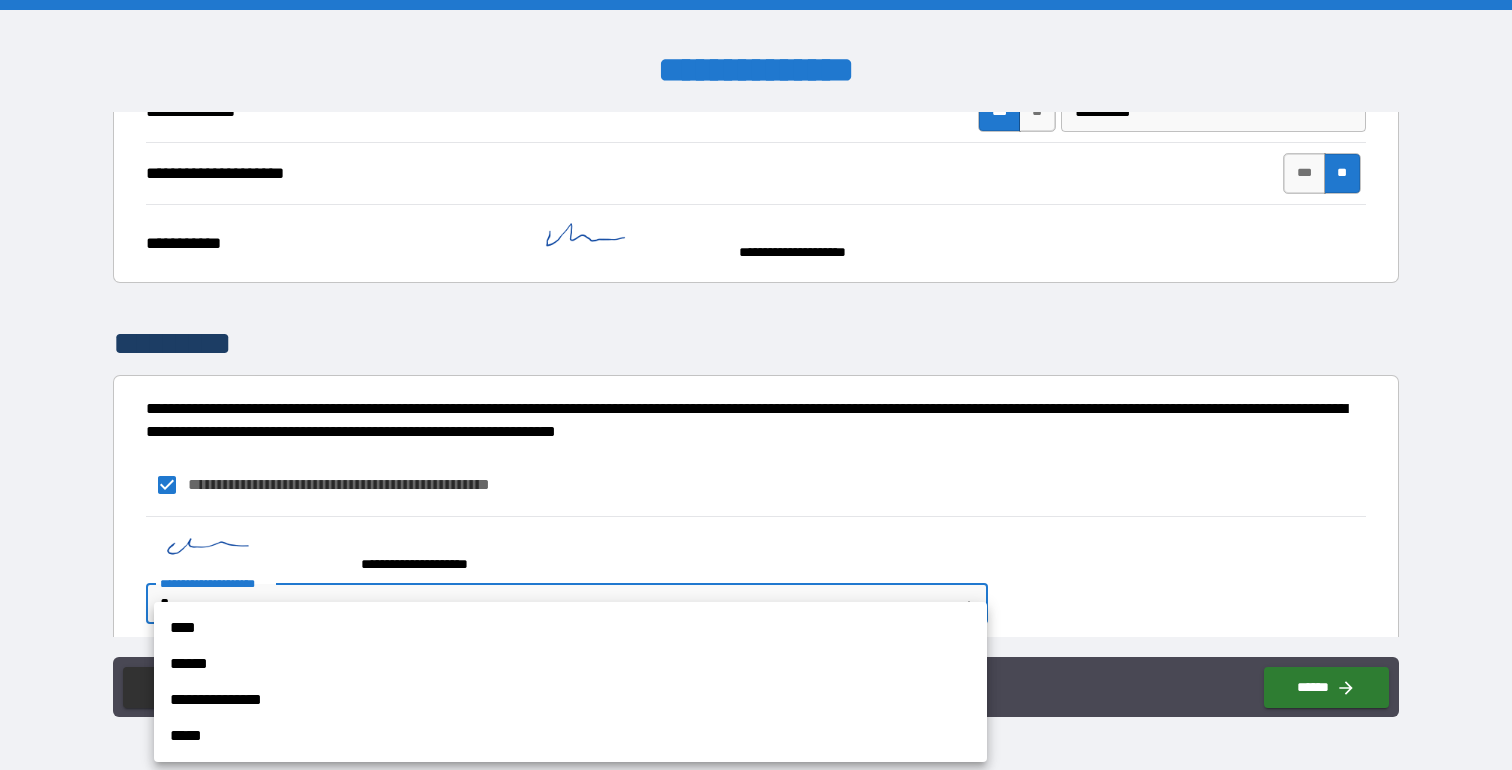 click on "****" at bounding box center (570, 628) 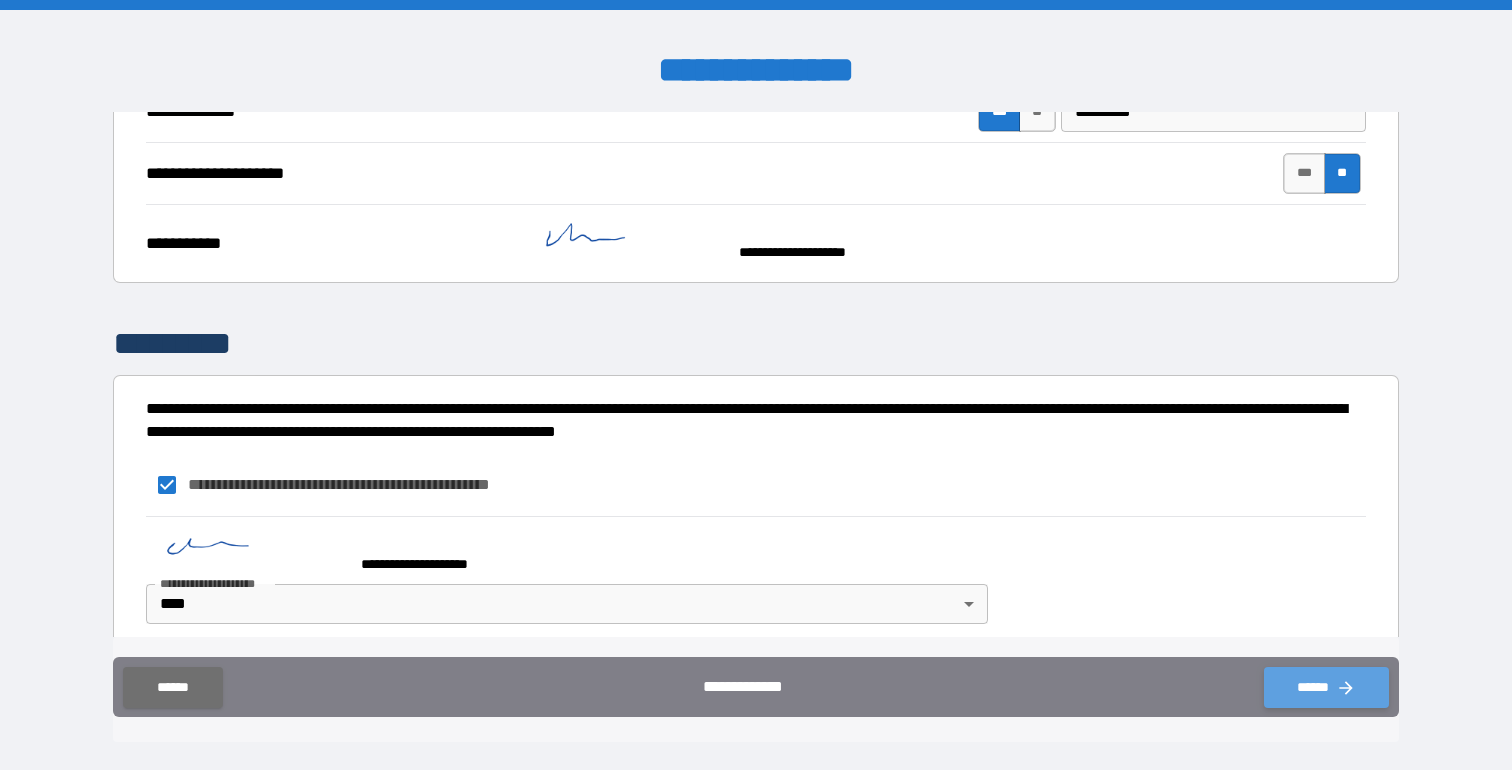 click on "******" at bounding box center (1326, 687) 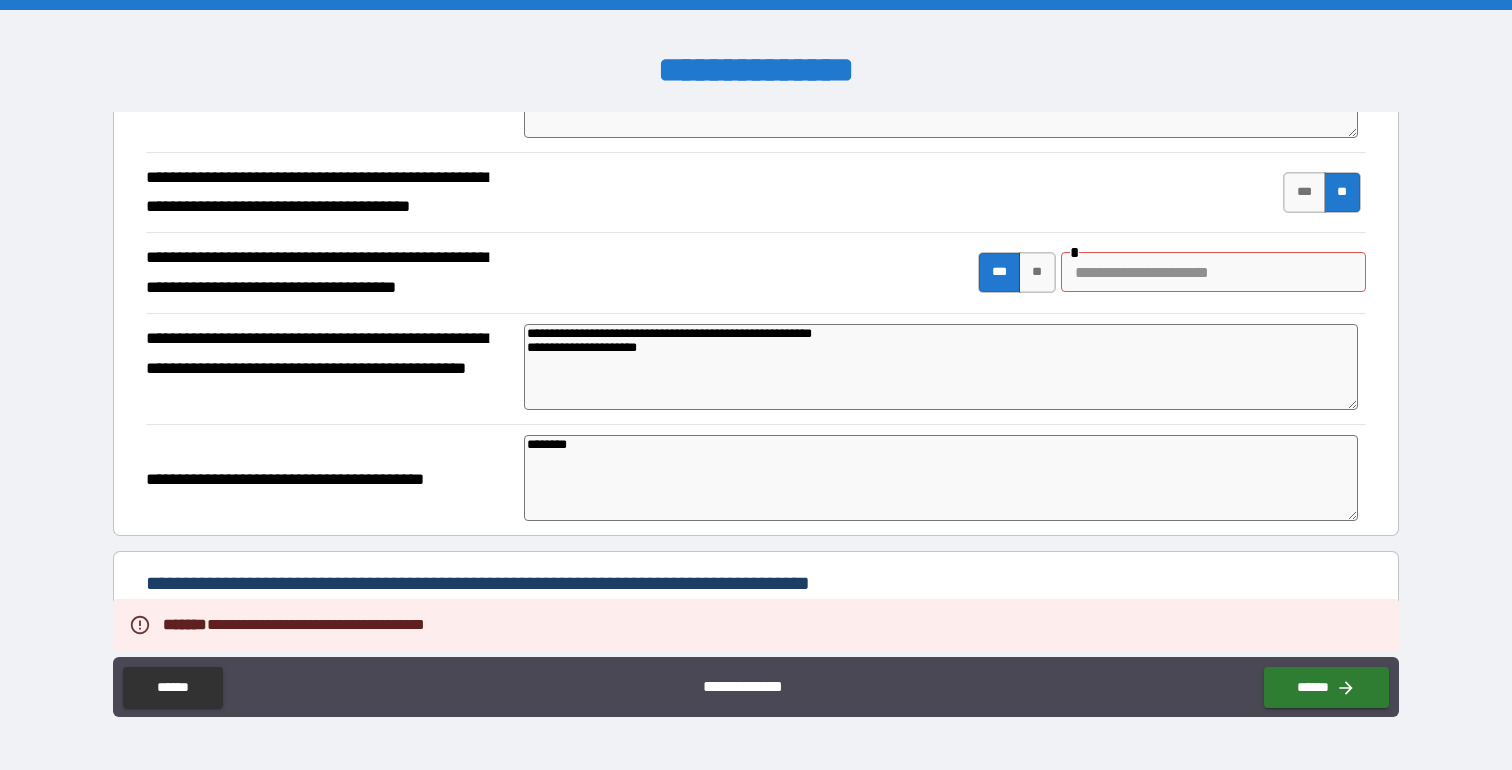 scroll, scrollTop: 511, scrollLeft: 0, axis: vertical 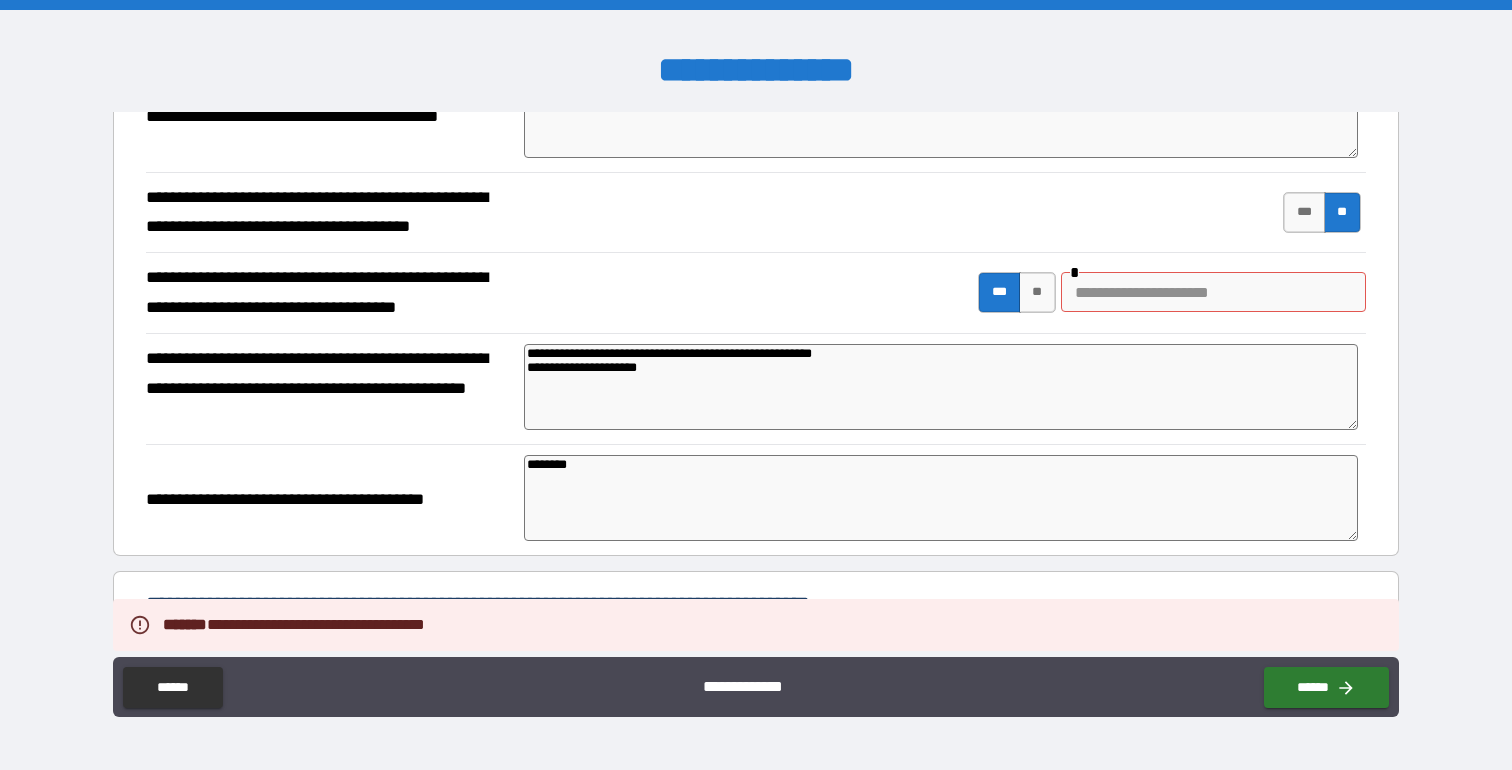 click at bounding box center [1213, 292] 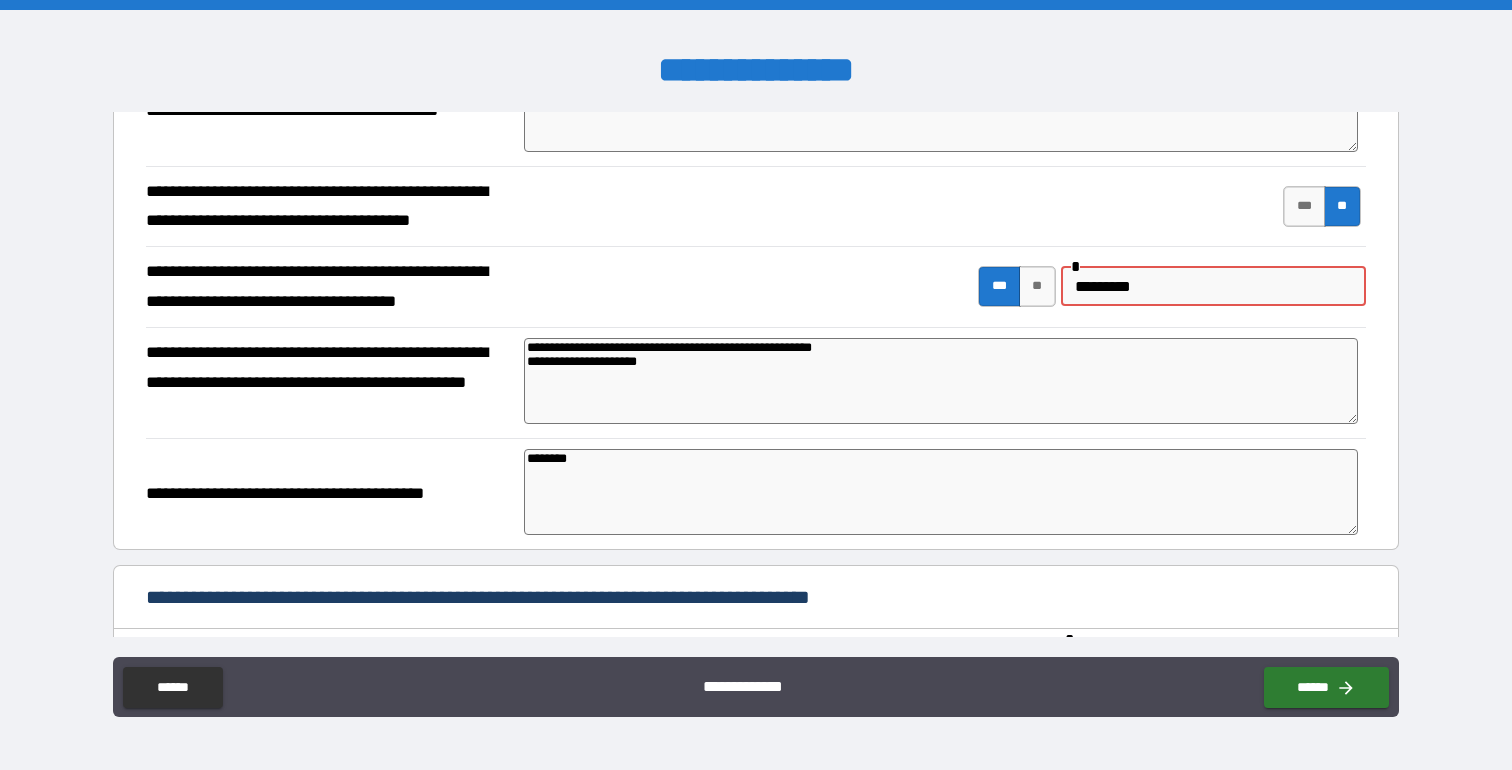 scroll, scrollTop: 520, scrollLeft: 0, axis: vertical 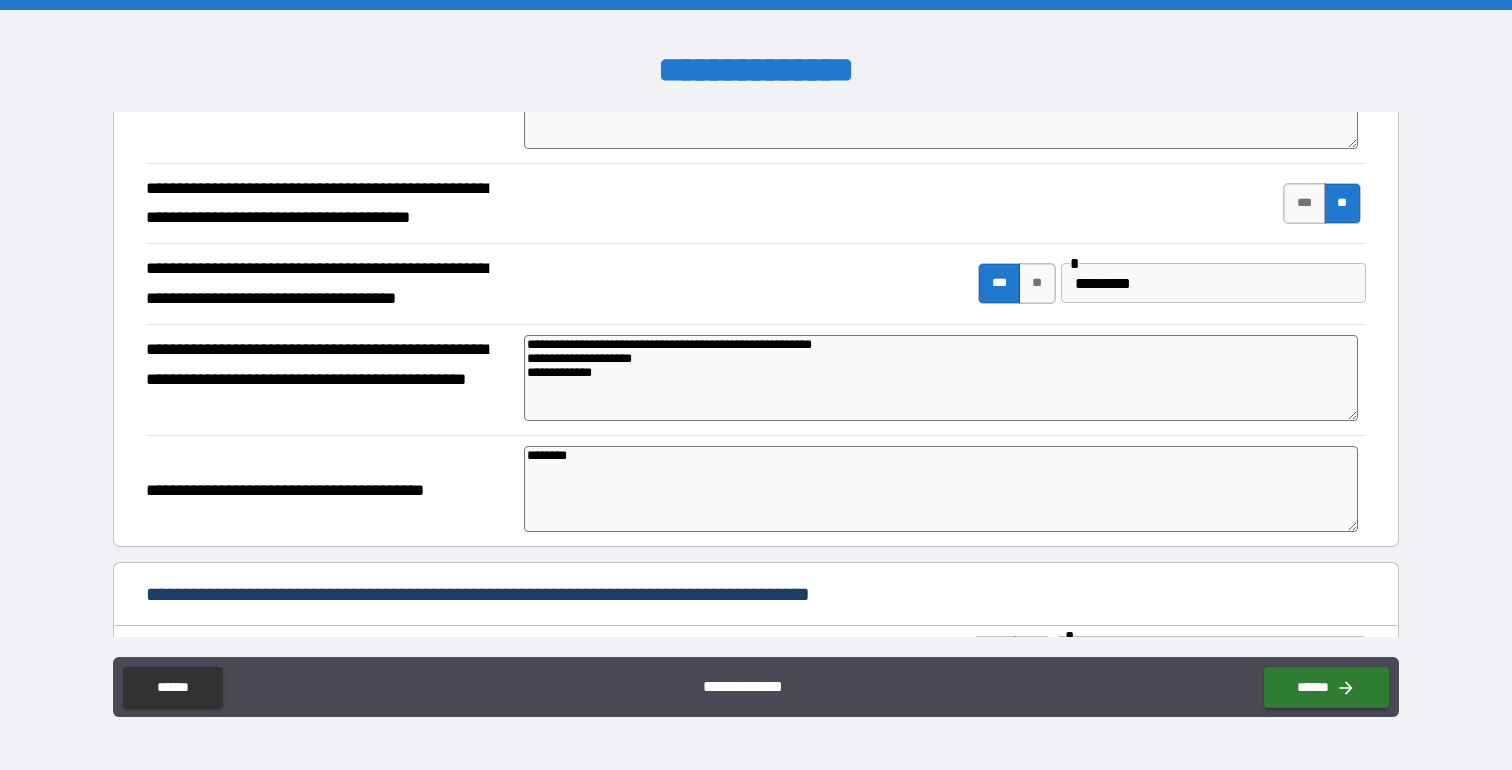 click on "**********" at bounding box center (941, 378) 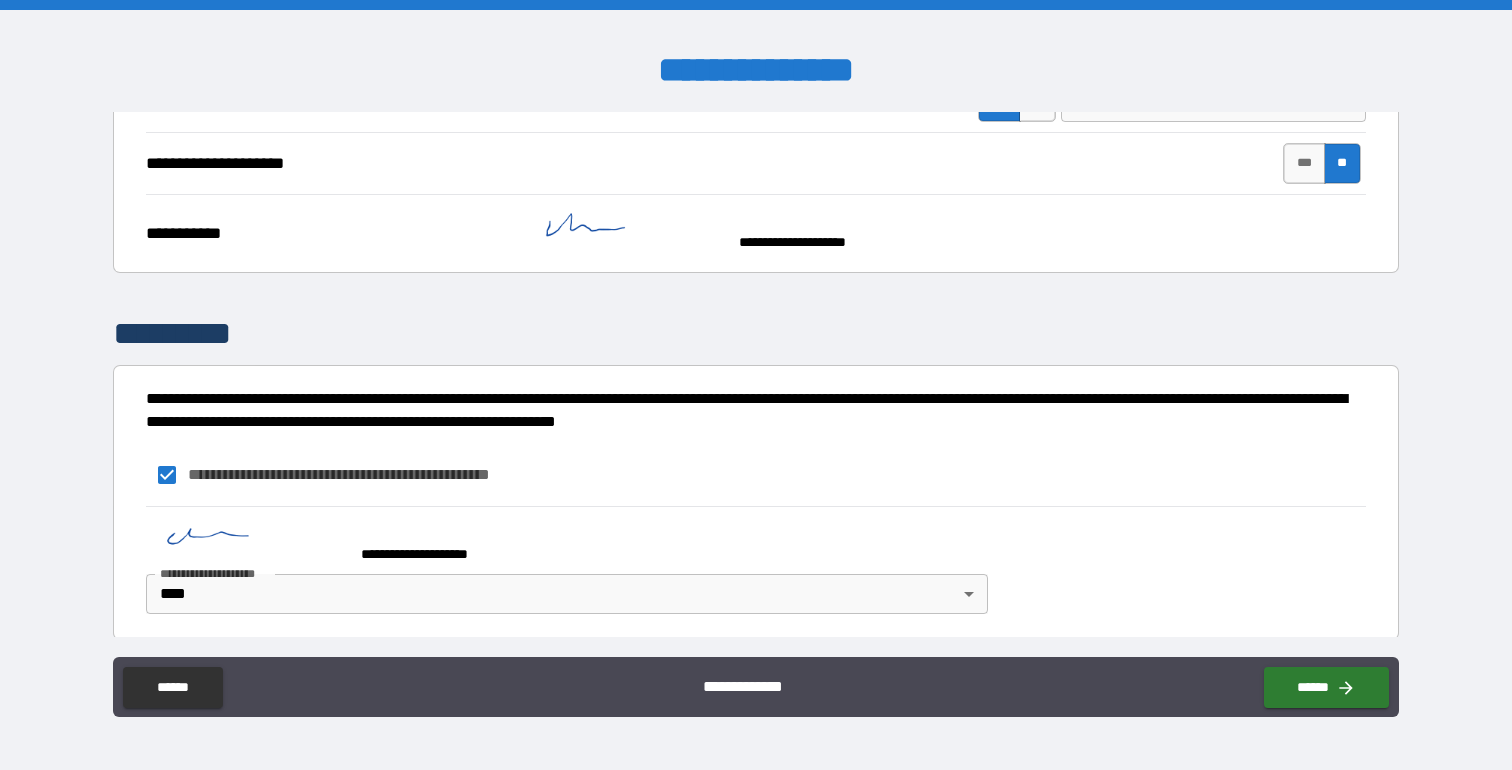 scroll, scrollTop: 2069, scrollLeft: 0, axis: vertical 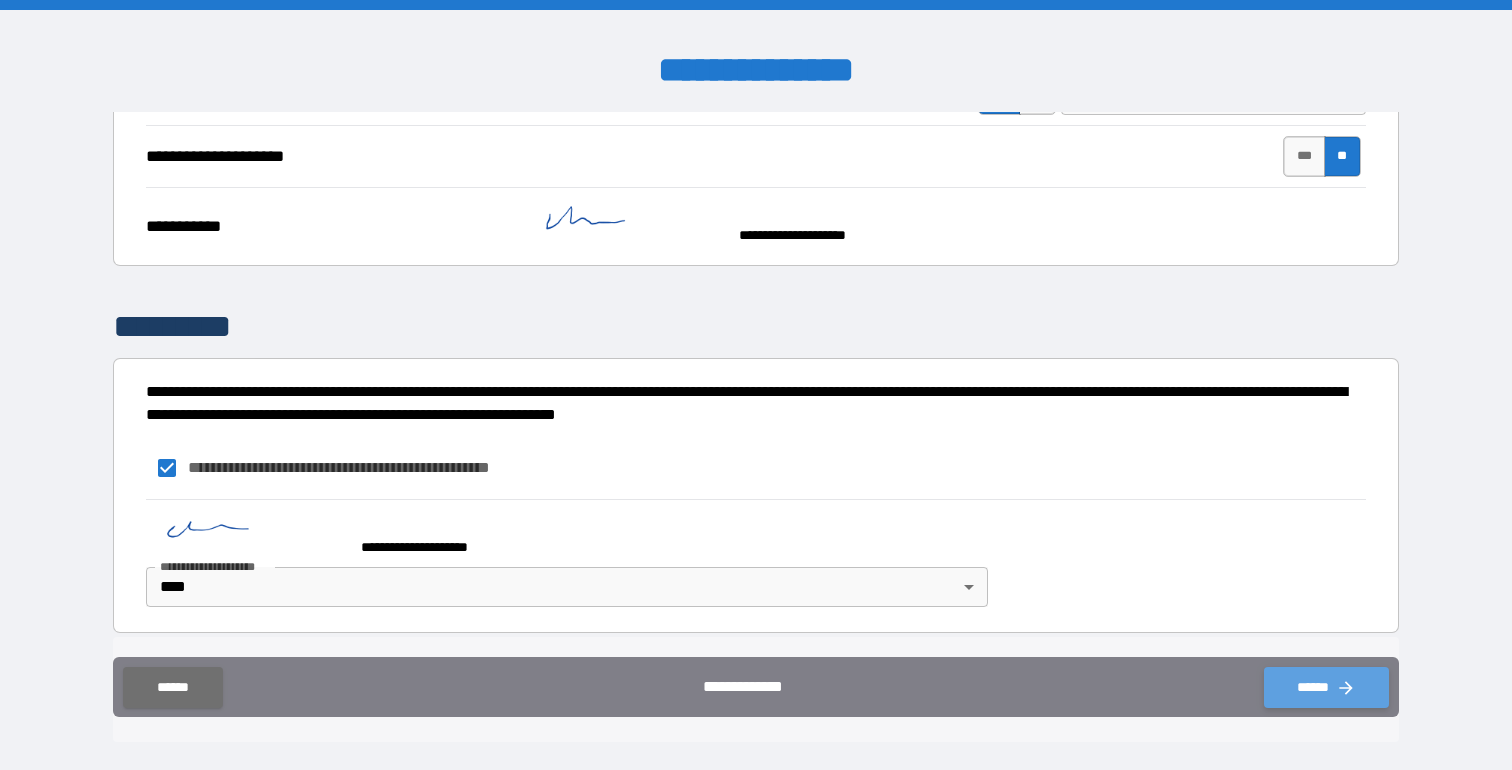 click on "******" at bounding box center (1326, 687) 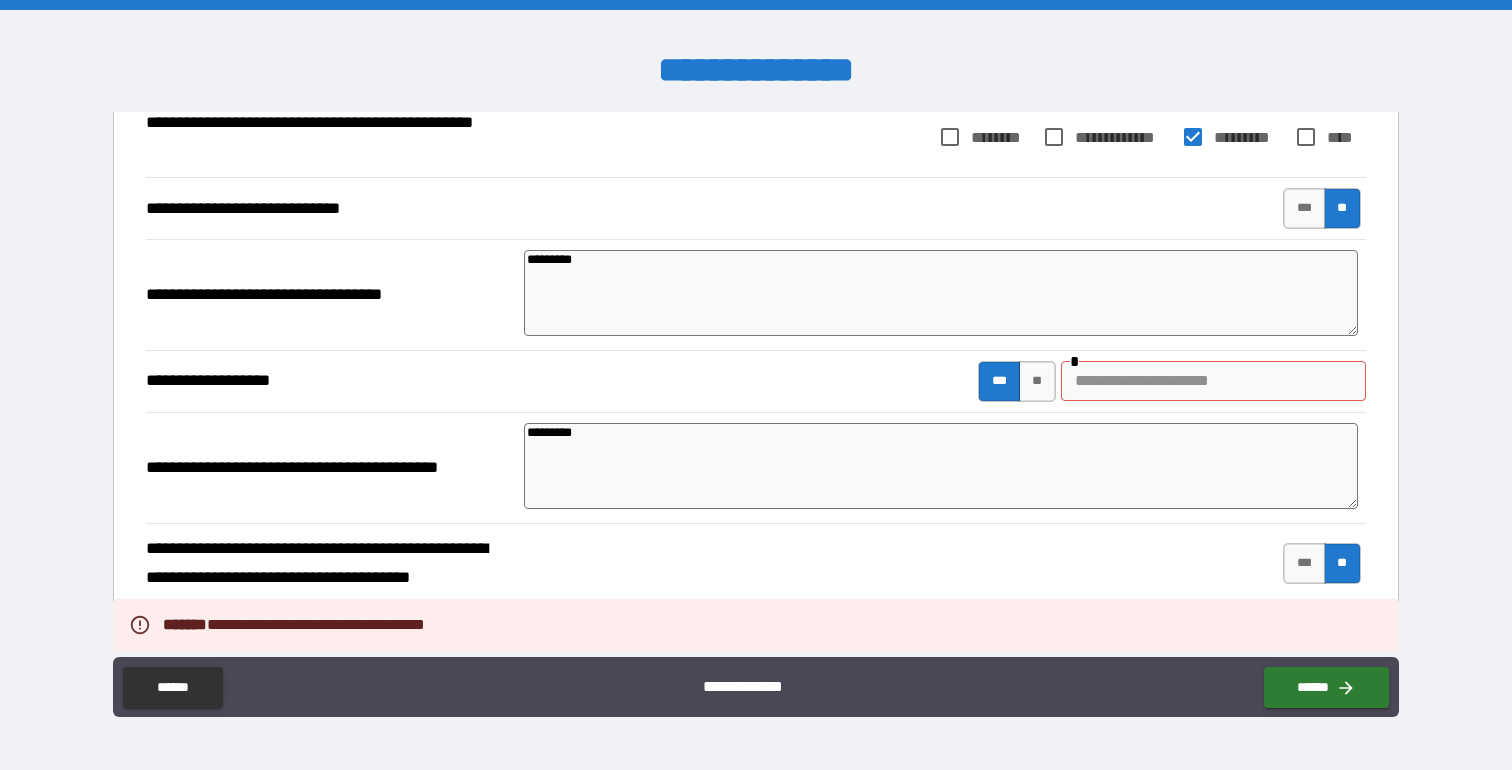 scroll, scrollTop: 165, scrollLeft: 0, axis: vertical 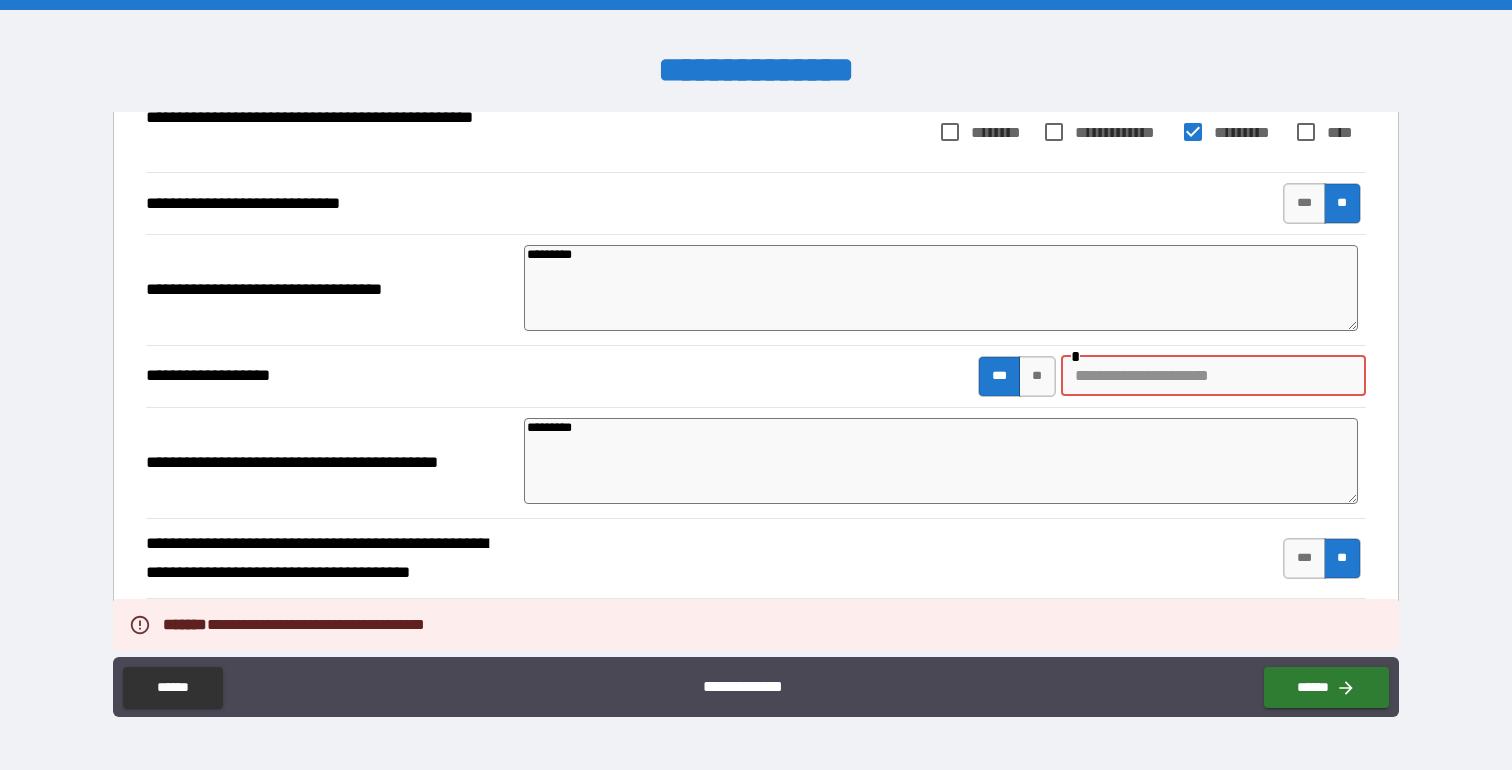 click at bounding box center (1213, 376) 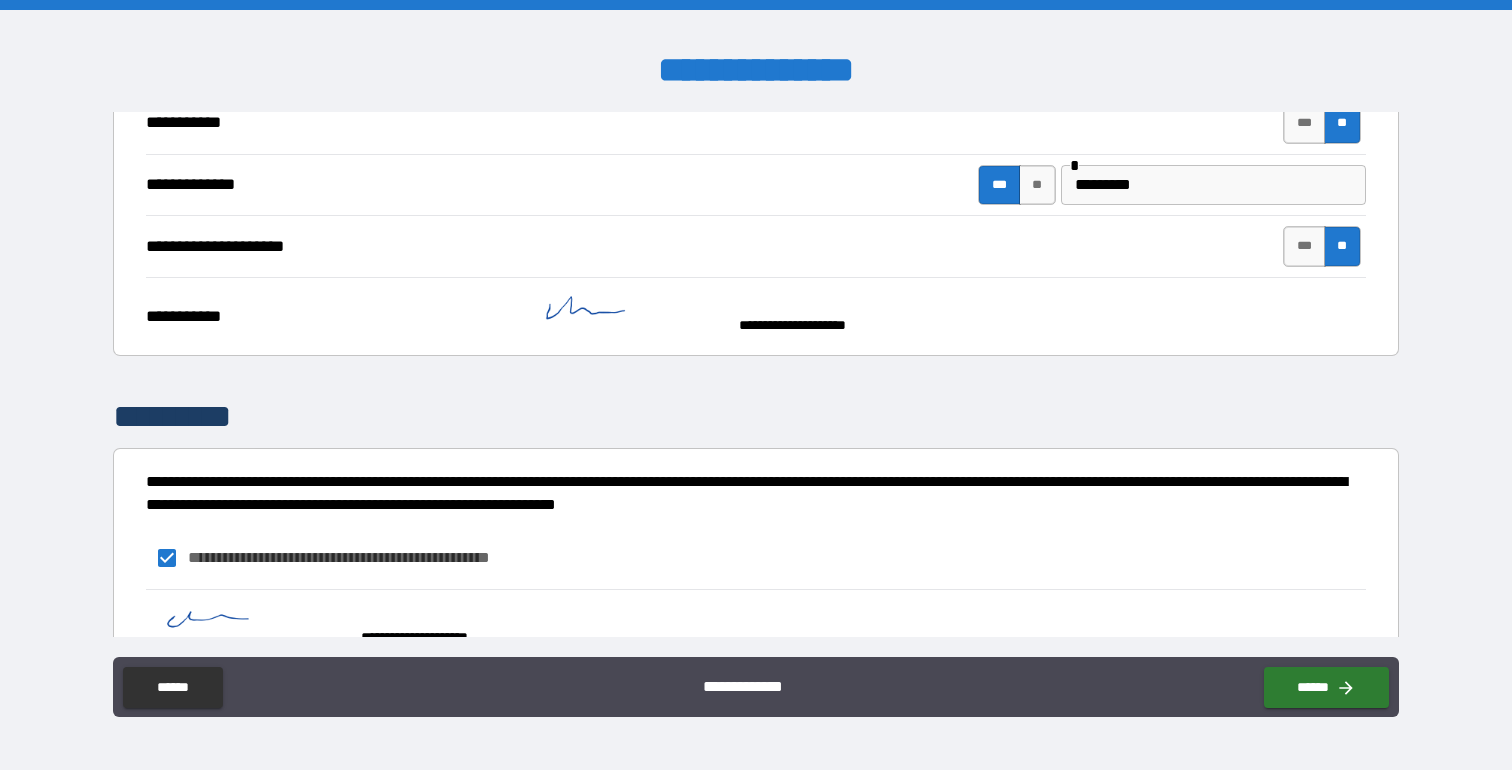 scroll, scrollTop: 2069, scrollLeft: 0, axis: vertical 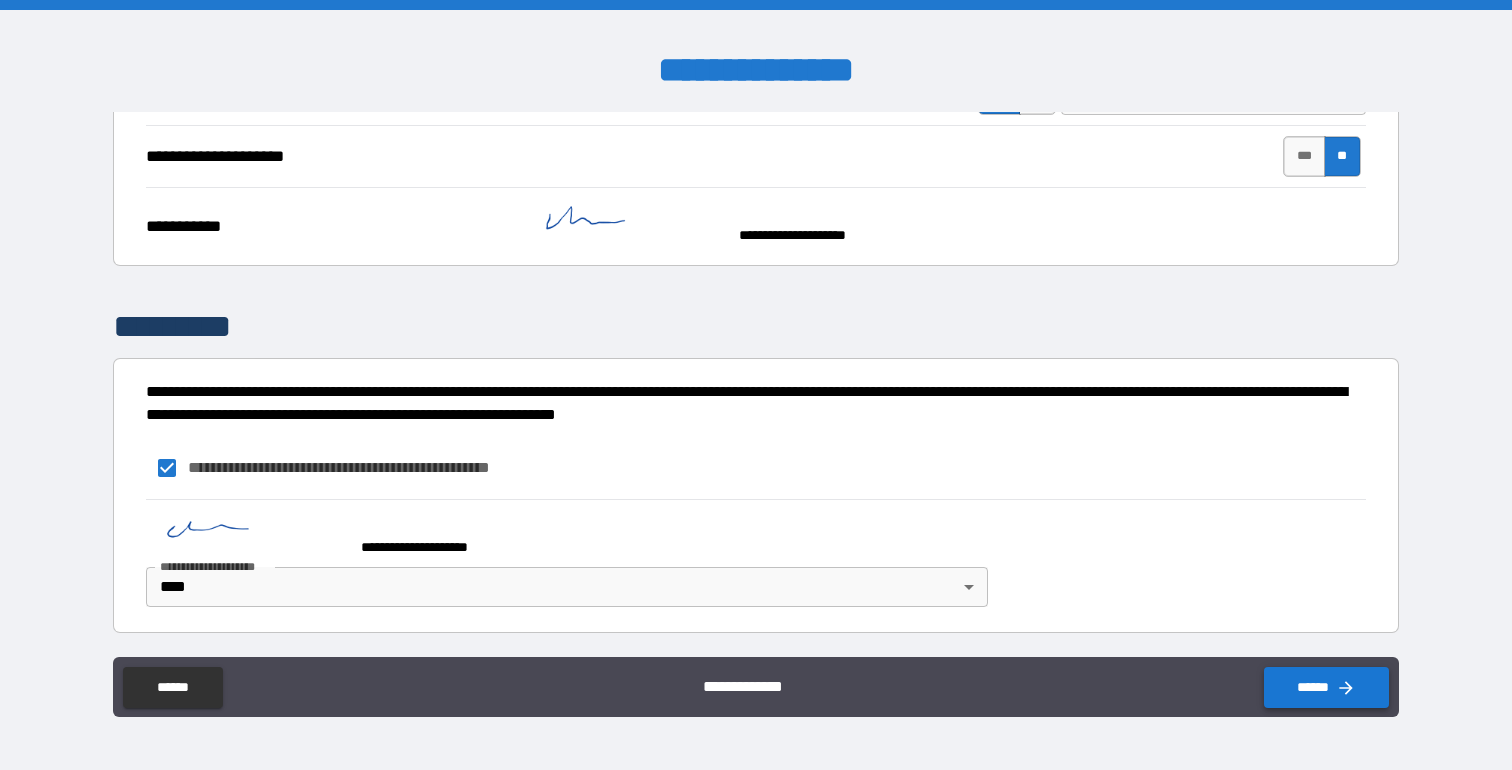 click on "******" at bounding box center (1326, 687) 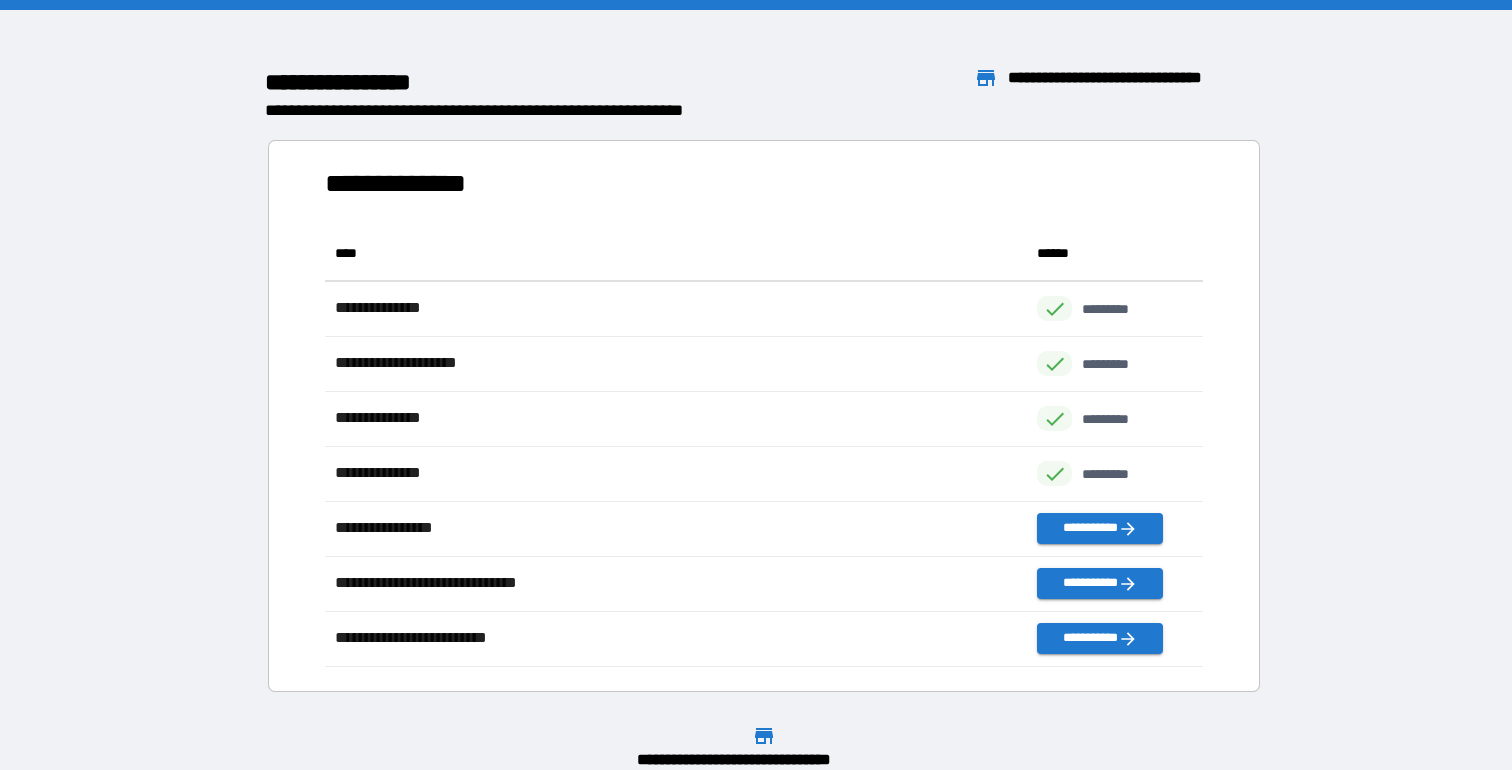 scroll, scrollTop: 61, scrollLeft: 0, axis: vertical 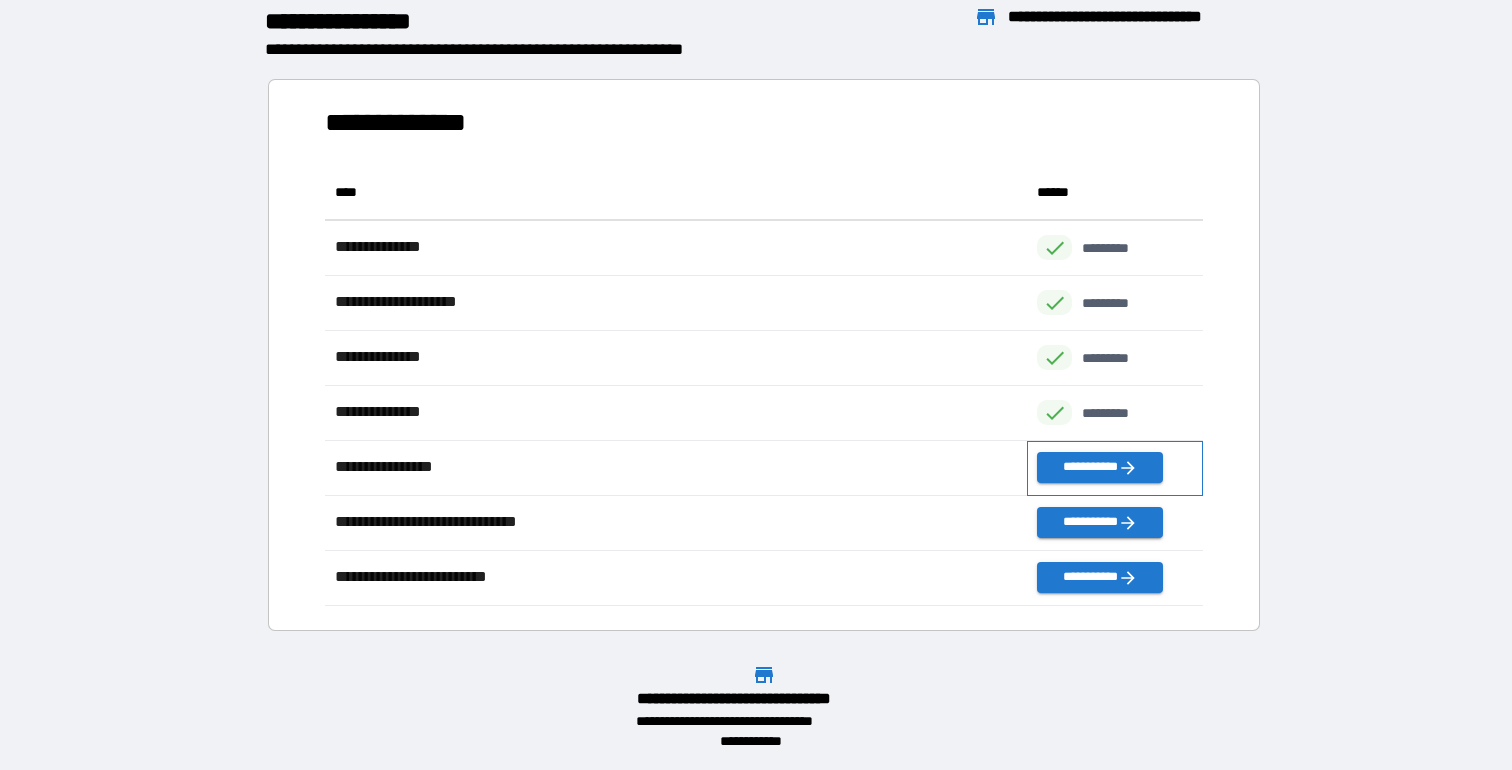 click on "**********" at bounding box center (1115, 468) 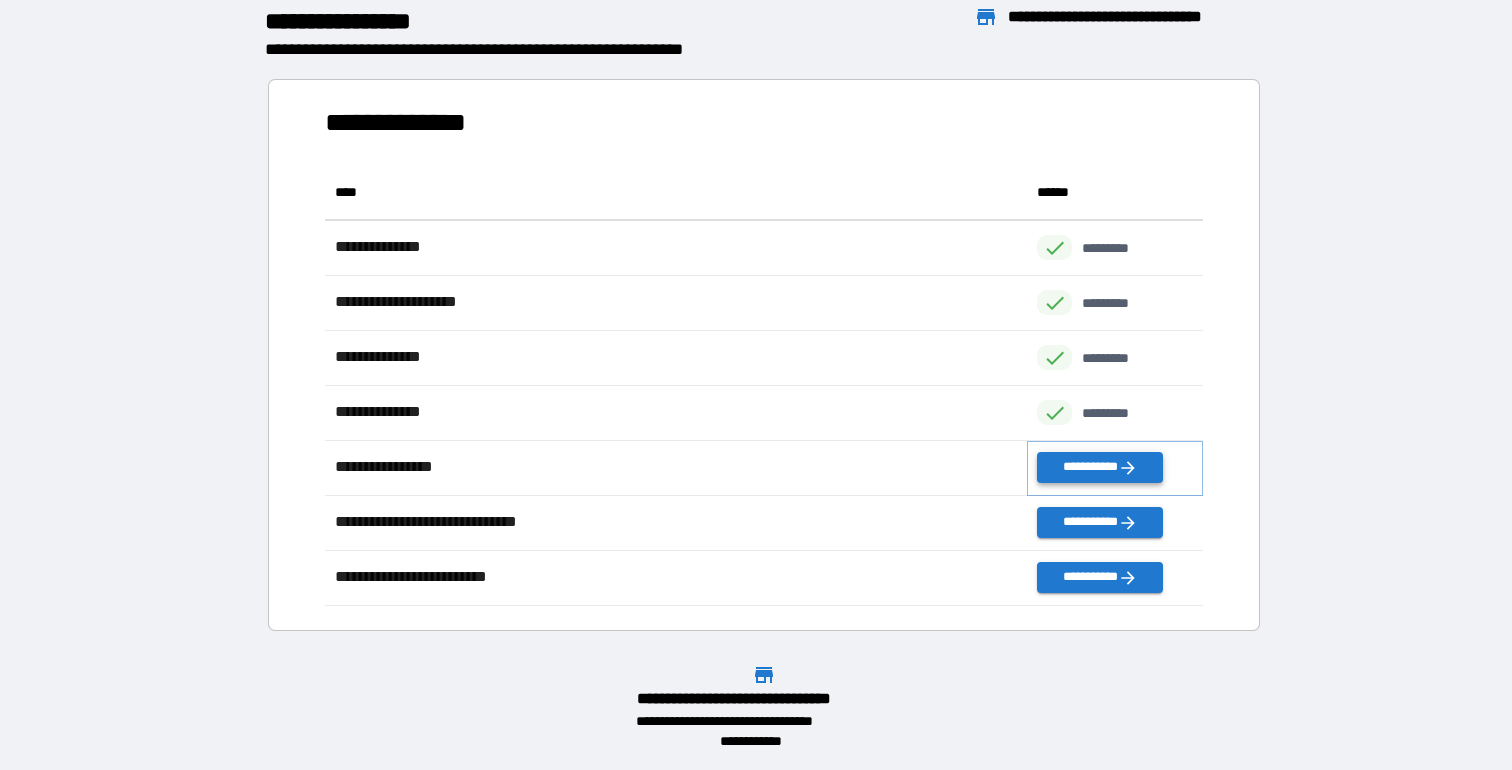 click on "**********" at bounding box center [1099, 467] 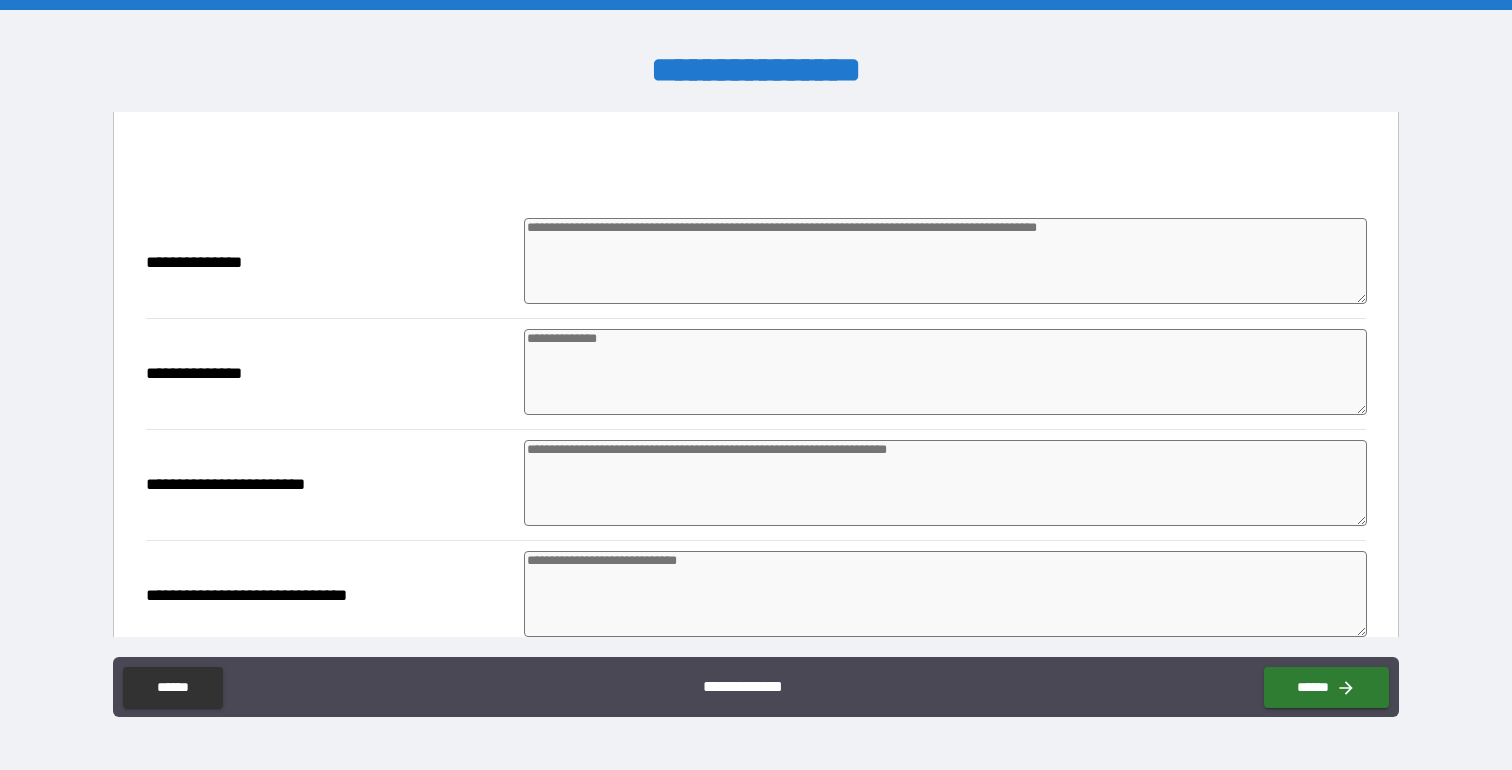 scroll, scrollTop: 315, scrollLeft: 0, axis: vertical 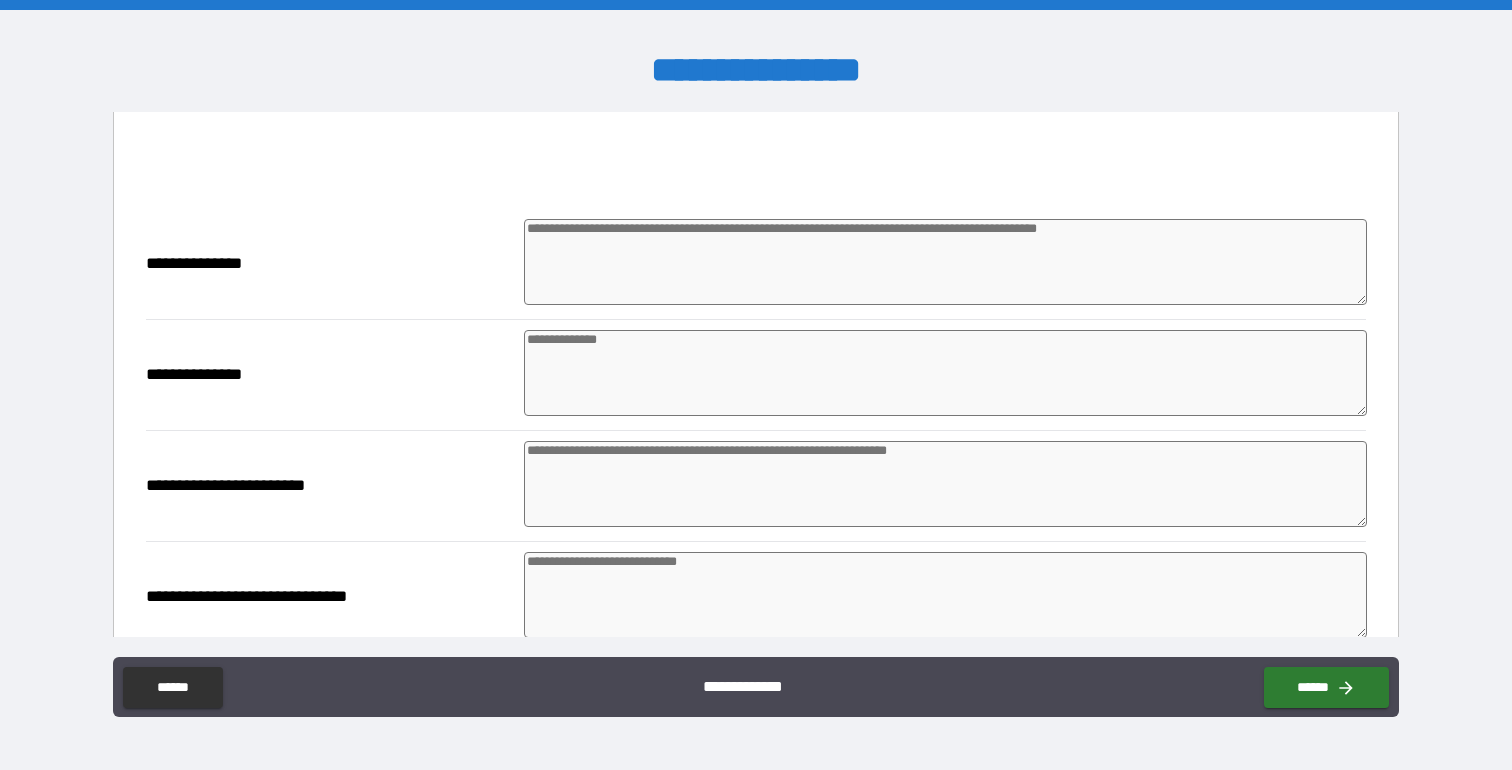 click at bounding box center [945, 262] 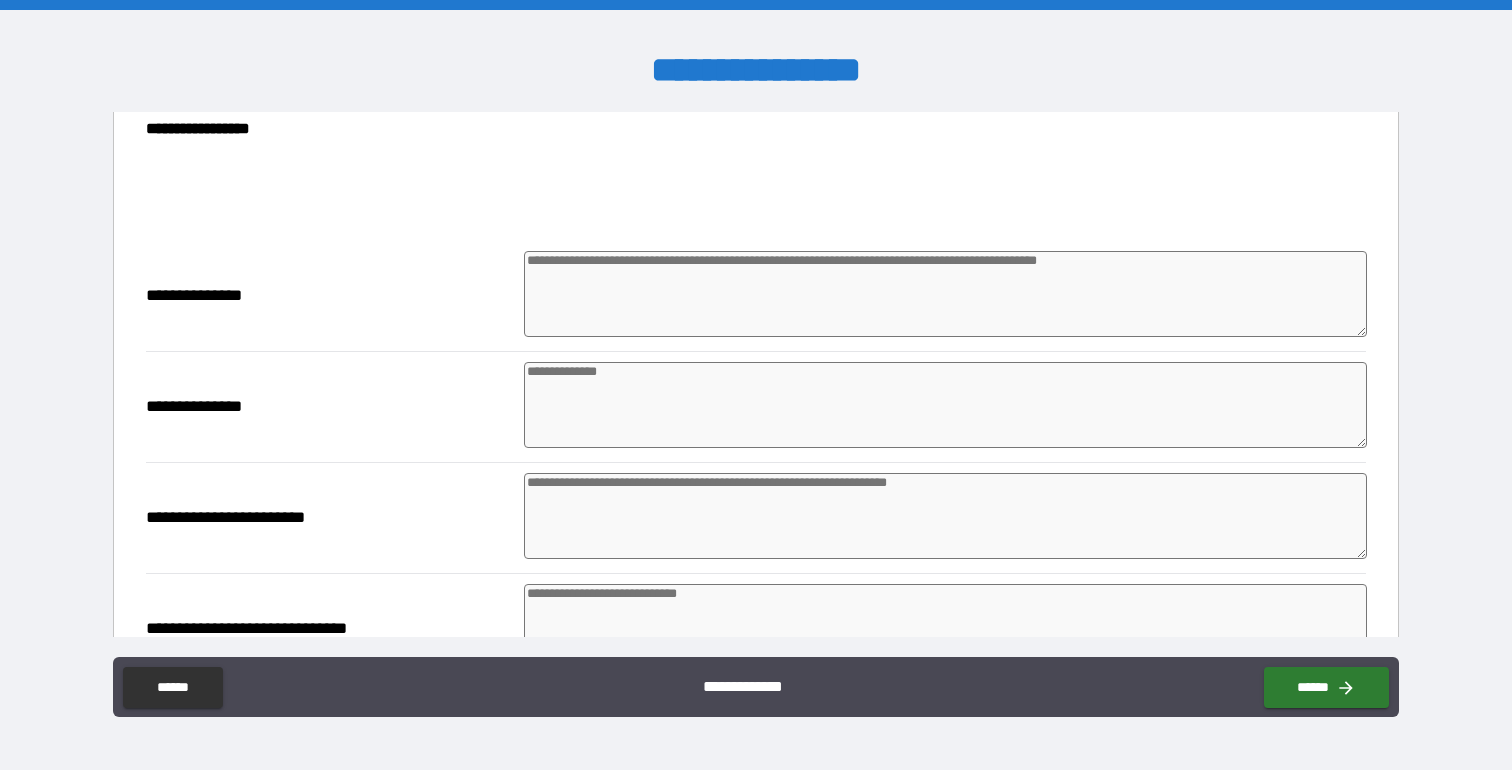scroll, scrollTop: 269, scrollLeft: 0, axis: vertical 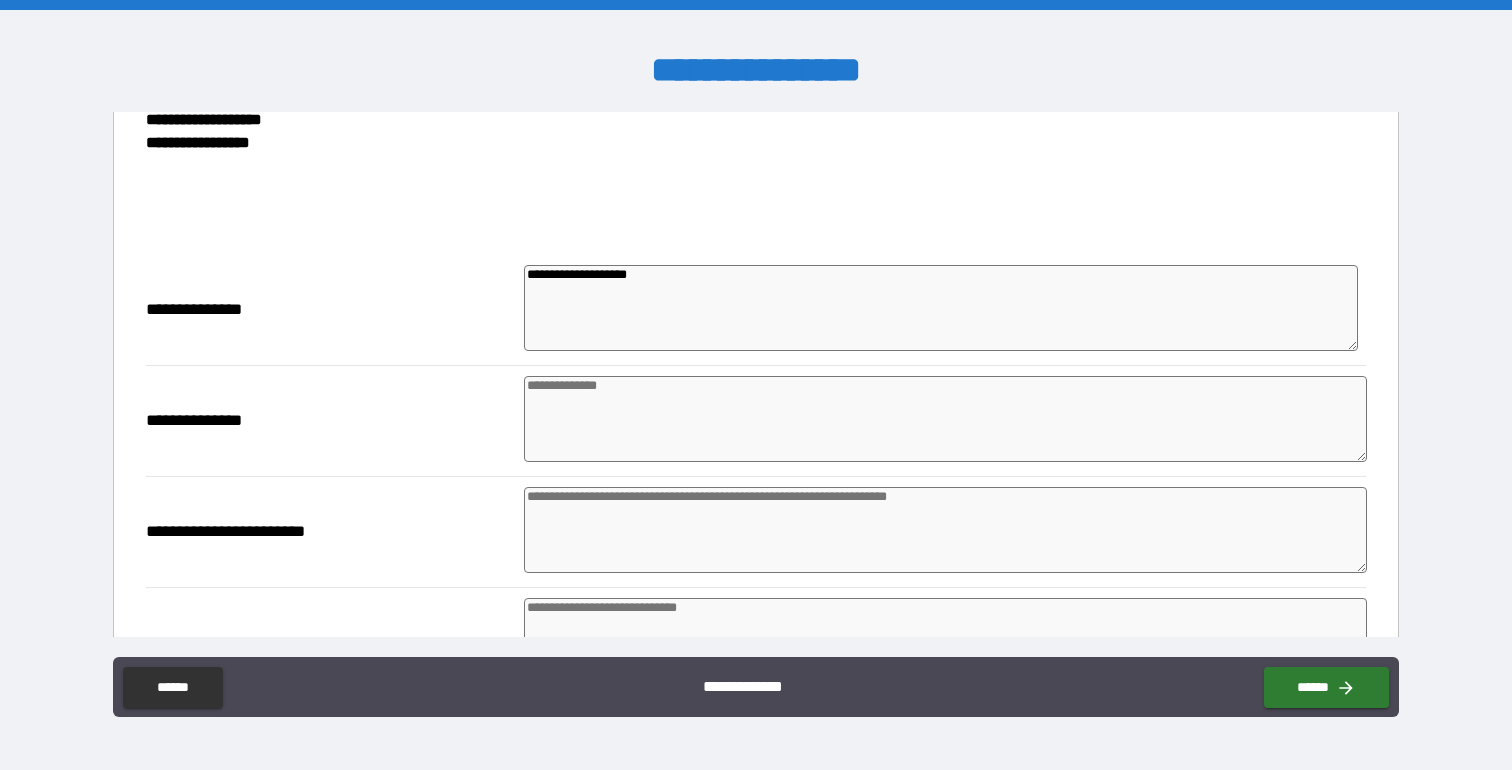drag, startPoint x: 682, startPoint y: 284, endPoint x: 362, endPoint y: 262, distance: 320.75537 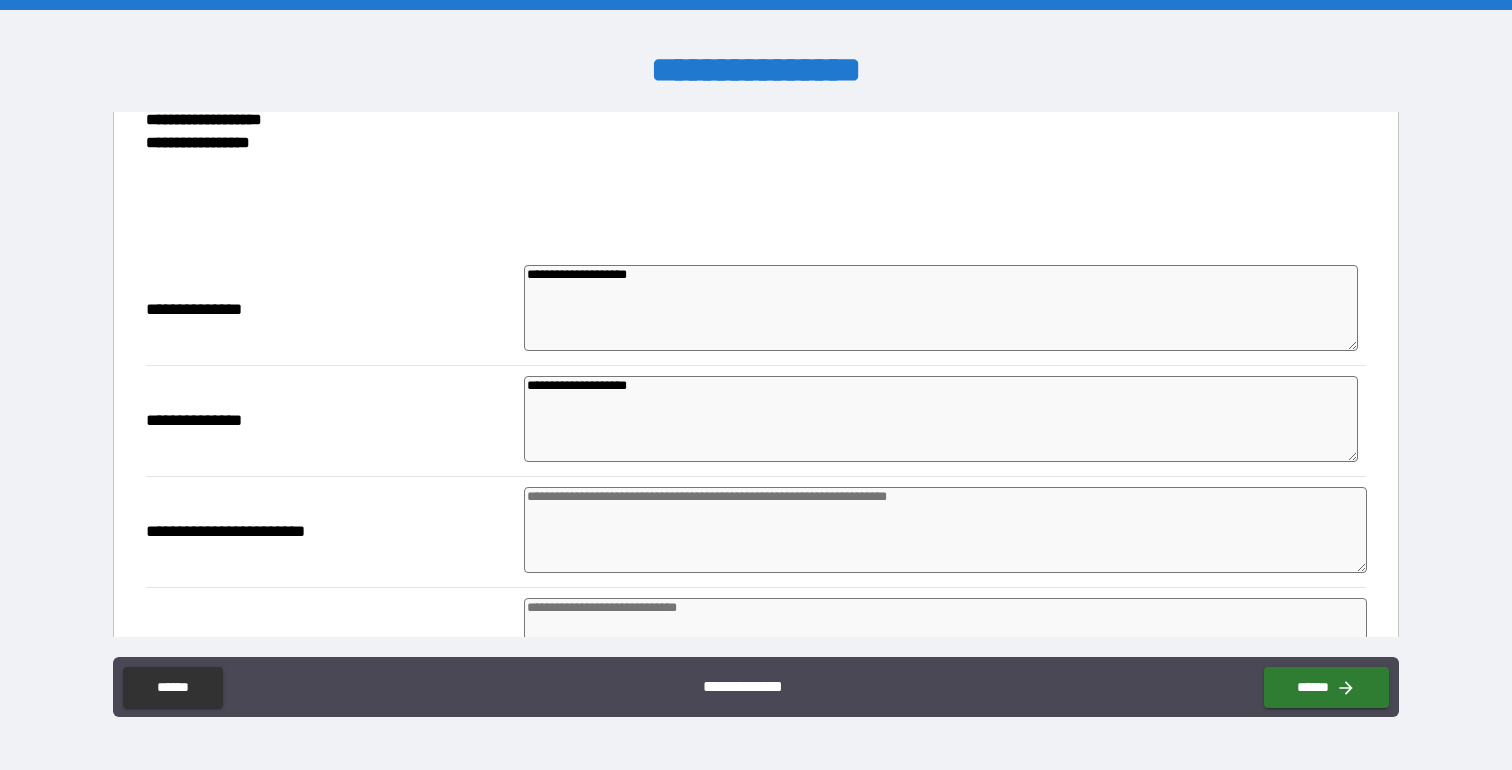 click at bounding box center (945, 530) 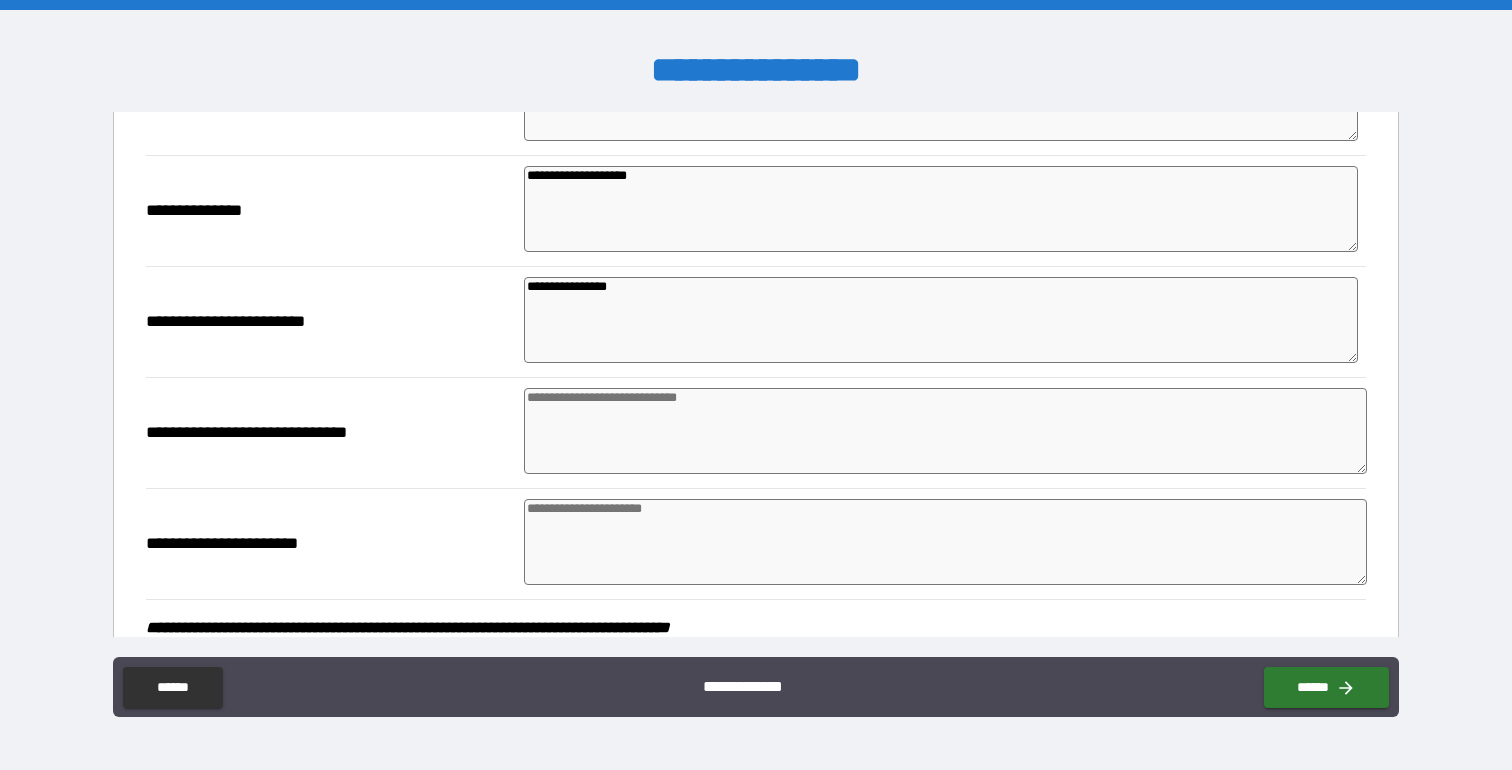 scroll, scrollTop: 495, scrollLeft: 0, axis: vertical 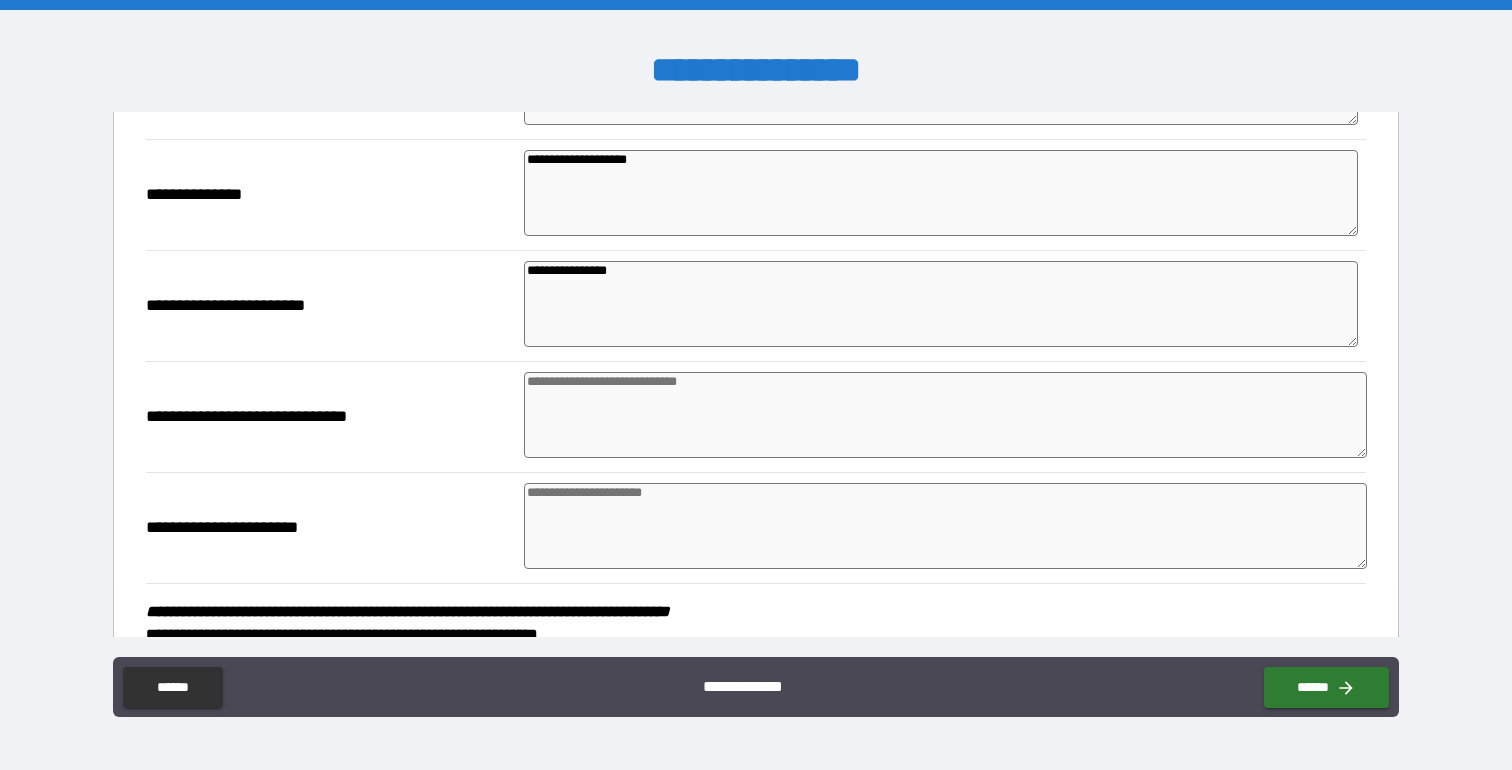 click on "**********" at bounding box center (941, 304) 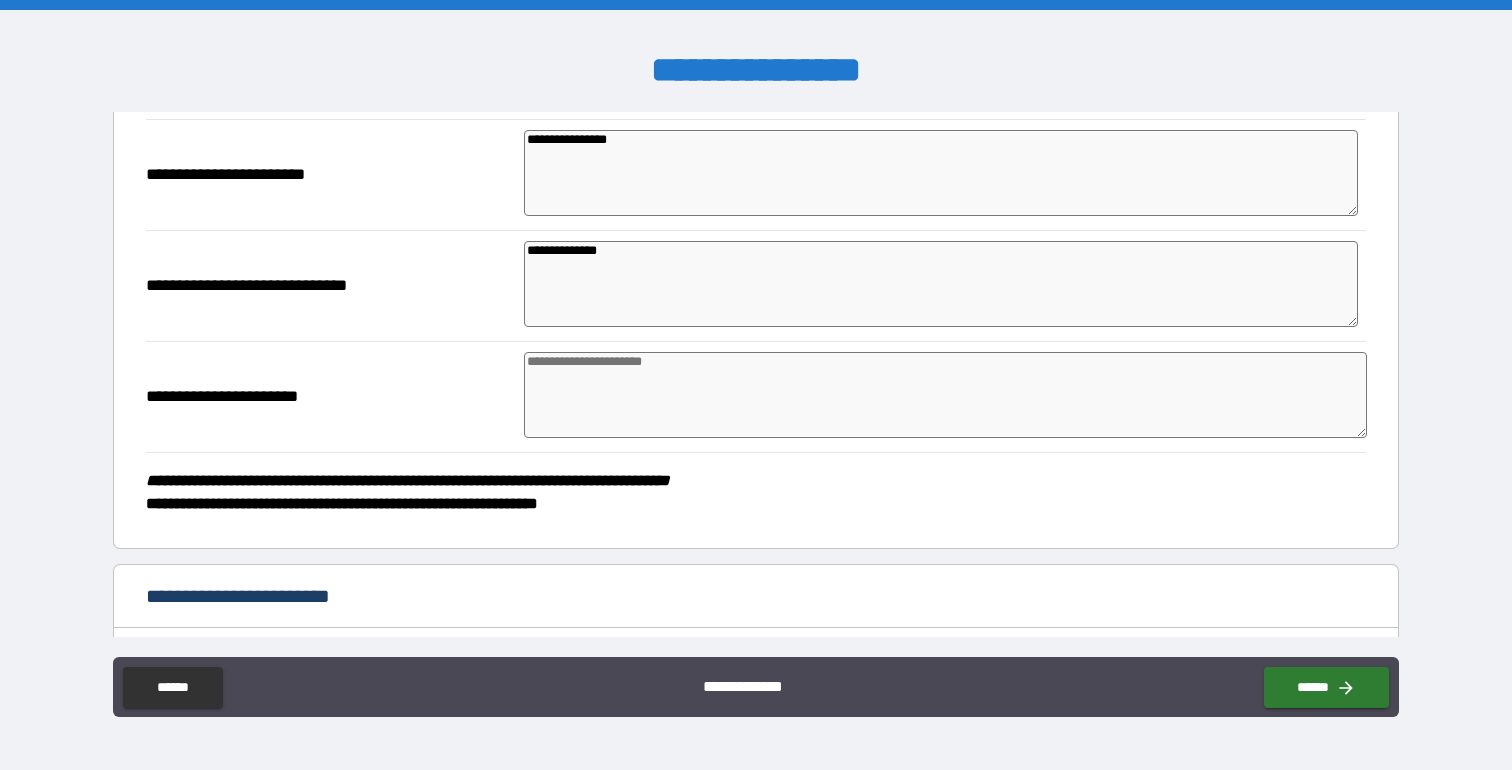 scroll, scrollTop: 637, scrollLeft: 0, axis: vertical 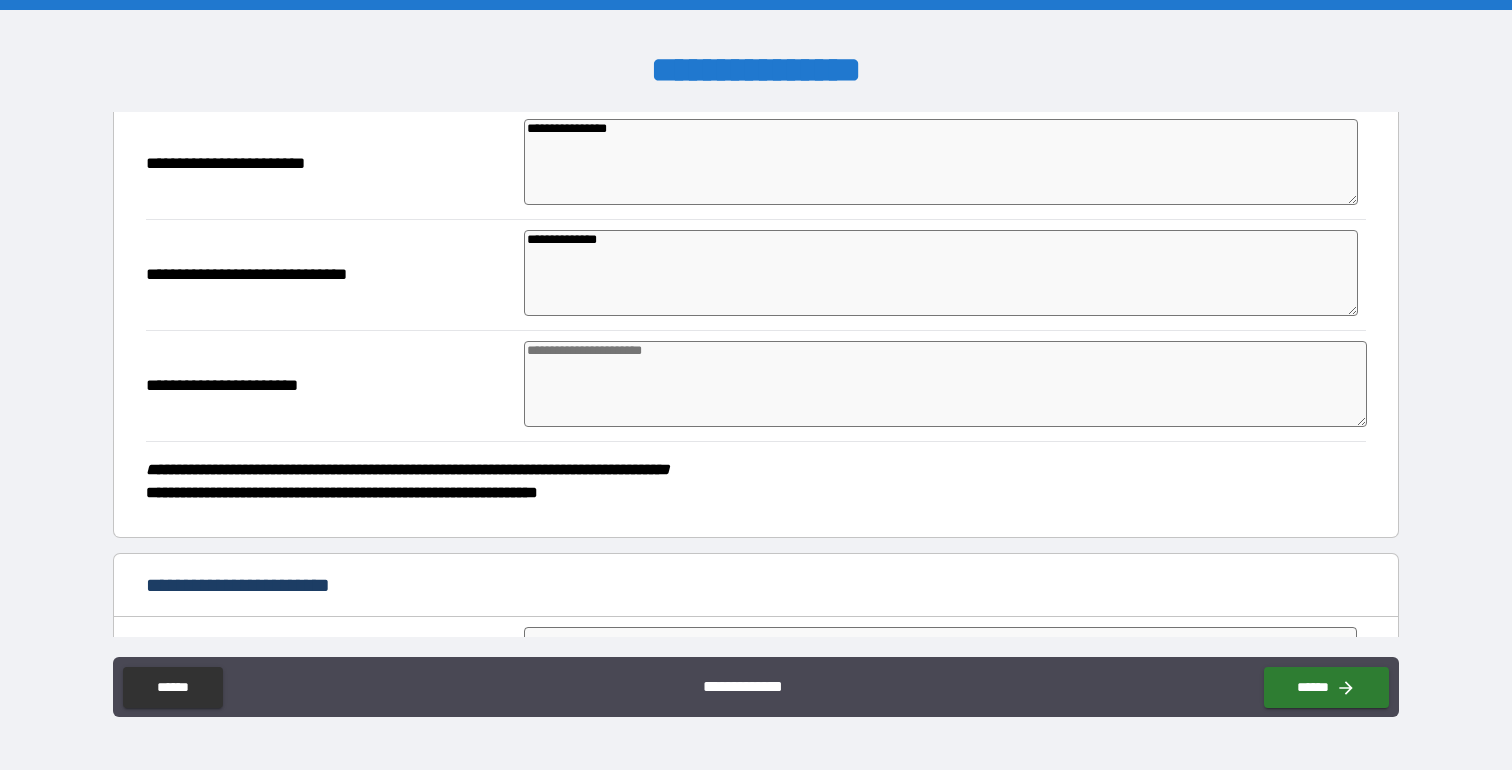 click at bounding box center (945, 384) 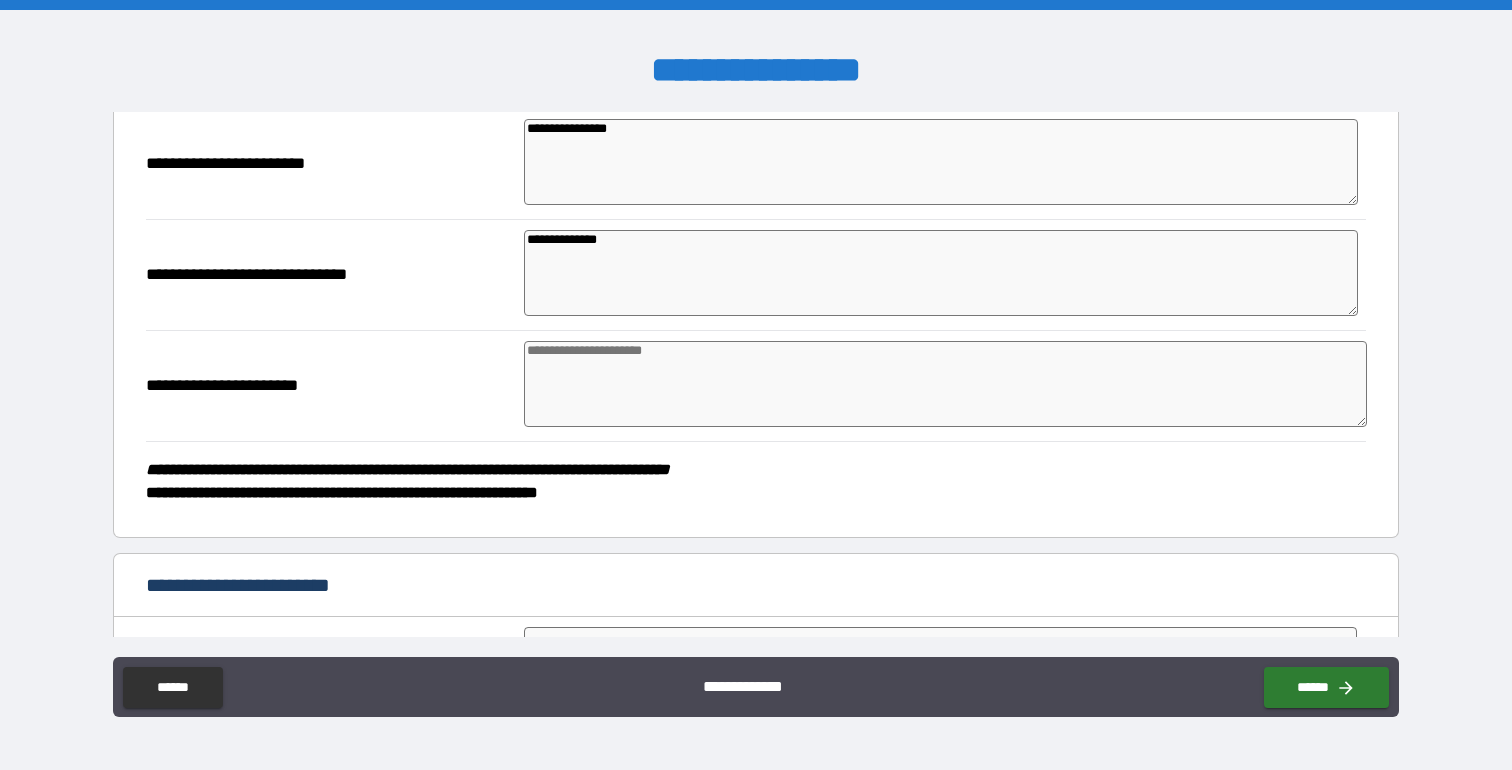 paste on "**********" 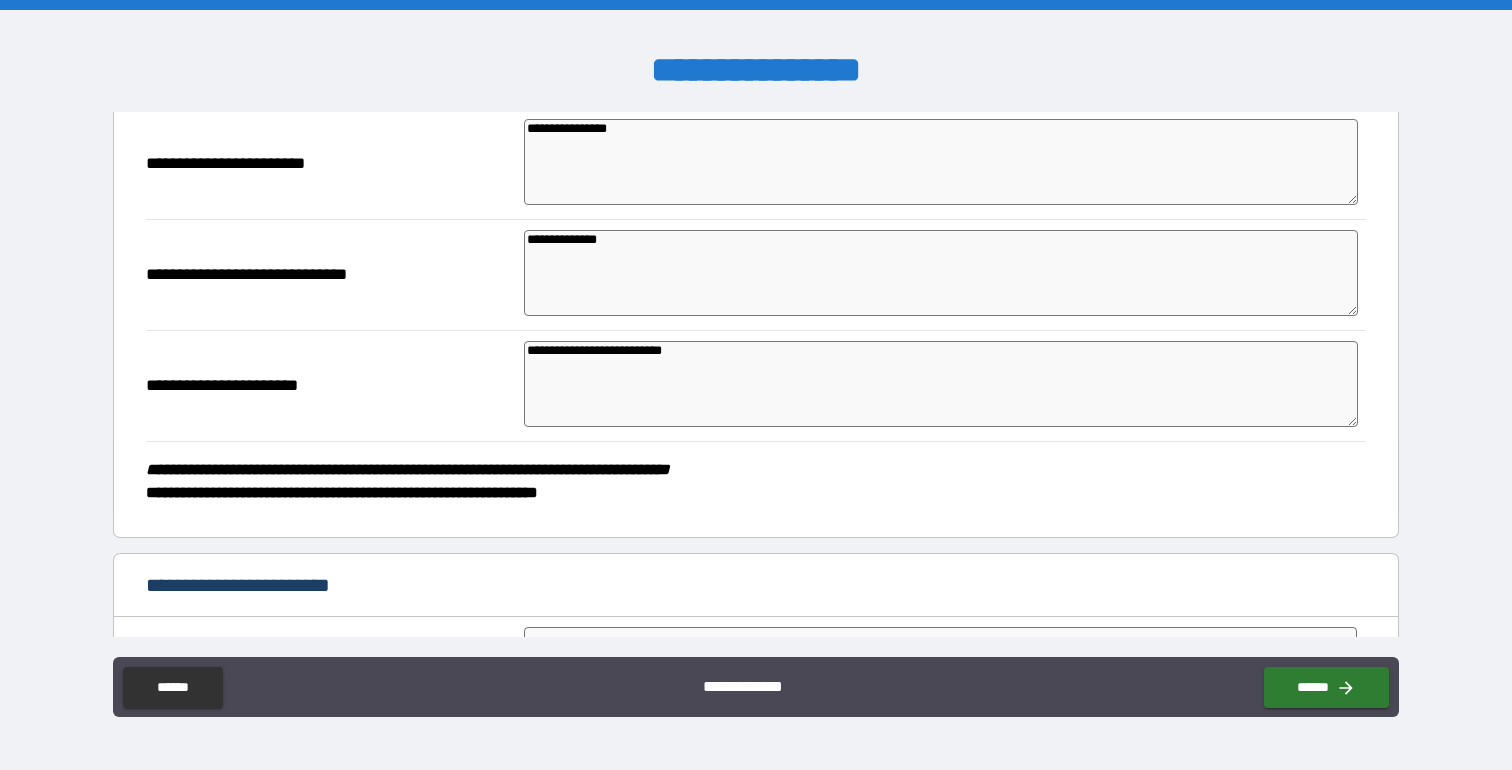 scroll, scrollTop: 903, scrollLeft: 0, axis: vertical 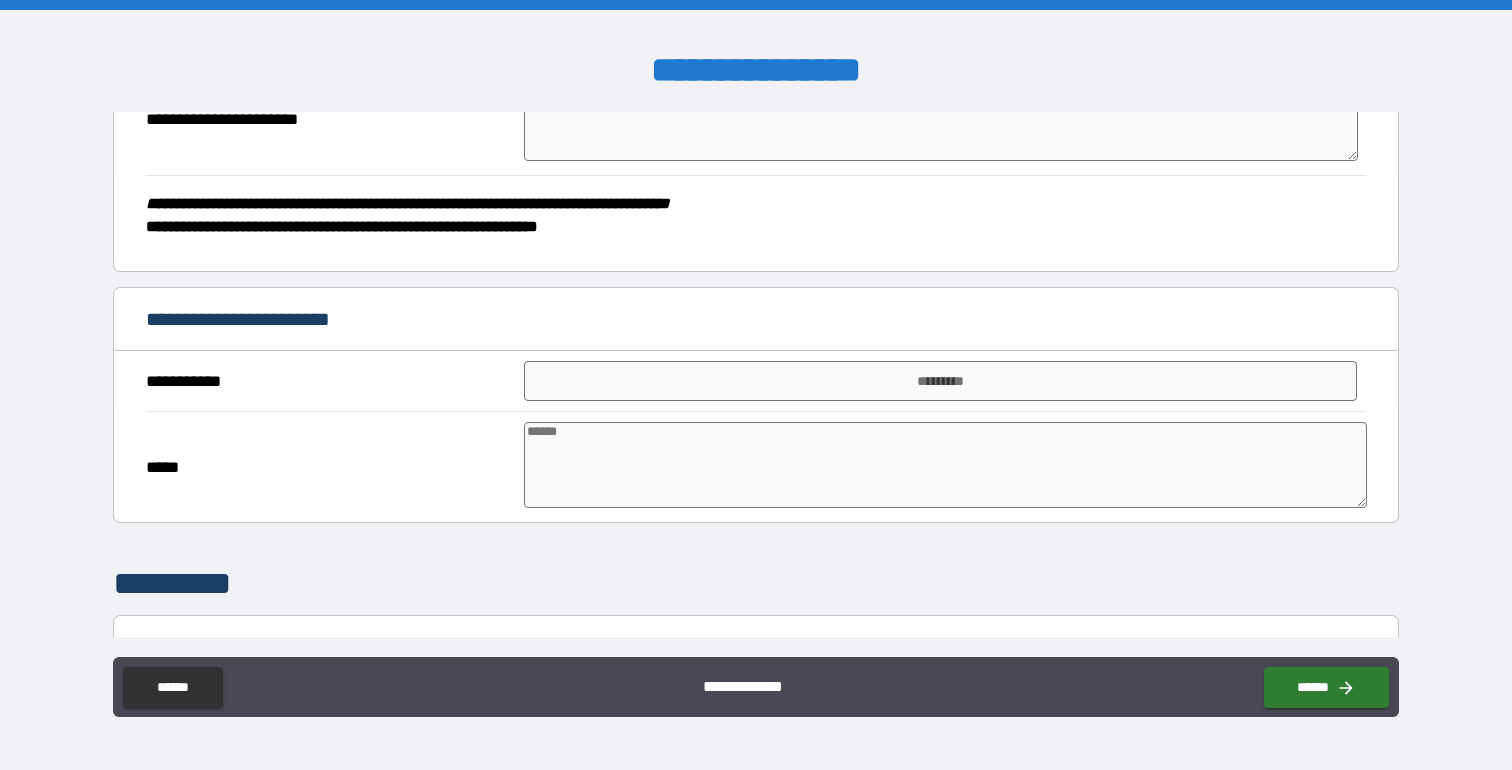 click on "*********" at bounding box center (940, 381) 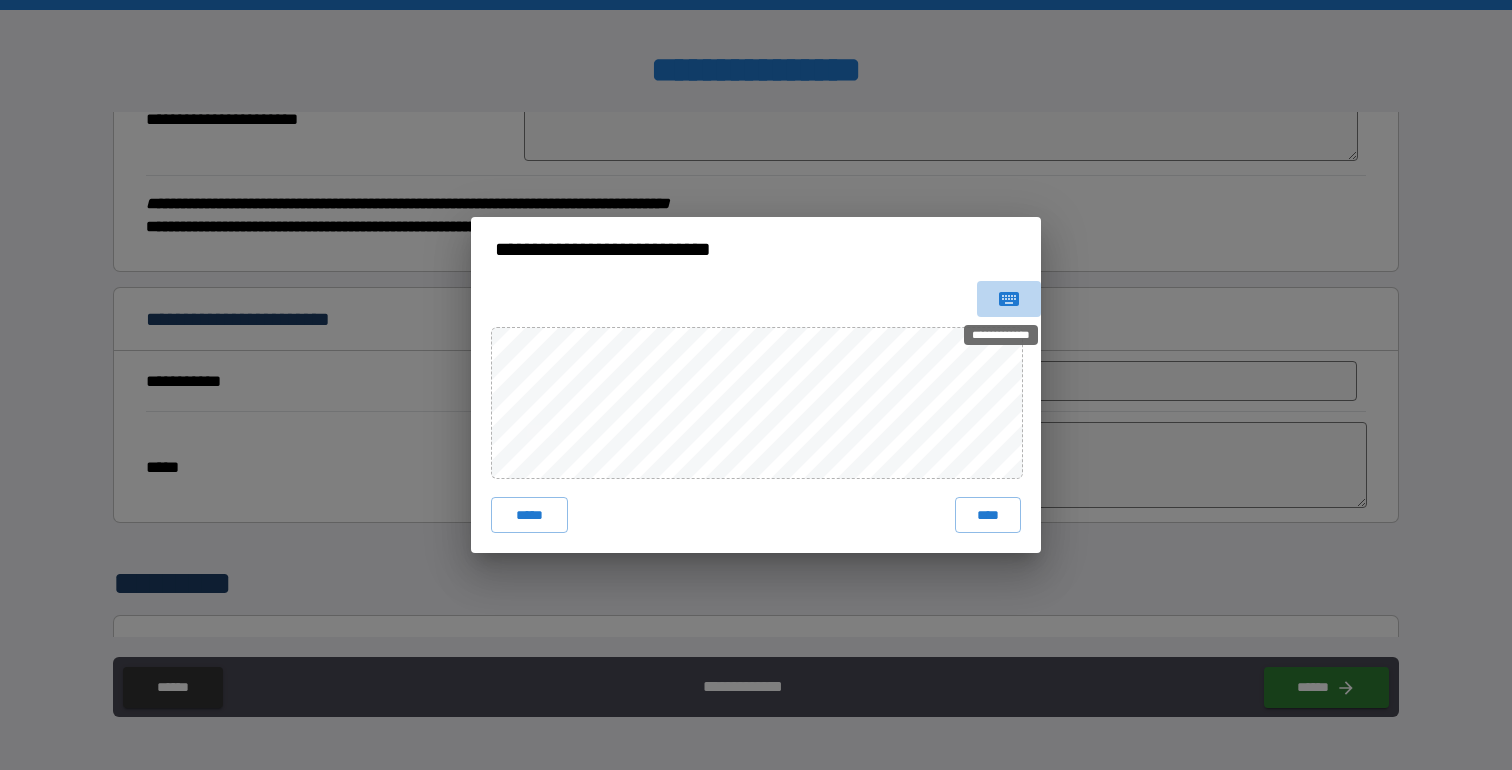 click 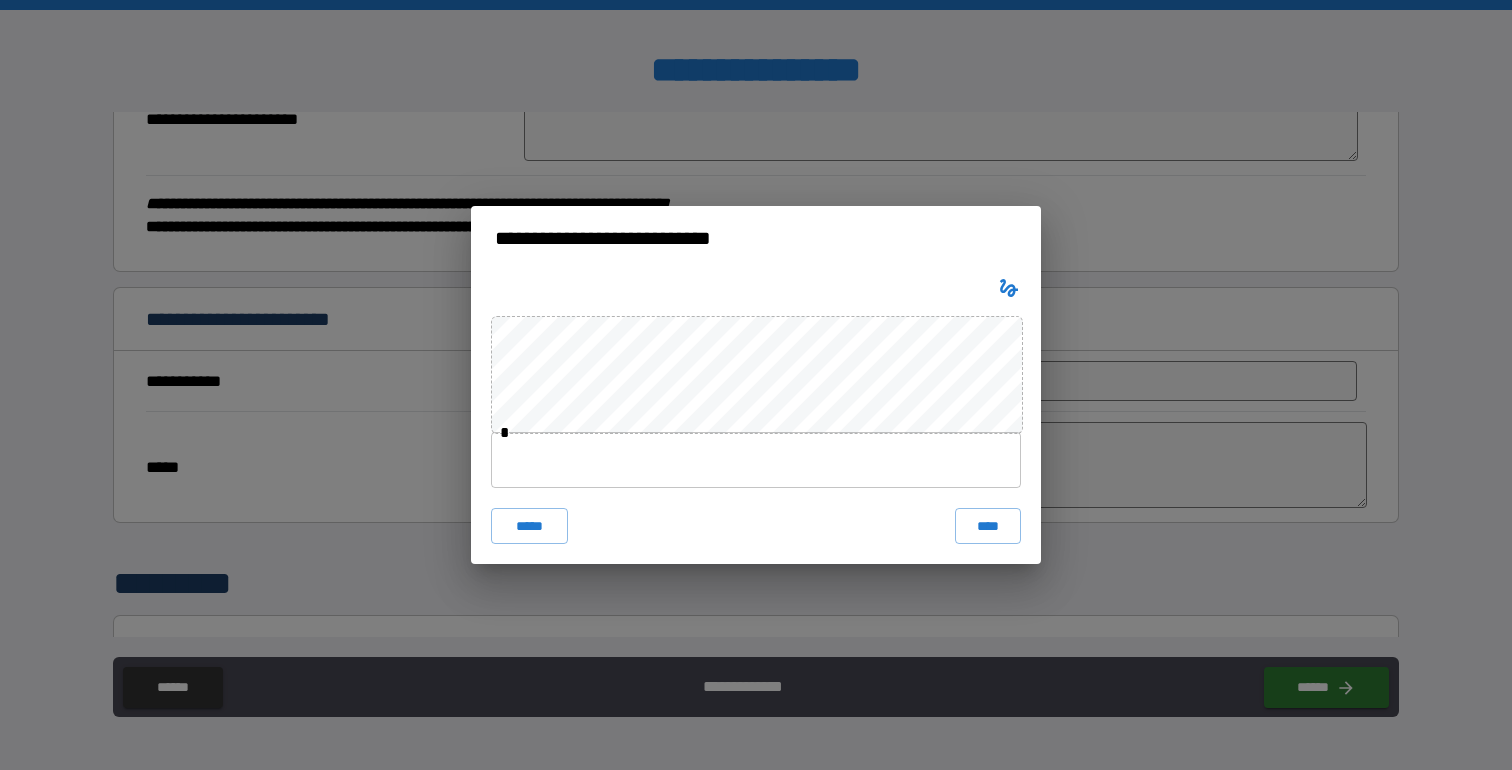 click at bounding box center (756, 460) 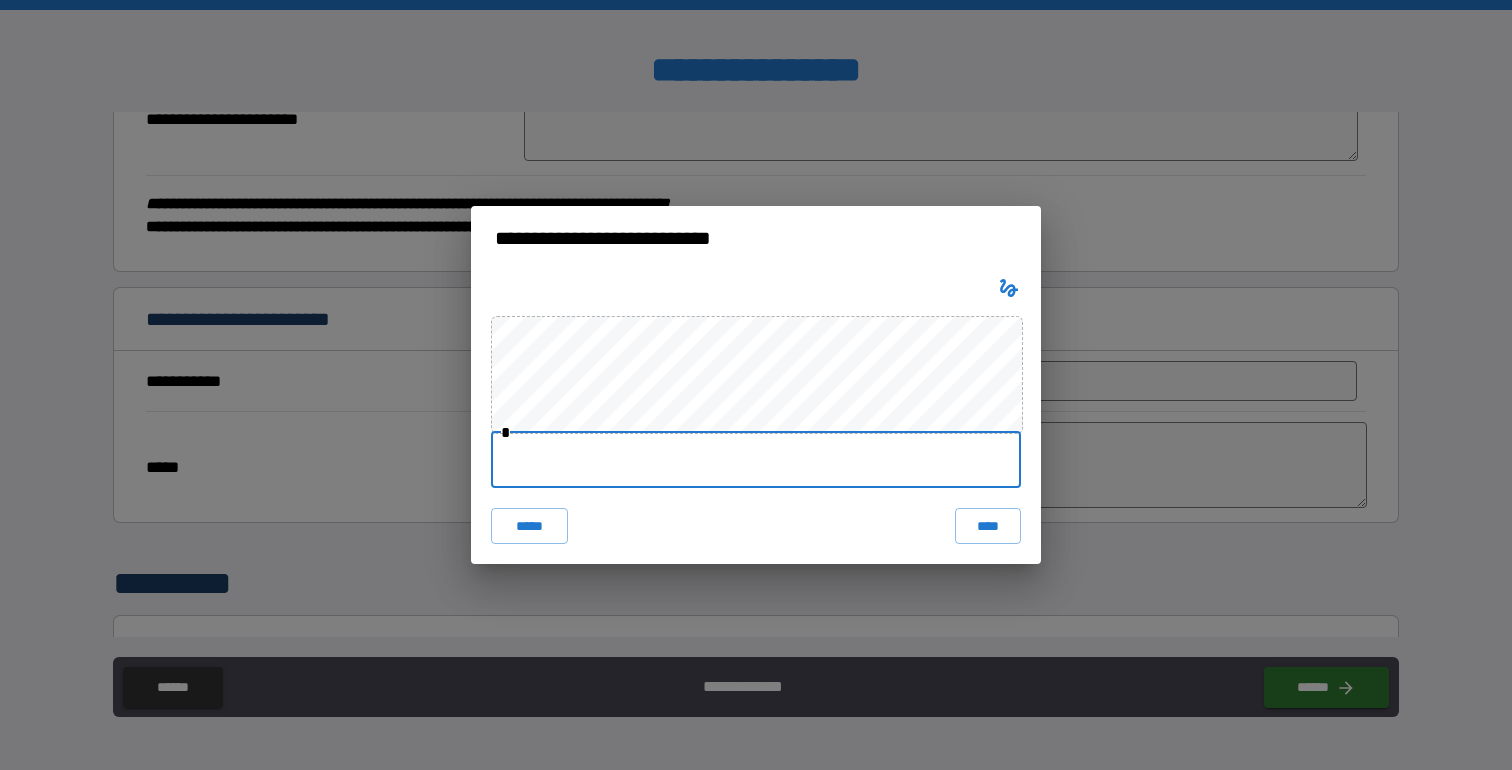 click 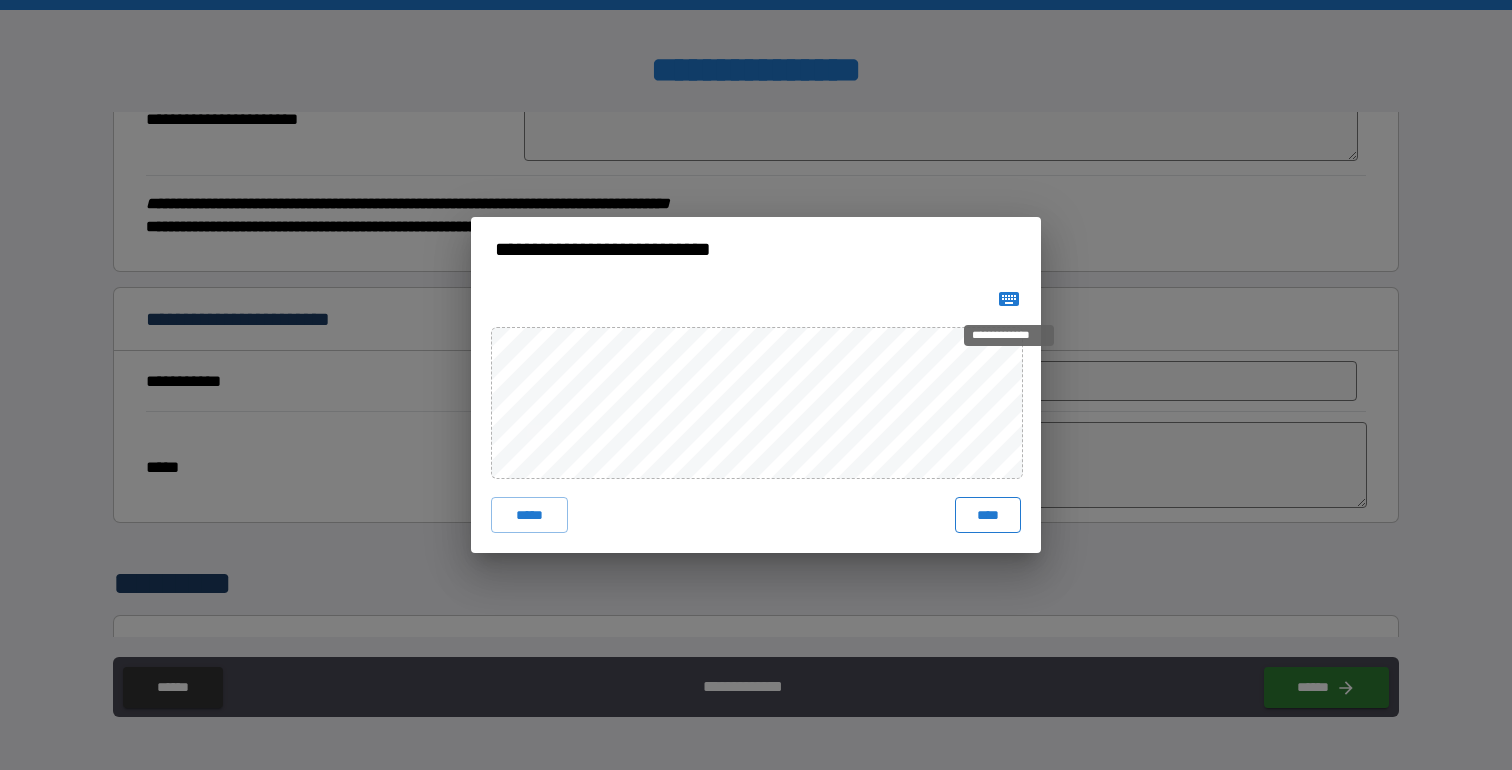 click on "****" at bounding box center (988, 515) 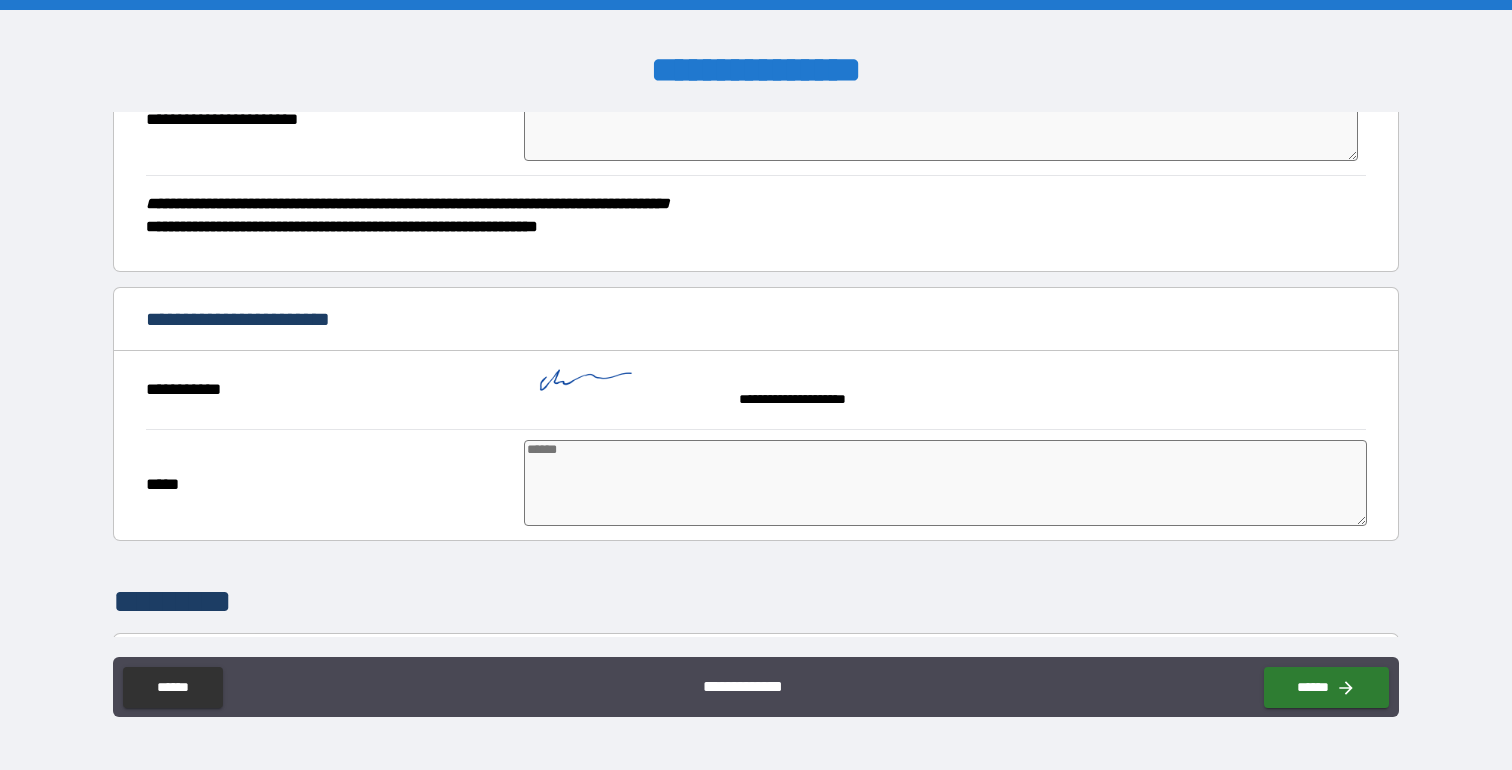 scroll, scrollTop: 1160, scrollLeft: 0, axis: vertical 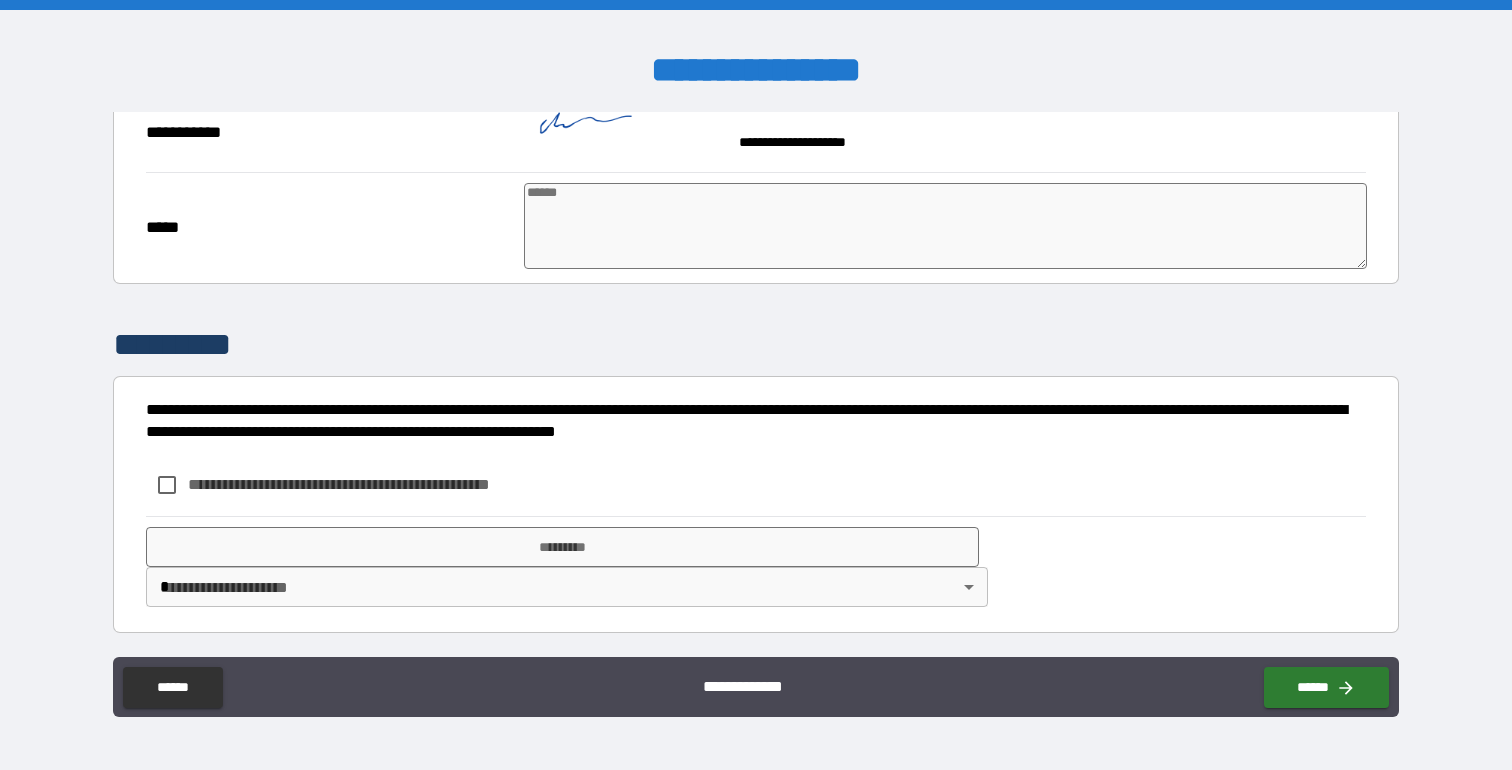 click at bounding box center [945, 226] 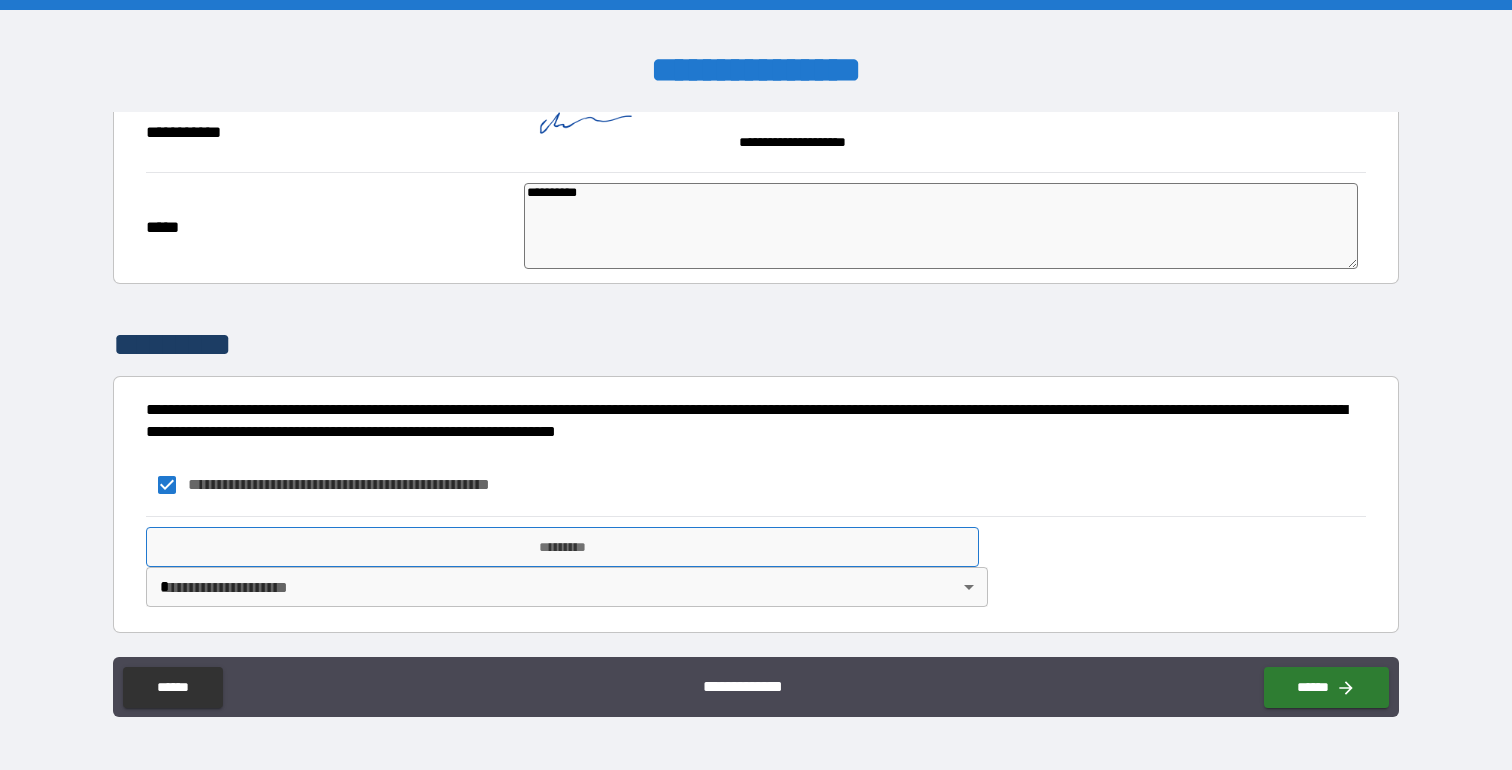 click on "*********" at bounding box center (562, 547) 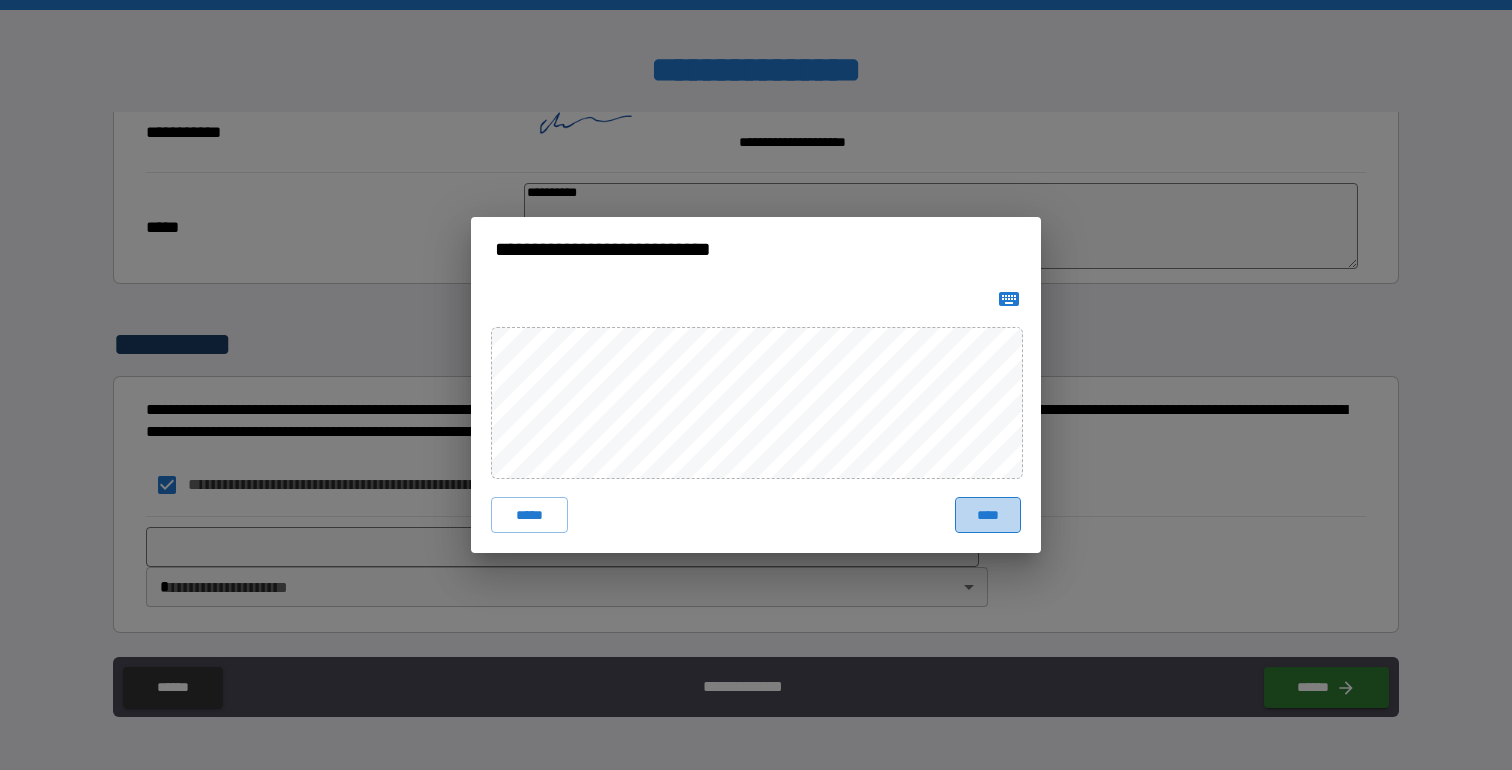 click on "****" at bounding box center (988, 515) 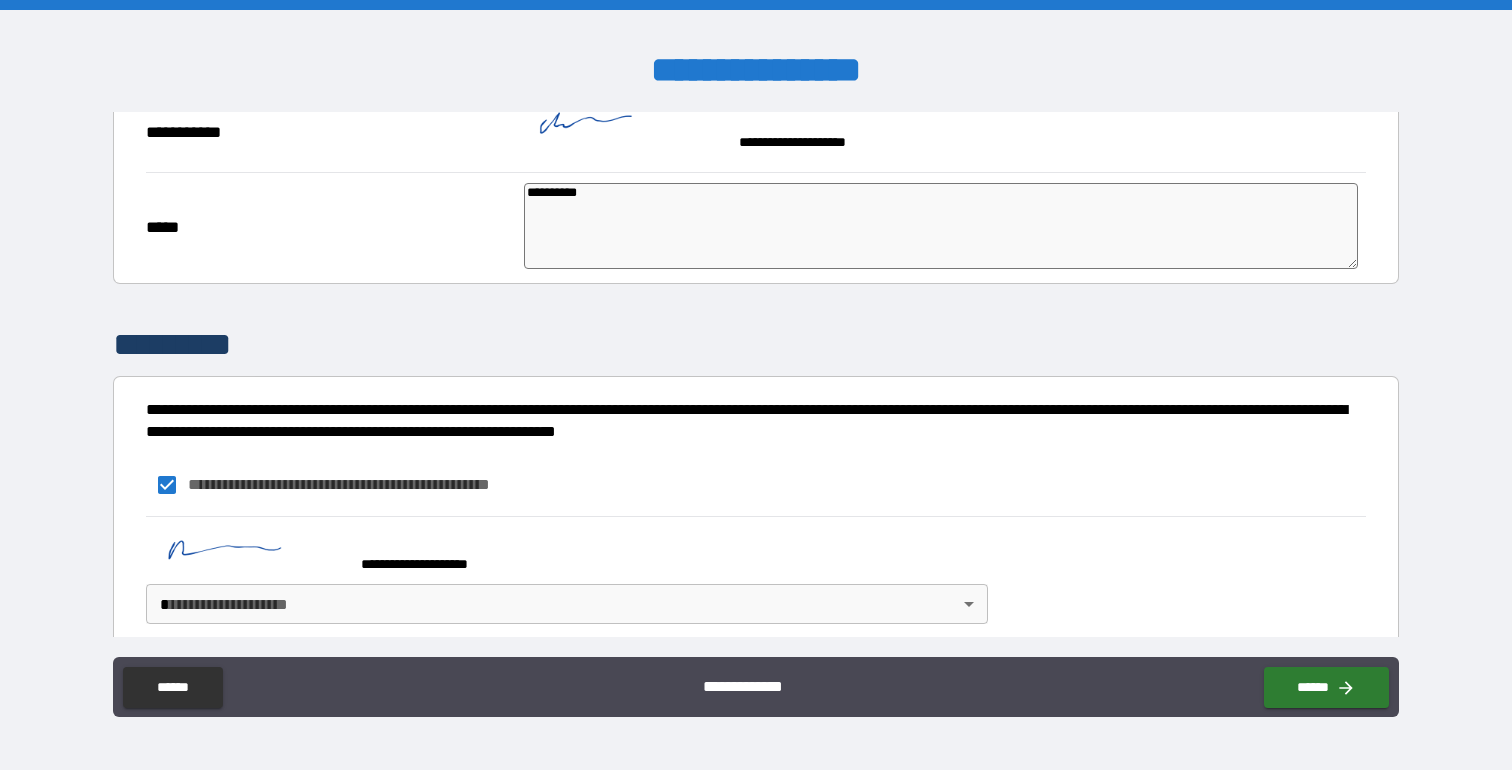 click on "**********" at bounding box center (756, 385) 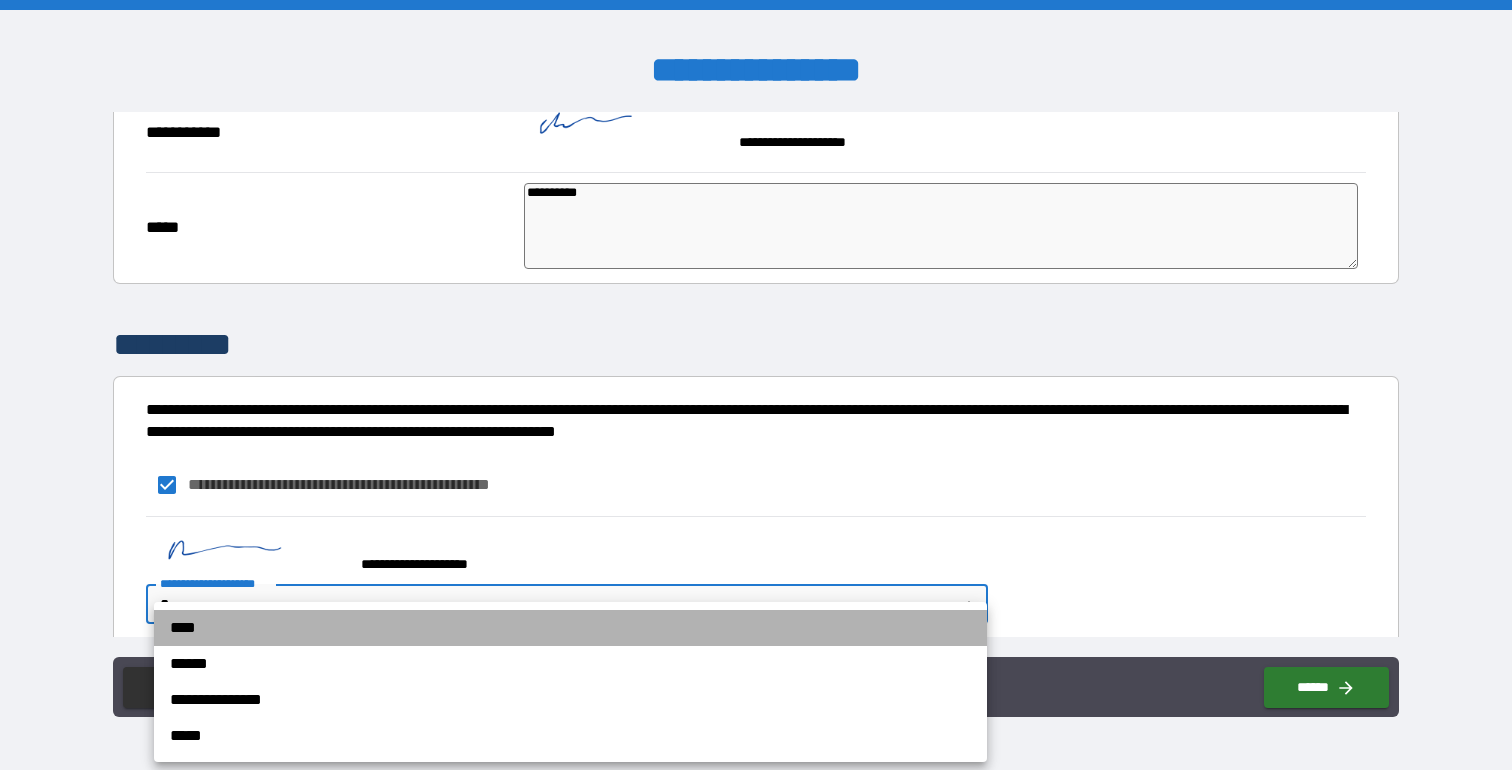 click on "****" at bounding box center (570, 628) 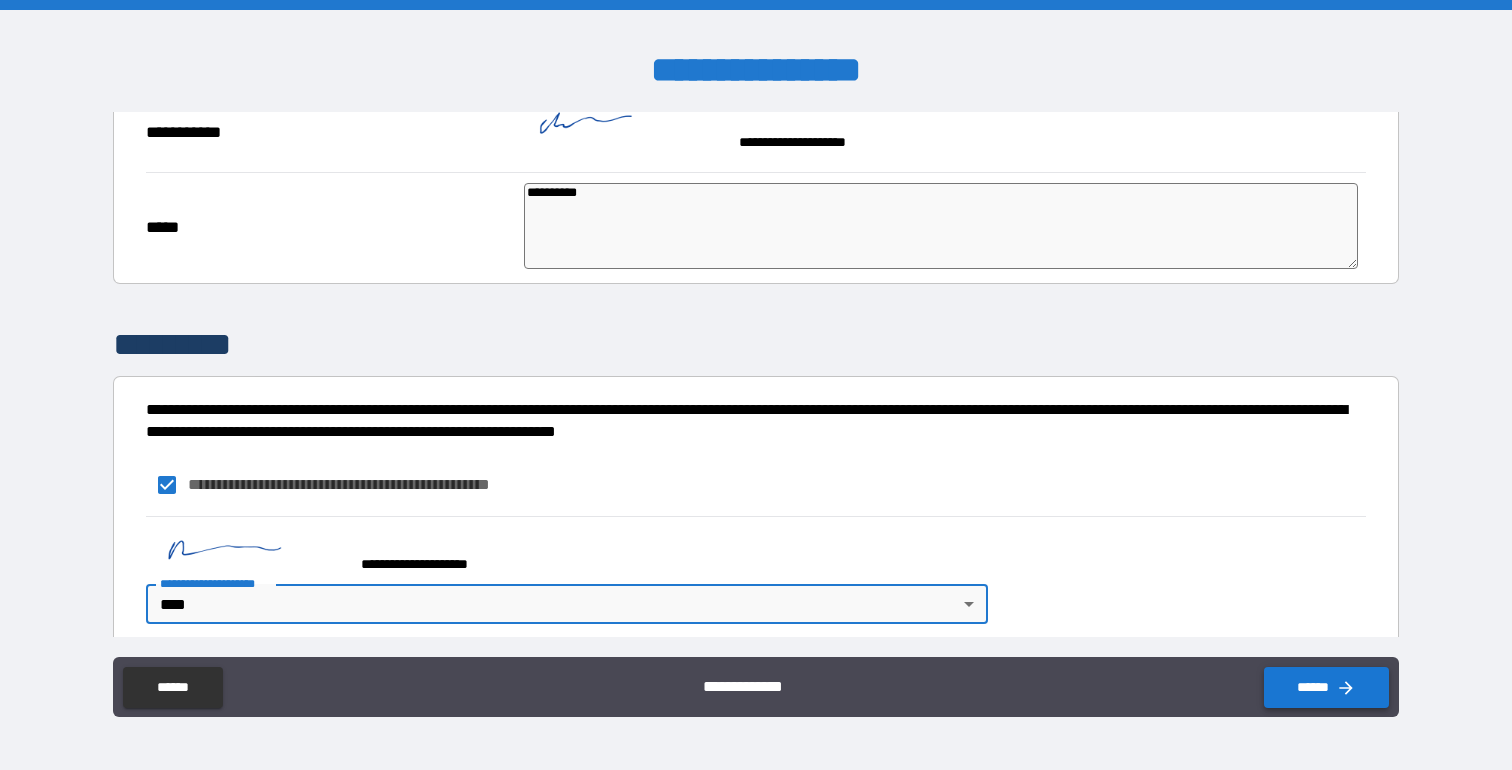 click 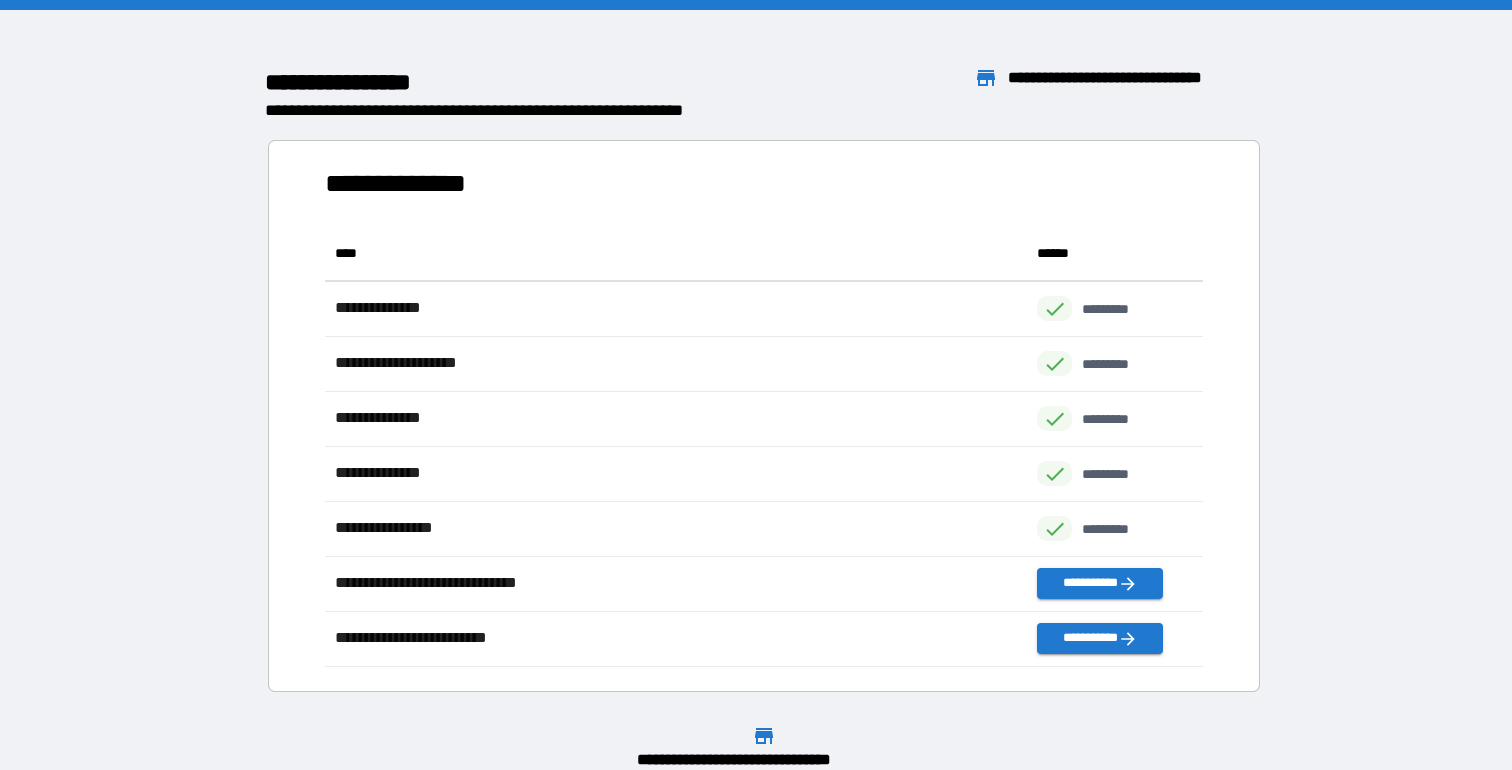 scroll, scrollTop: 1, scrollLeft: 1, axis: both 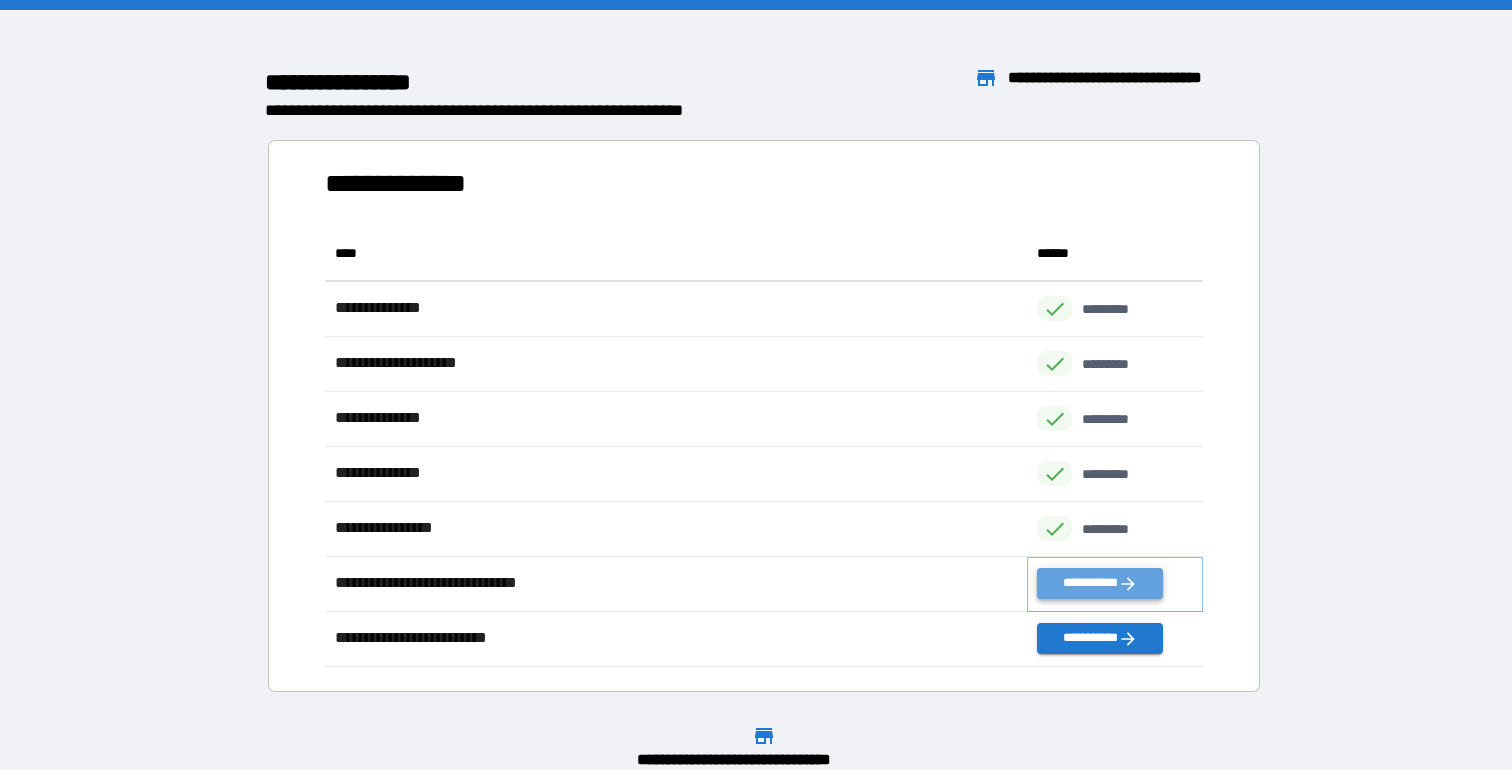 click on "**********" at bounding box center [1099, 583] 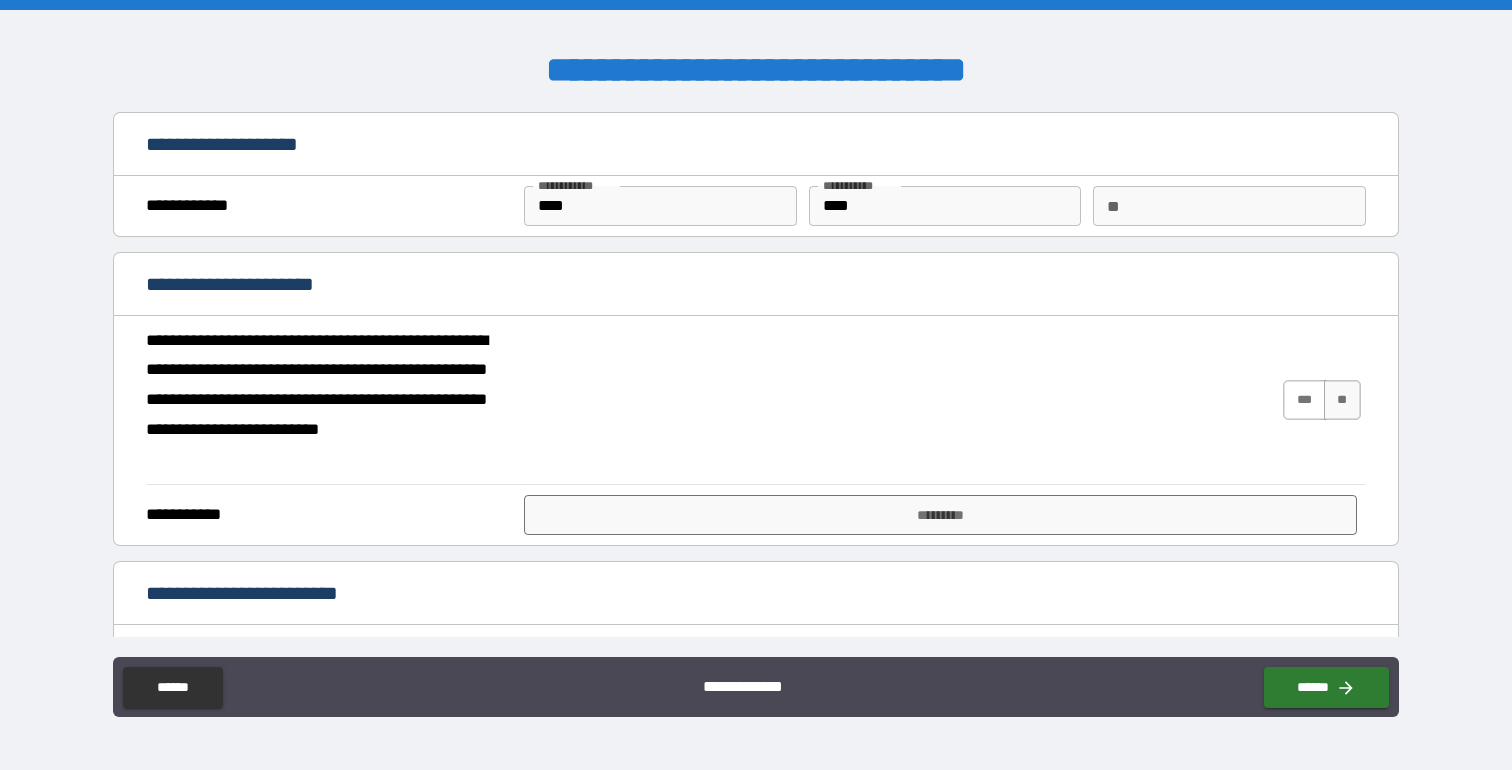 click on "***" at bounding box center [1304, 400] 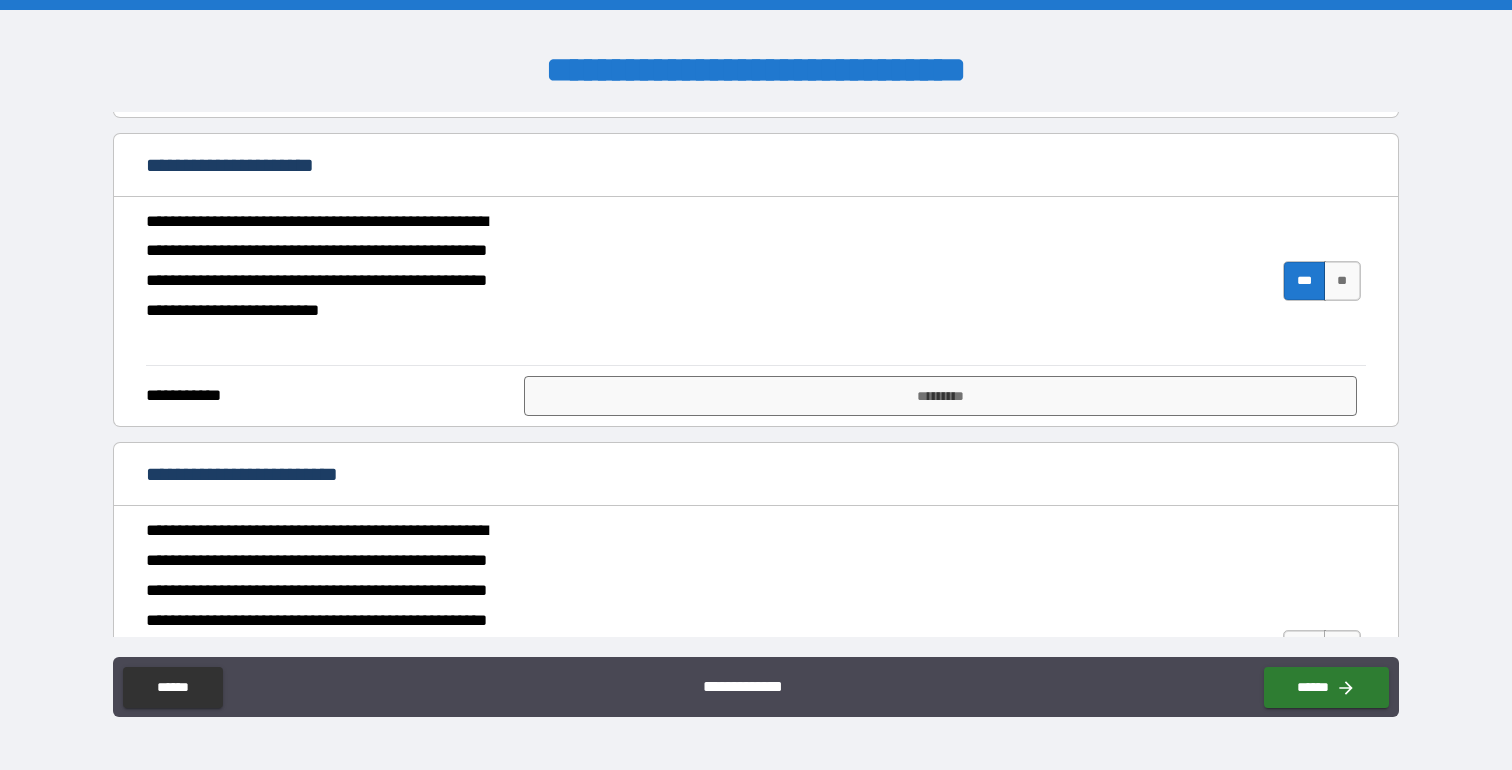 scroll, scrollTop: 120, scrollLeft: 0, axis: vertical 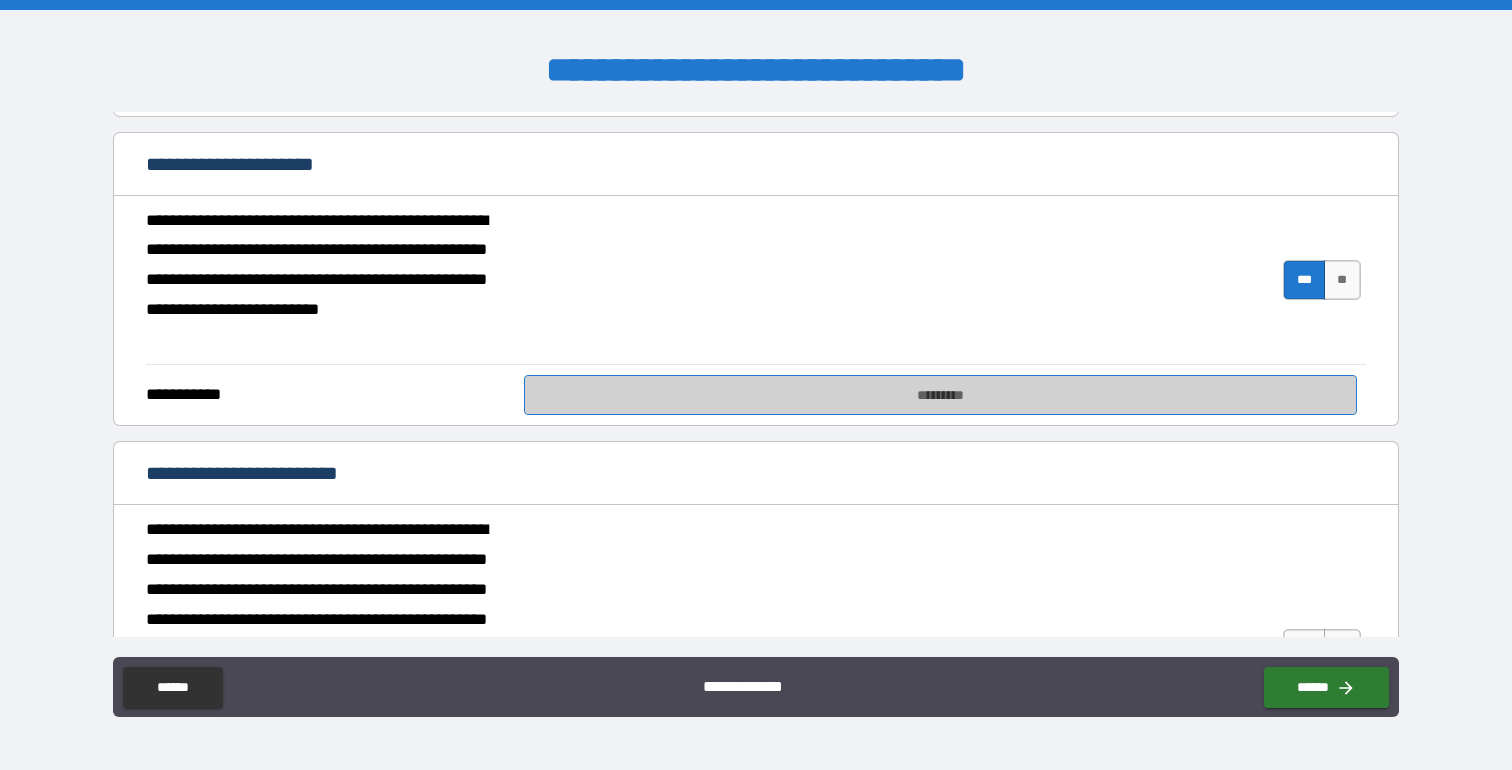 click on "*********" at bounding box center (940, 395) 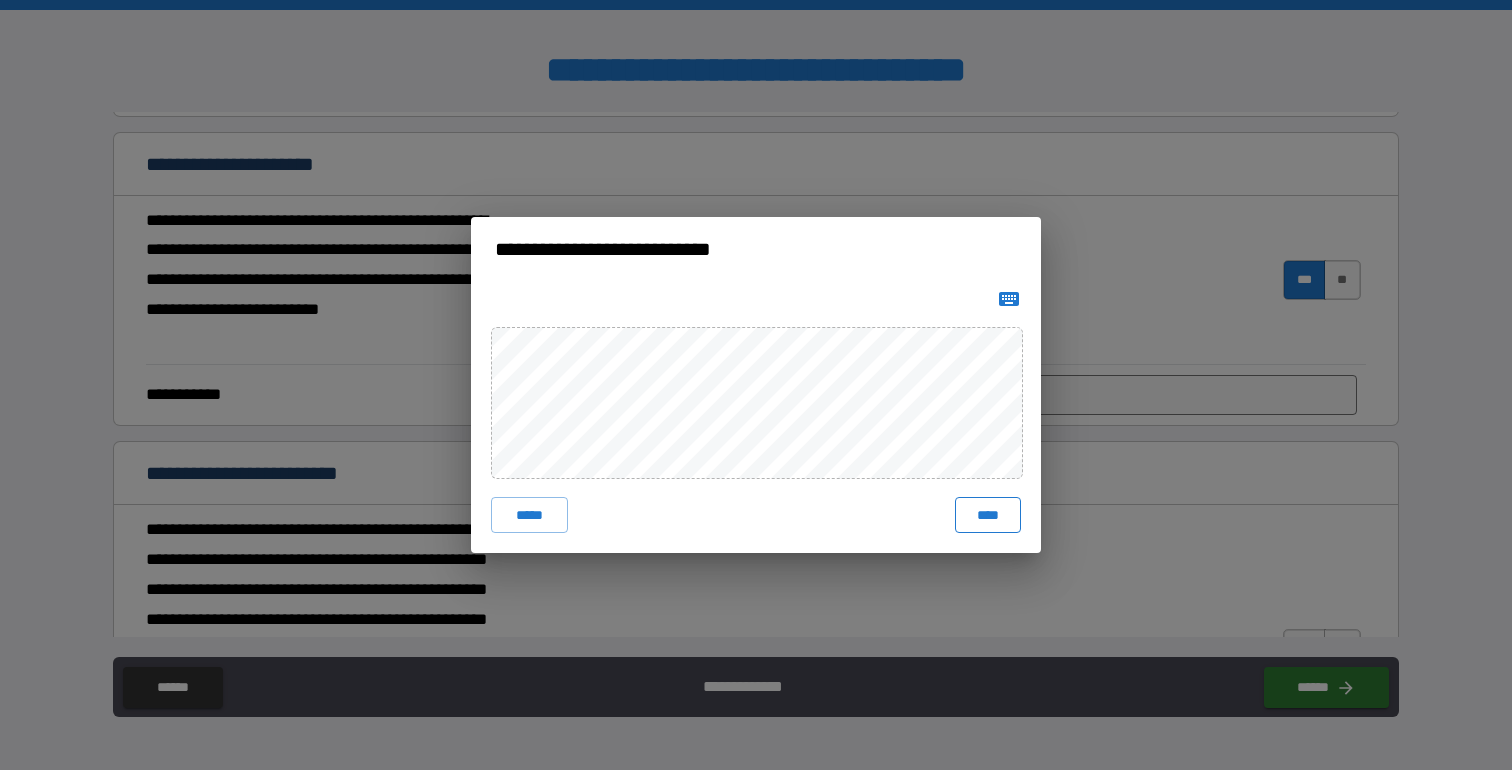 click on "****" at bounding box center (988, 515) 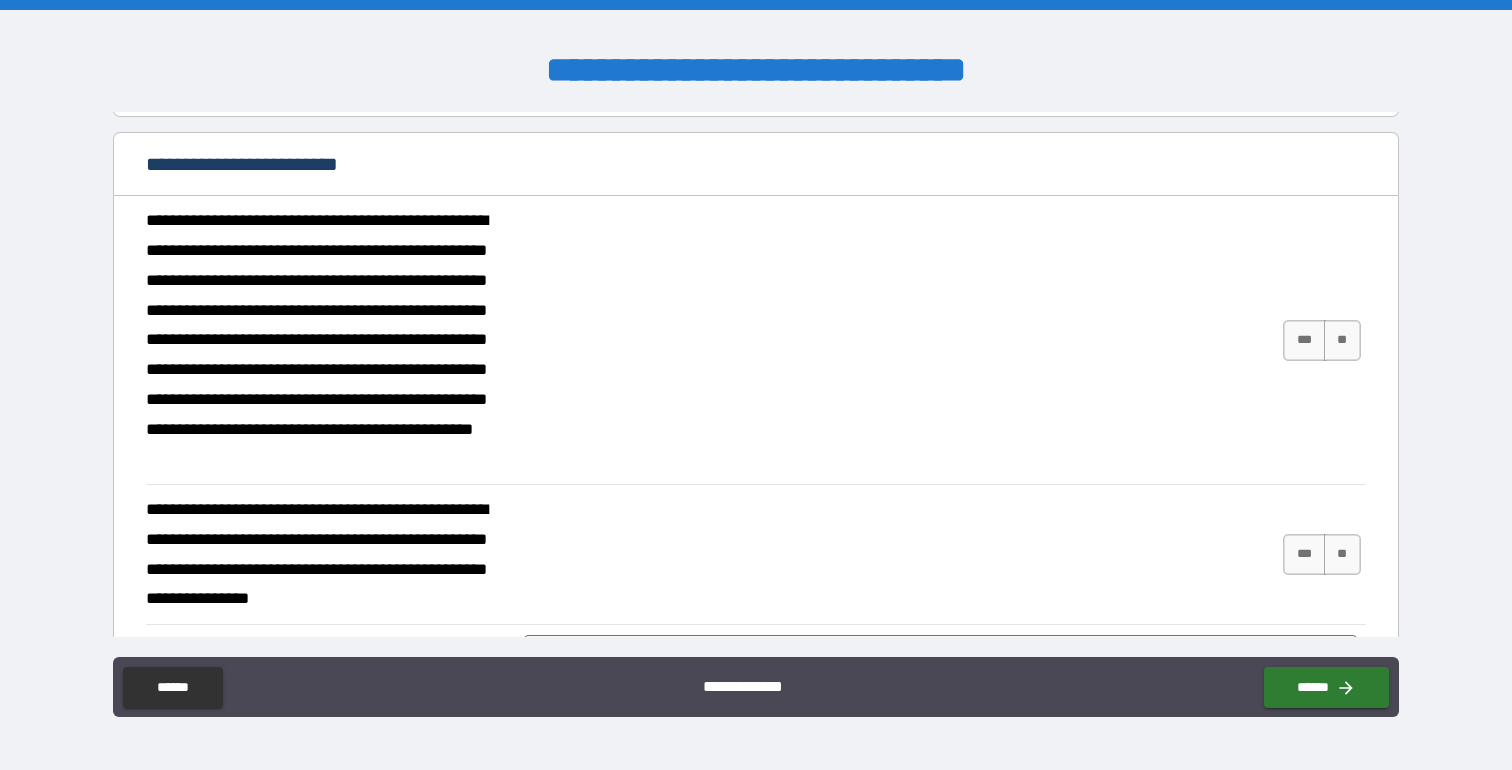 scroll, scrollTop: 448, scrollLeft: 0, axis: vertical 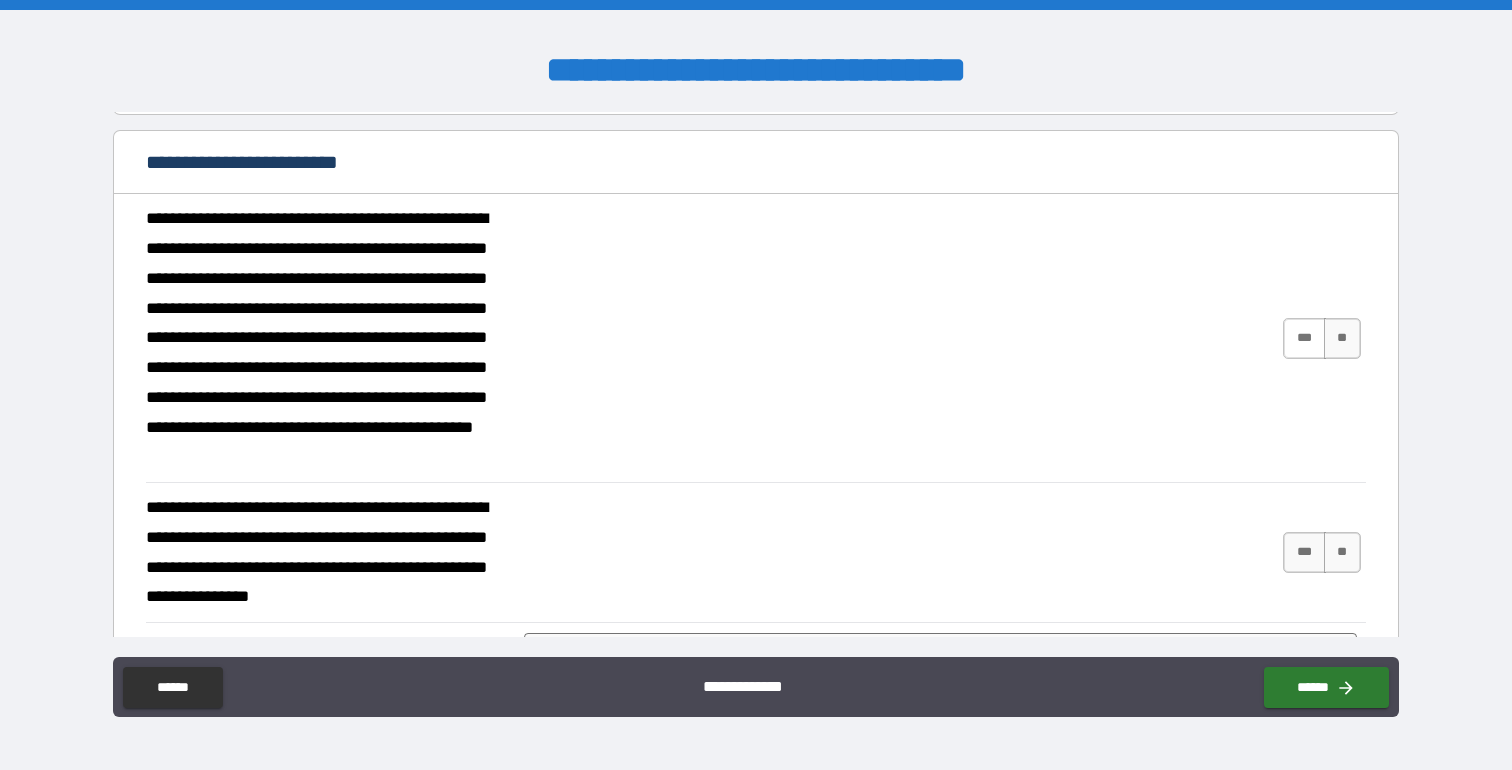 click on "***" at bounding box center [1304, 338] 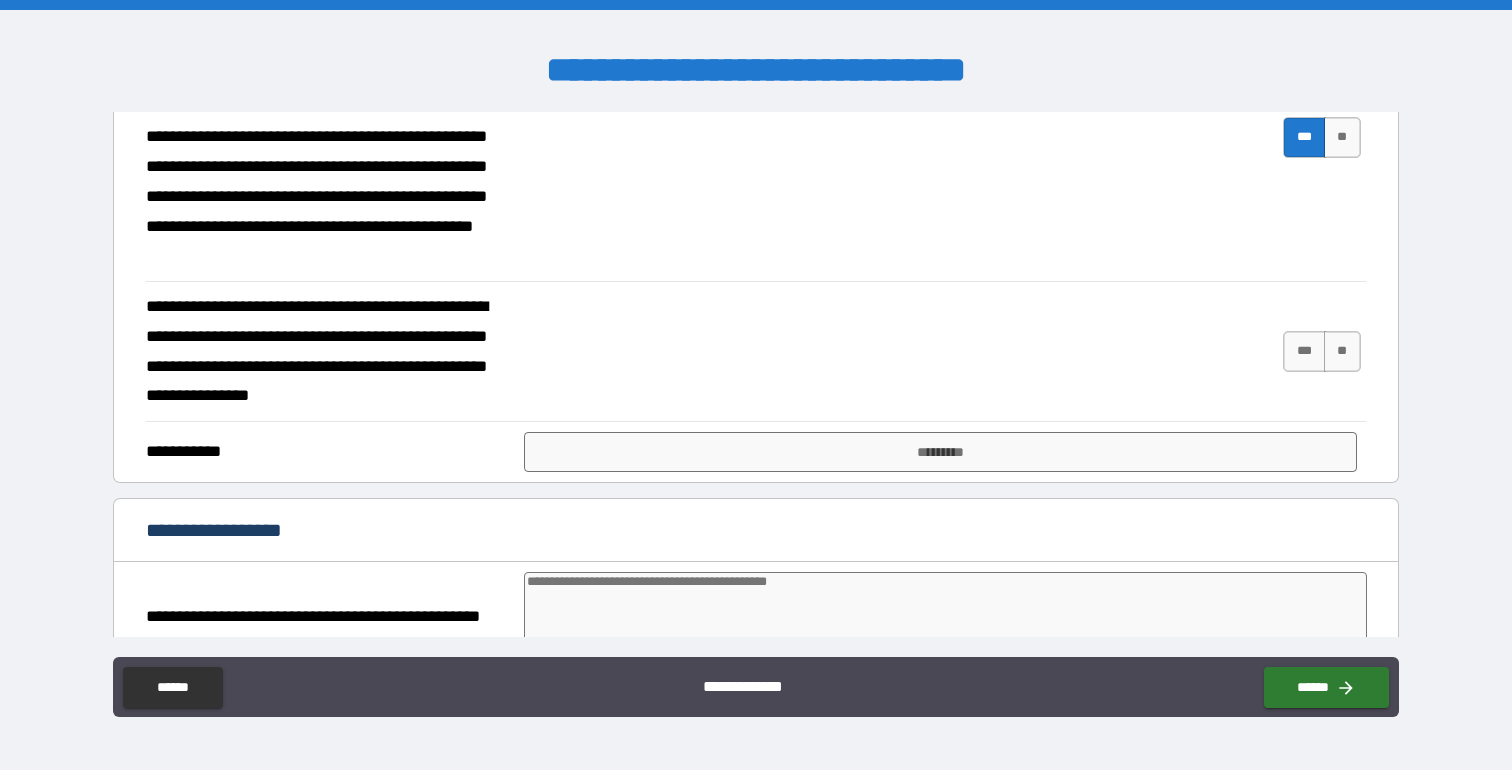 scroll, scrollTop: 651, scrollLeft: 0, axis: vertical 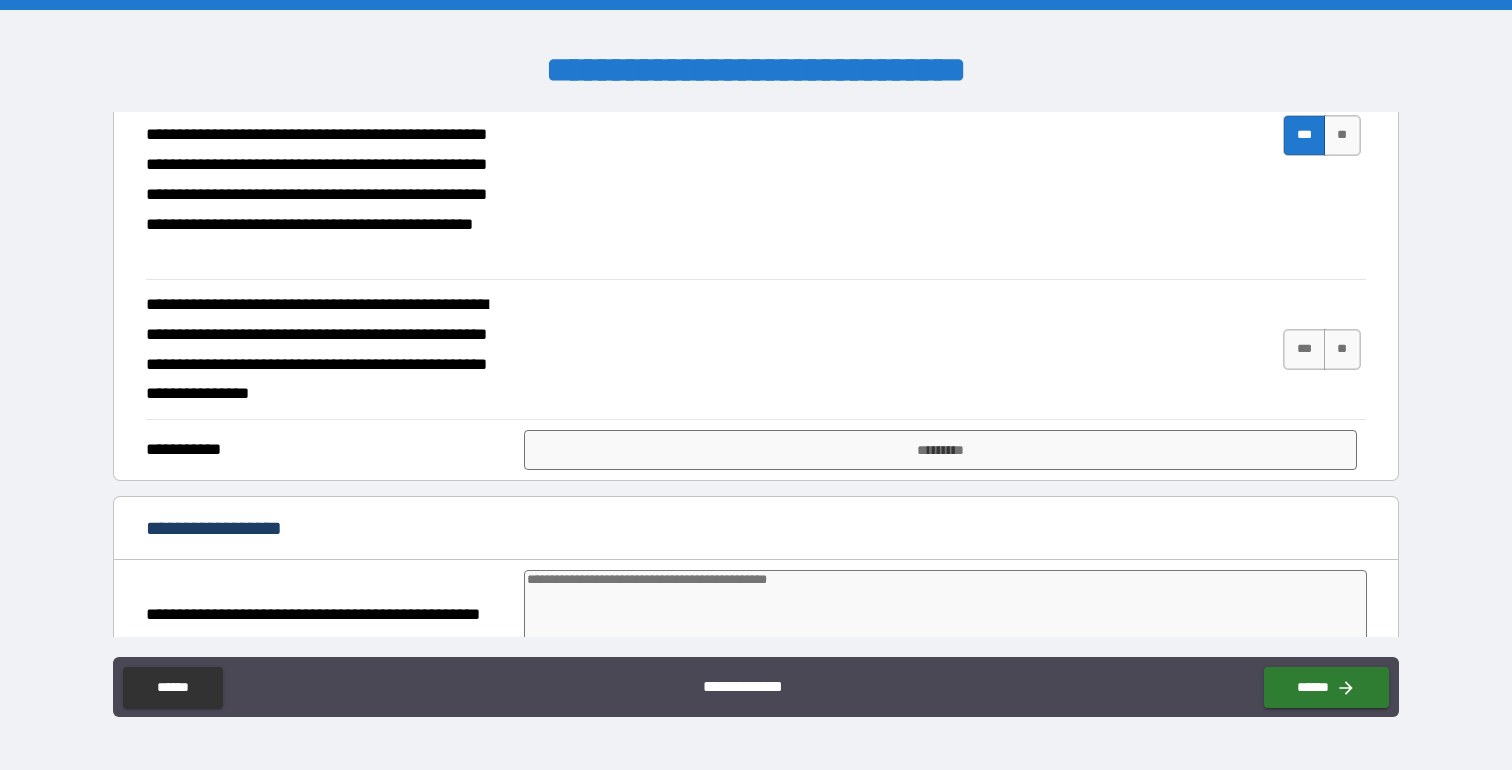 click on "***" at bounding box center [1304, 349] 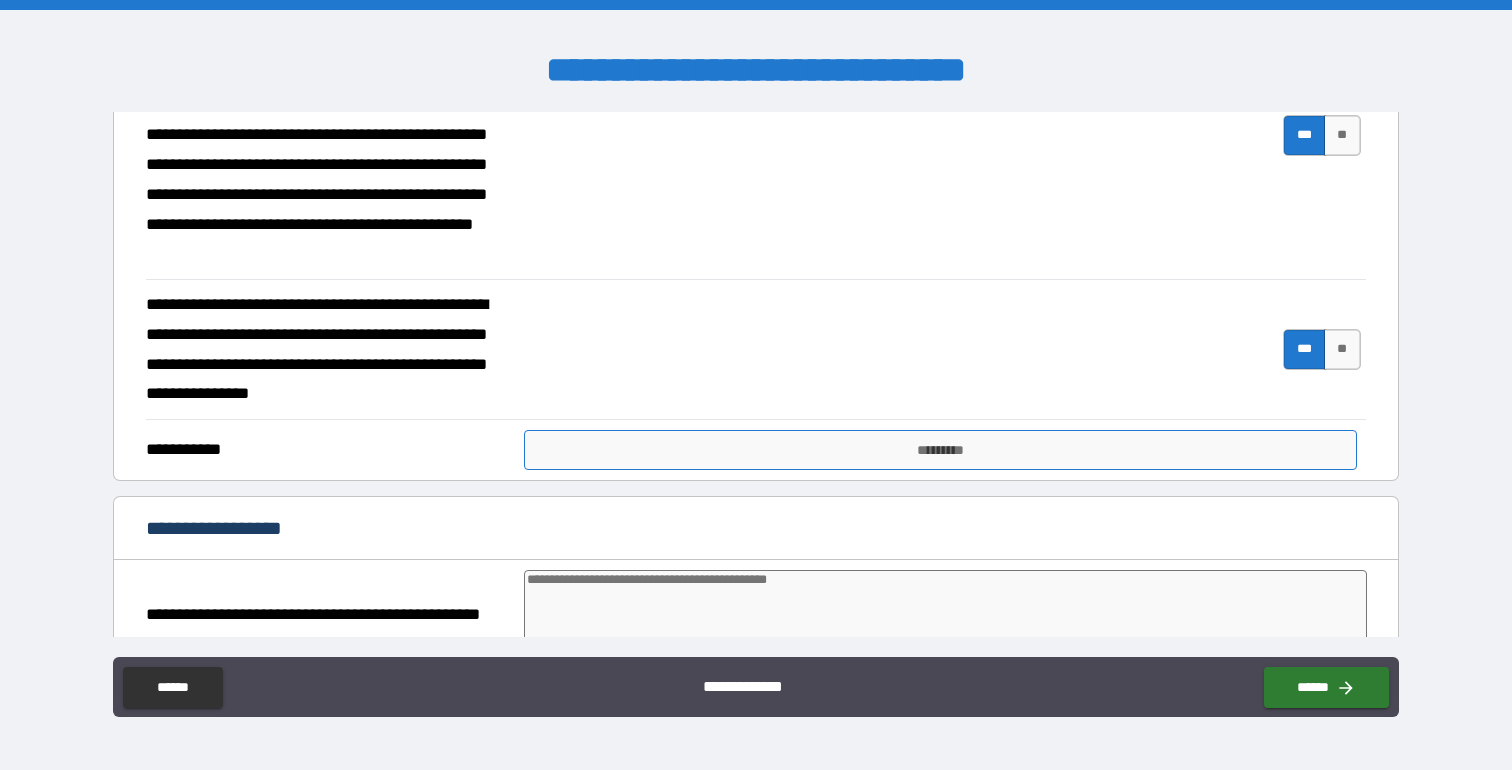 click on "*********" at bounding box center [940, 450] 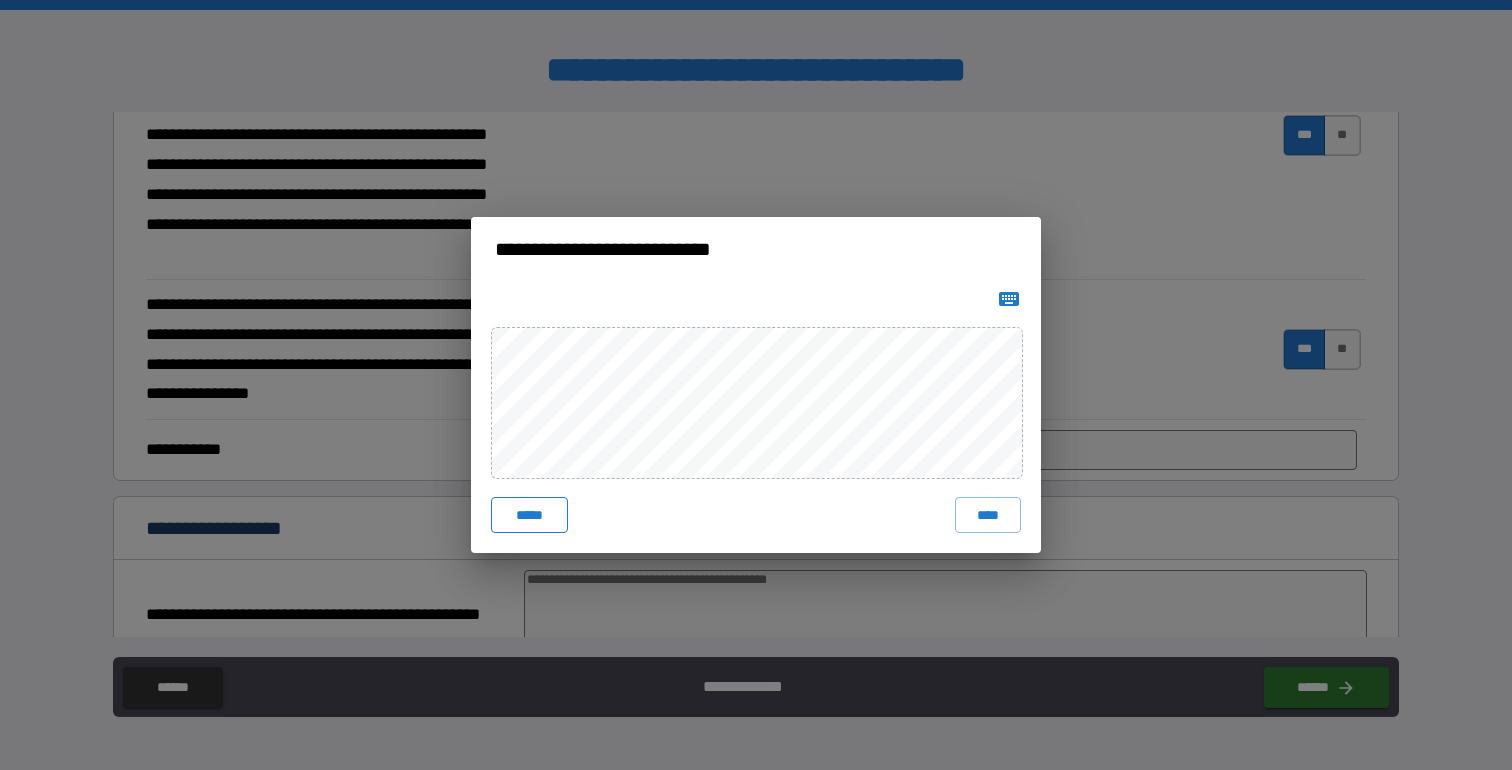 click on "*****" at bounding box center [529, 515] 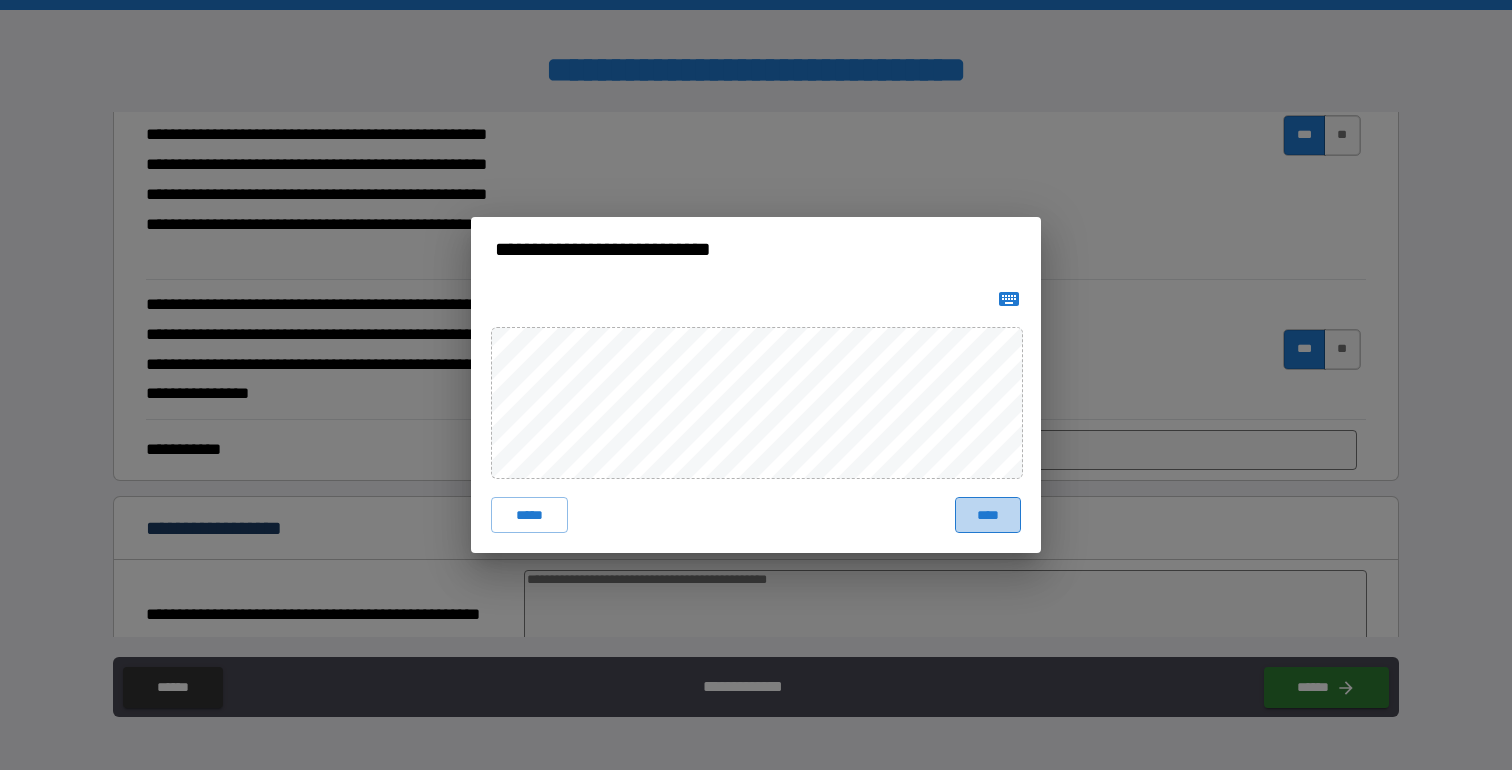 click on "****" at bounding box center (988, 515) 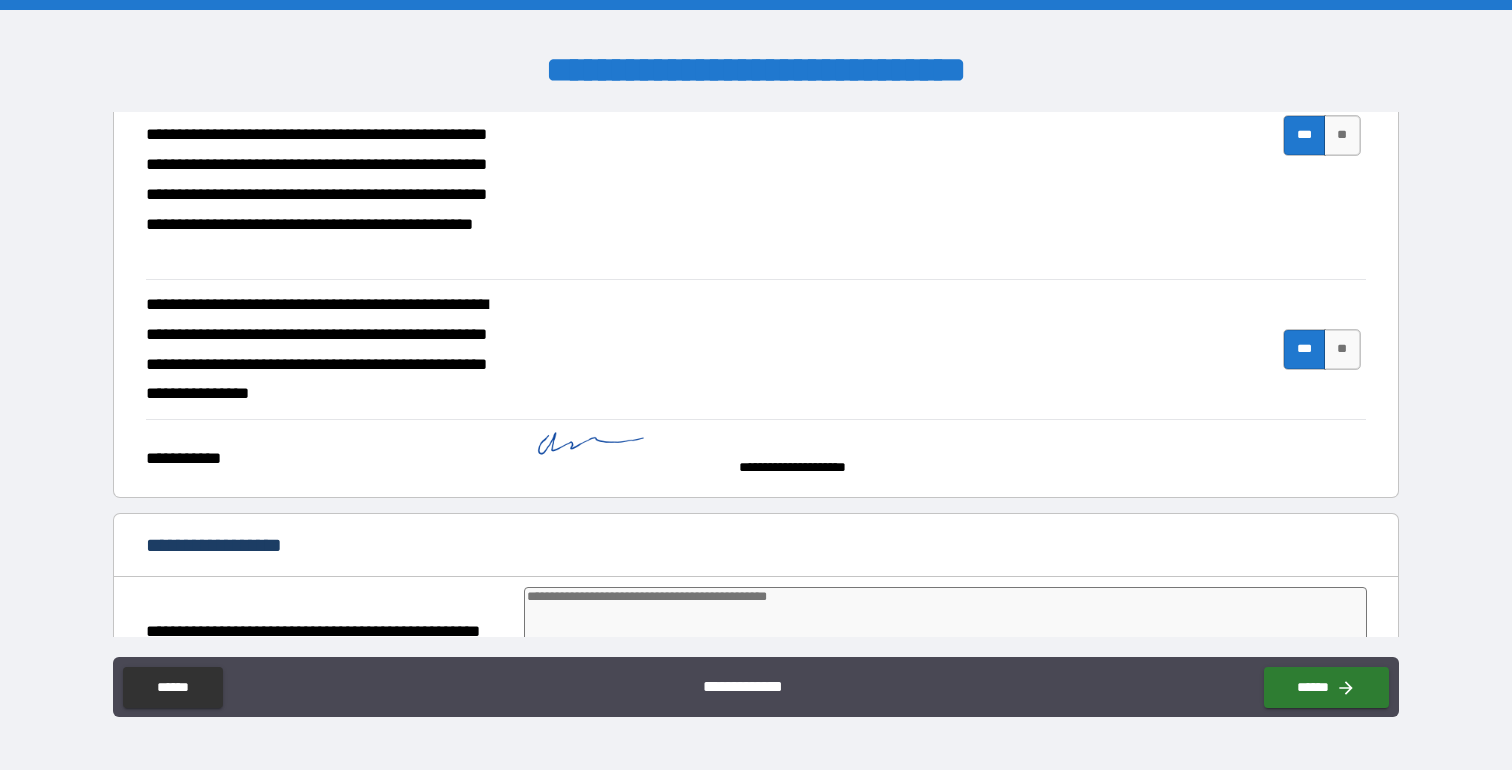 scroll, scrollTop: 708, scrollLeft: 0, axis: vertical 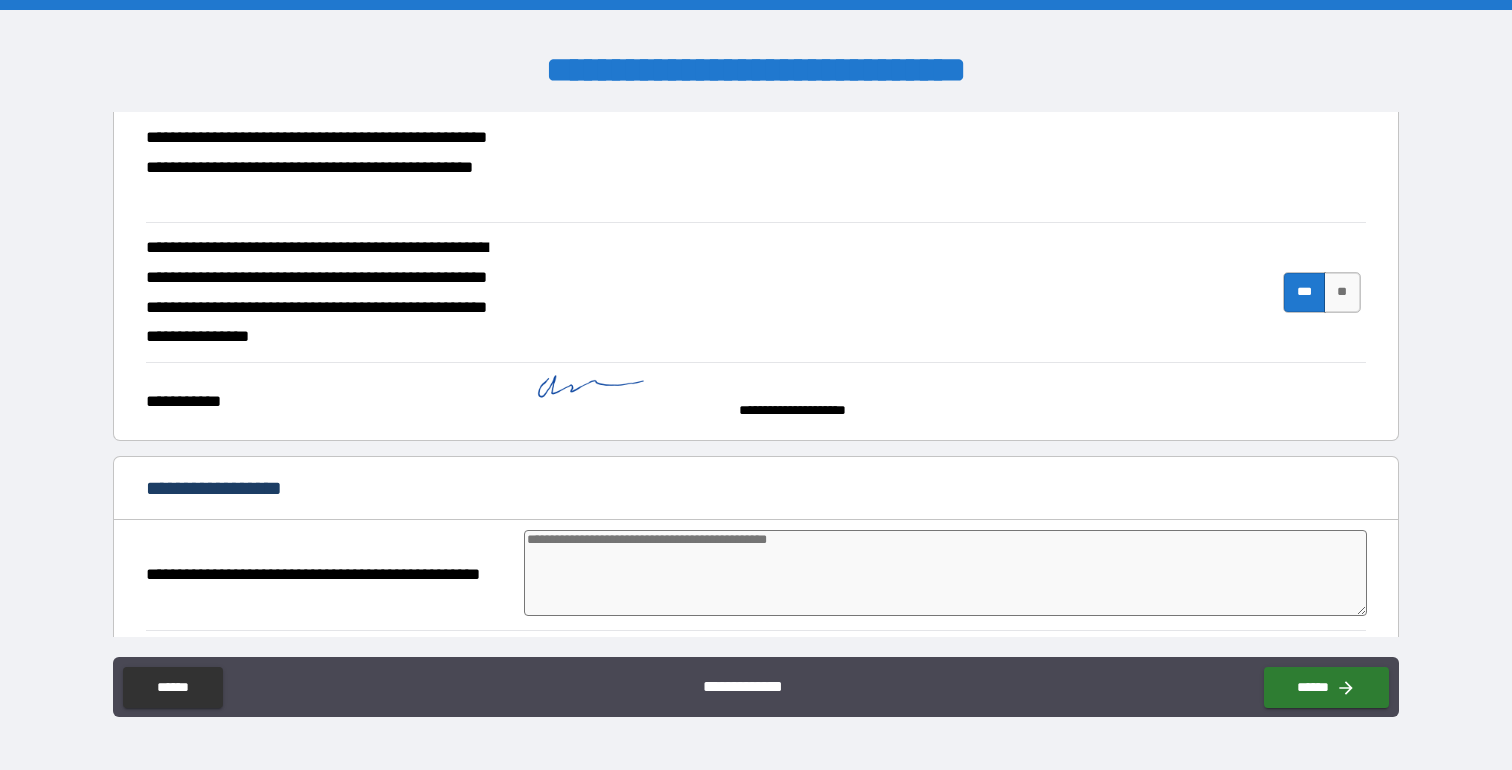 click at bounding box center [945, 573] 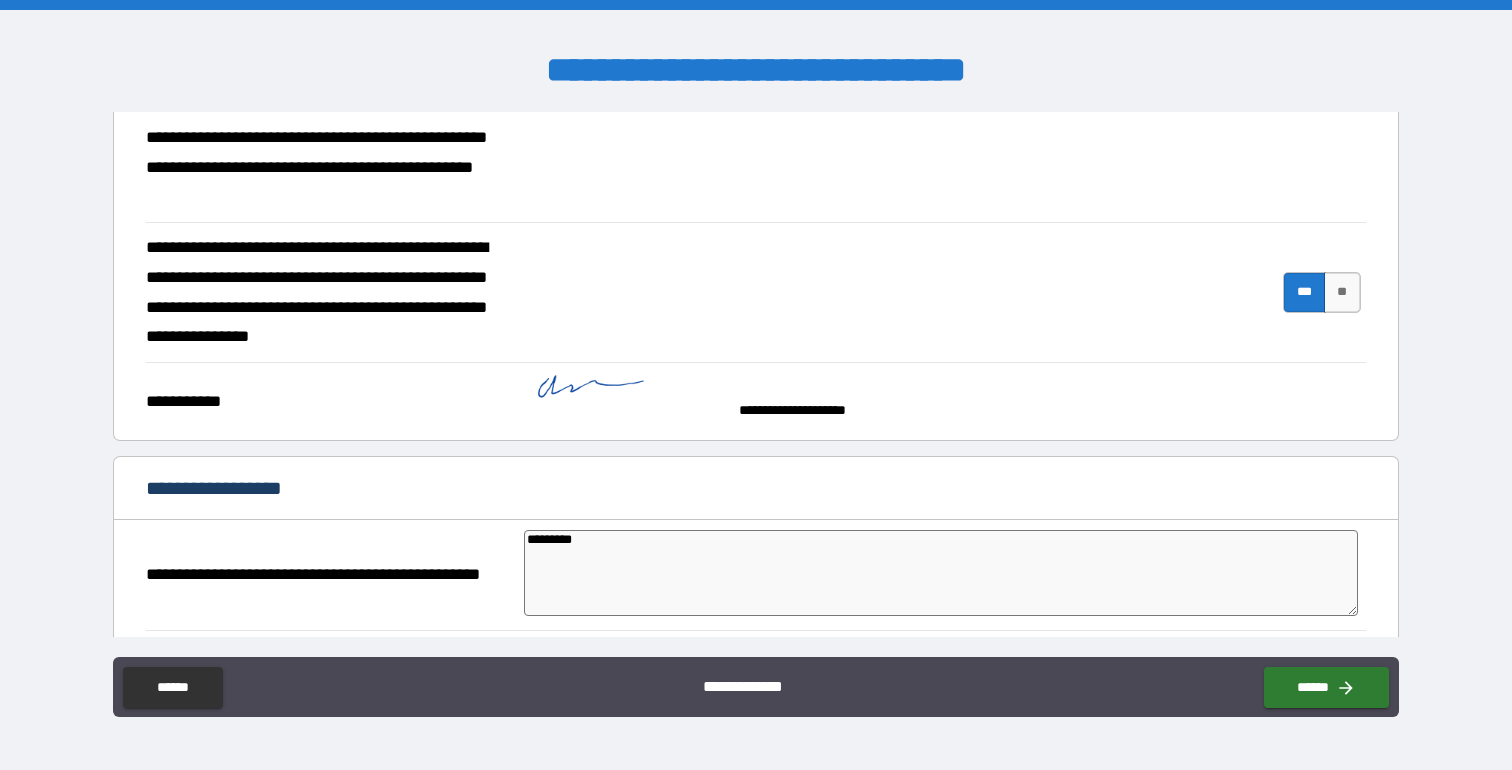 drag, startPoint x: 619, startPoint y: 549, endPoint x: 332, endPoint y: 495, distance: 292.03595 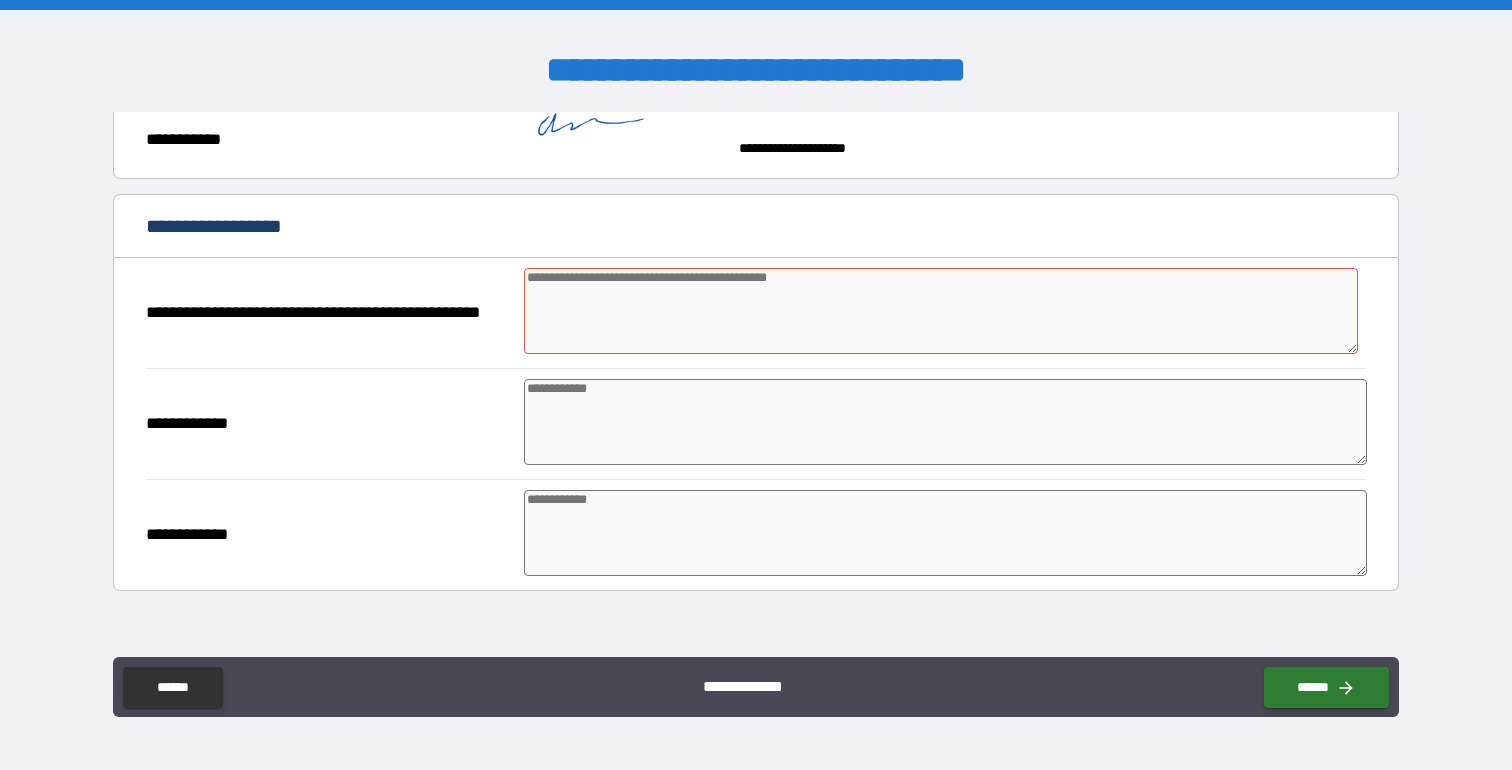 scroll, scrollTop: 970, scrollLeft: 0, axis: vertical 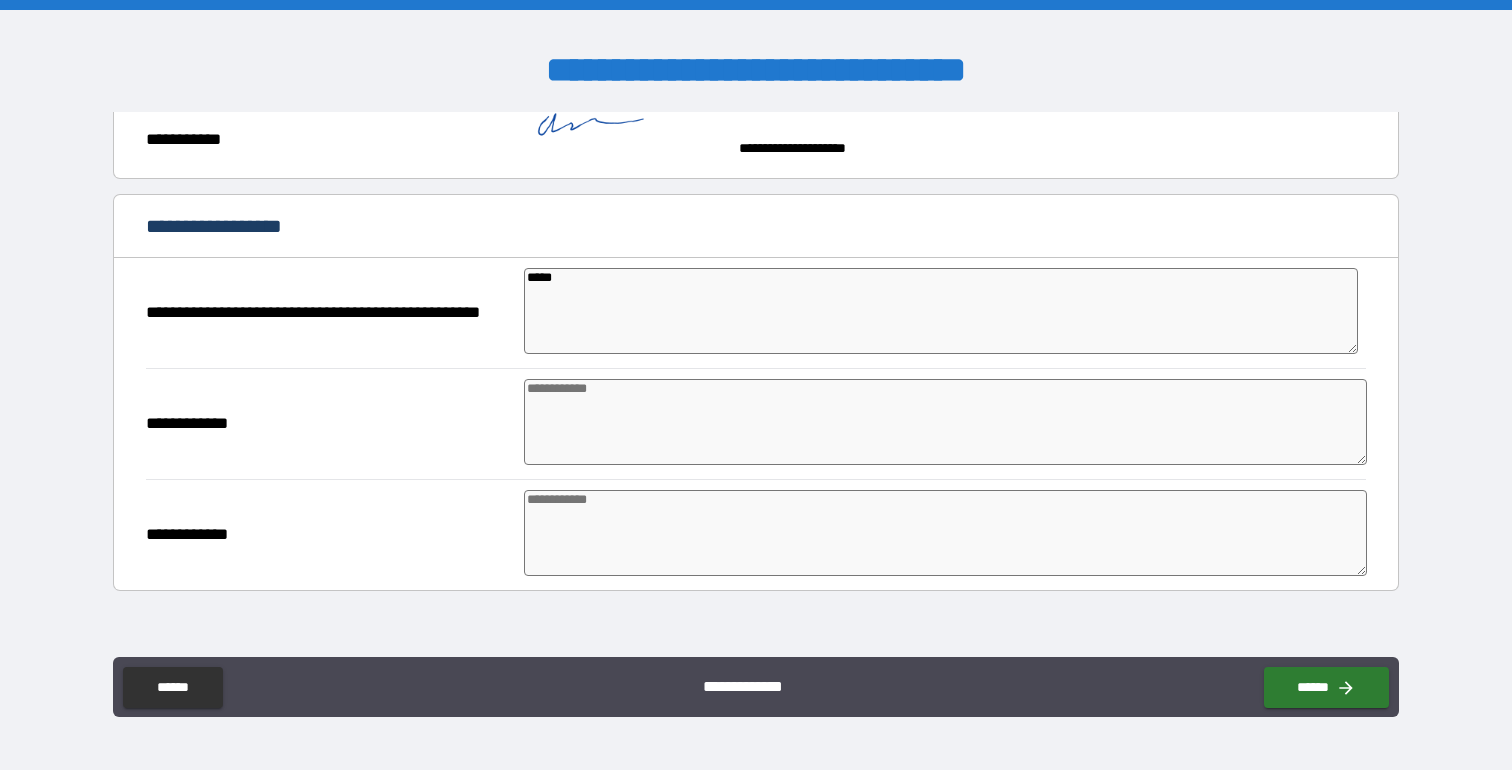 click on "*****" at bounding box center [941, 311] 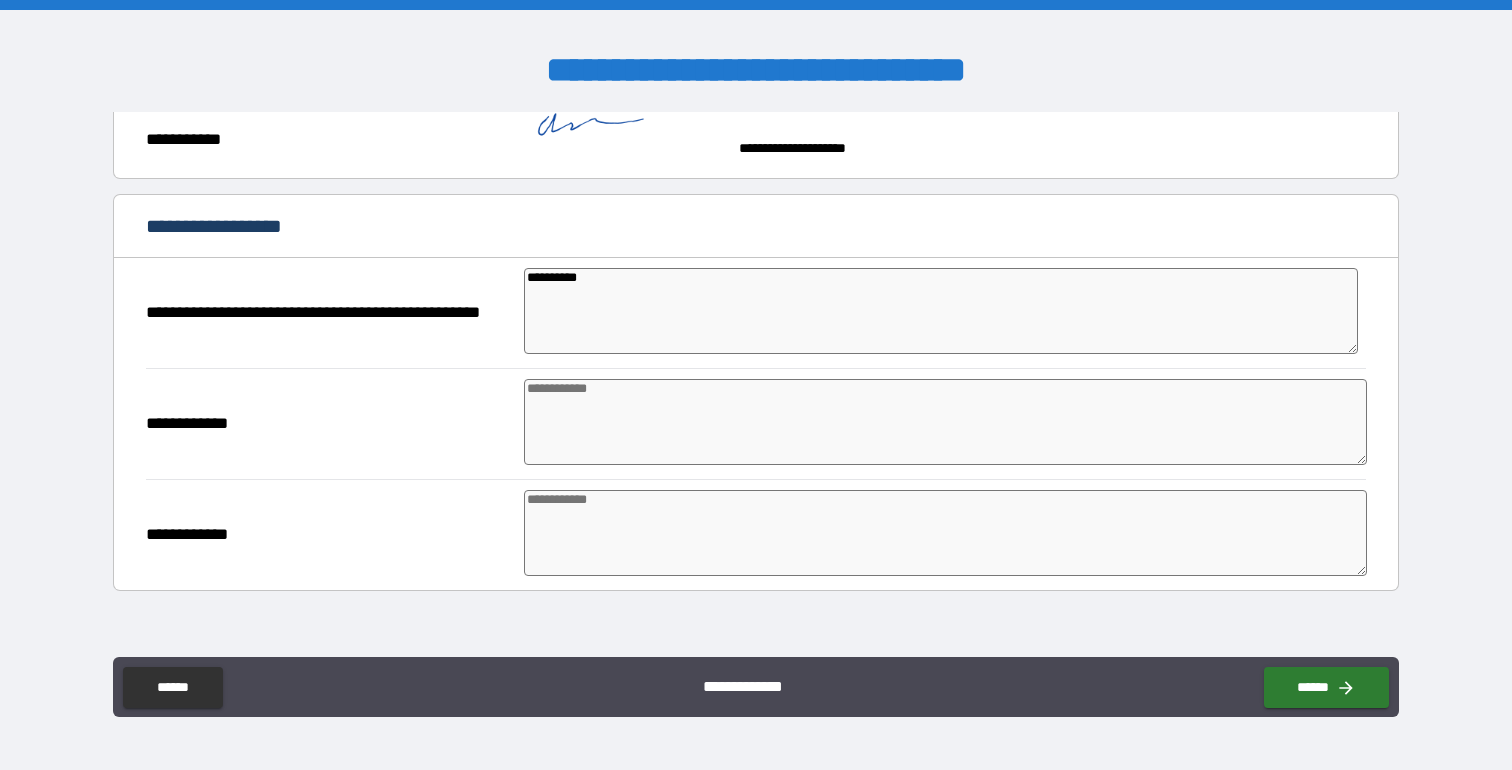 click at bounding box center (945, 422) 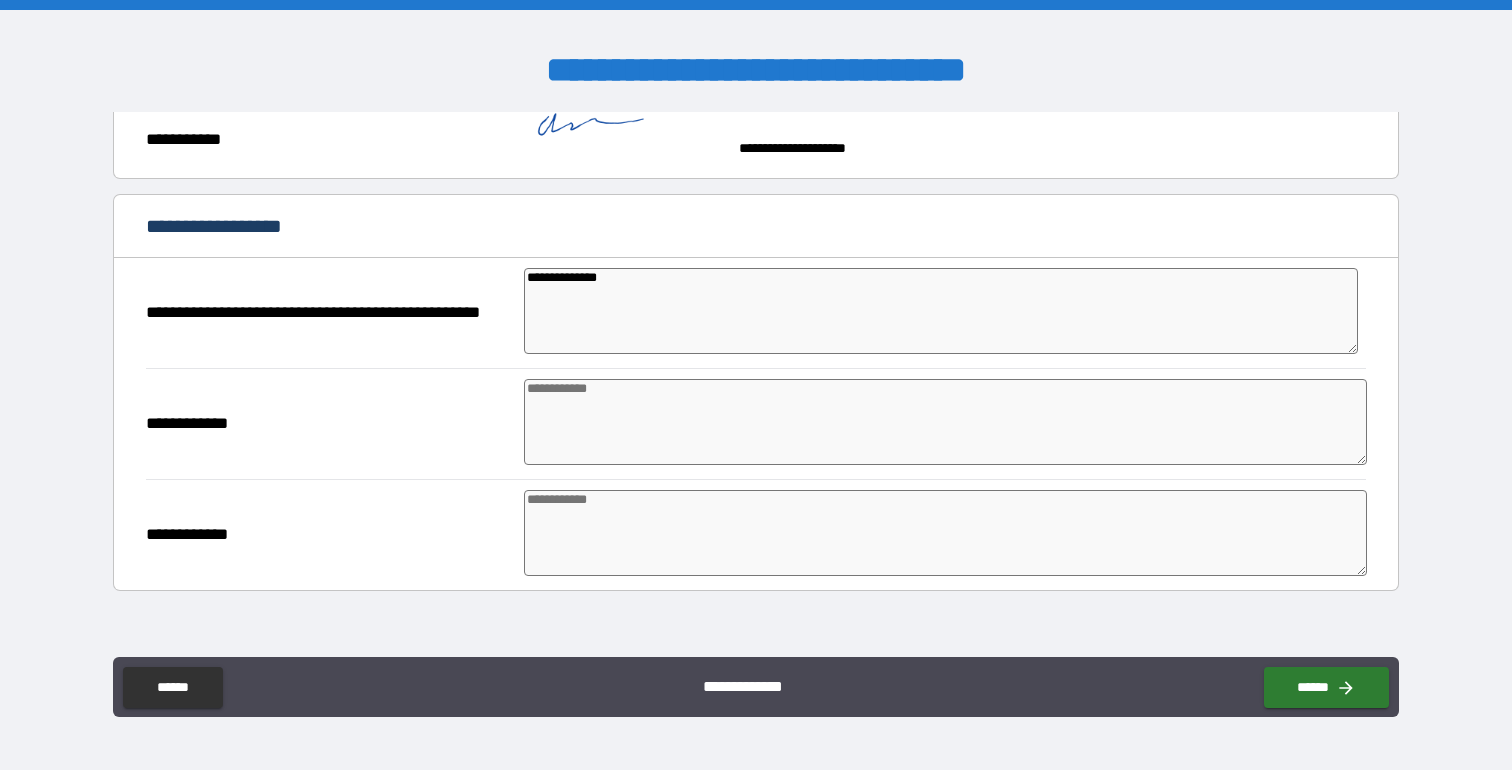 click at bounding box center [945, 422] 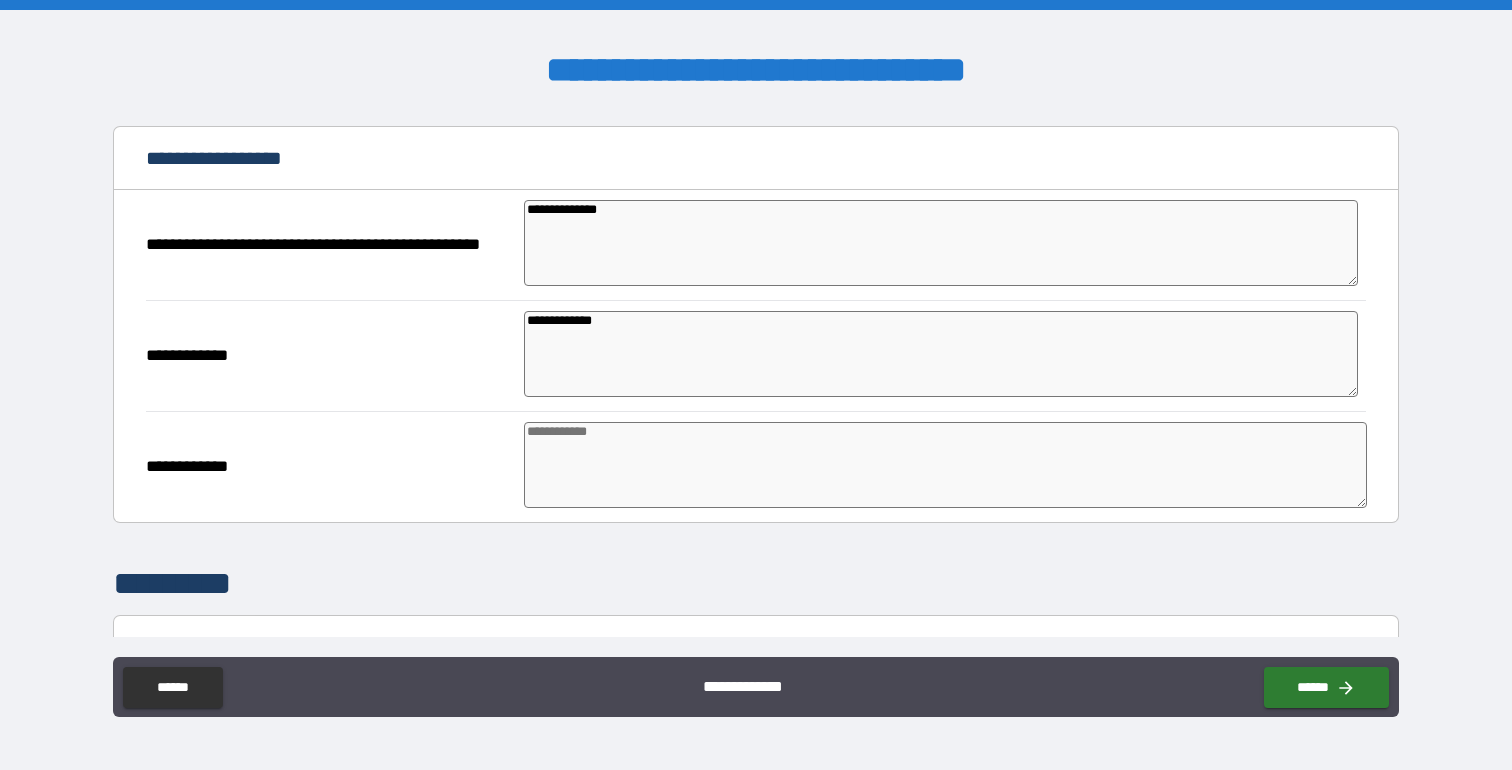 scroll, scrollTop: 1064, scrollLeft: 0, axis: vertical 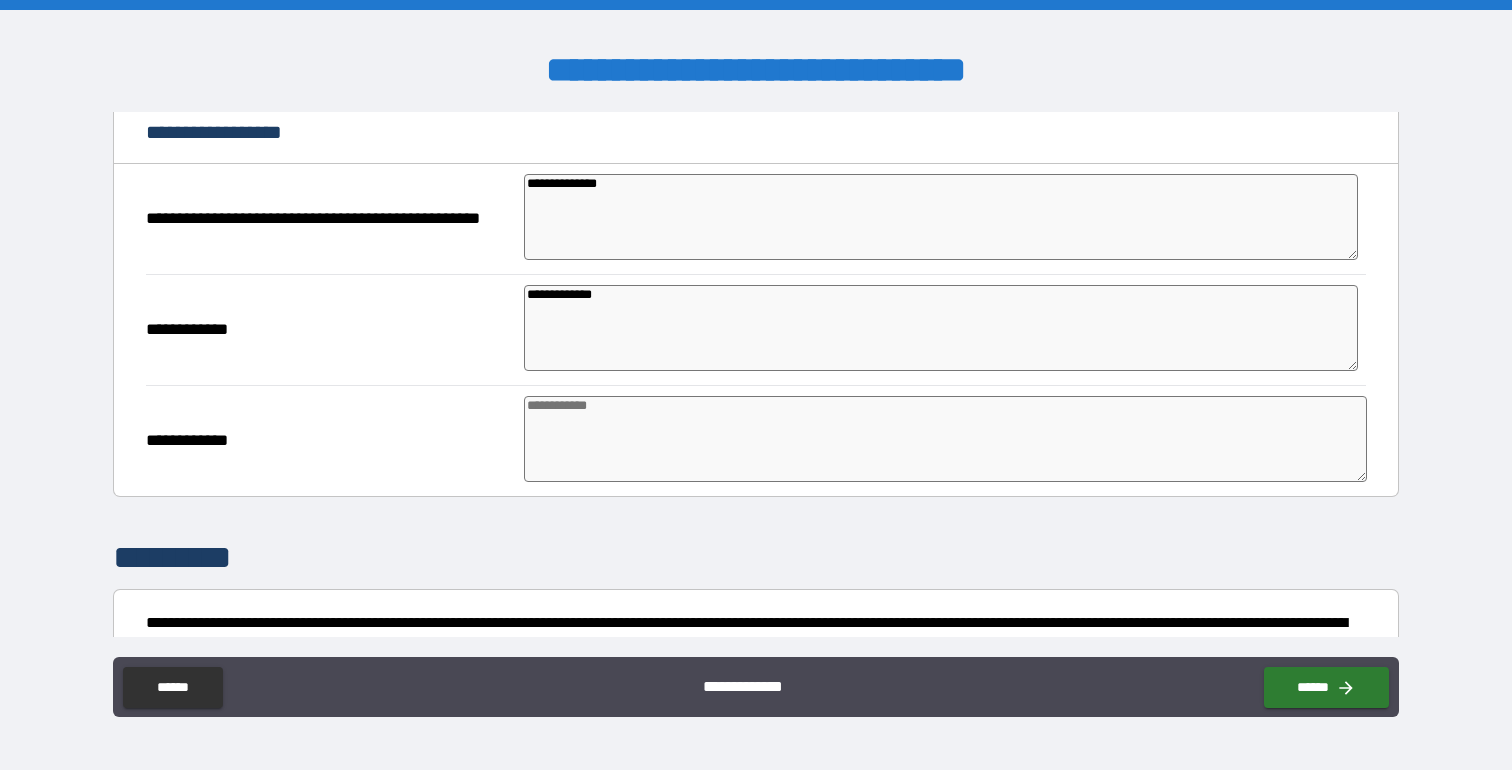 click at bounding box center (945, 439) 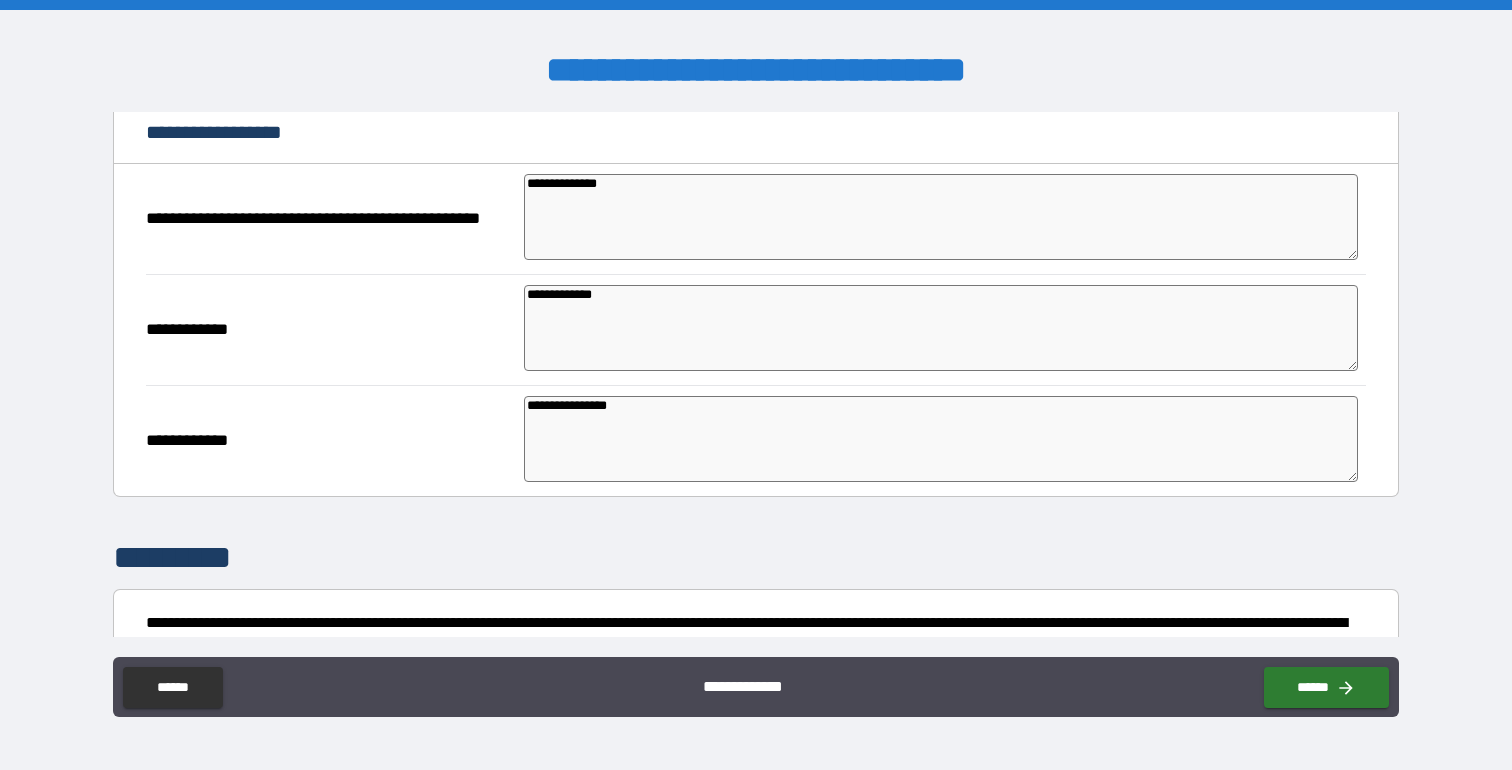 scroll, scrollTop: 1278, scrollLeft: 0, axis: vertical 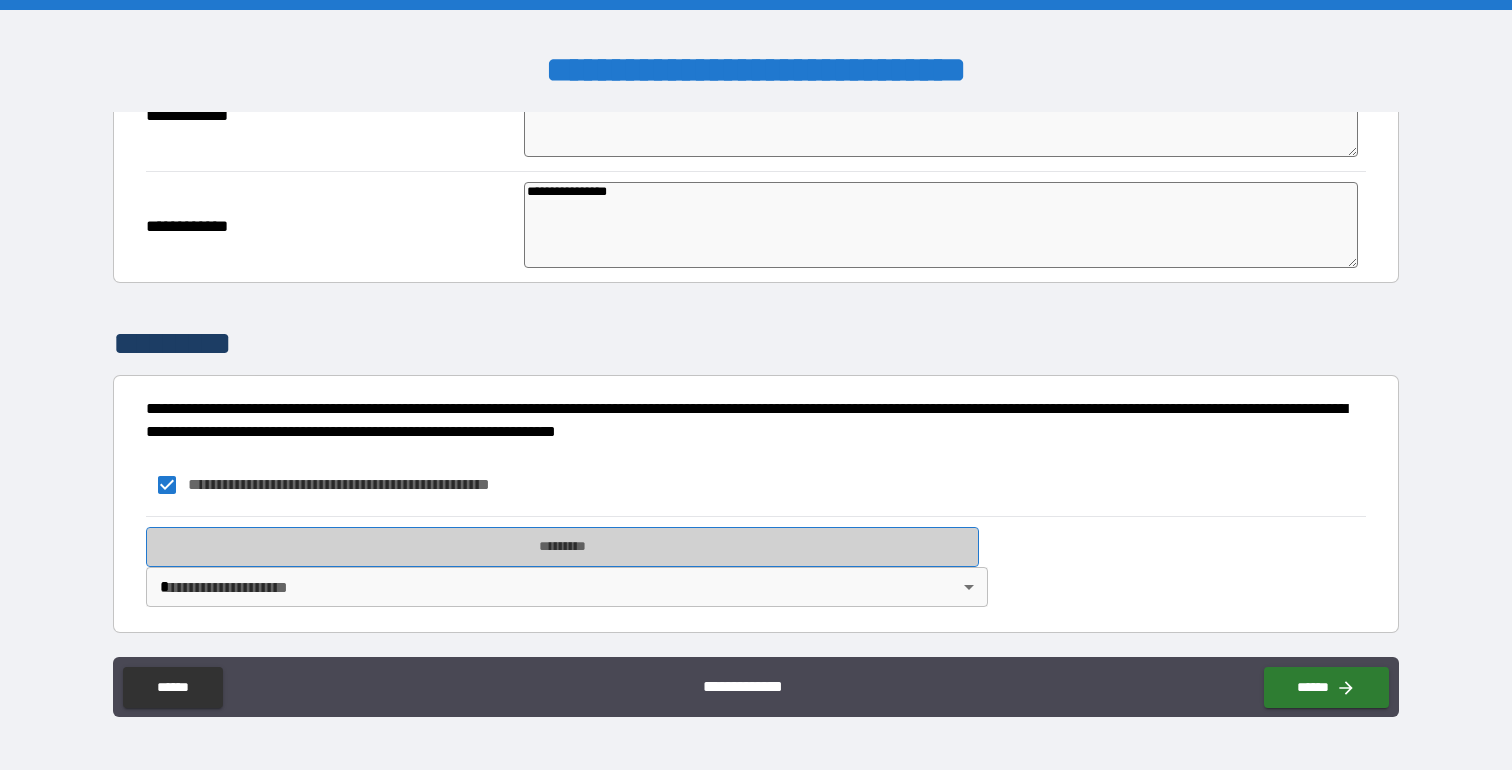 click on "*********" at bounding box center (562, 547) 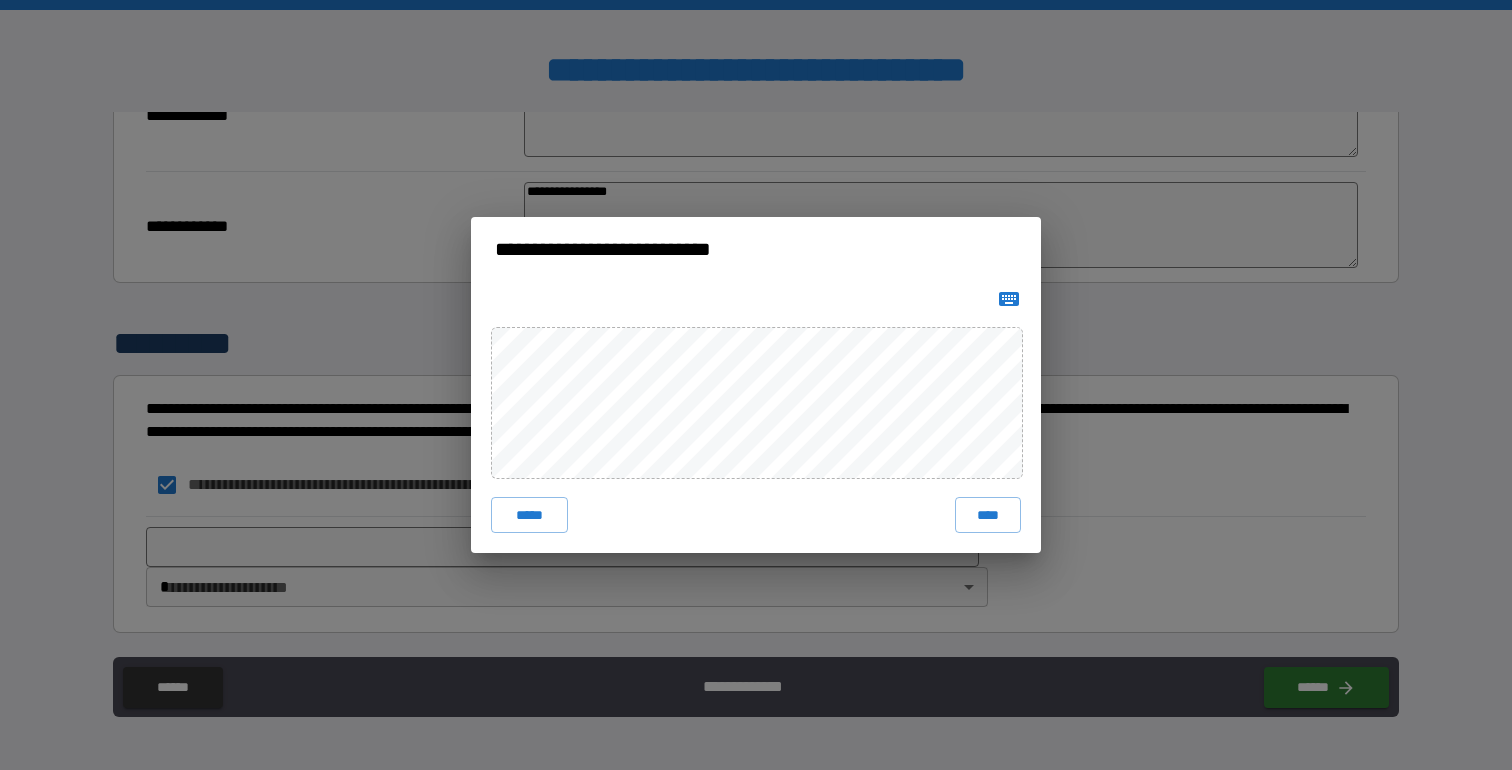 click on "***** ****" at bounding box center (756, 417) 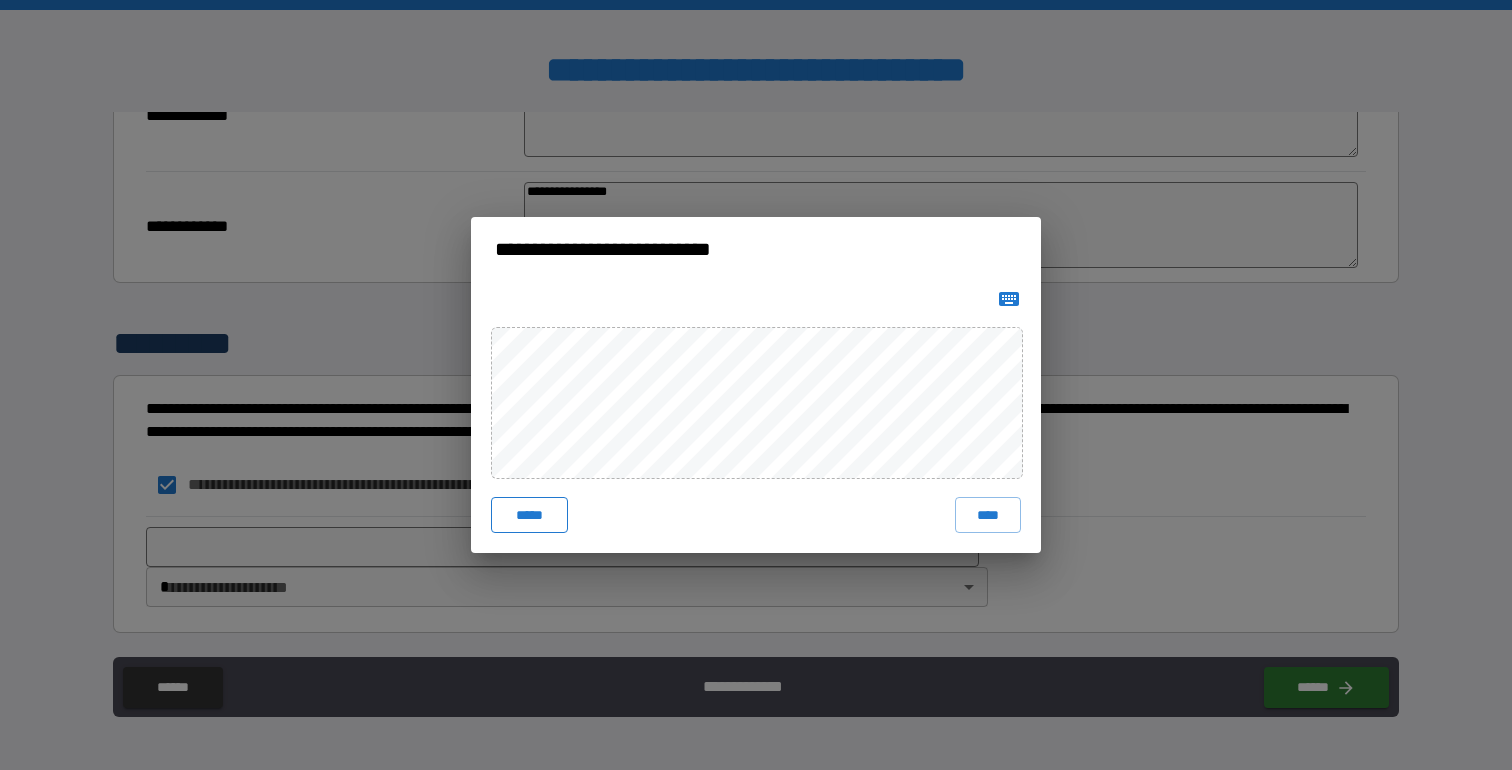 click on "*****" at bounding box center (529, 515) 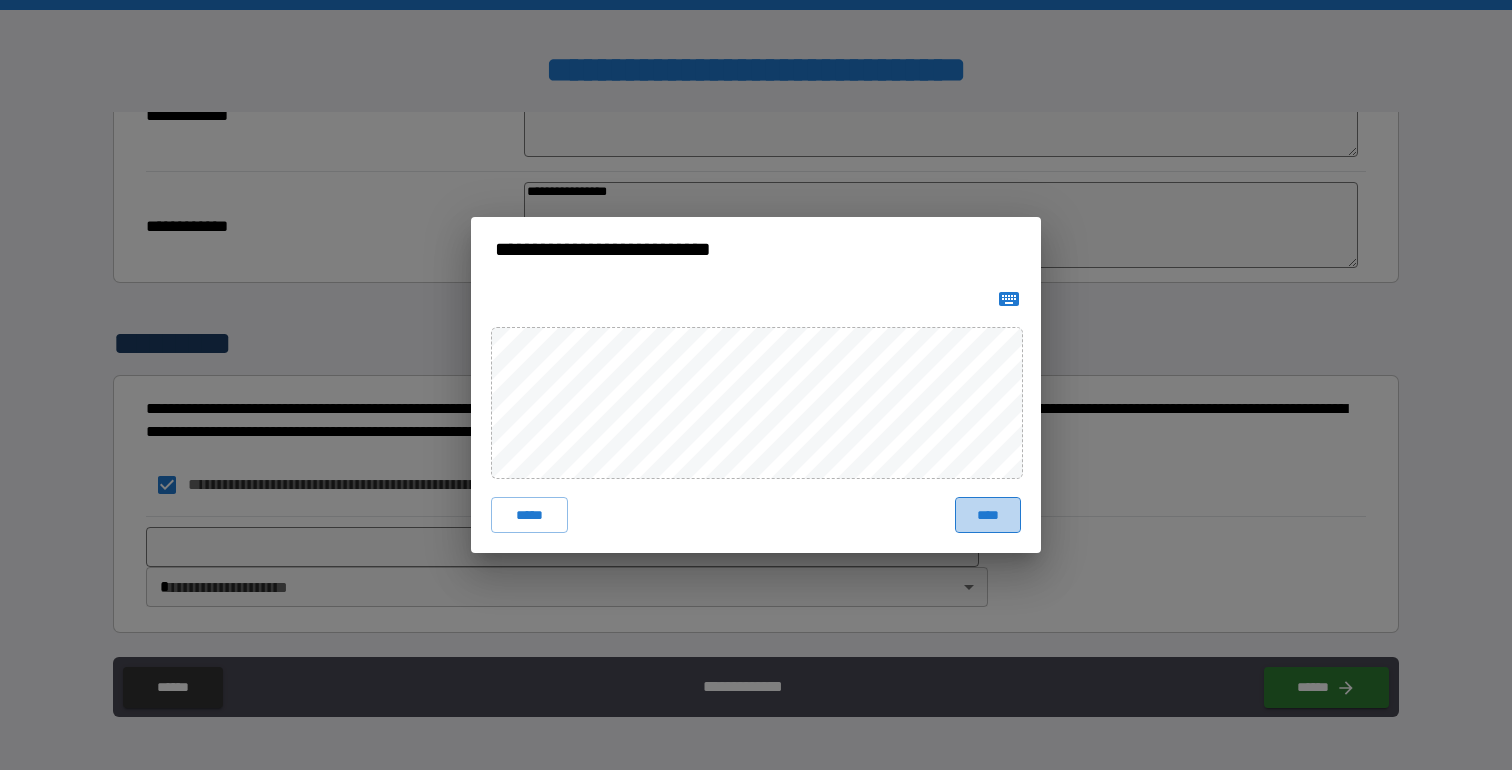 click on "****" at bounding box center (988, 515) 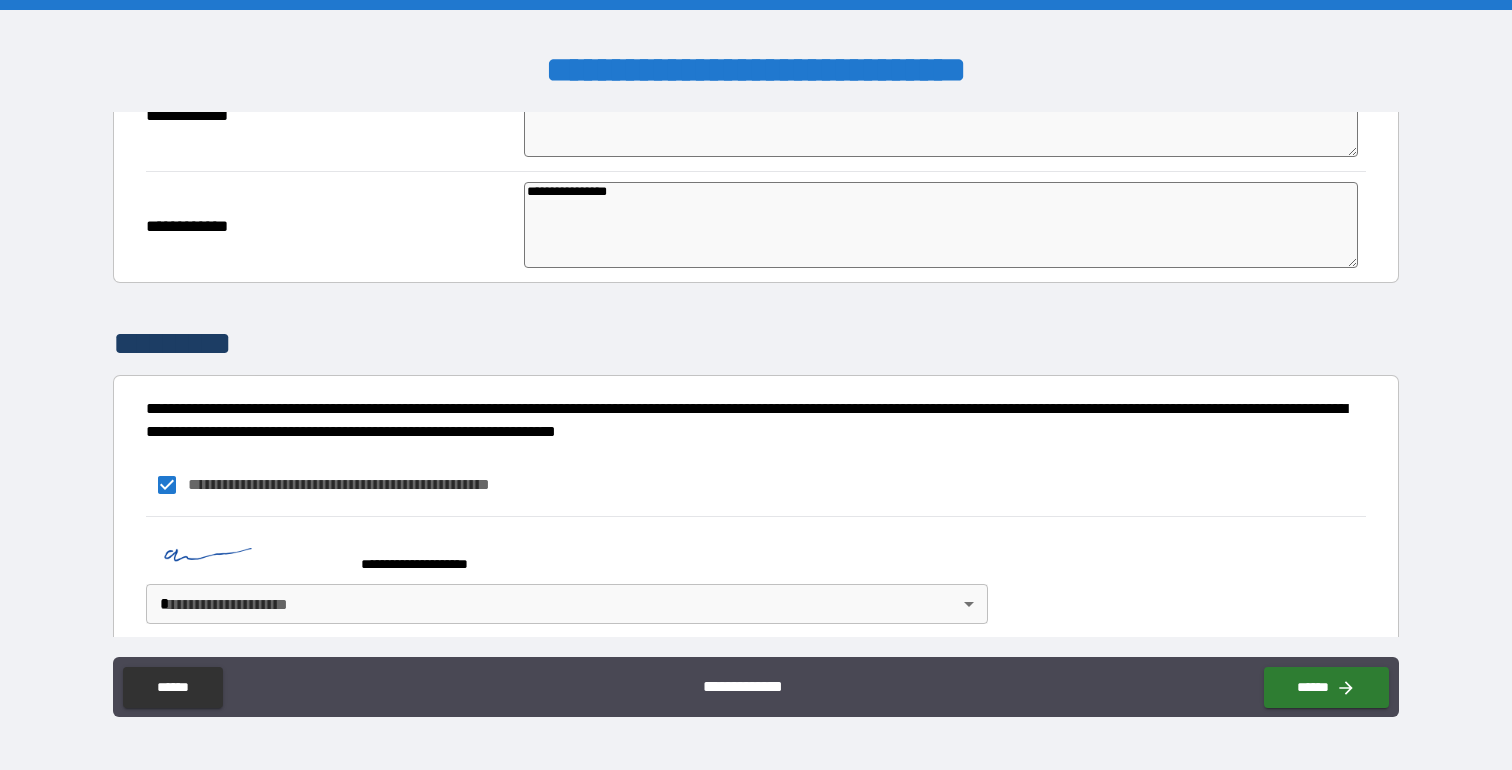 click on "**********" at bounding box center (756, 385) 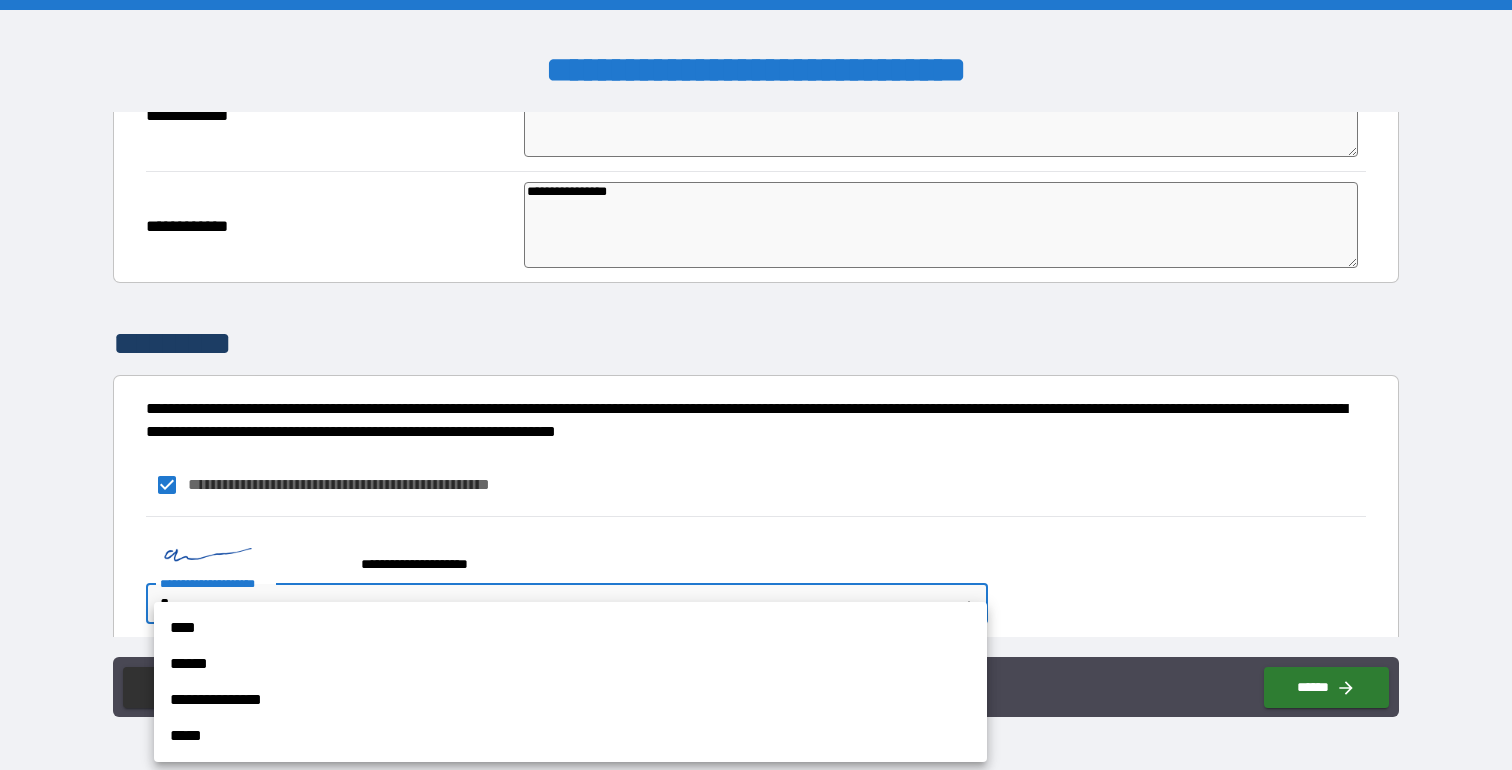 click on "****" at bounding box center [570, 628] 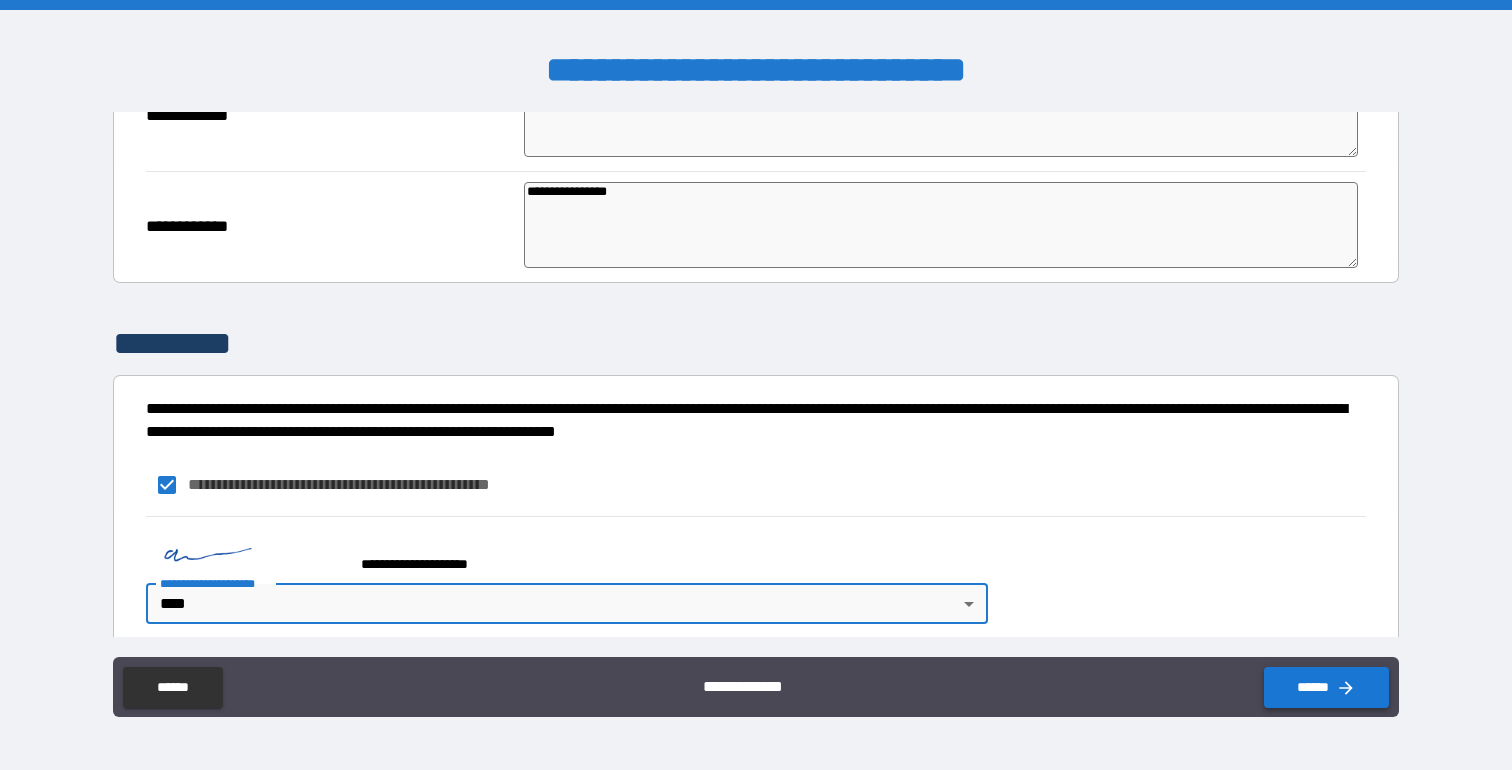 click on "******" at bounding box center (1326, 687) 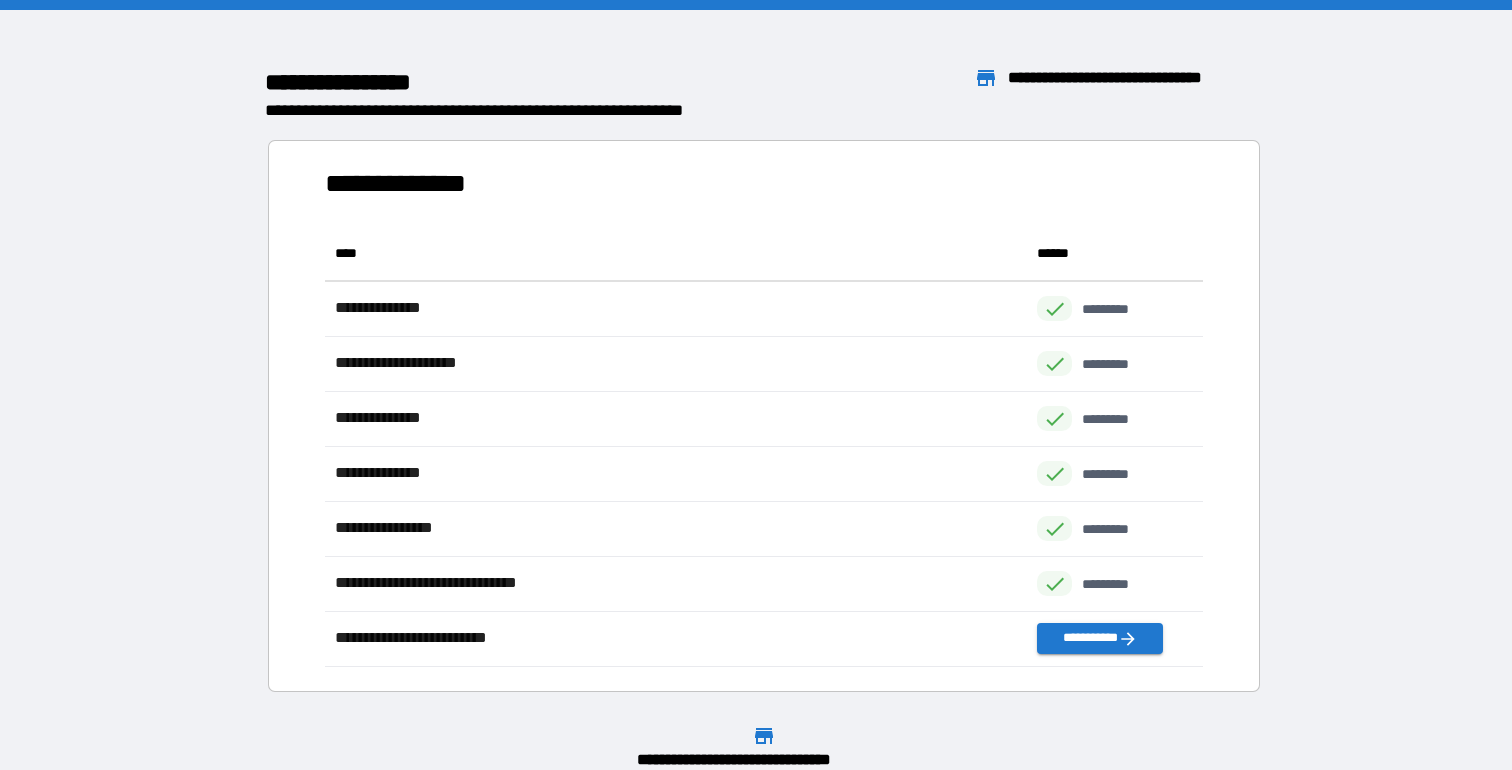 scroll, scrollTop: 1, scrollLeft: 1, axis: both 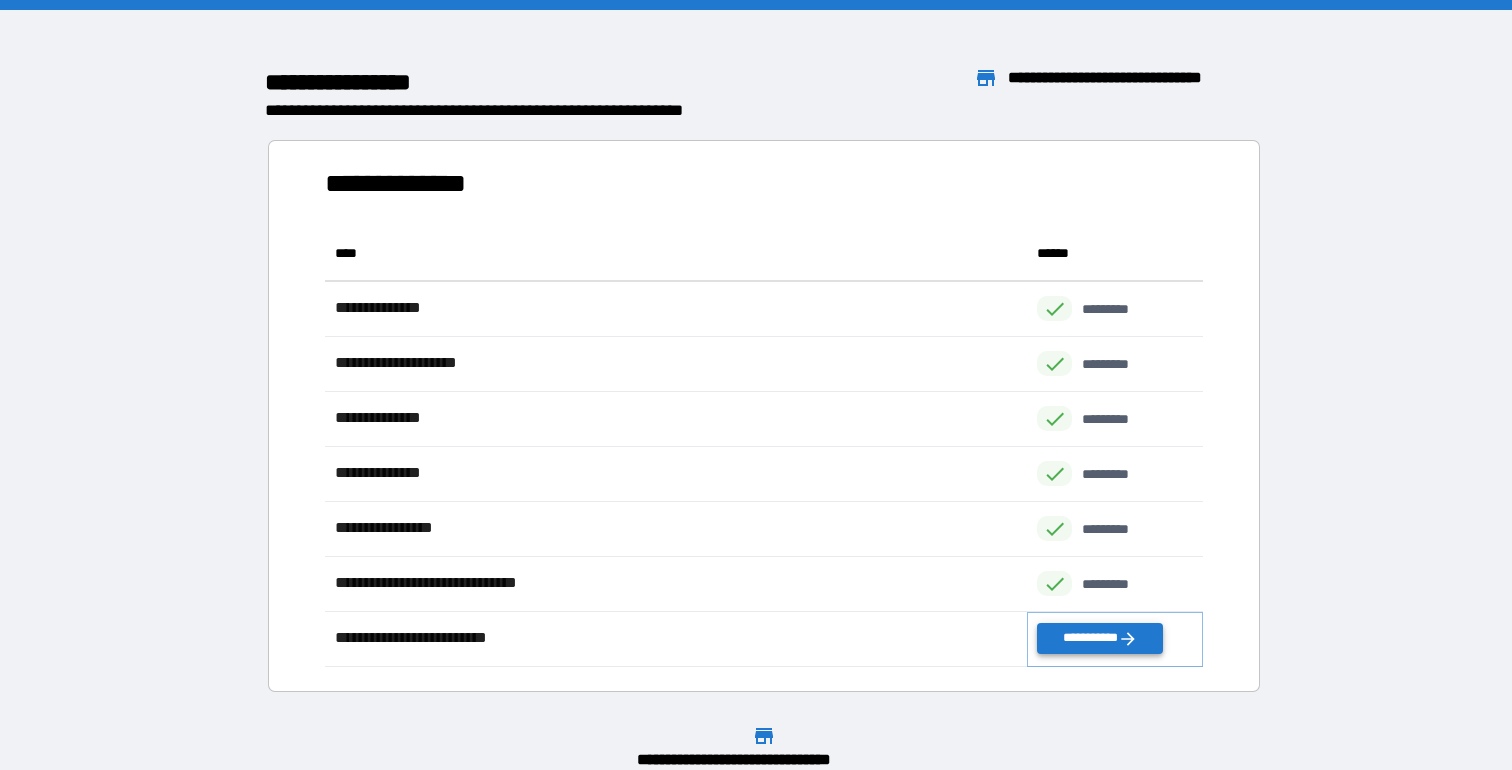 click on "**********" at bounding box center (1099, 638) 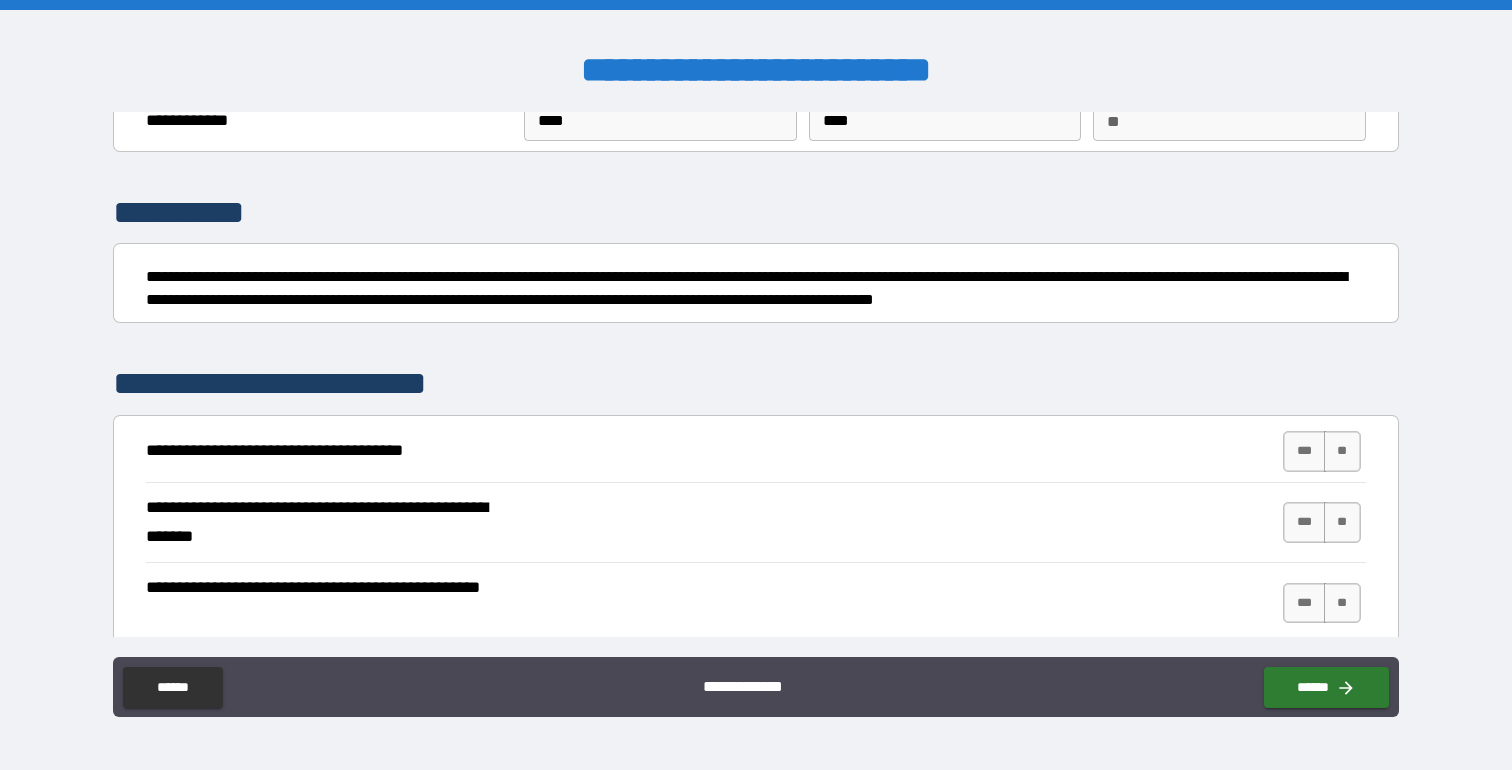 scroll, scrollTop: 94, scrollLeft: 0, axis: vertical 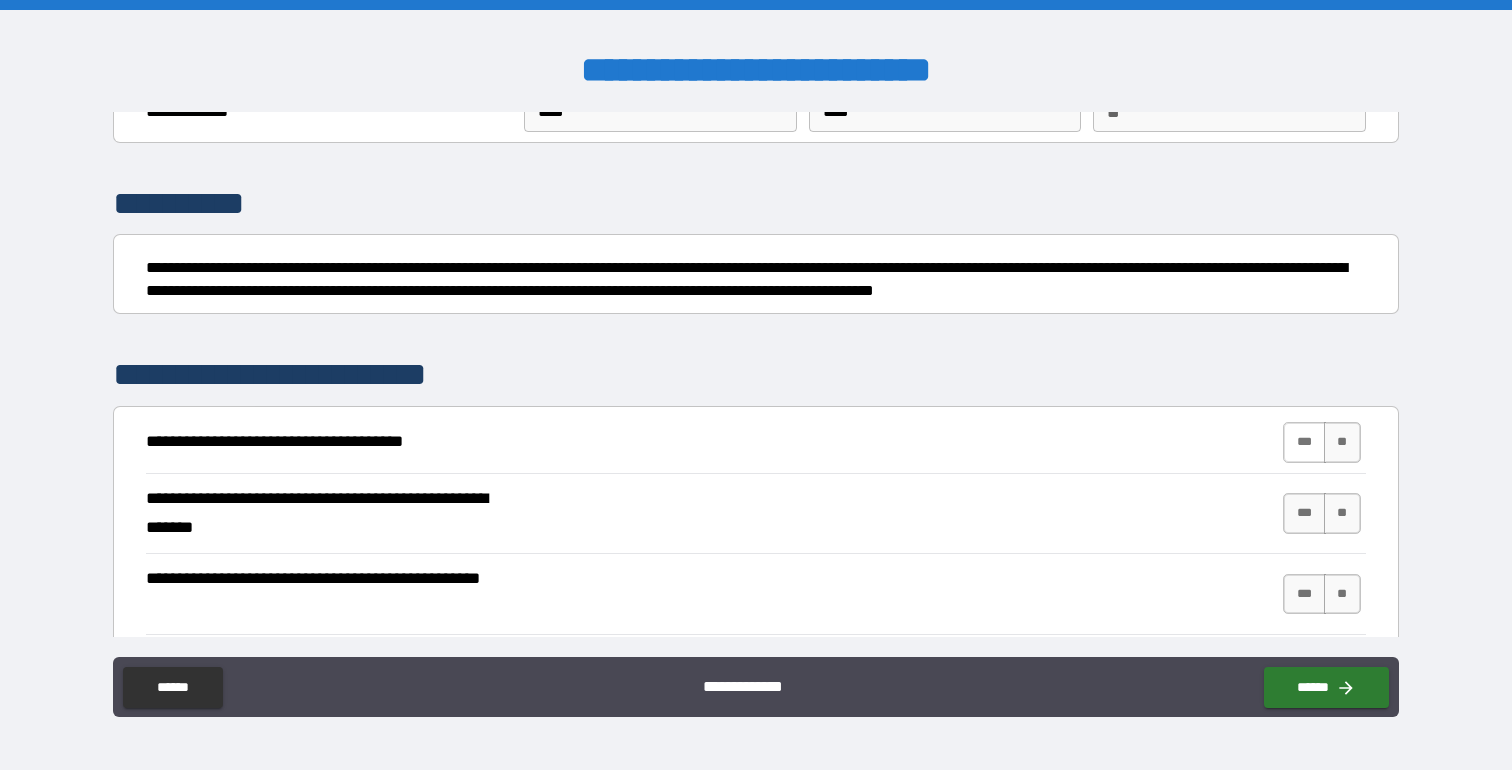 click on "***" at bounding box center (1304, 442) 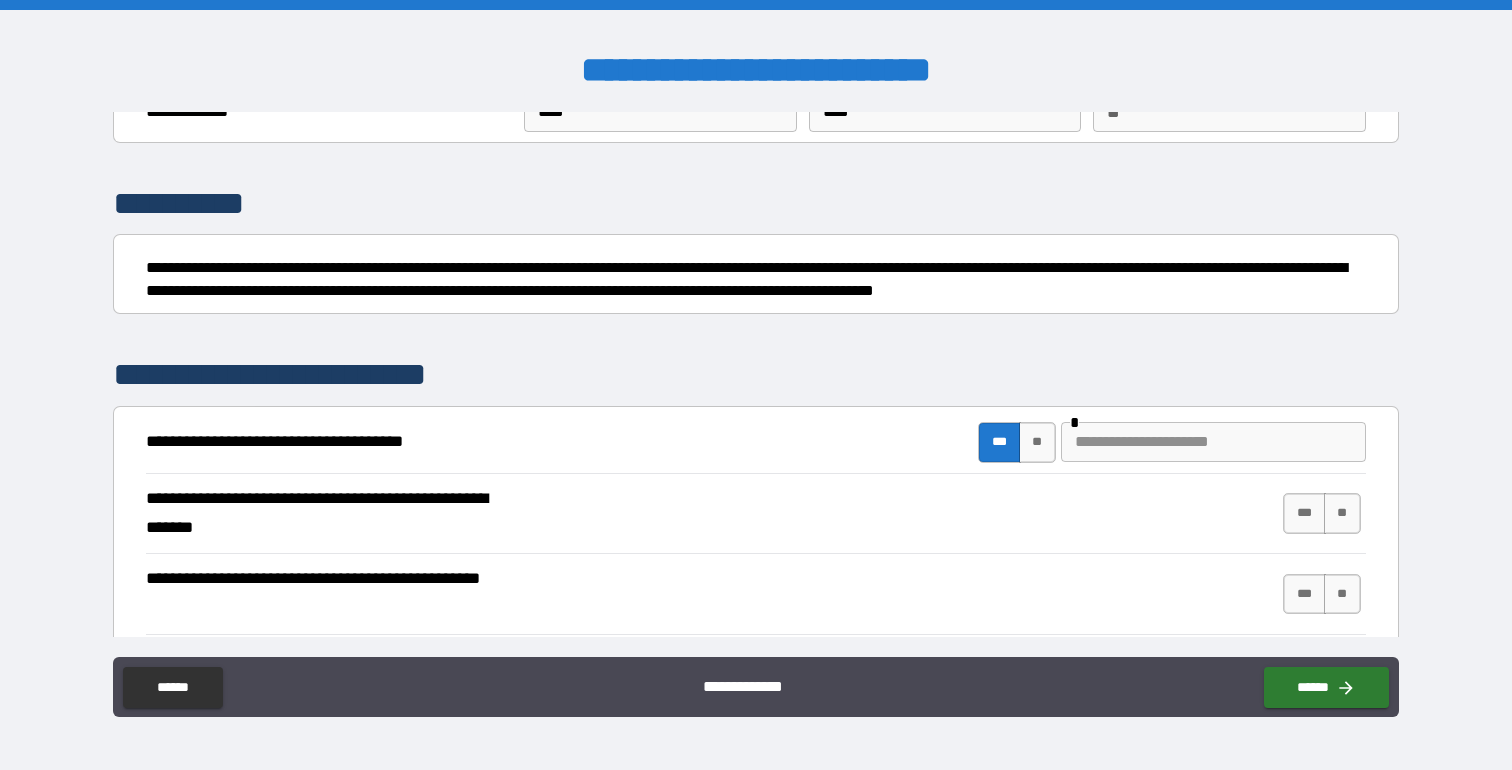 scroll, scrollTop: 173, scrollLeft: 0, axis: vertical 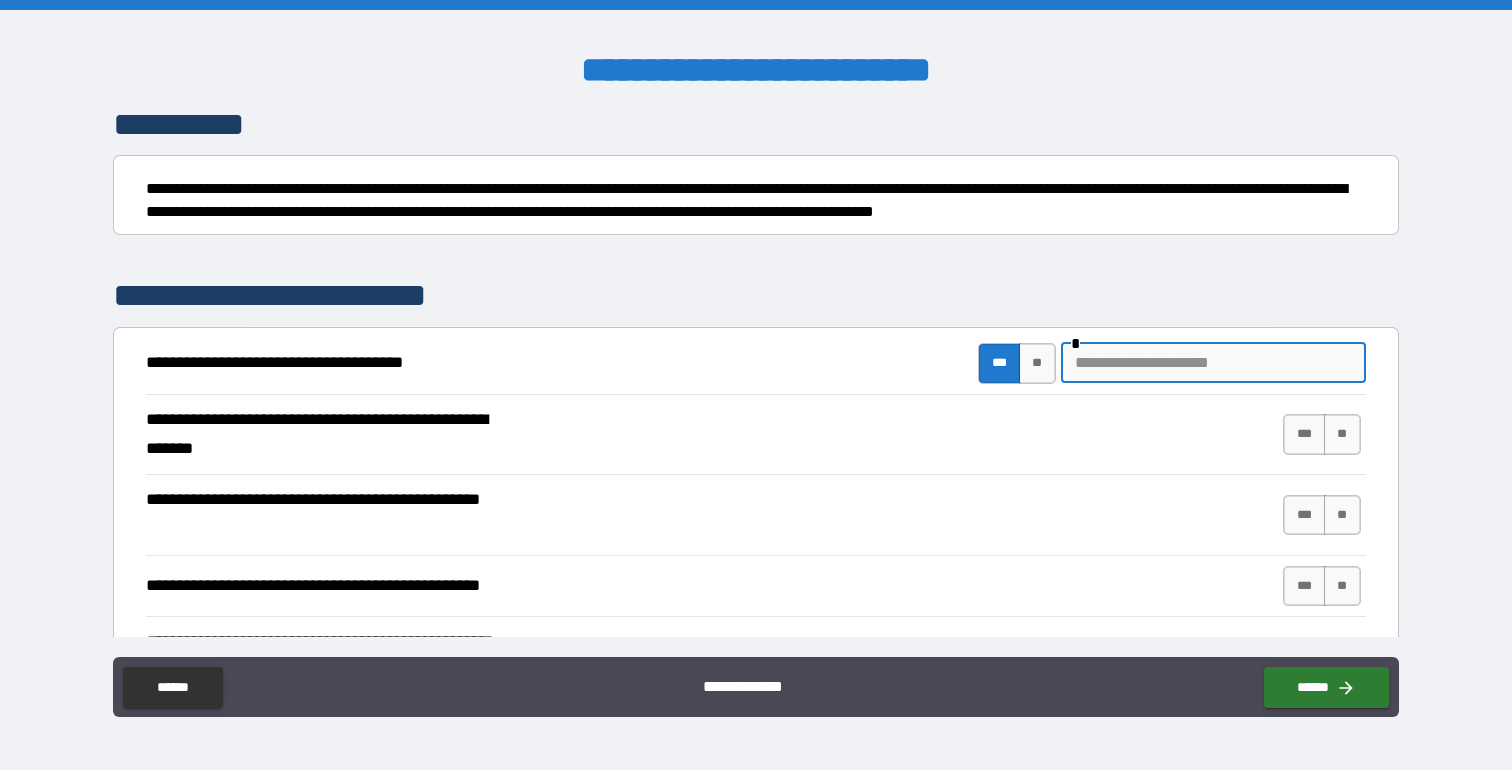 click at bounding box center (1213, 363) 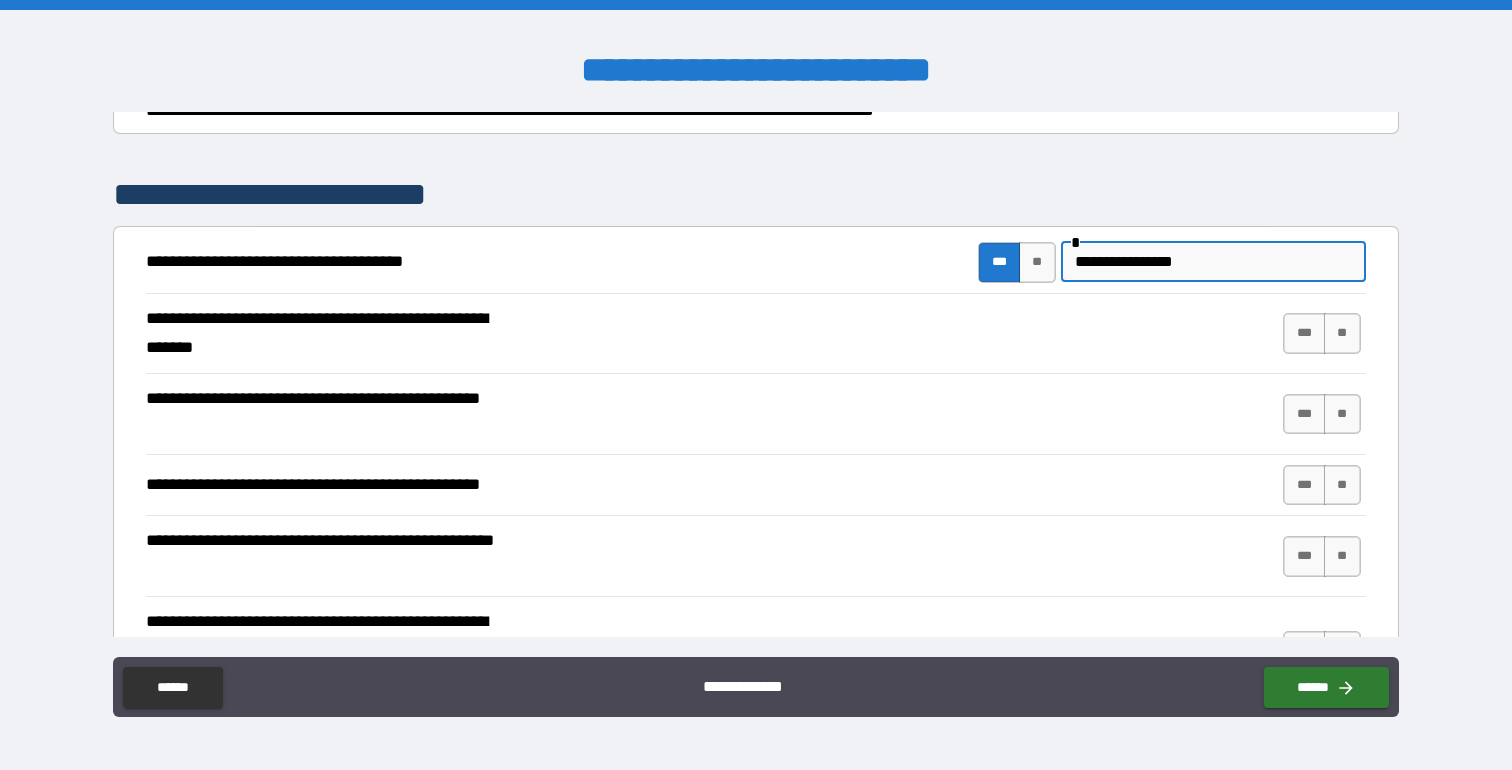 scroll, scrollTop: 283, scrollLeft: 0, axis: vertical 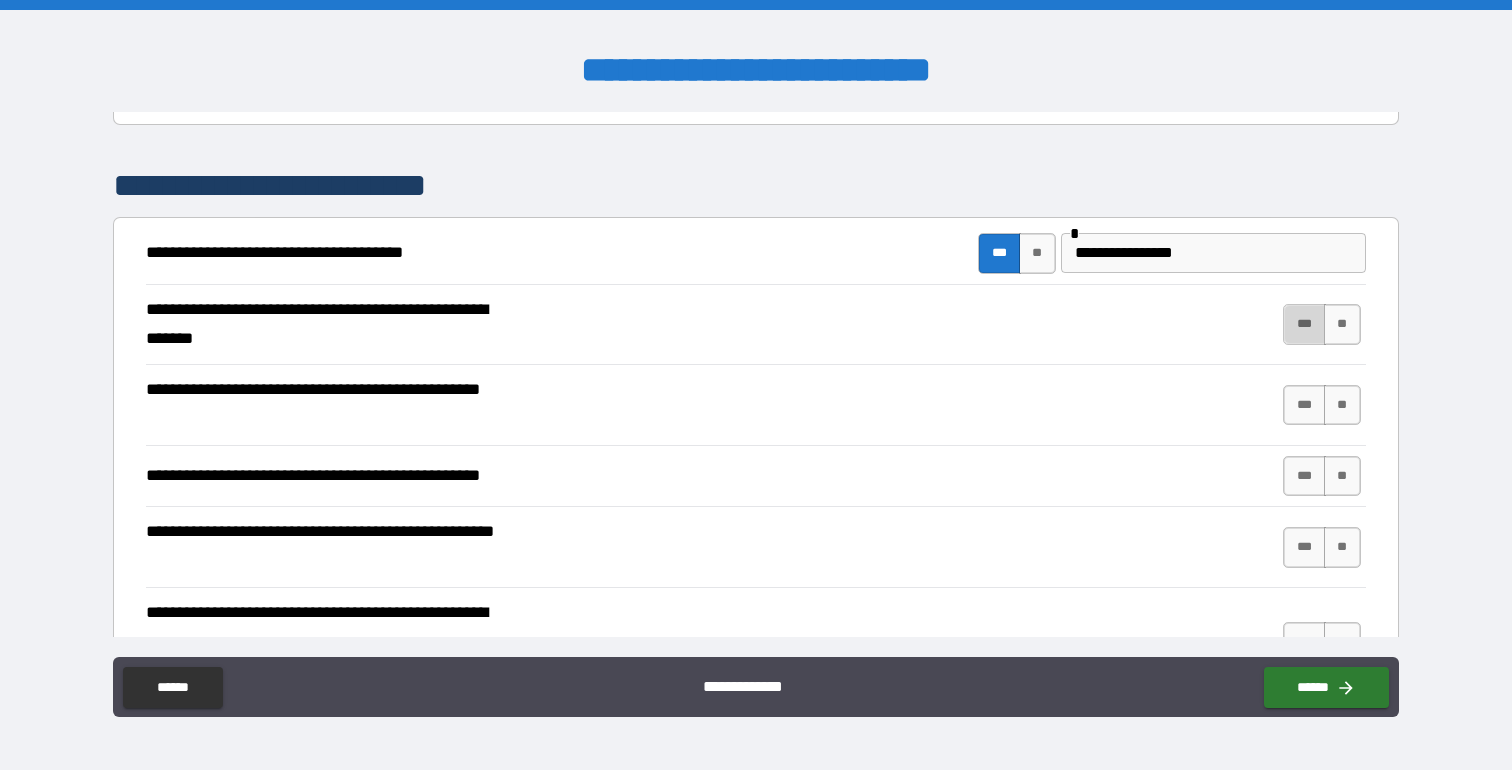 click on "***" at bounding box center [1304, 324] 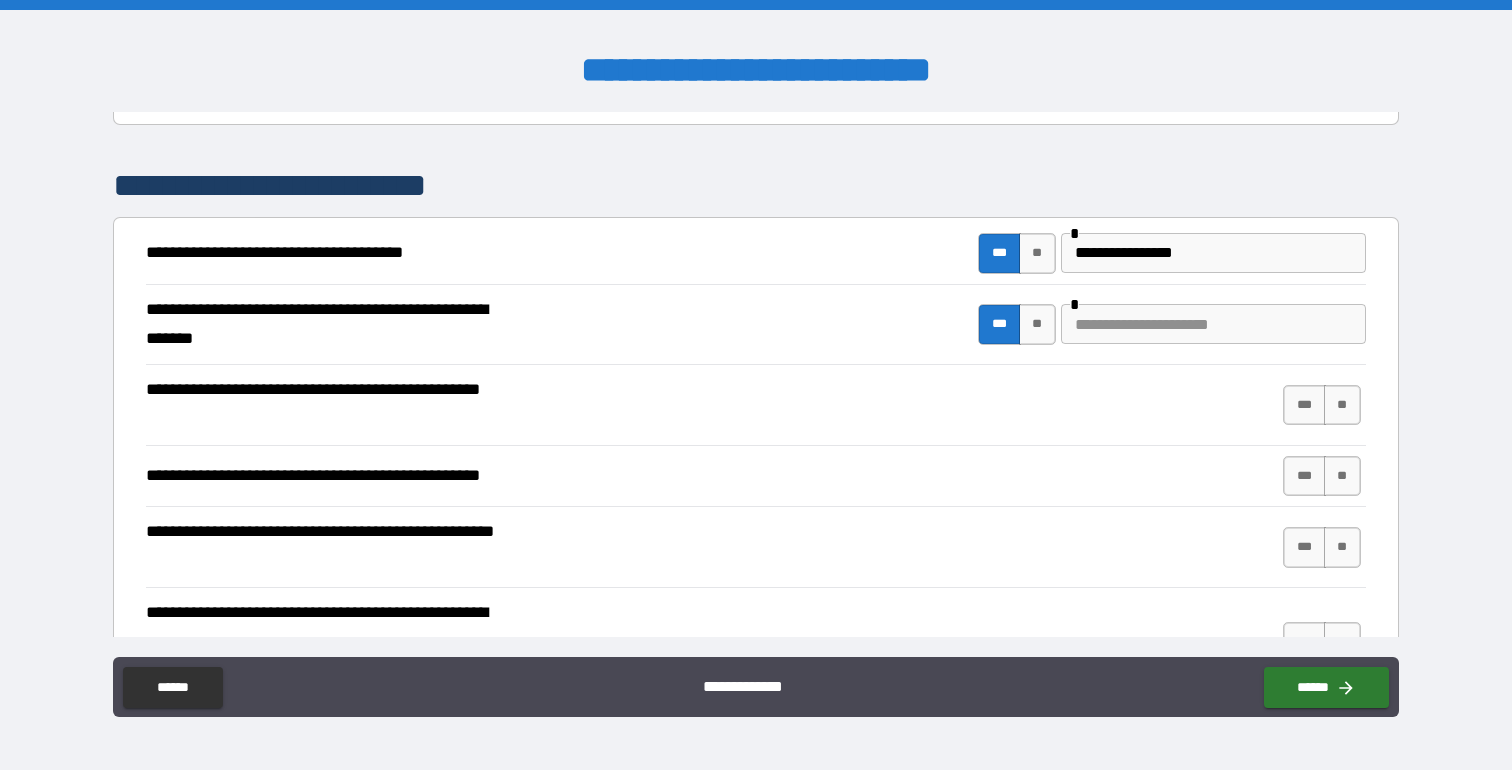 click at bounding box center (1213, 324) 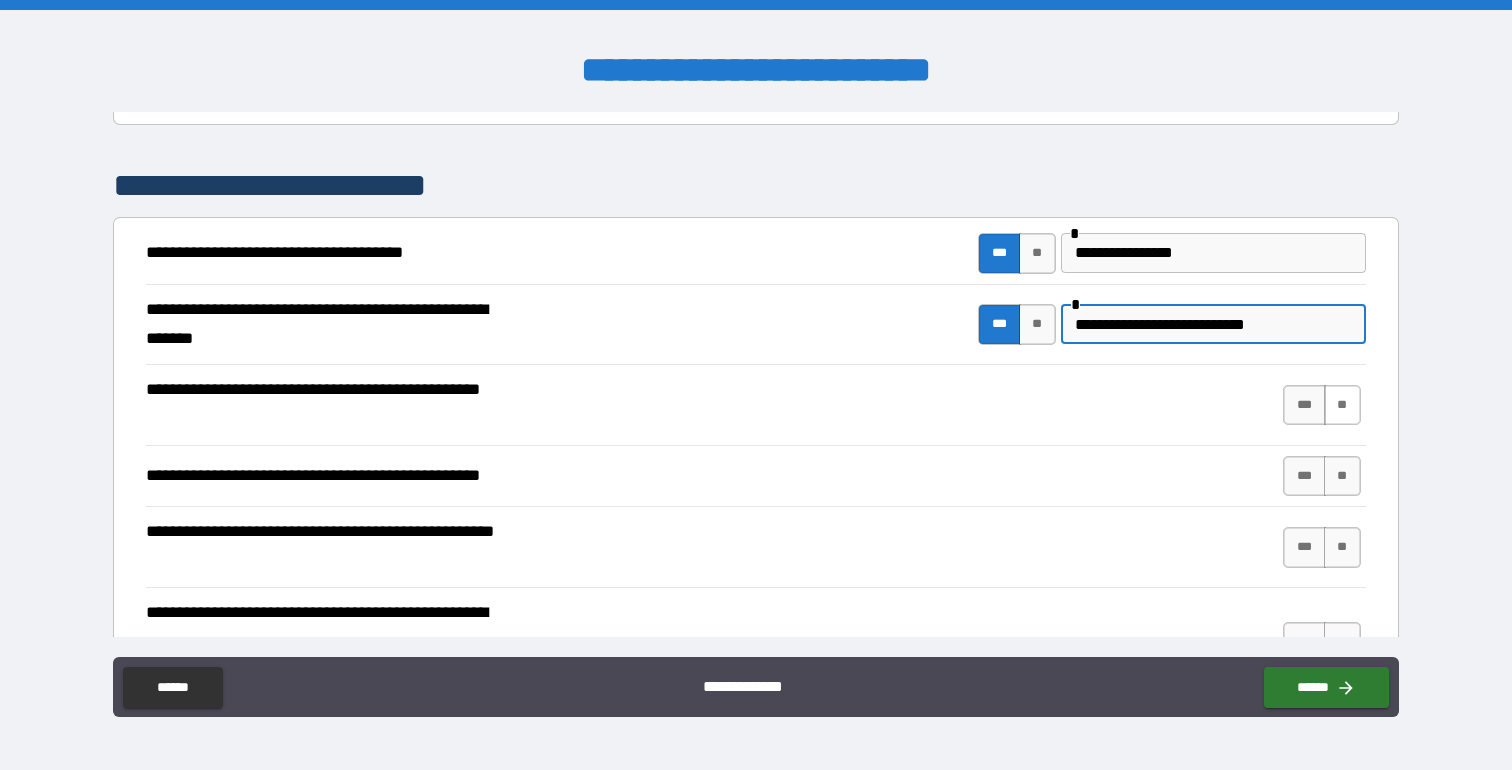 click on "**" at bounding box center [1342, 405] 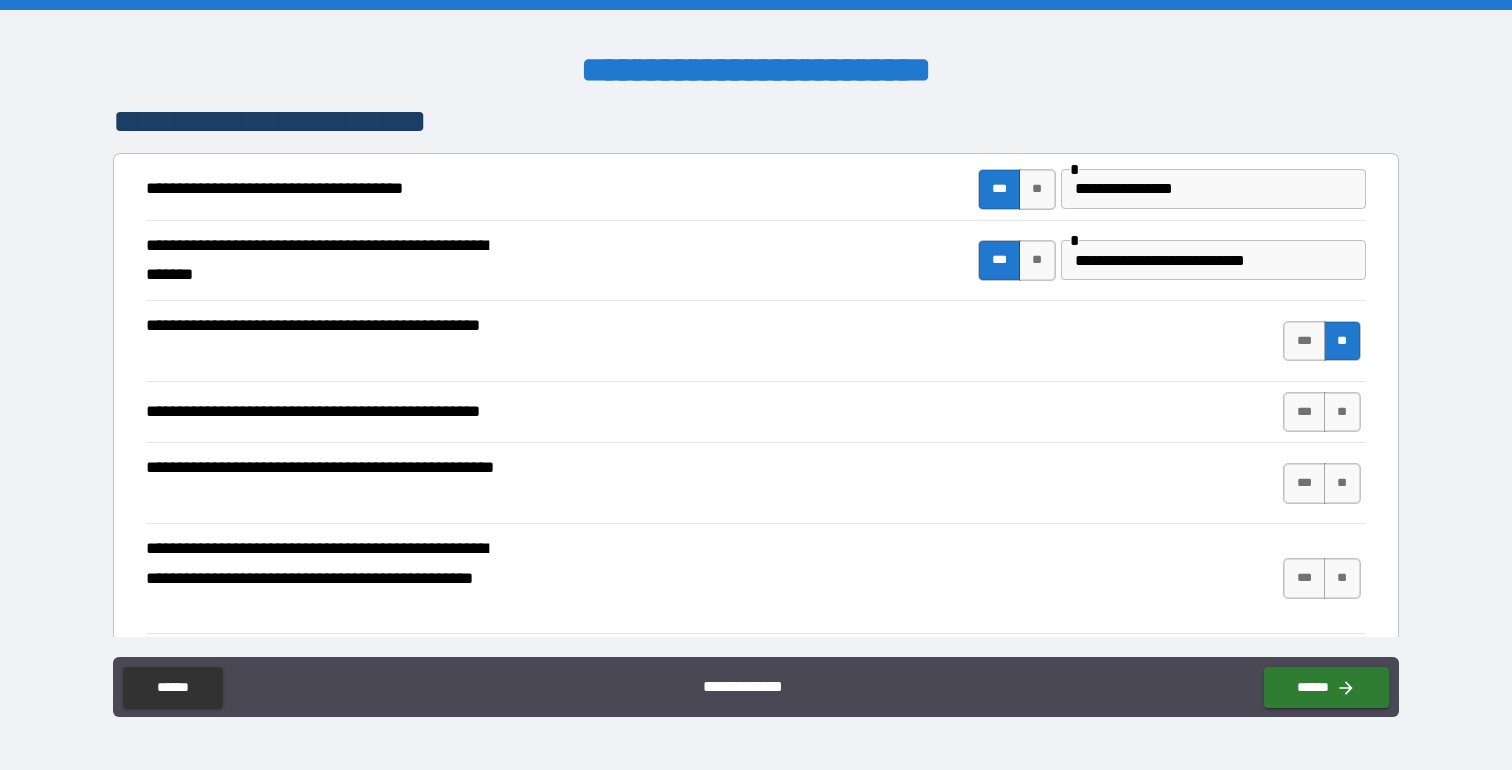 scroll, scrollTop: 349, scrollLeft: 0, axis: vertical 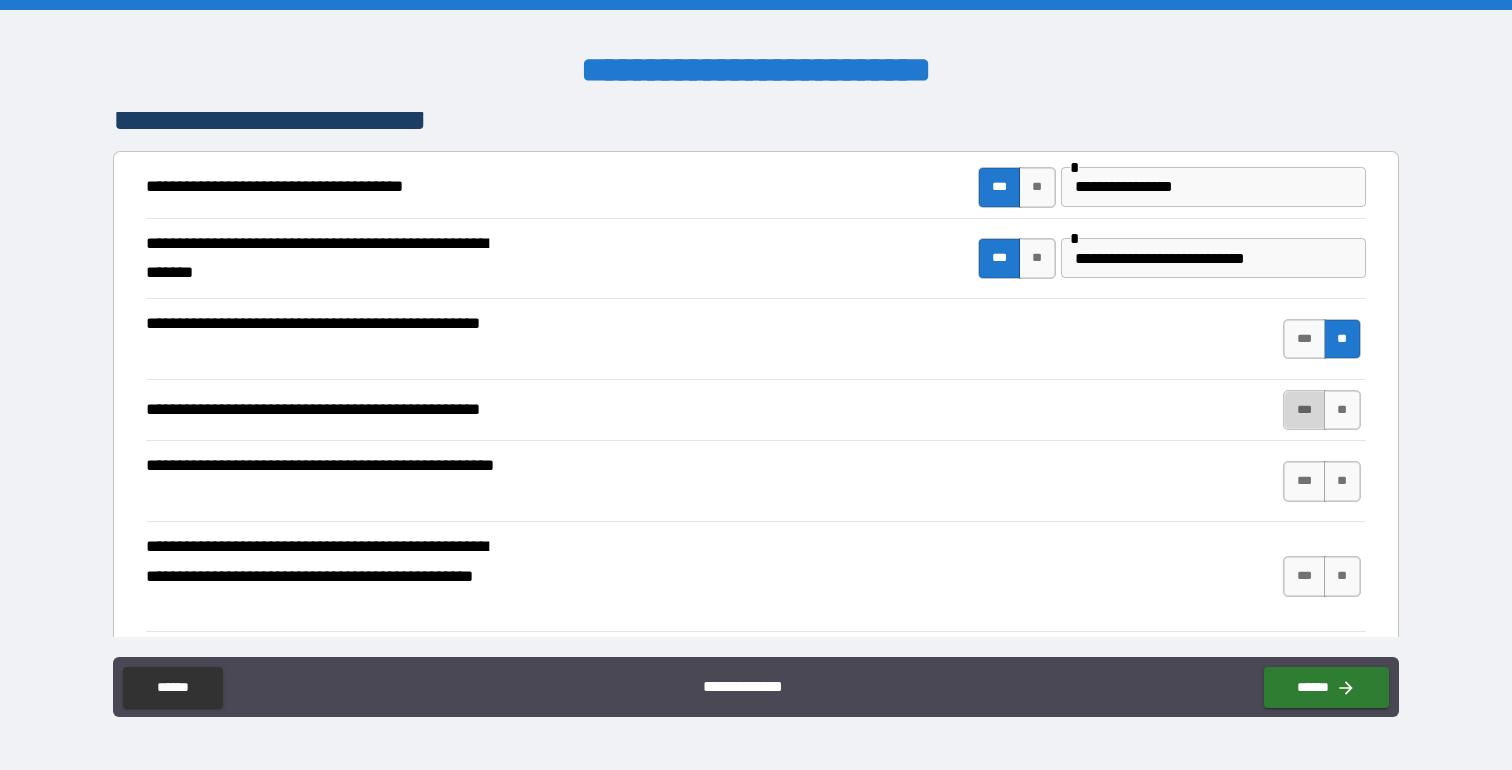 click on "***" at bounding box center (1304, 410) 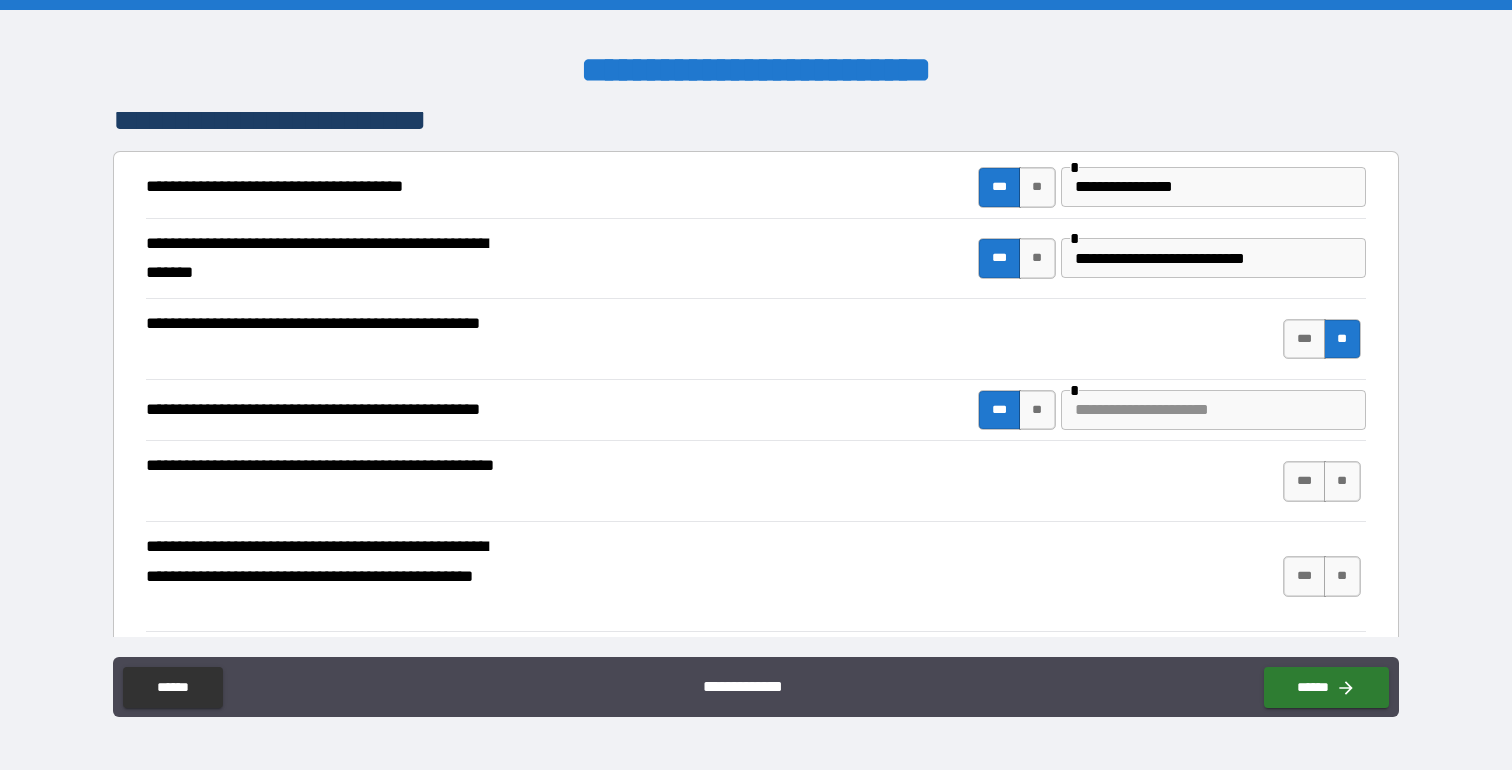 click at bounding box center [1213, 410] 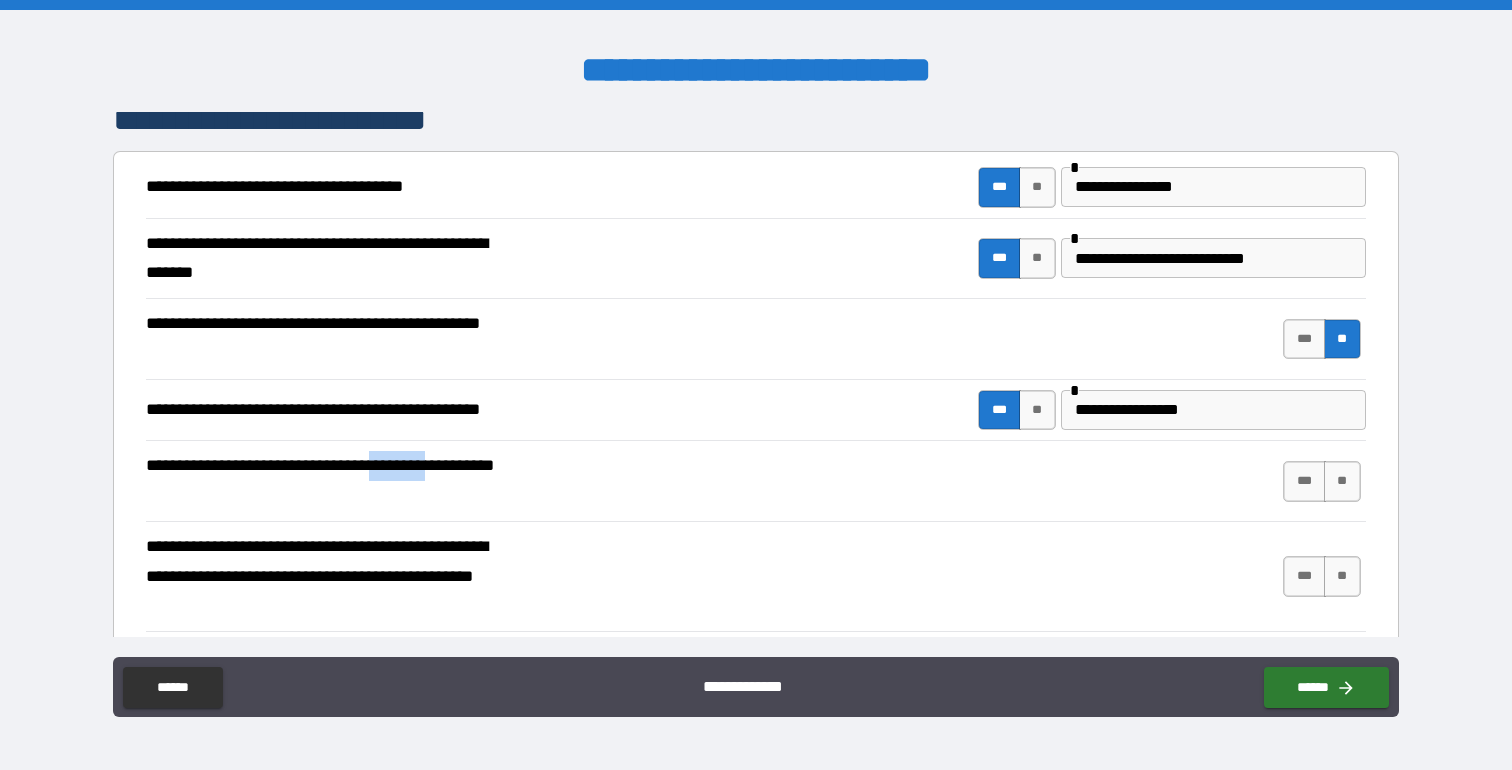 drag, startPoint x: 389, startPoint y: 466, endPoint x: 460, endPoint y: 467, distance: 71.00704 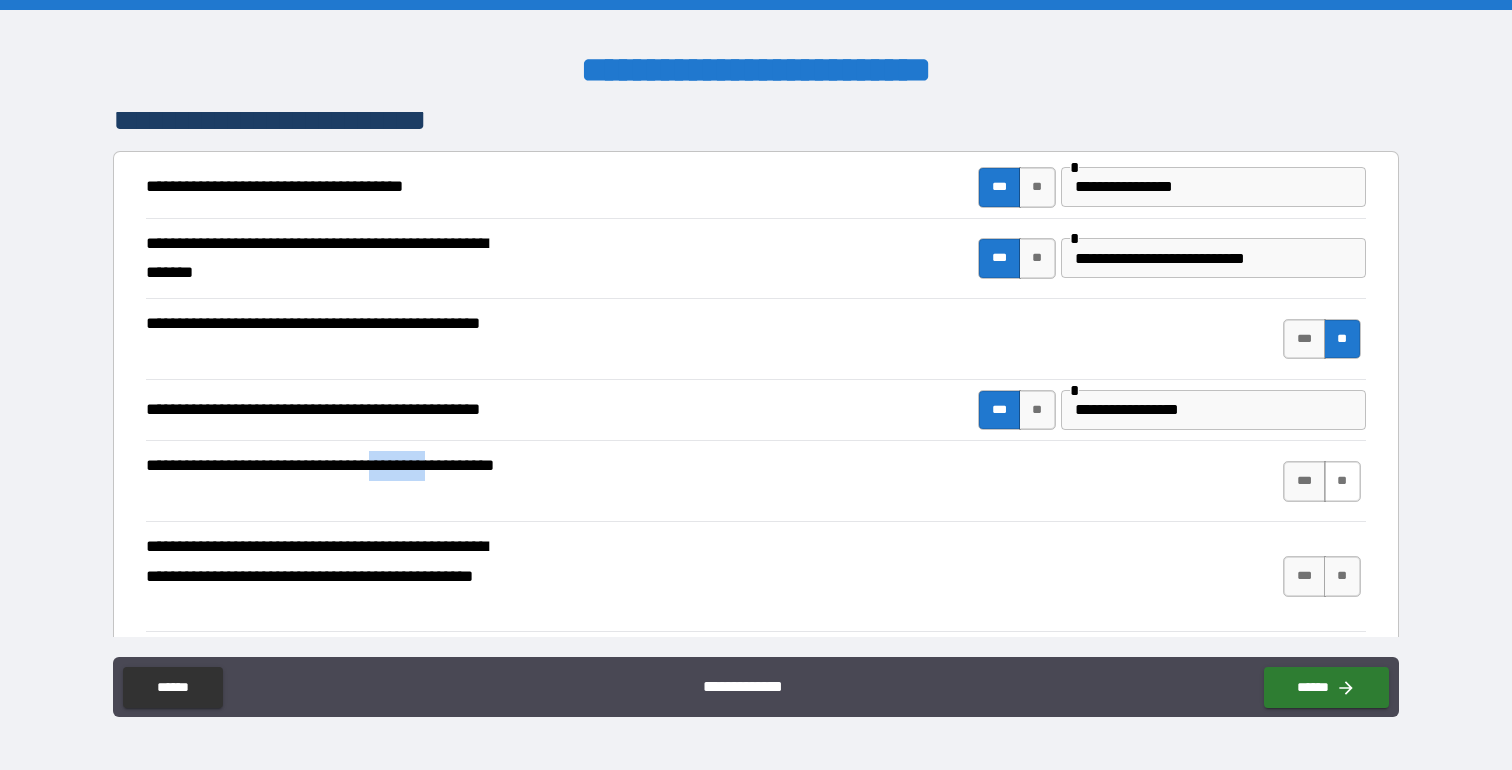 click on "**" at bounding box center (1342, 481) 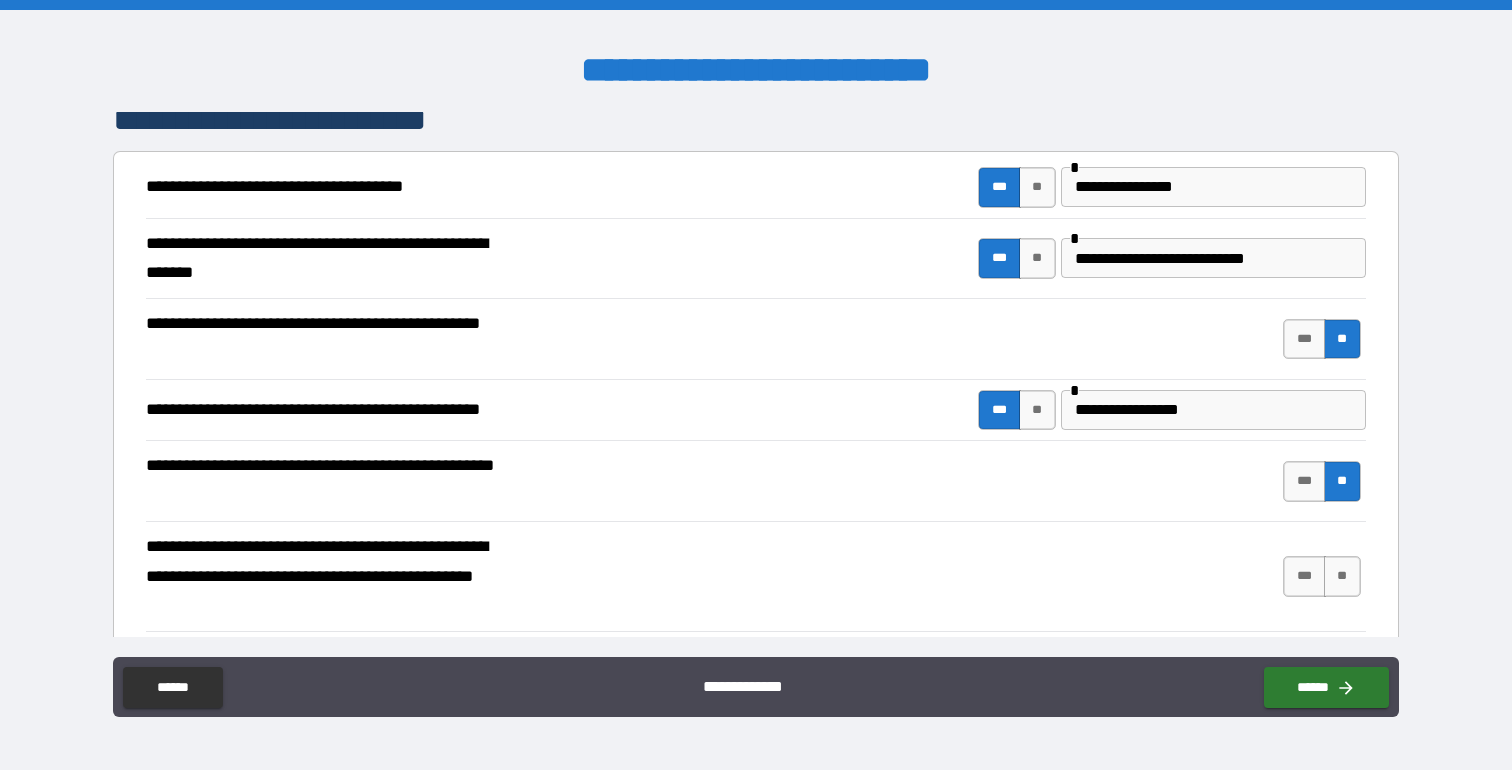 click on "*** **" at bounding box center (1324, 576) 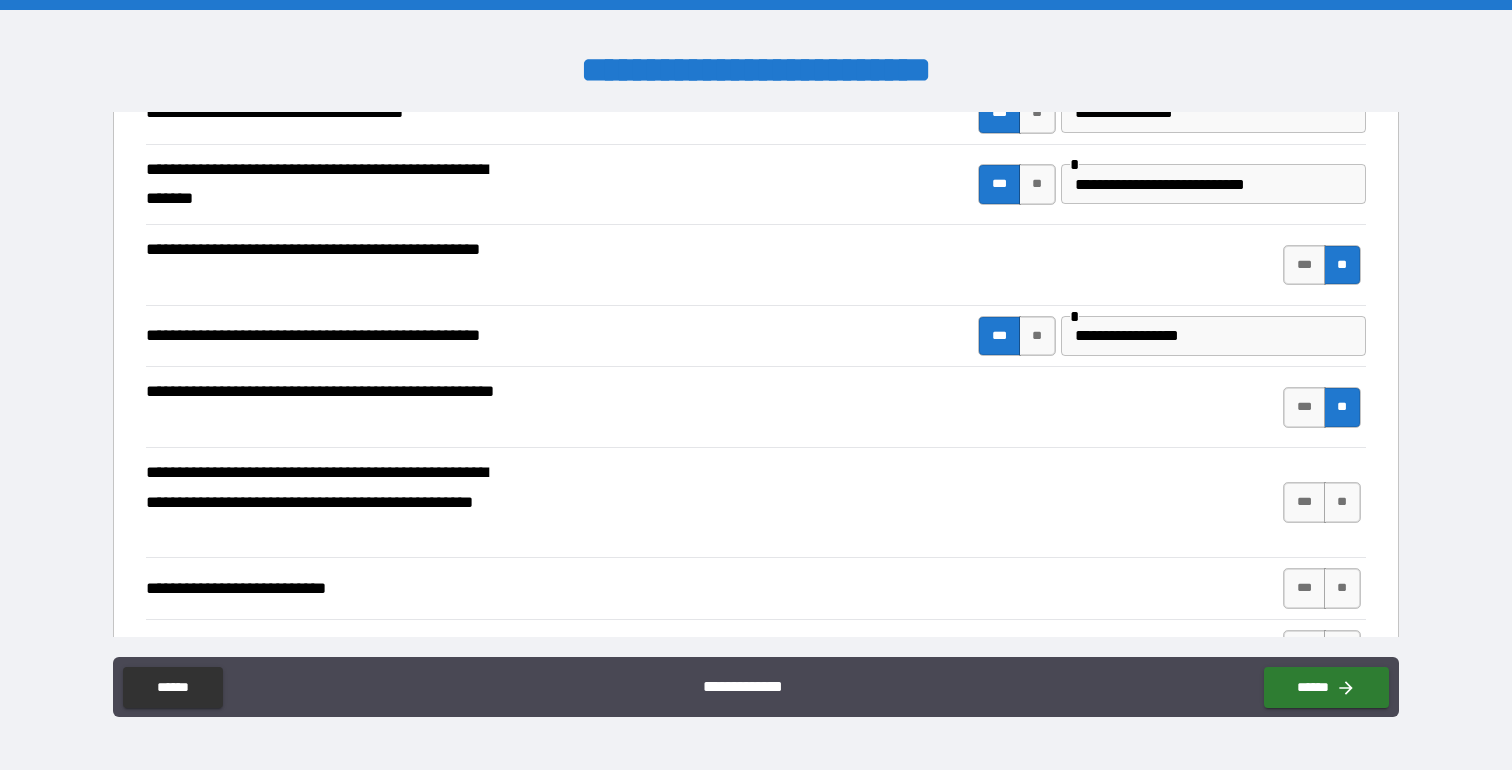 scroll, scrollTop: 445, scrollLeft: 0, axis: vertical 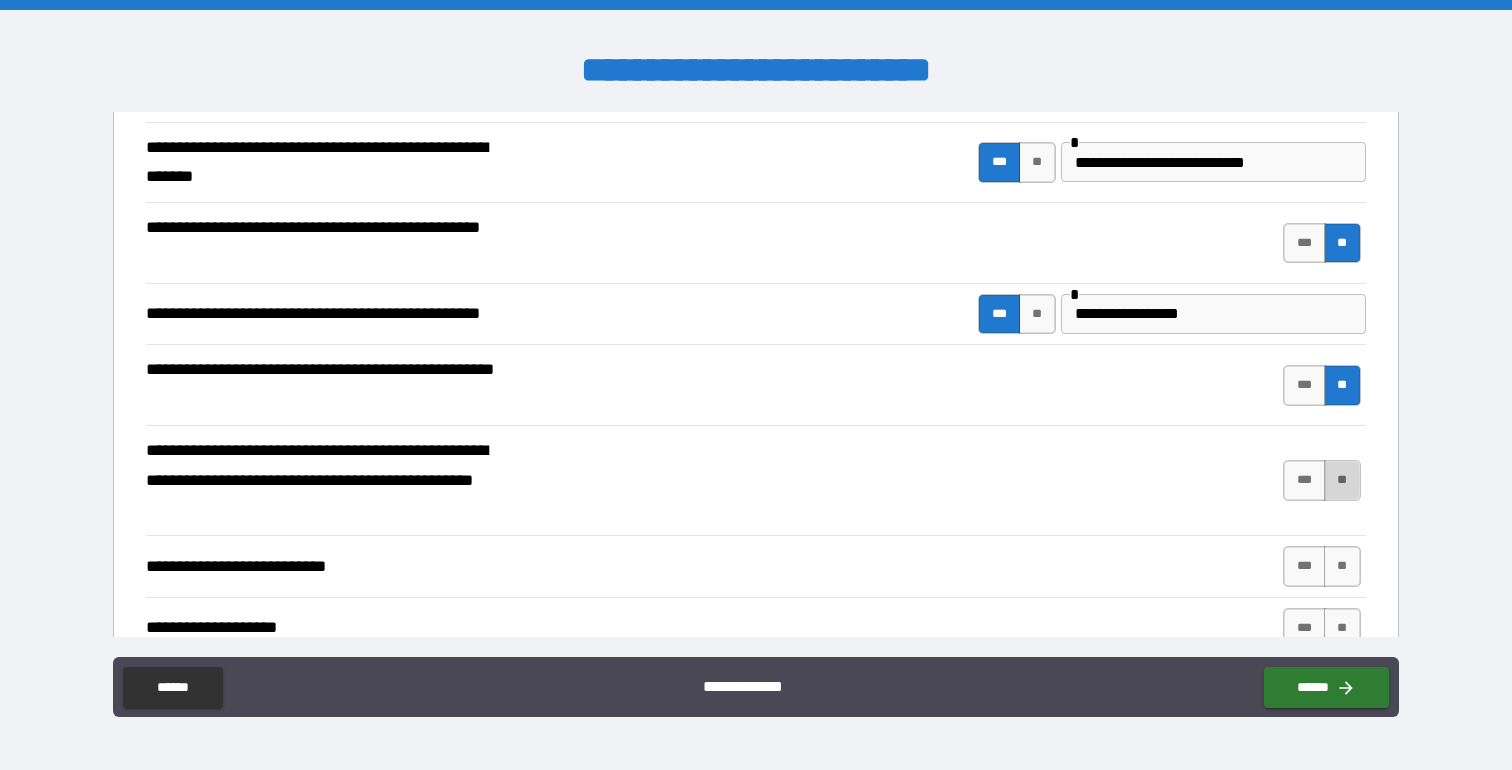 click on "**" at bounding box center (1342, 480) 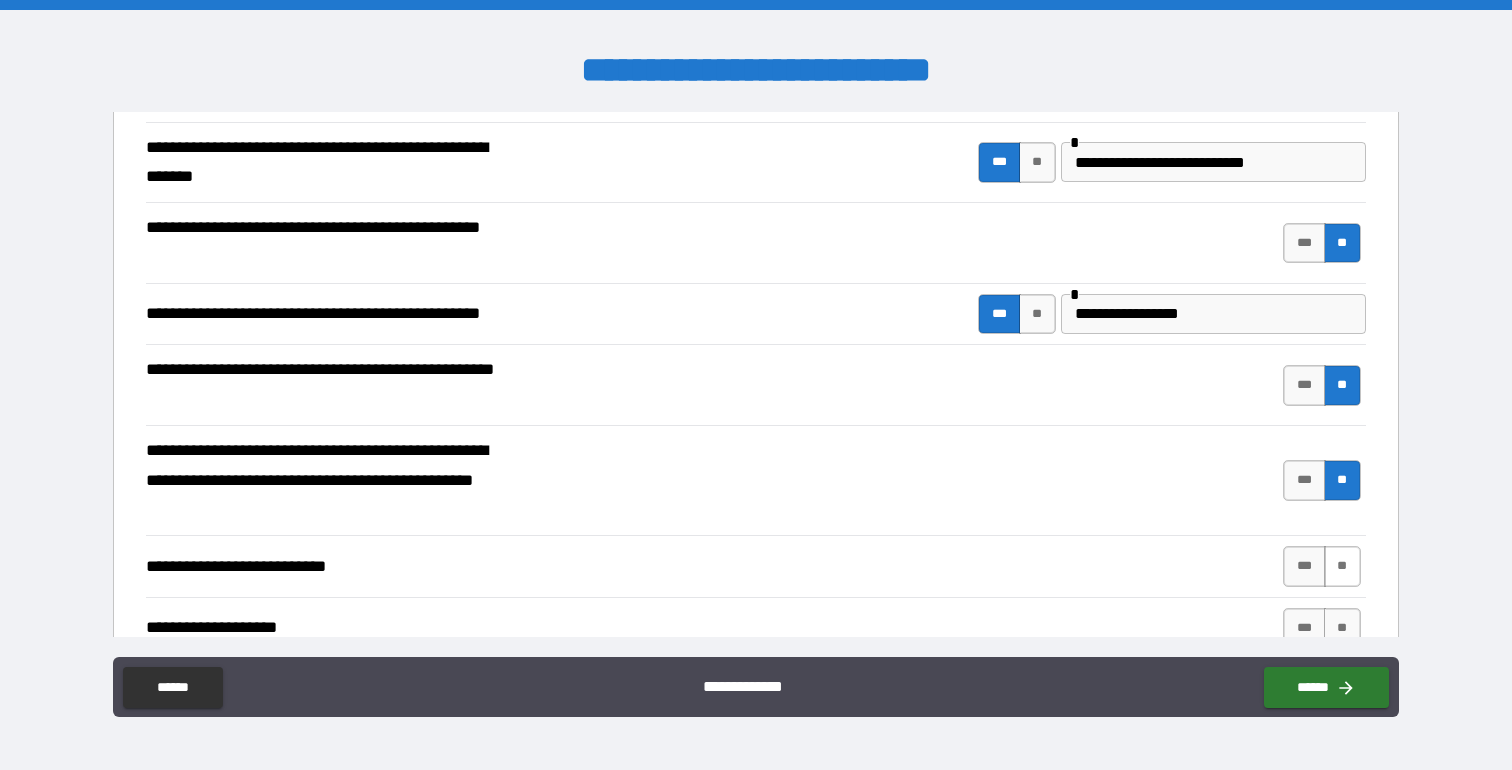 click on "**" at bounding box center (1342, 566) 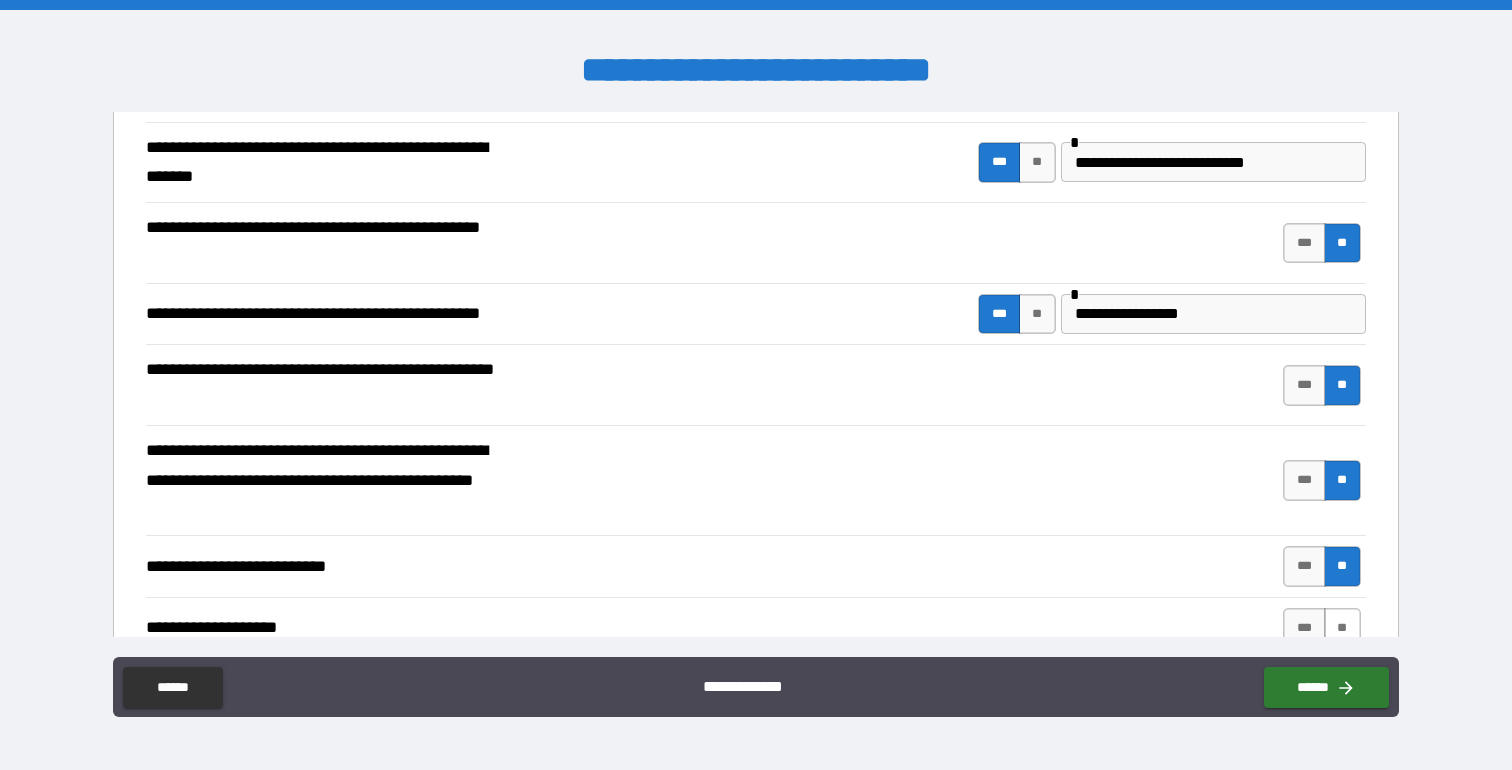 click on "**" at bounding box center [1342, 628] 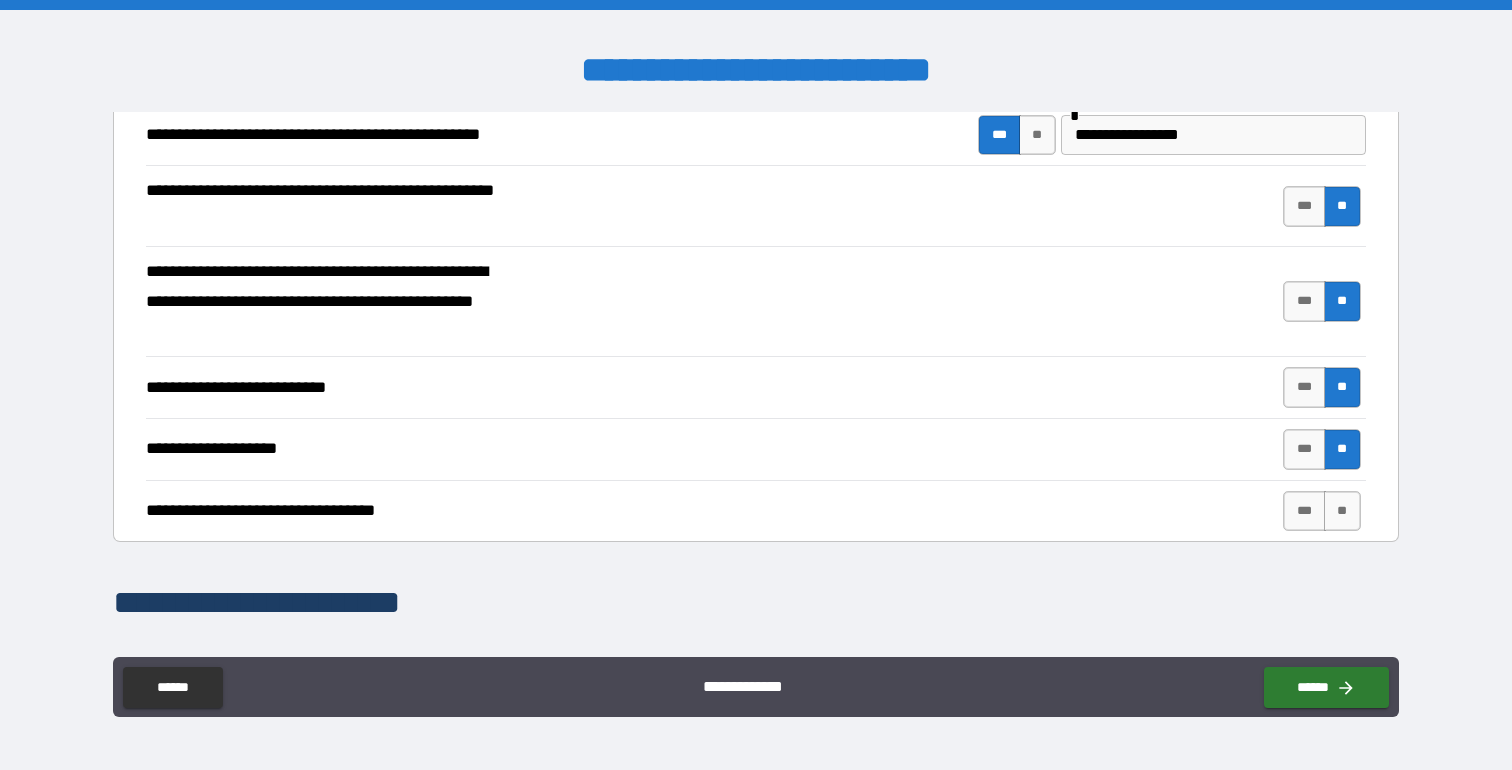 scroll, scrollTop: 626, scrollLeft: 0, axis: vertical 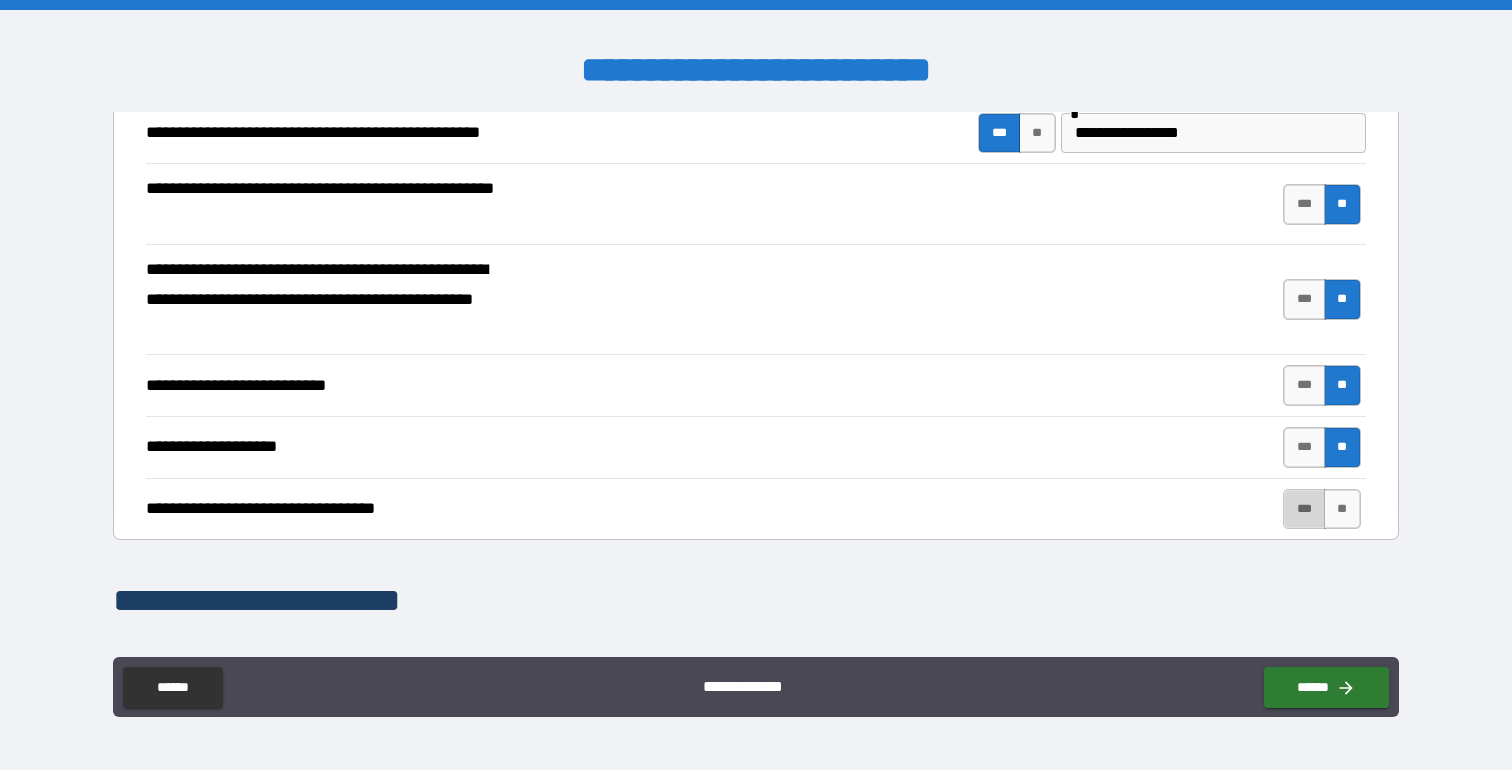 click on "***" at bounding box center [1304, 509] 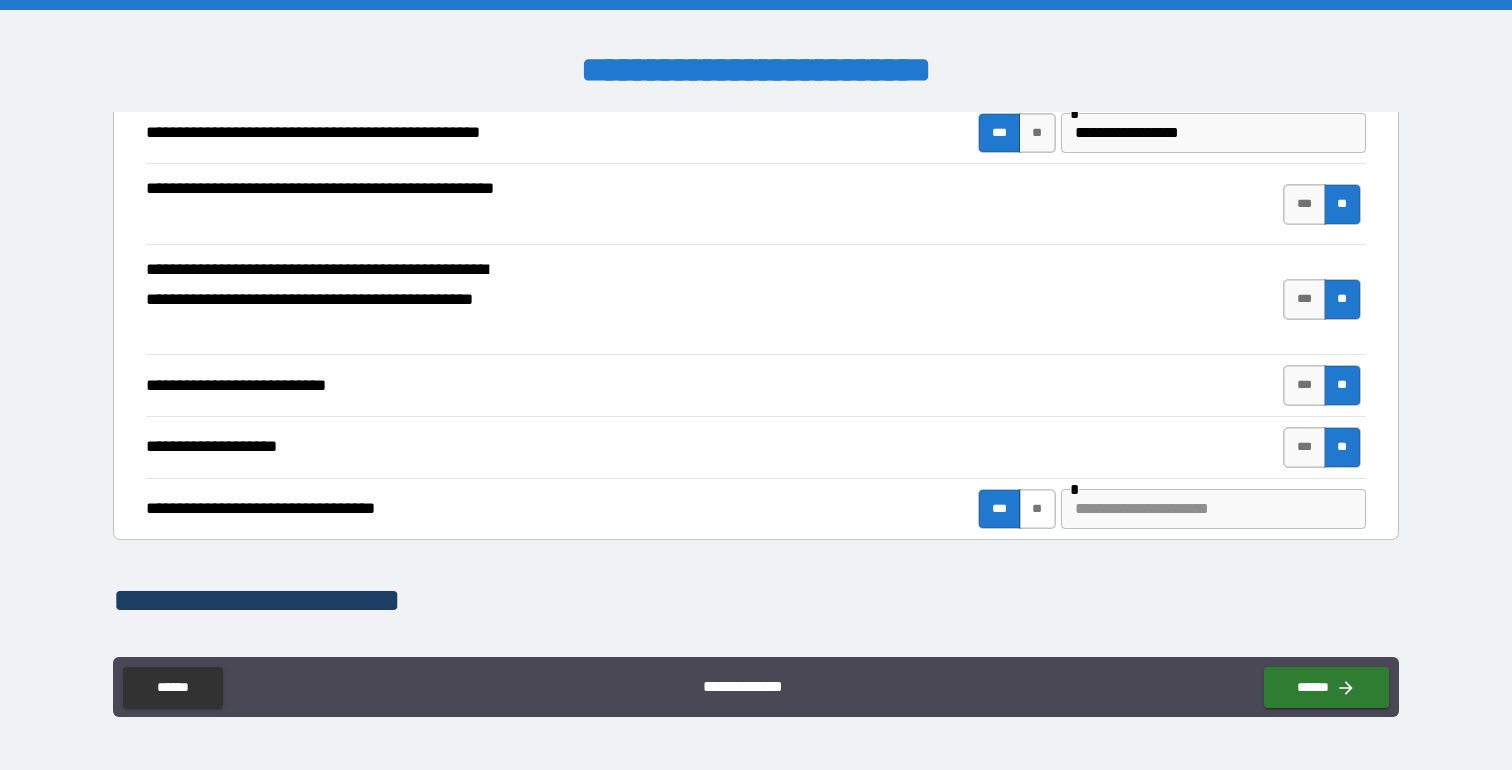 click on "**" at bounding box center [1037, 509] 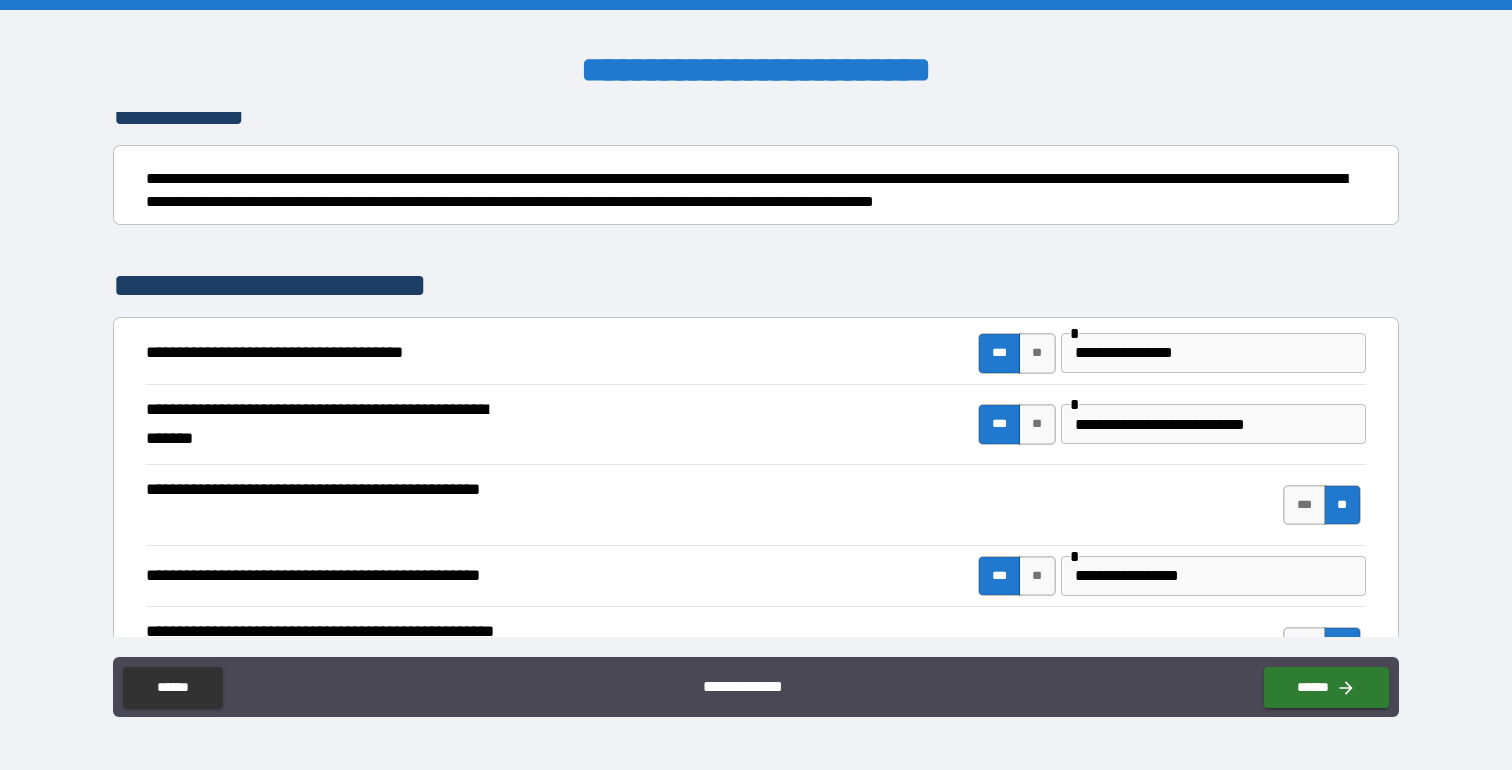 scroll, scrollTop: 353, scrollLeft: 0, axis: vertical 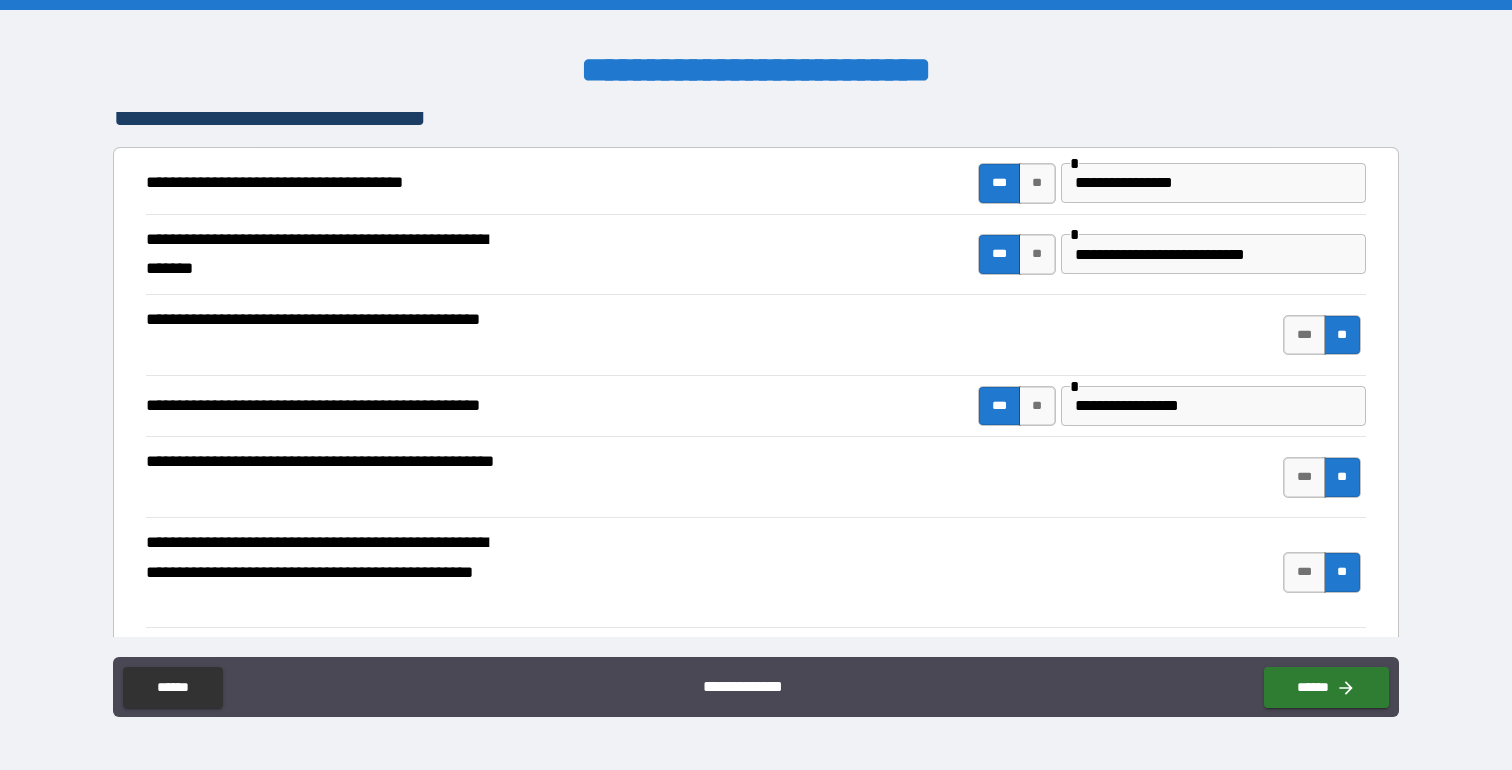 click on "**********" at bounding box center [1213, 406] 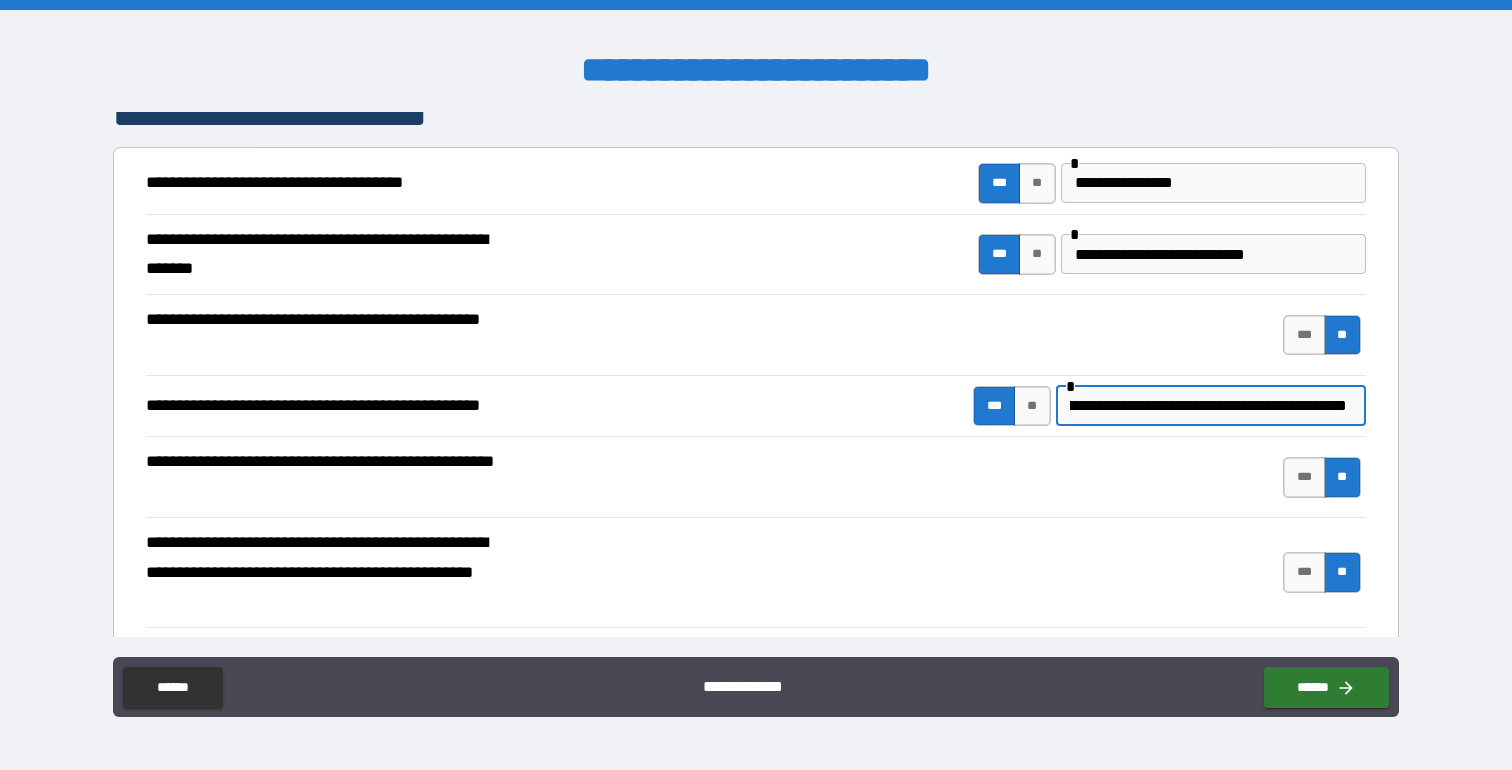 scroll, scrollTop: 0, scrollLeft: 571, axis: horizontal 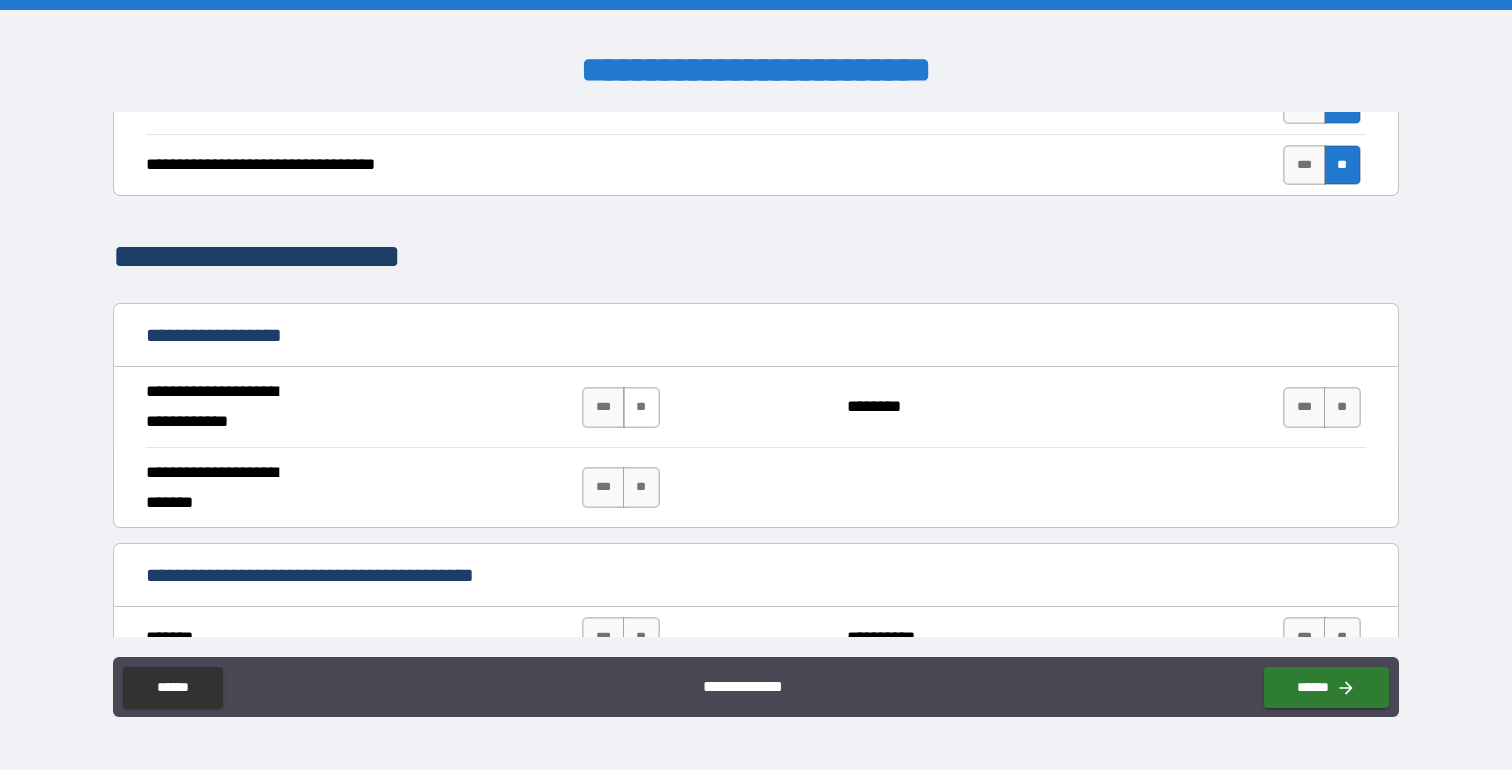 click on "**" at bounding box center [641, 407] 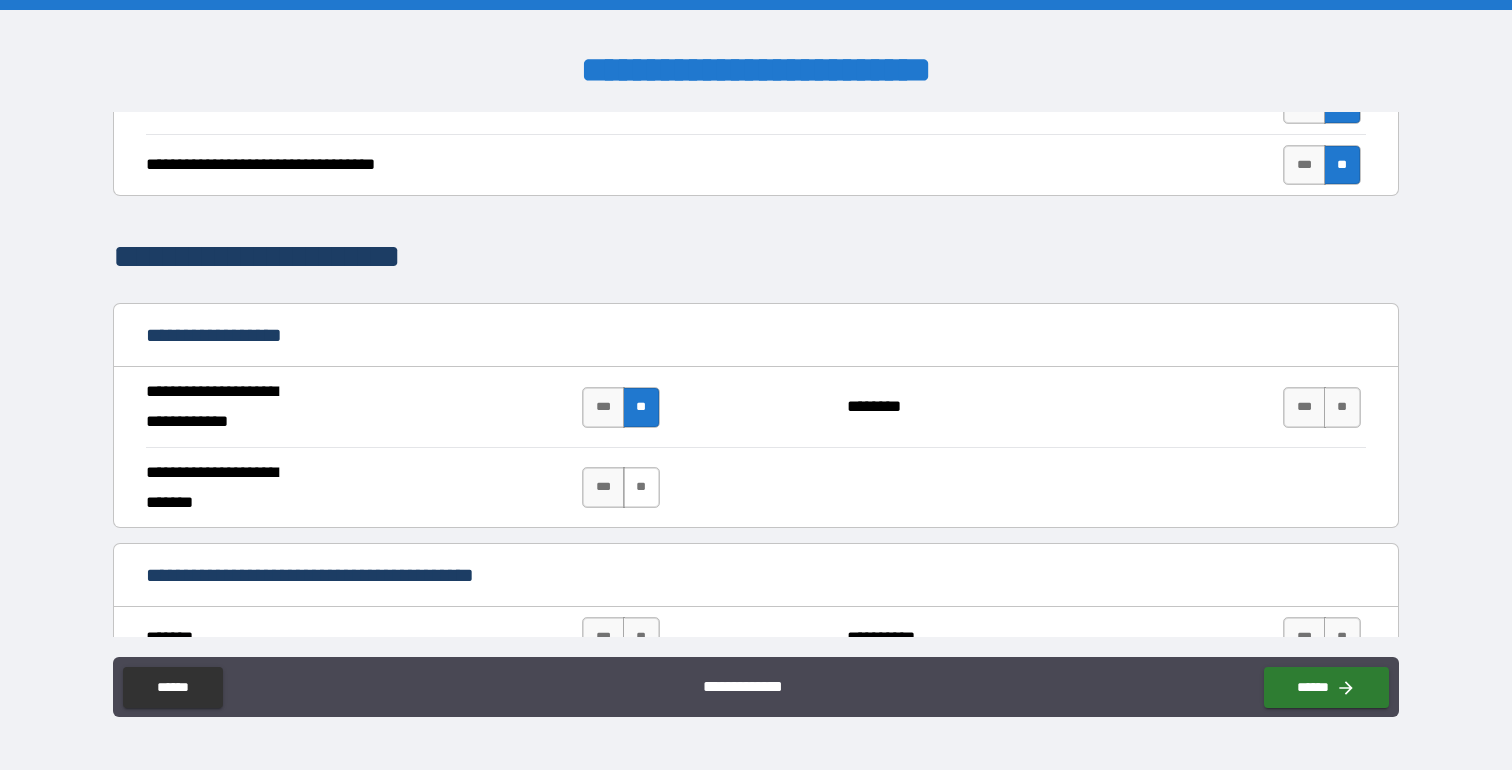 click on "**" at bounding box center (641, 487) 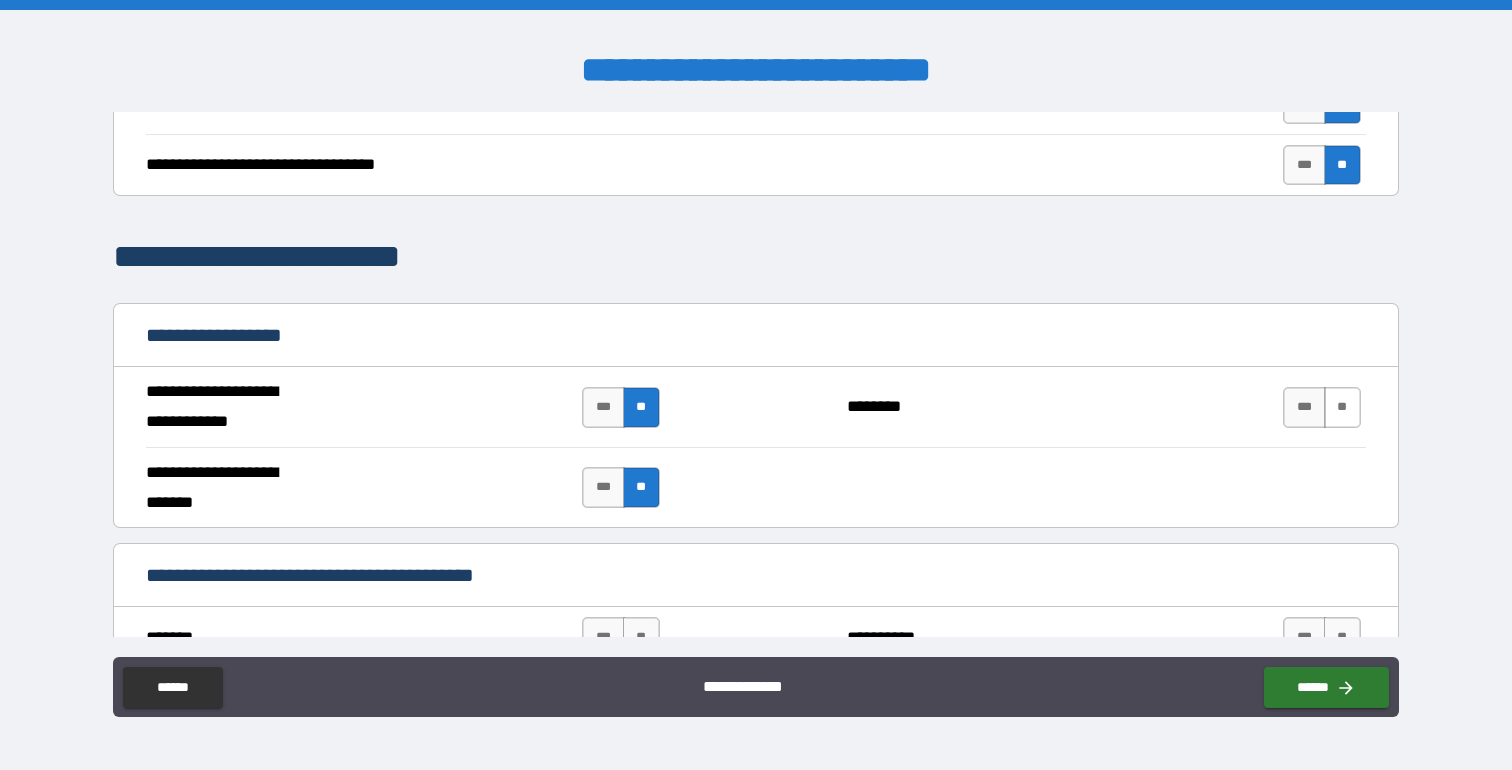 click on "**" at bounding box center [1342, 407] 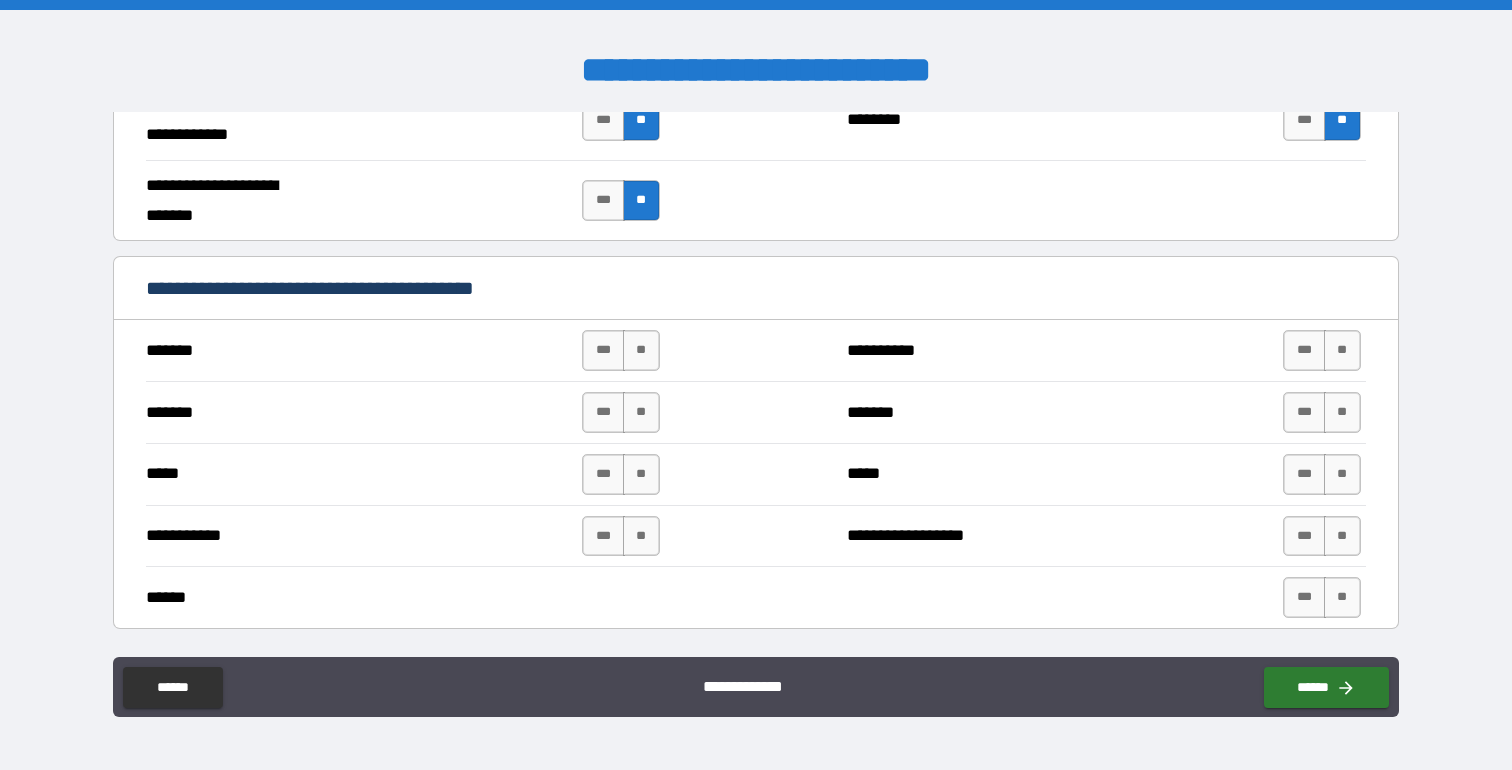 scroll, scrollTop: 1262, scrollLeft: 0, axis: vertical 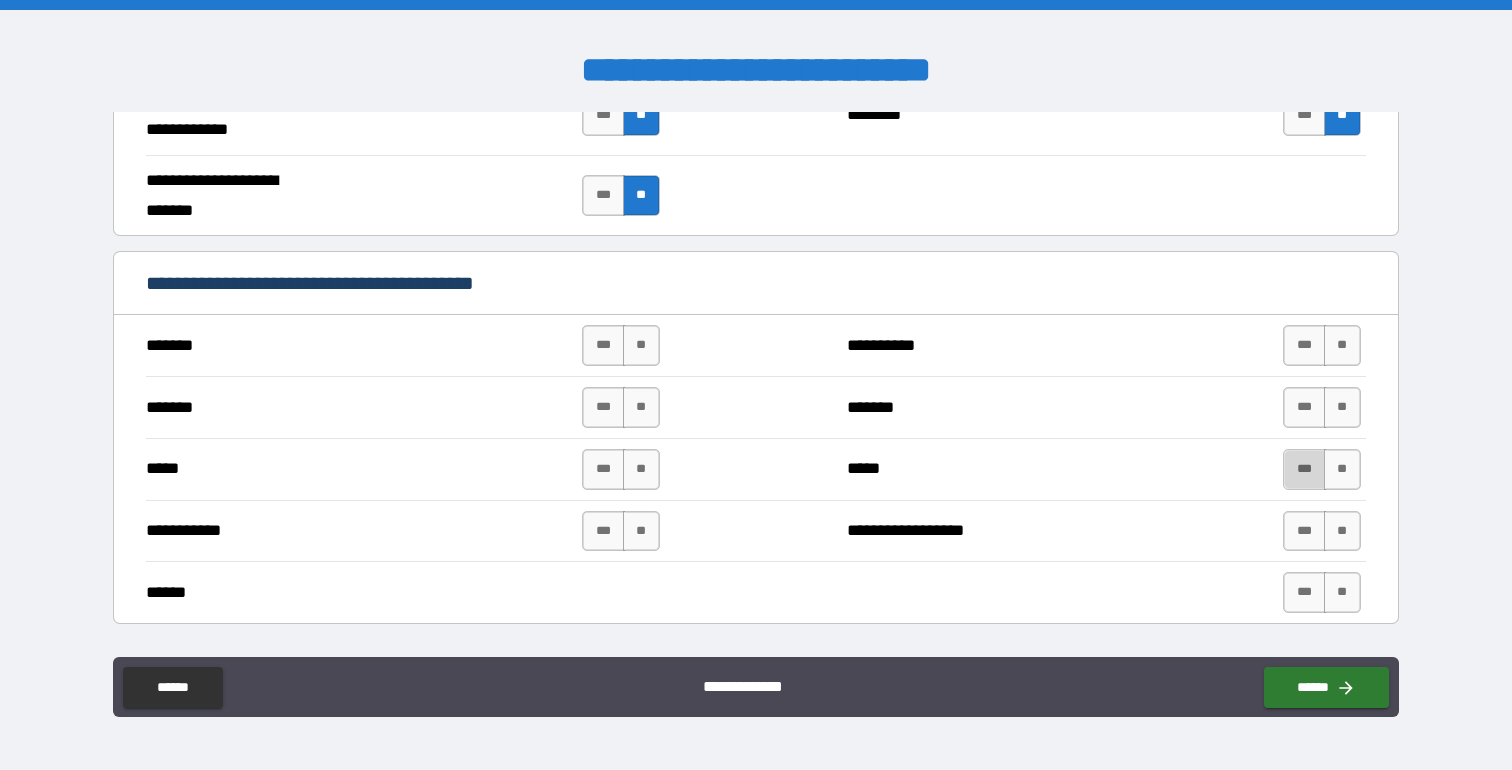 click on "***" at bounding box center [1304, 469] 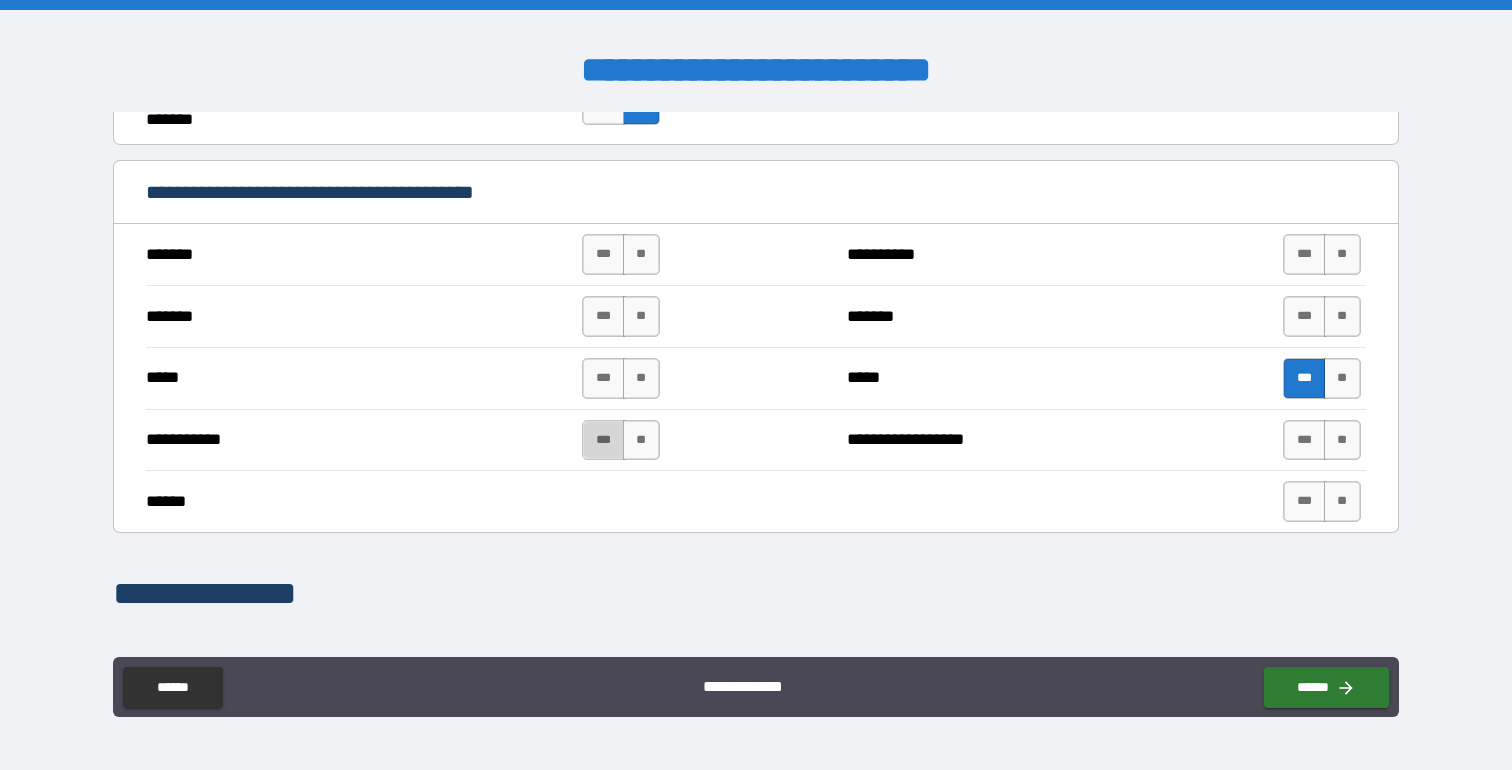 click on "***" at bounding box center [603, 440] 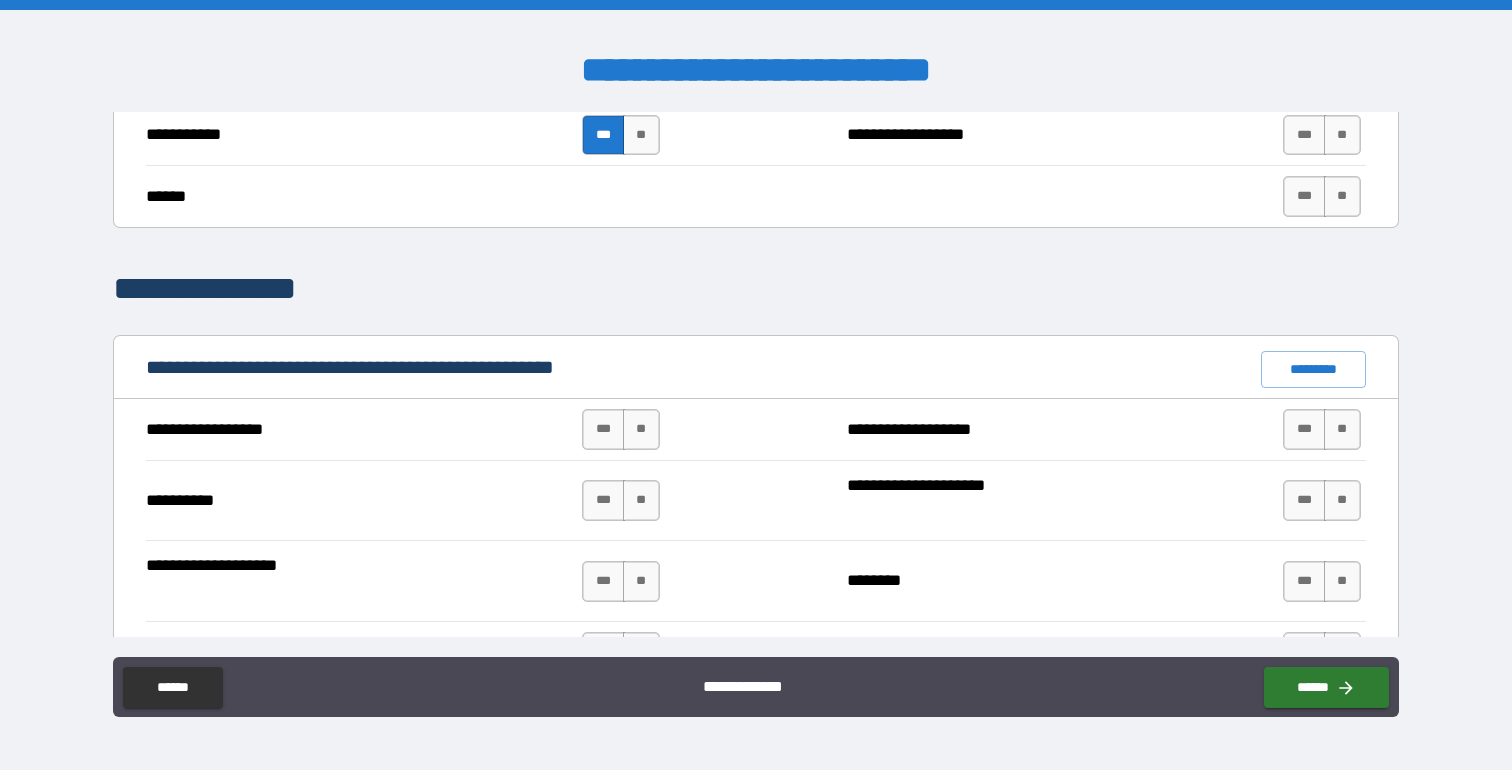 scroll, scrollTop: 1660, scrollLeft: 0, axis: vertical 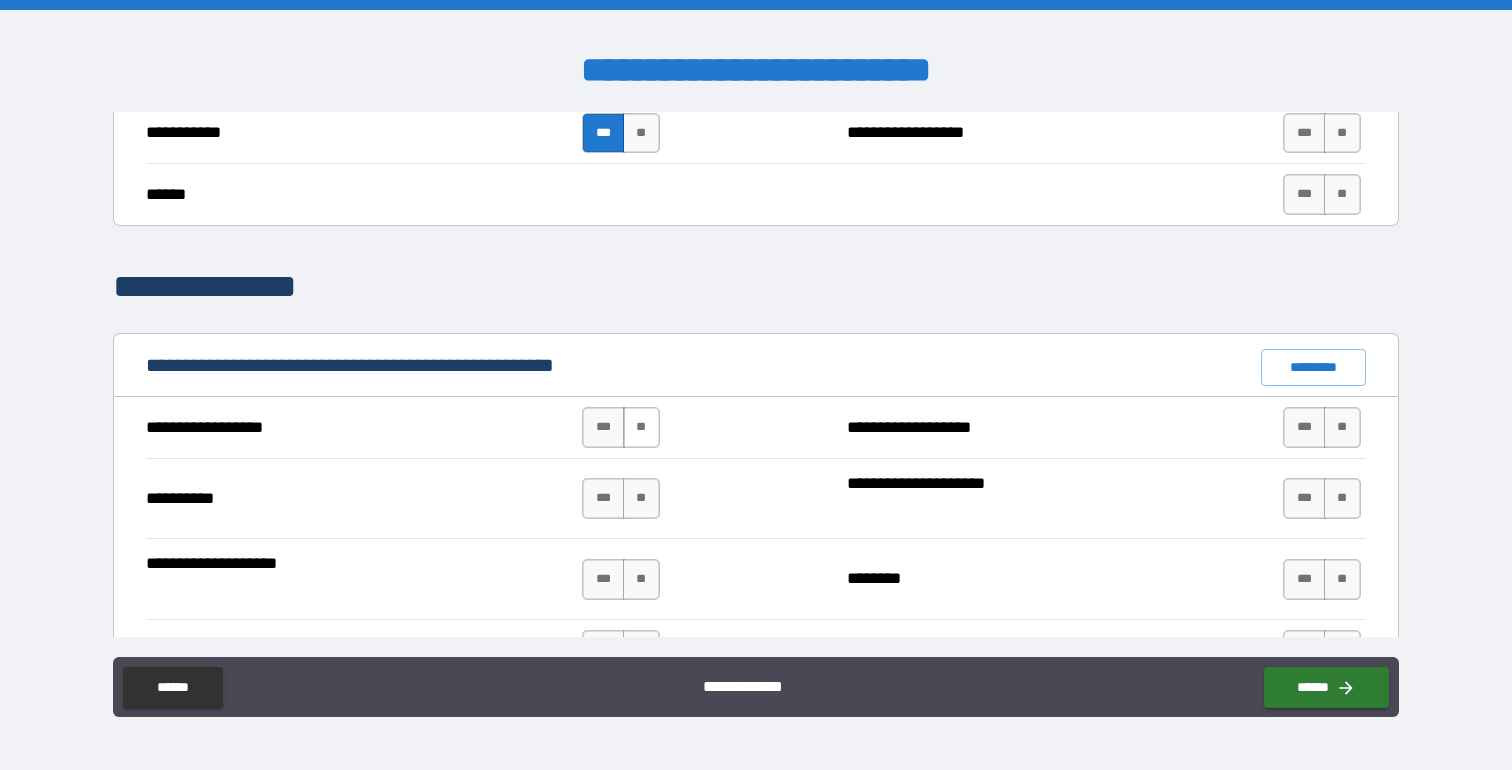 click on "**" at bounding box center [641, 427] 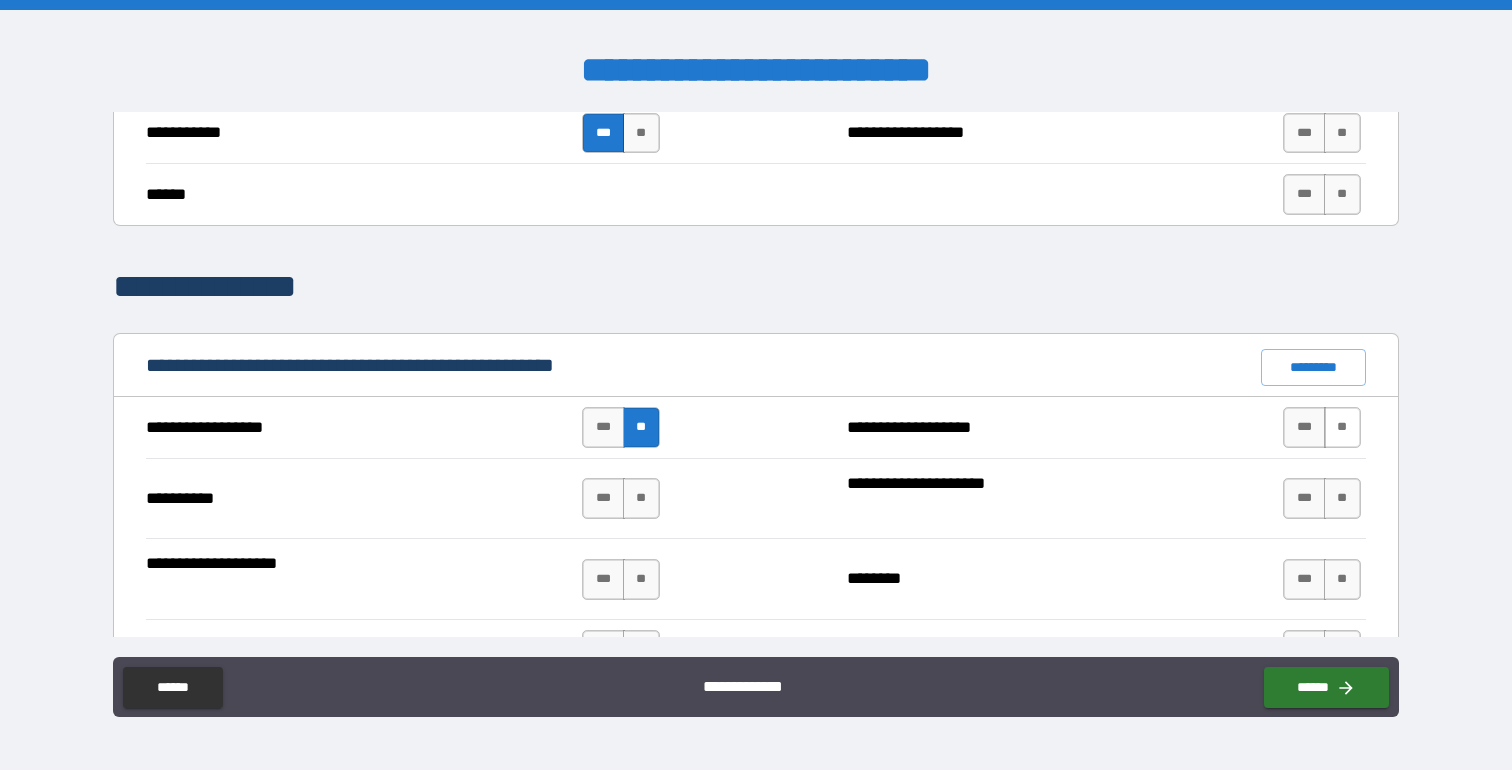 click on "**" at bounding box center [1342, 427] 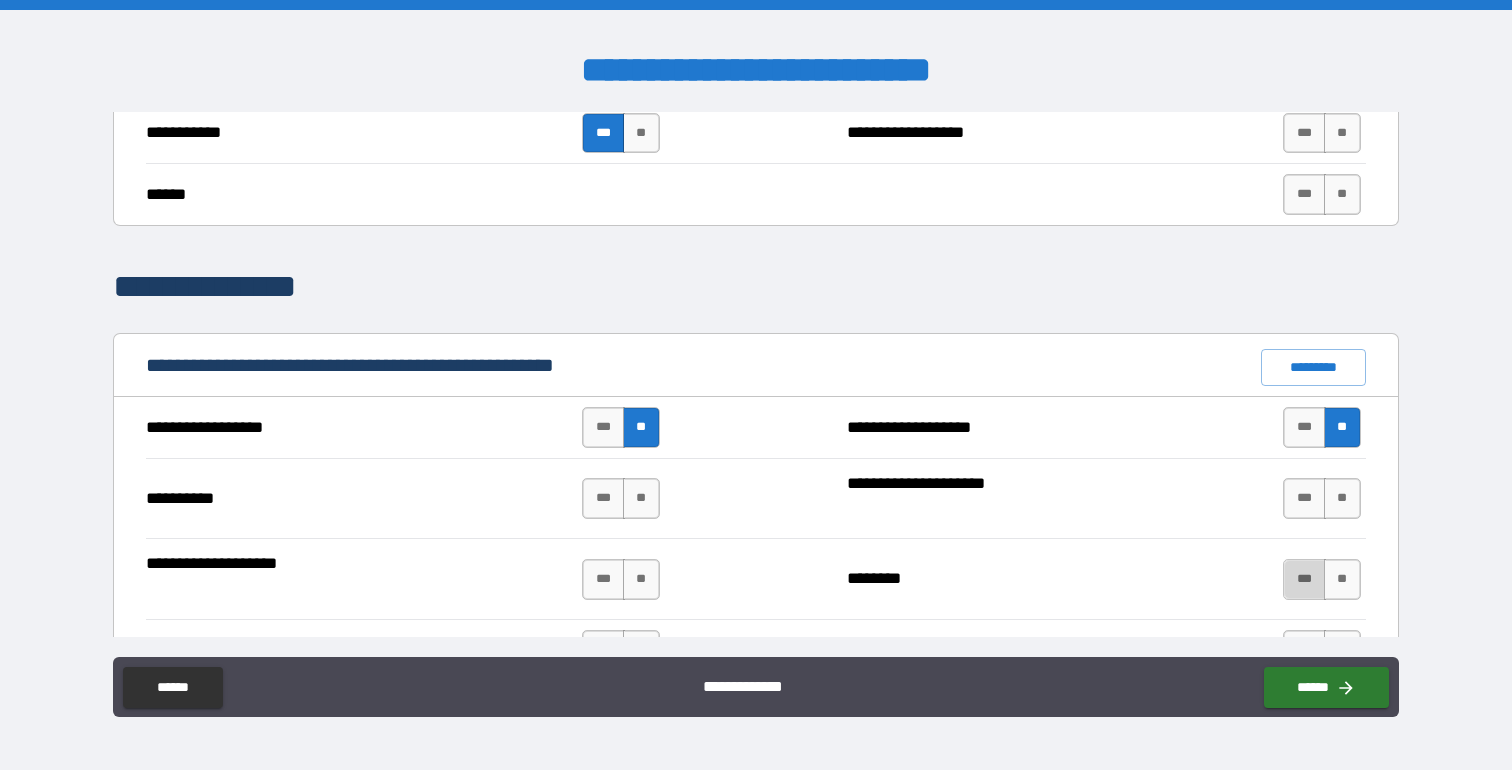 click on "***" at bounding box center [1304, 579] 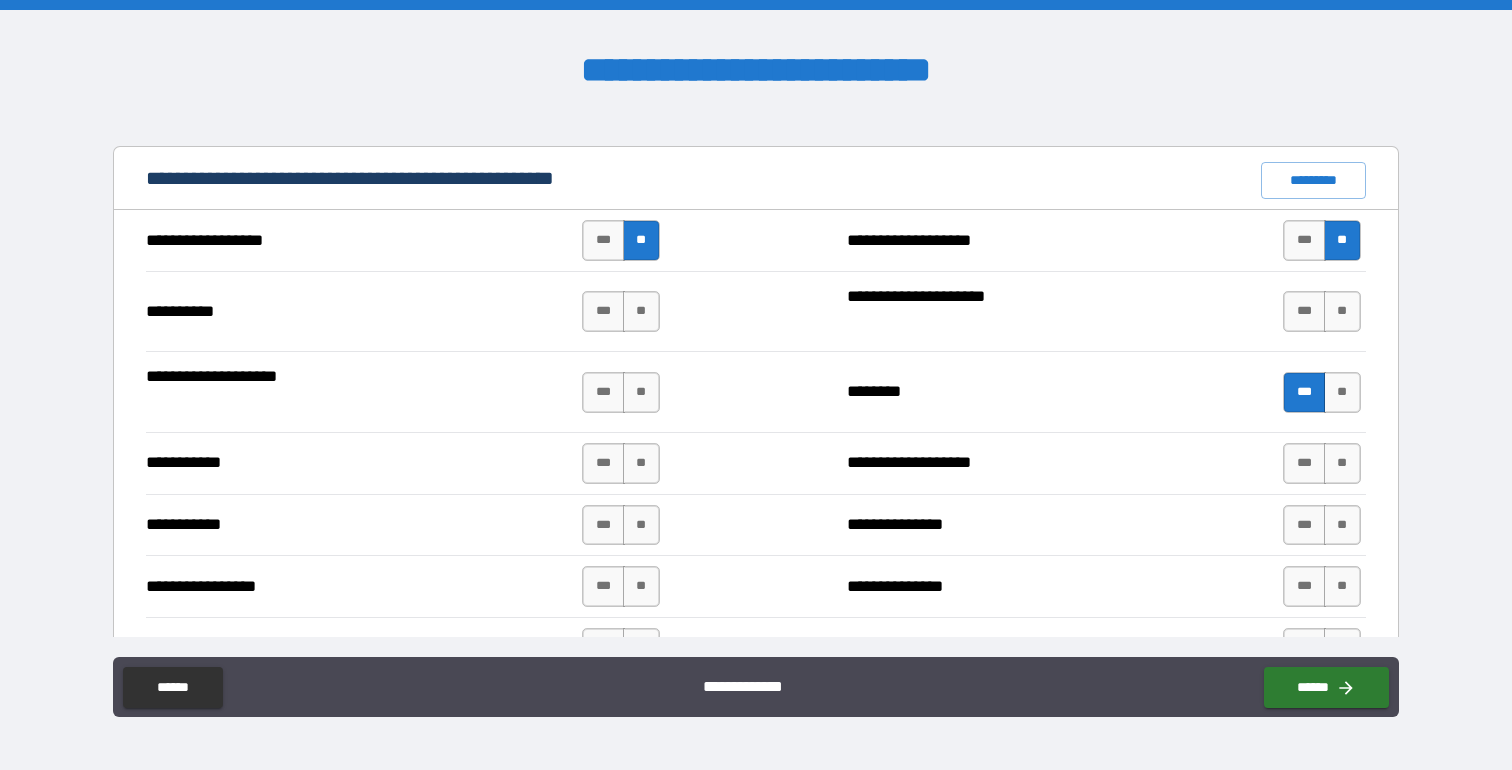 scroll, scrollTop: 1885, scrollLeft: 0, axis: vertical 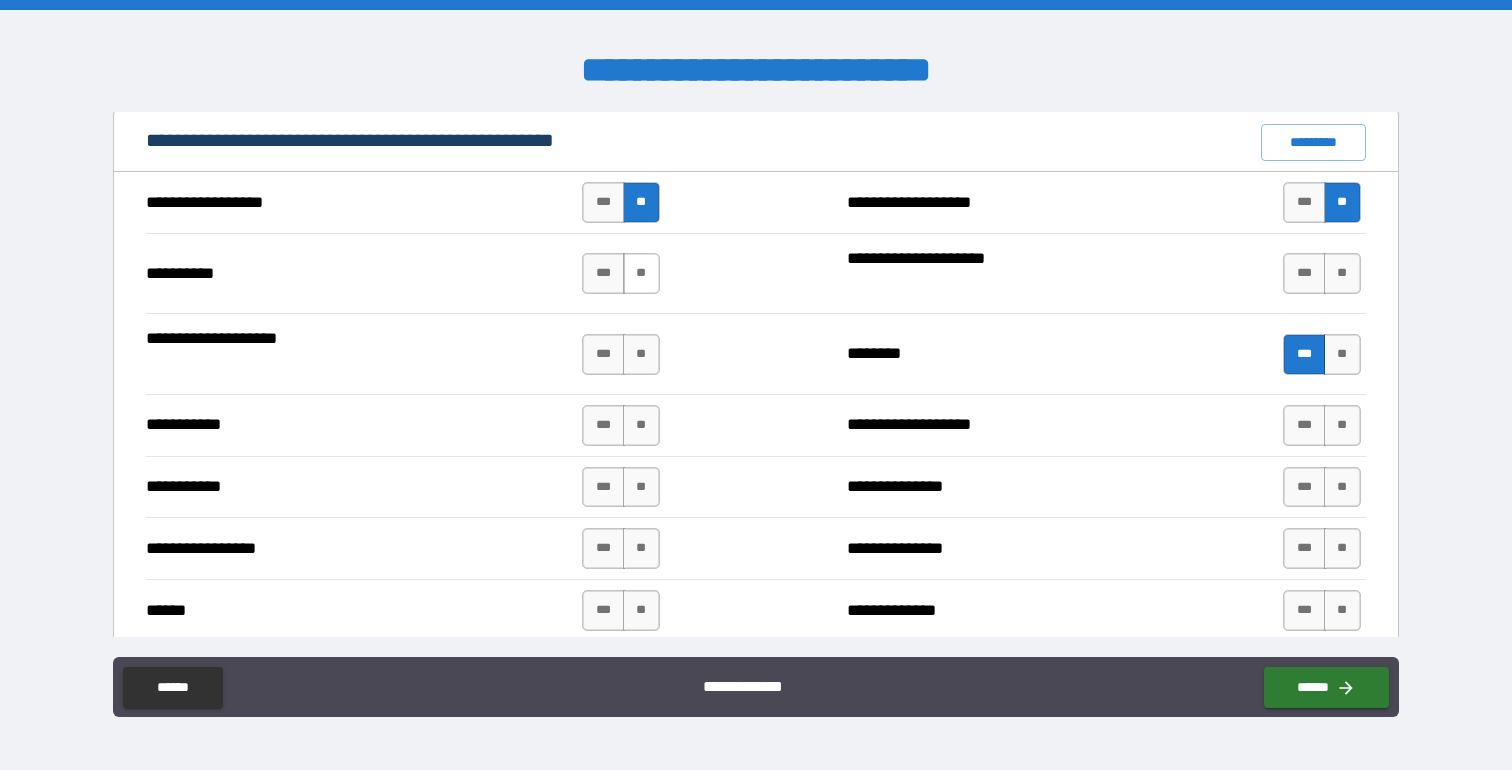 click on "**" at bounding box center [641, 273] 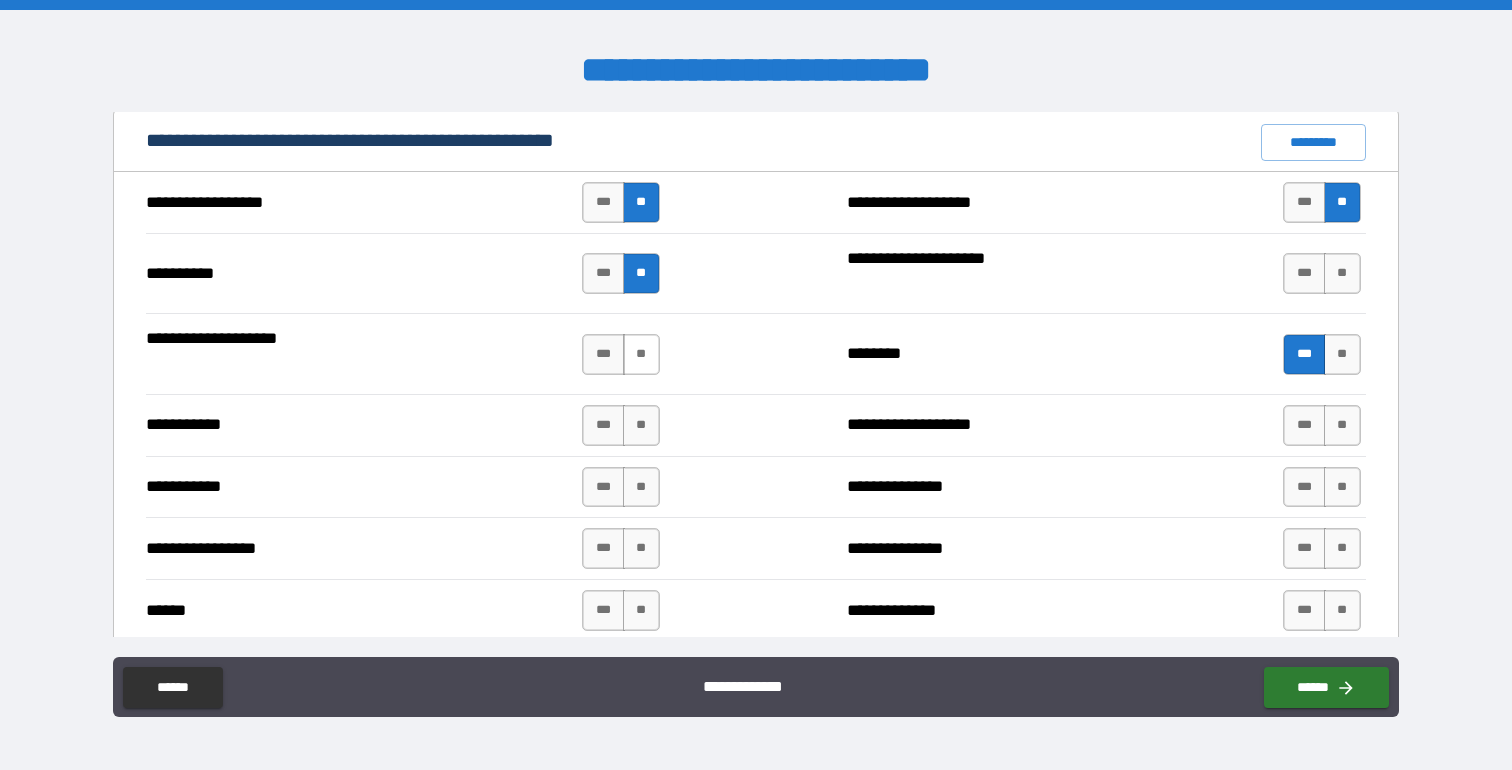click on "**" at bounding box center [641, 354] 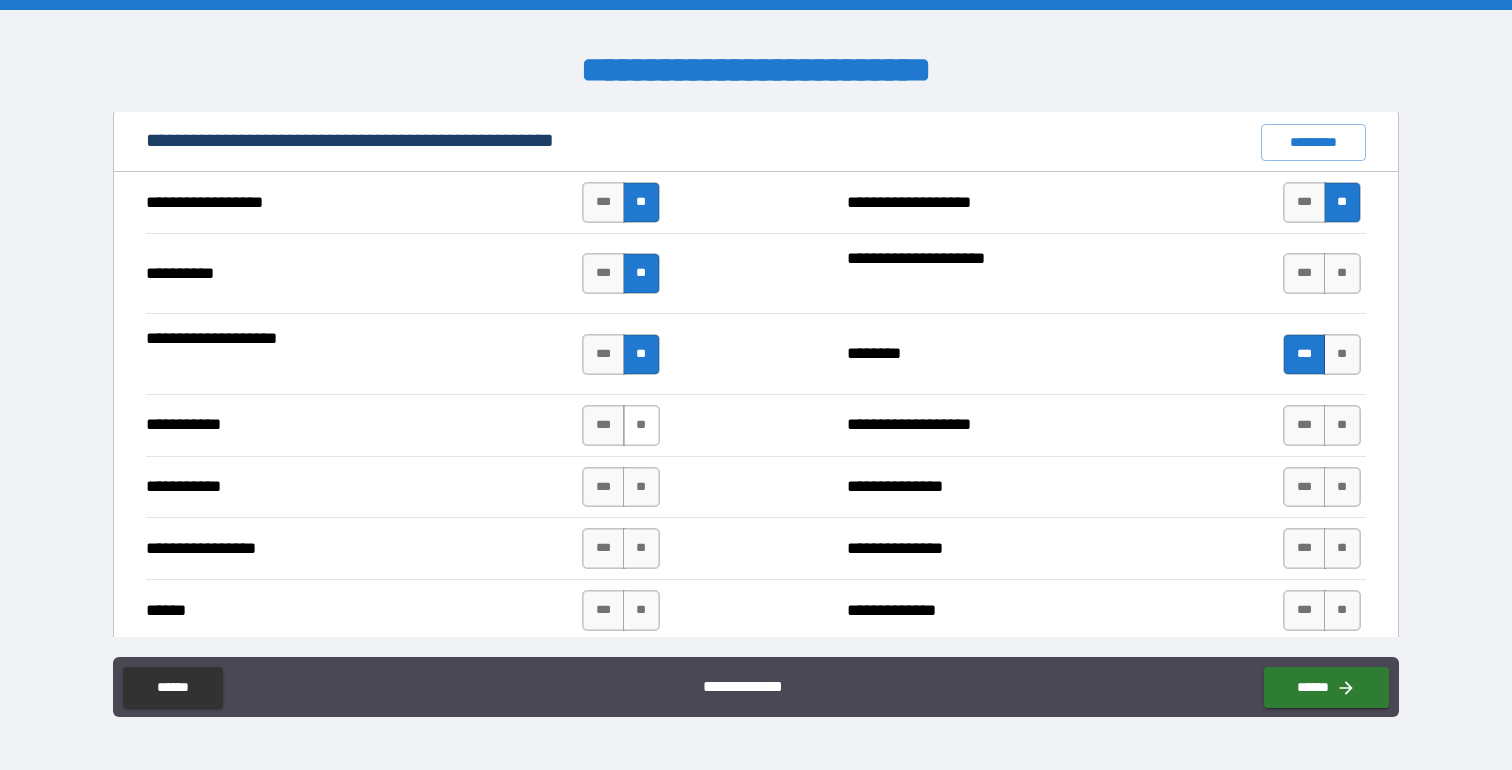 click on "**" at bounding box center (641, 425) 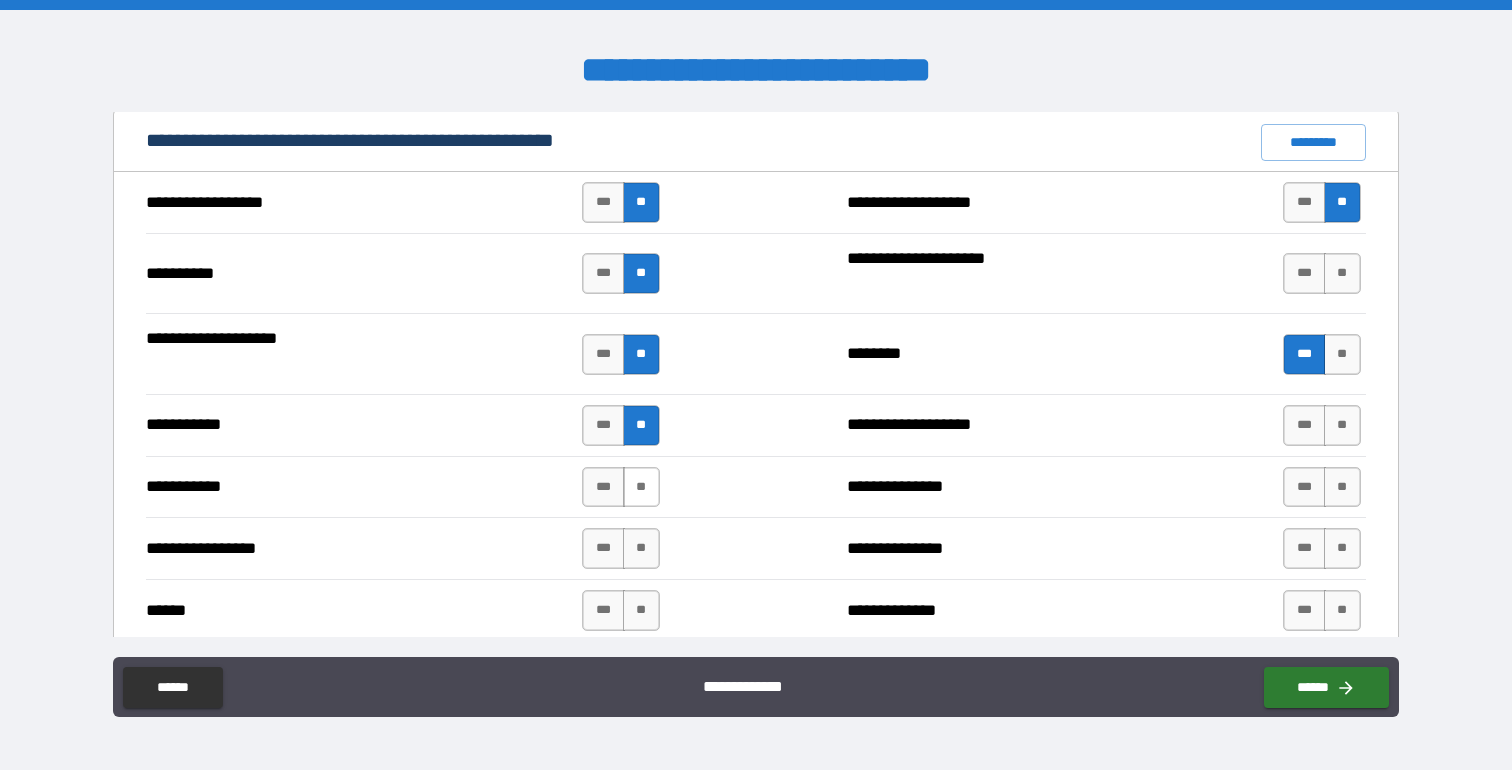 click on "**" at bounding box center (641, 487) 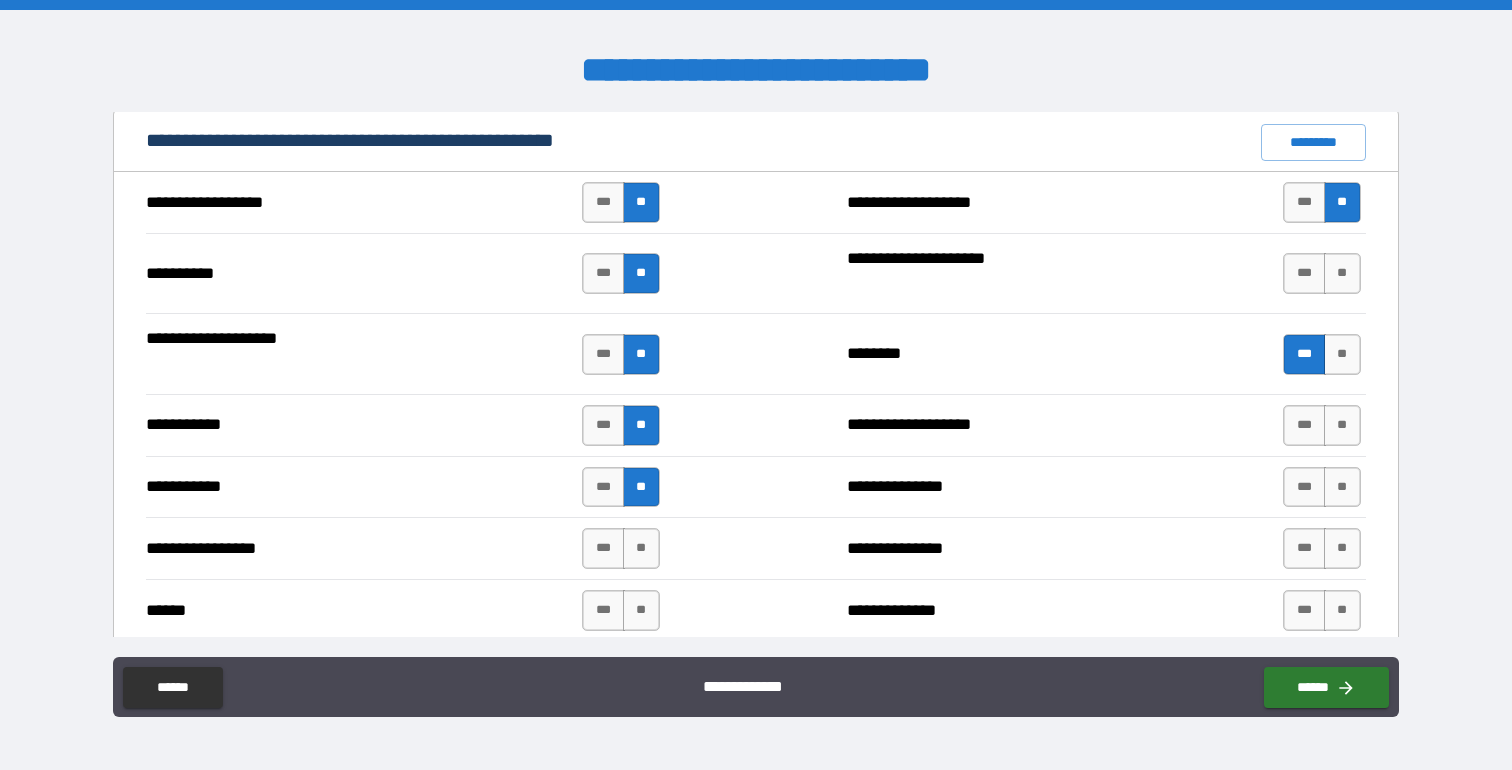 scroll, scrollTop: 1956, scrollLeft: 0, axis: vertical 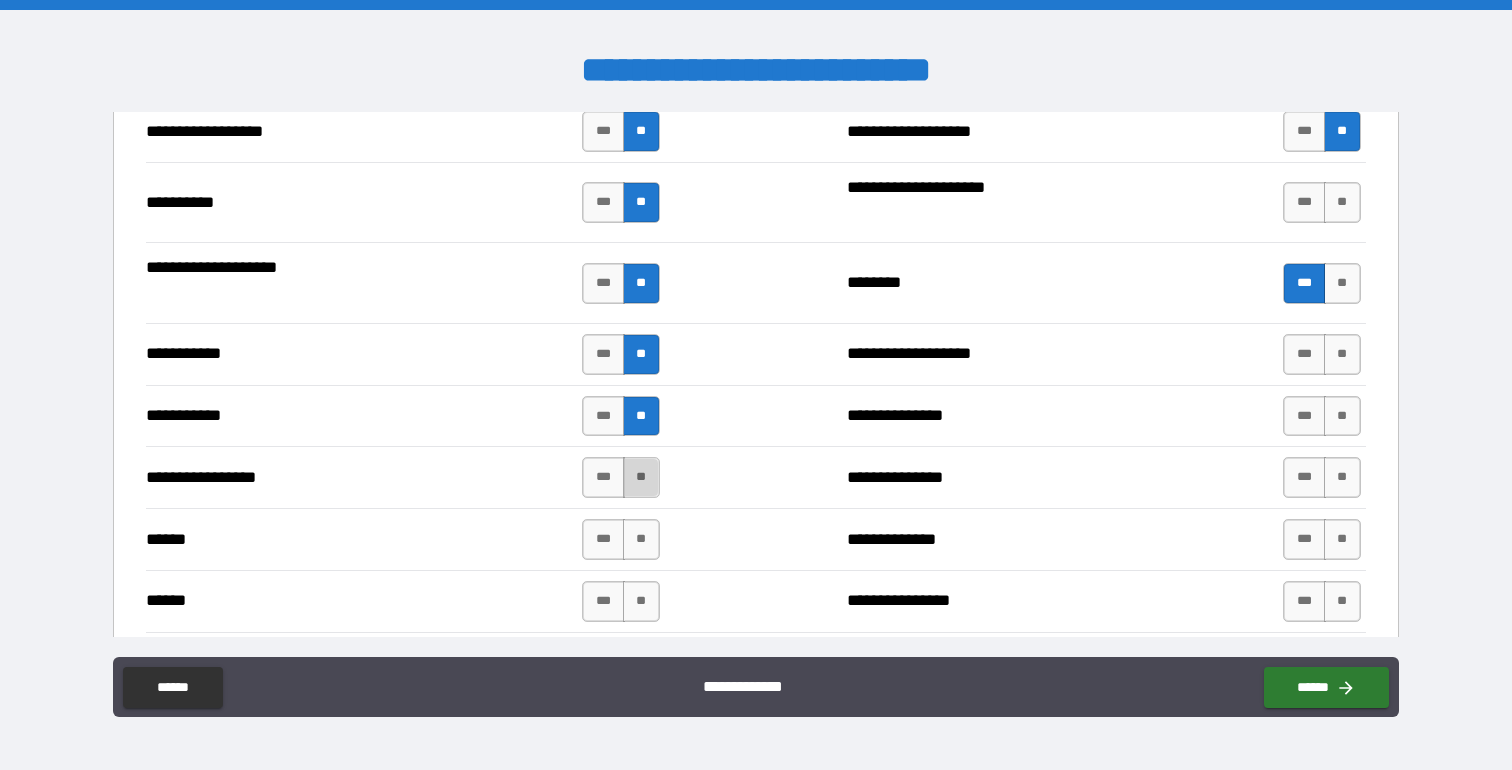 click on "**" at bounding box center [641, 477] 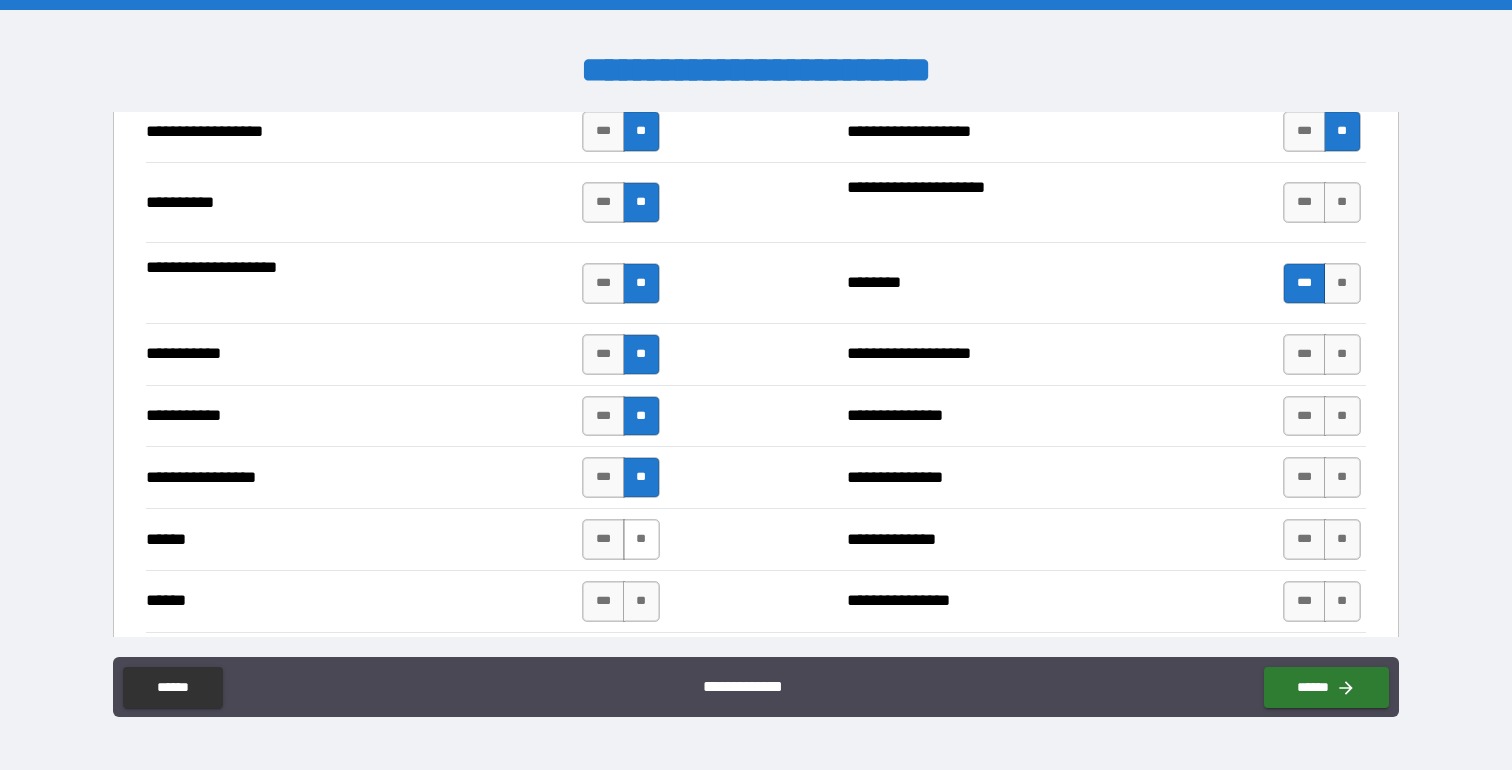 click on "**" at bounding box center (641, 539) 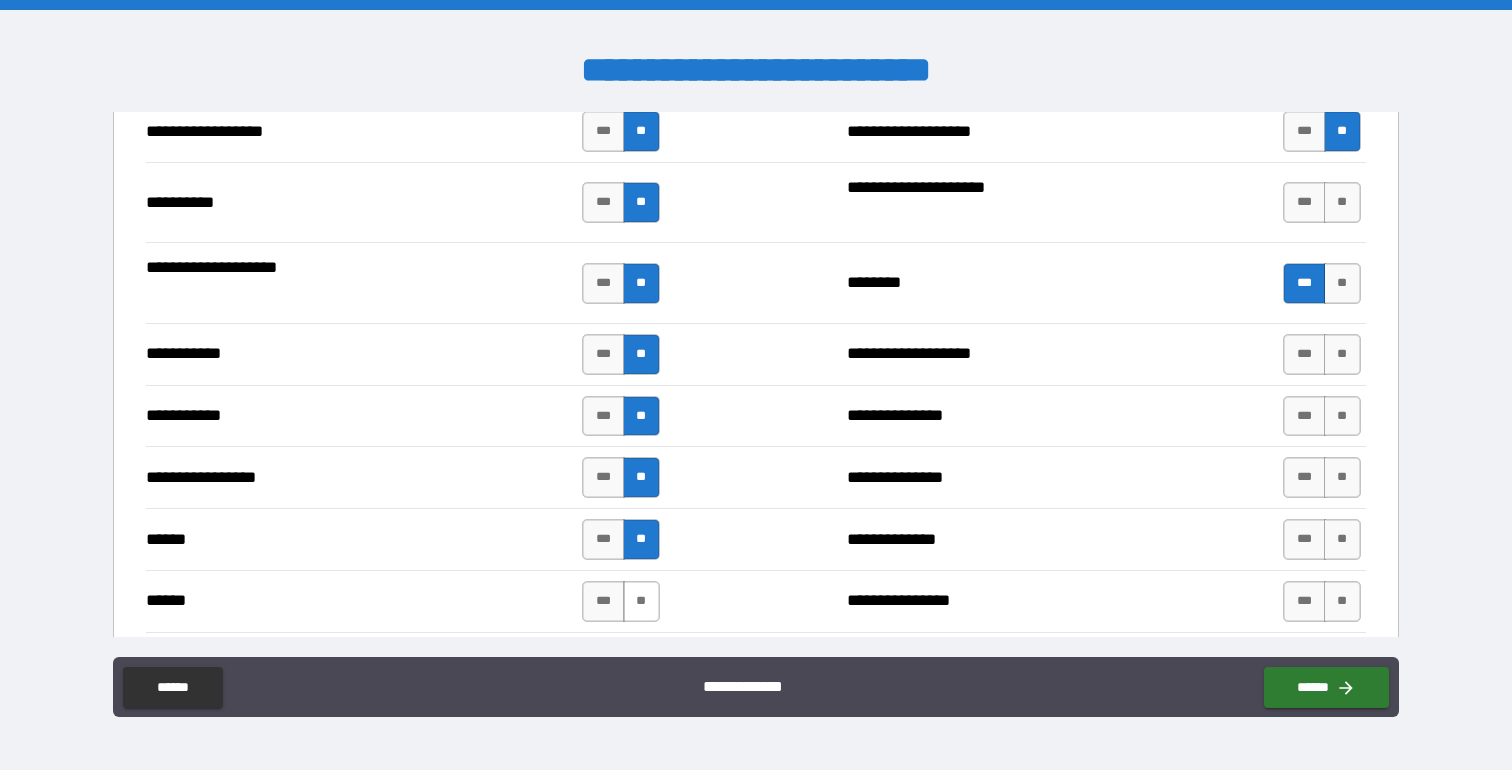click on "**" at bounding box center [641, 601] 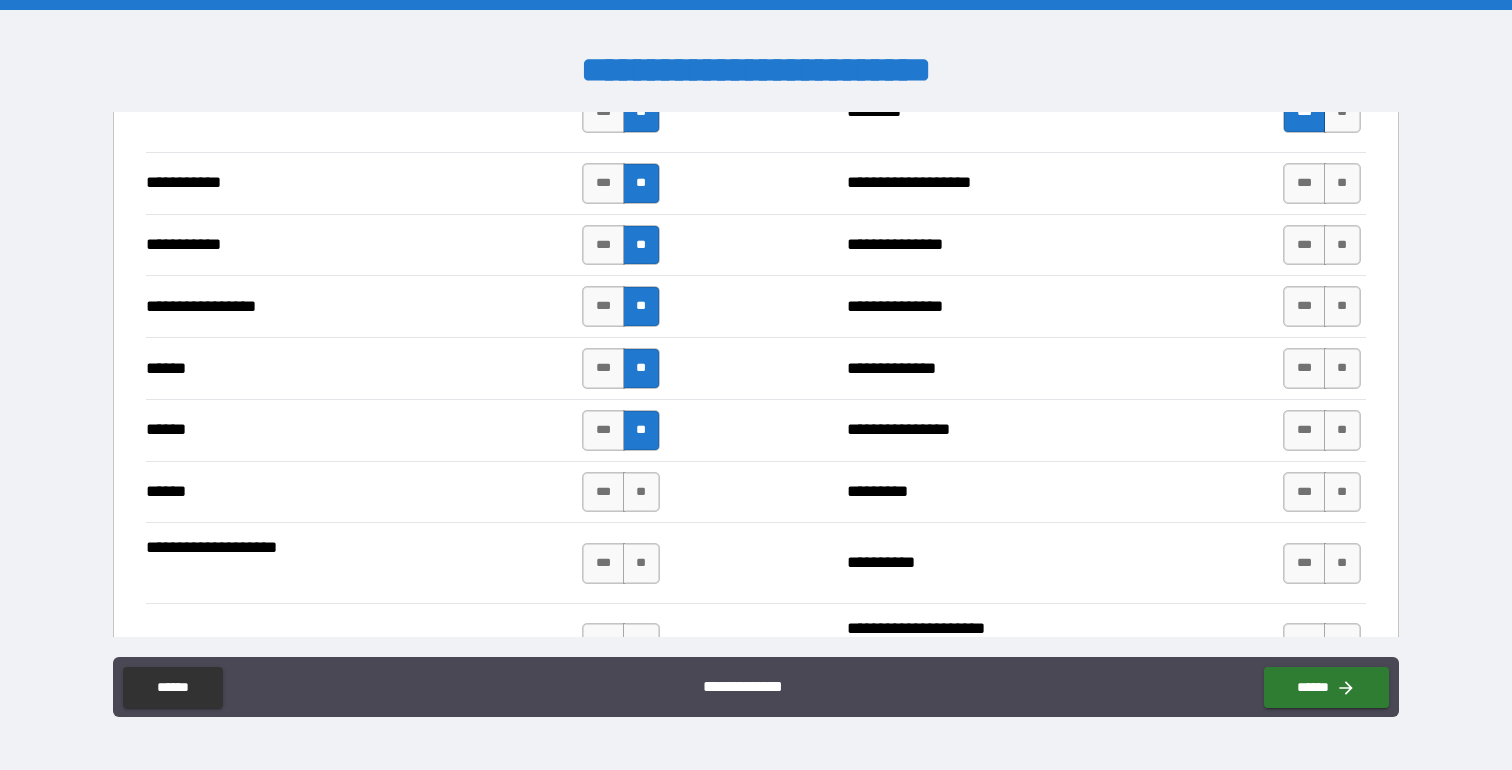 scroll, scrollTop: 2135, scrollLeft: 0, axis: vertical 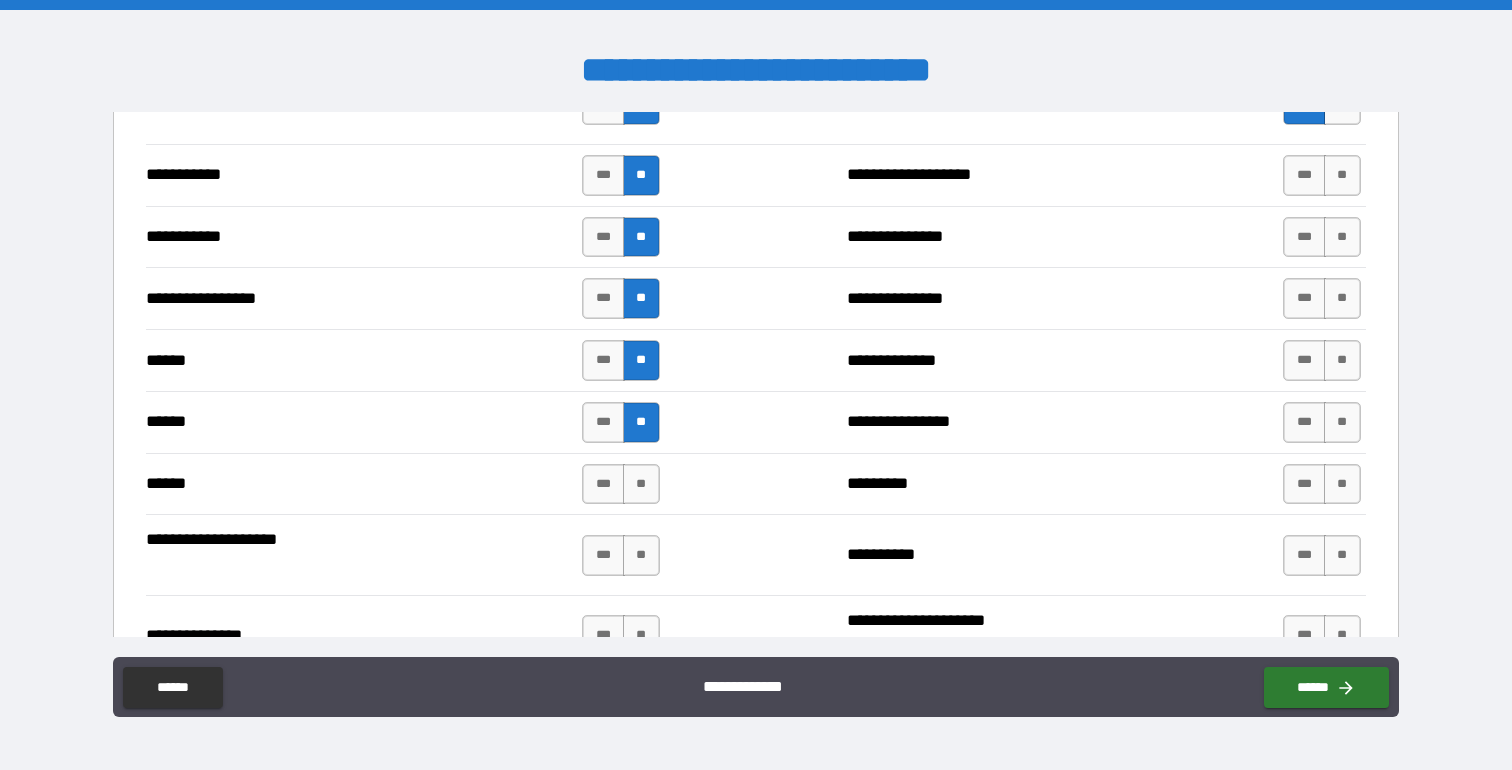 click on "****** *** ** ********* *** **" at bounding box center [755, 484] 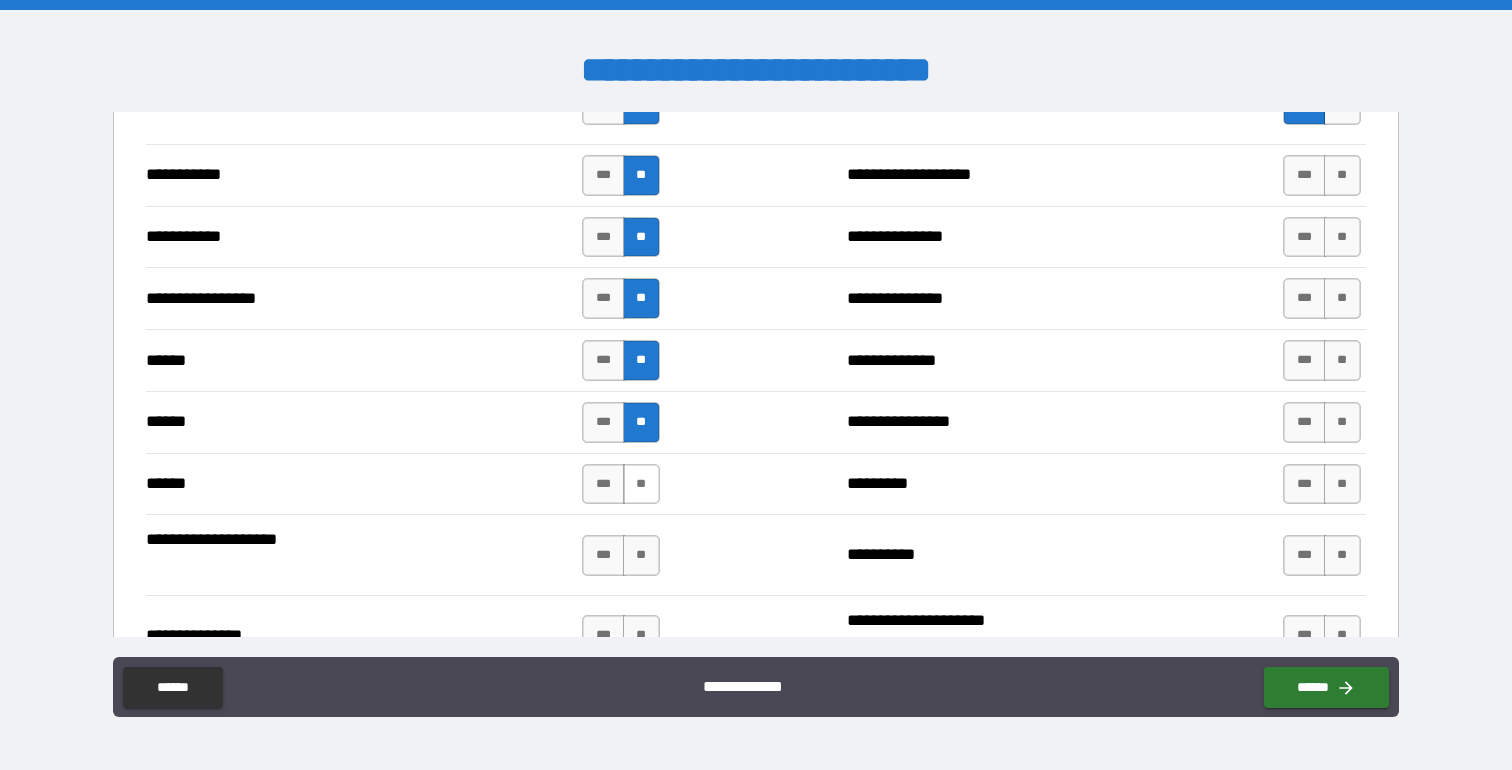 click on "**" at bounding box center (641, 484) 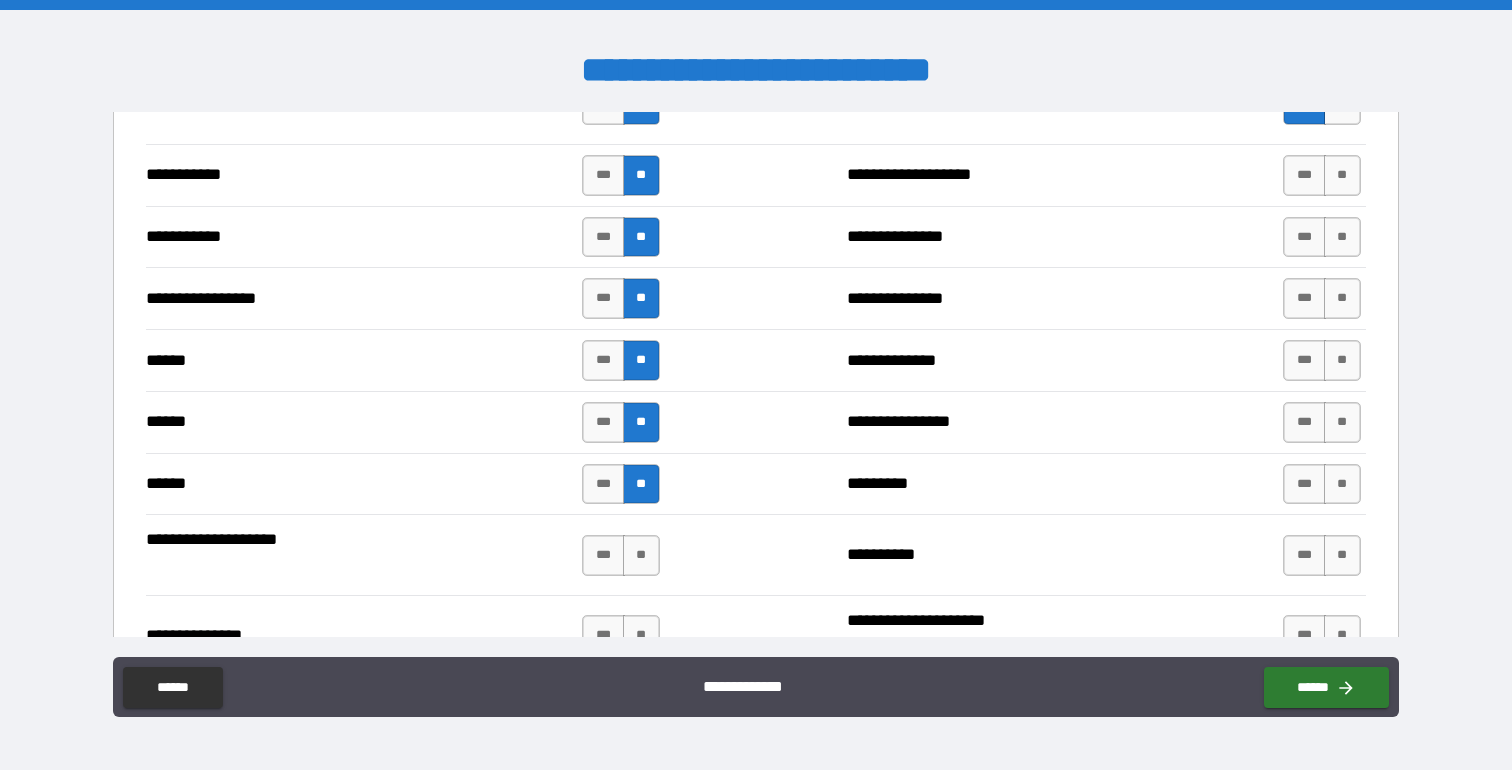 click on "*** **" at bounding box center [620, 555] 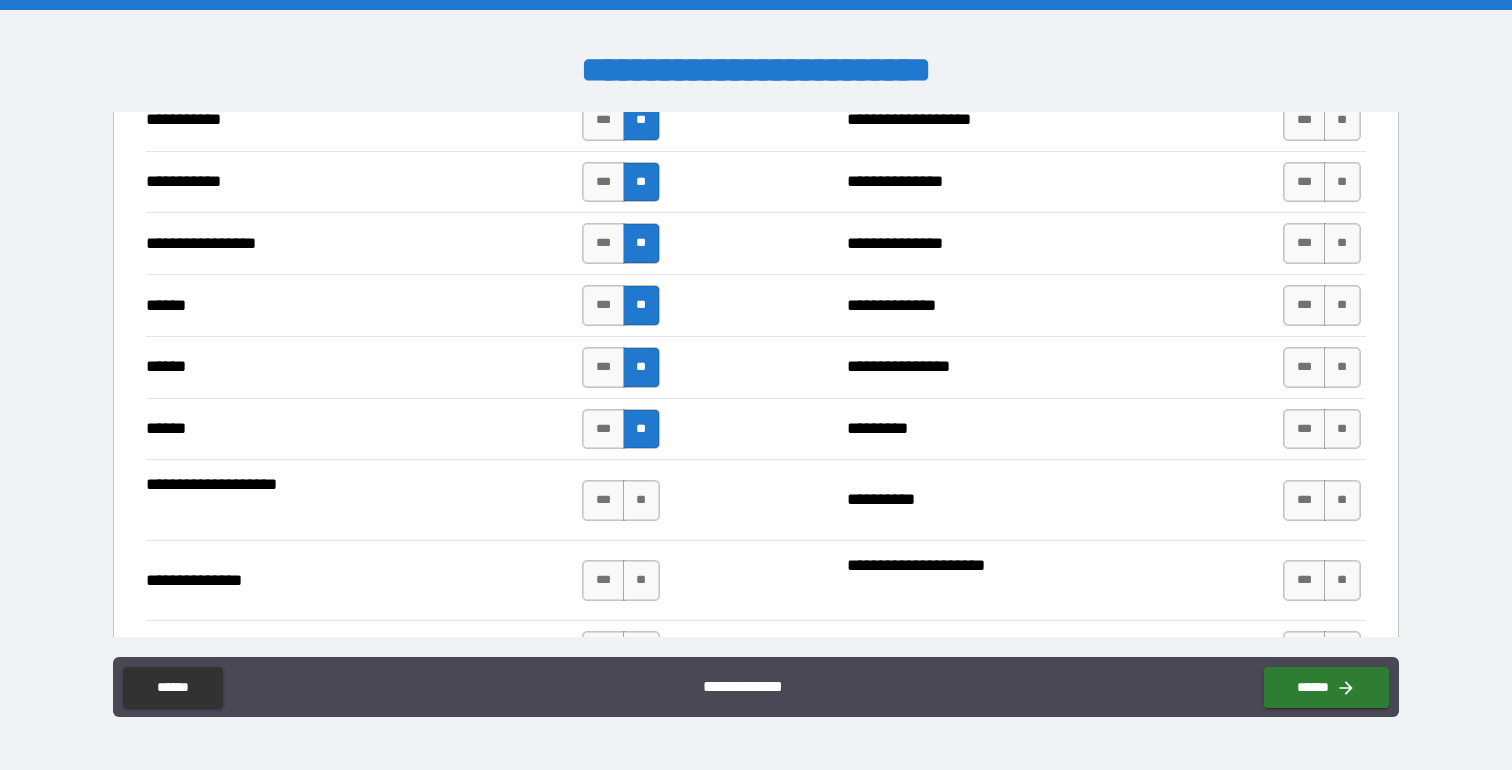 scroll, scrollTop: 2222, scrollLeft: 0, axis: vertical 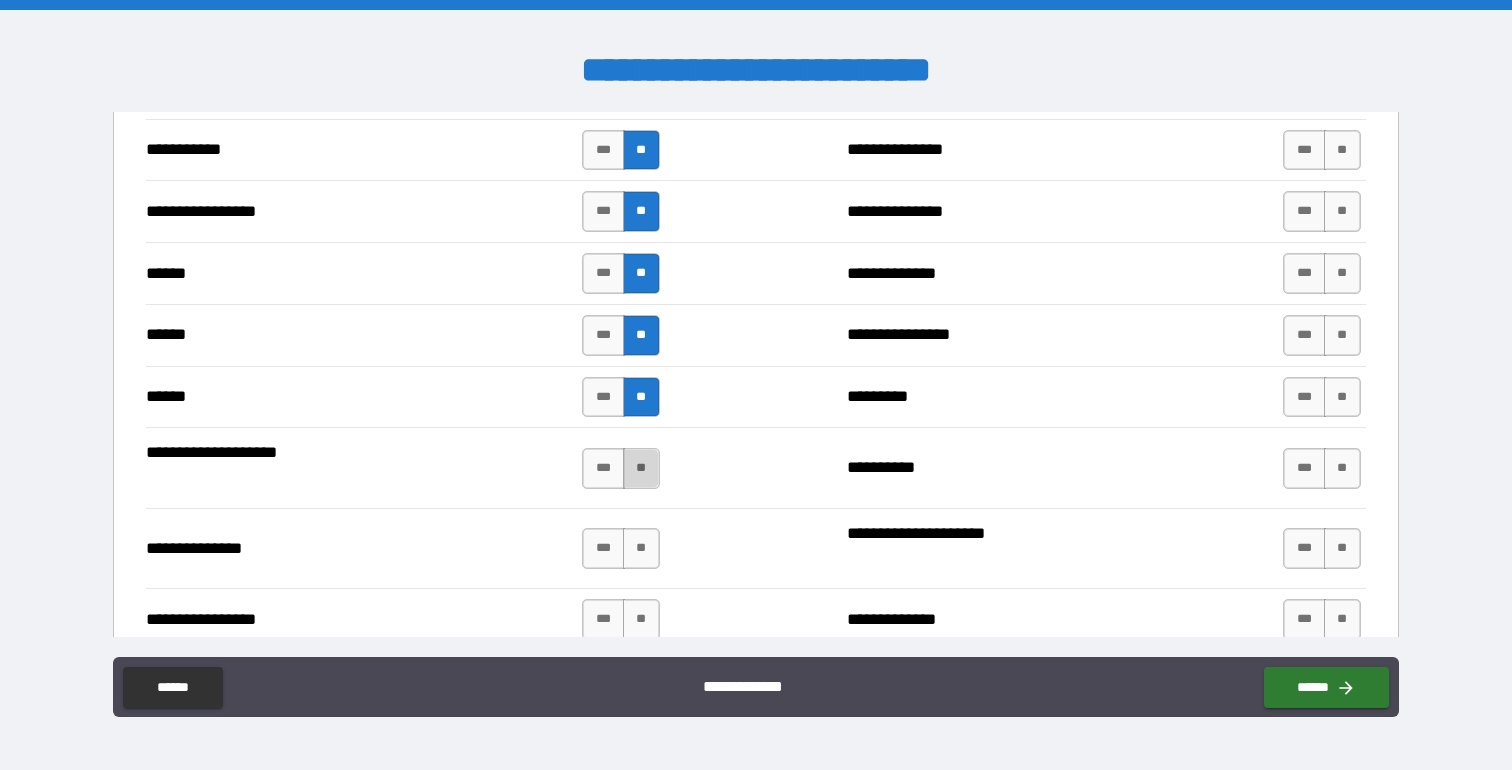click on "**" at bounding box center (641, 468) 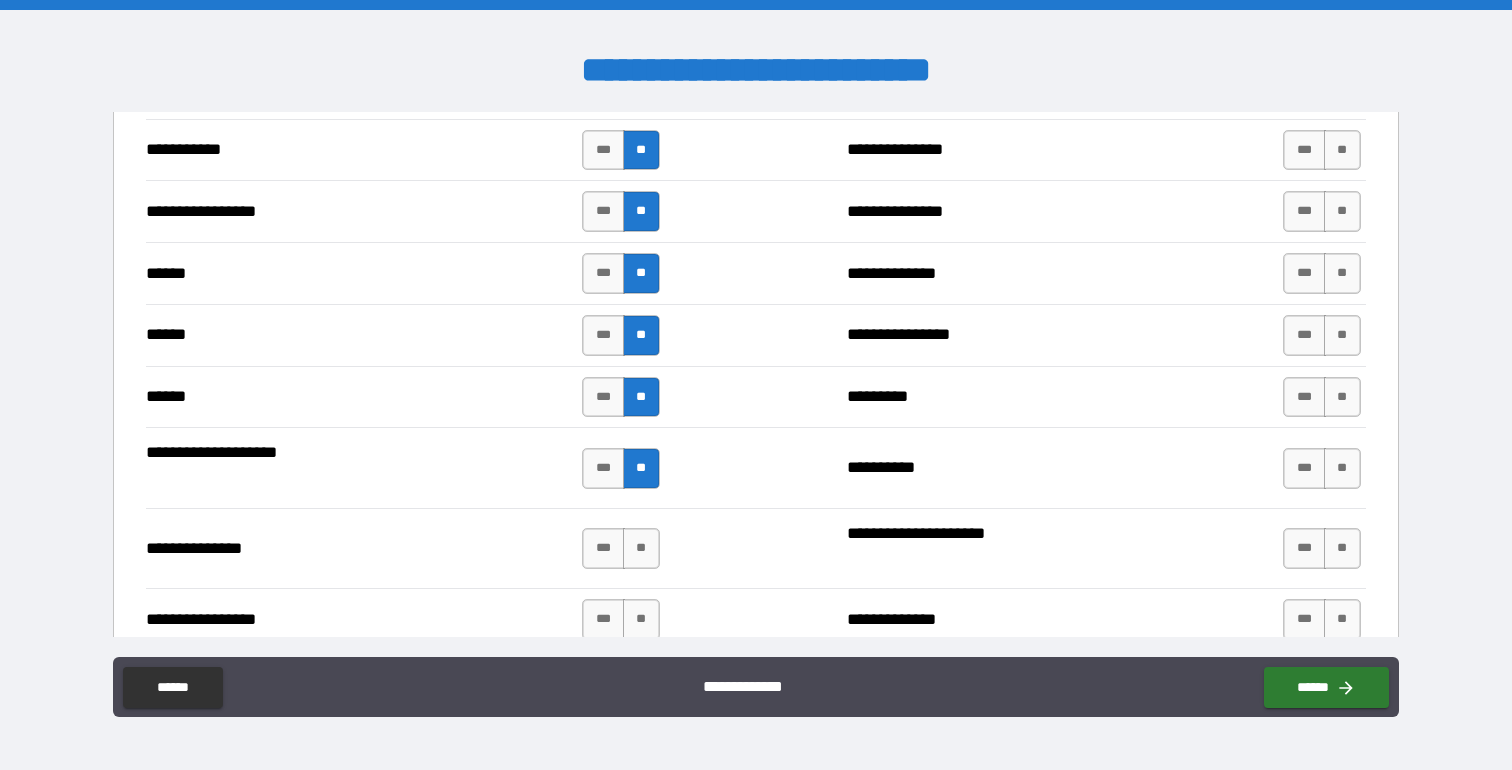 click on "**********" at bounding box center [755, 548] 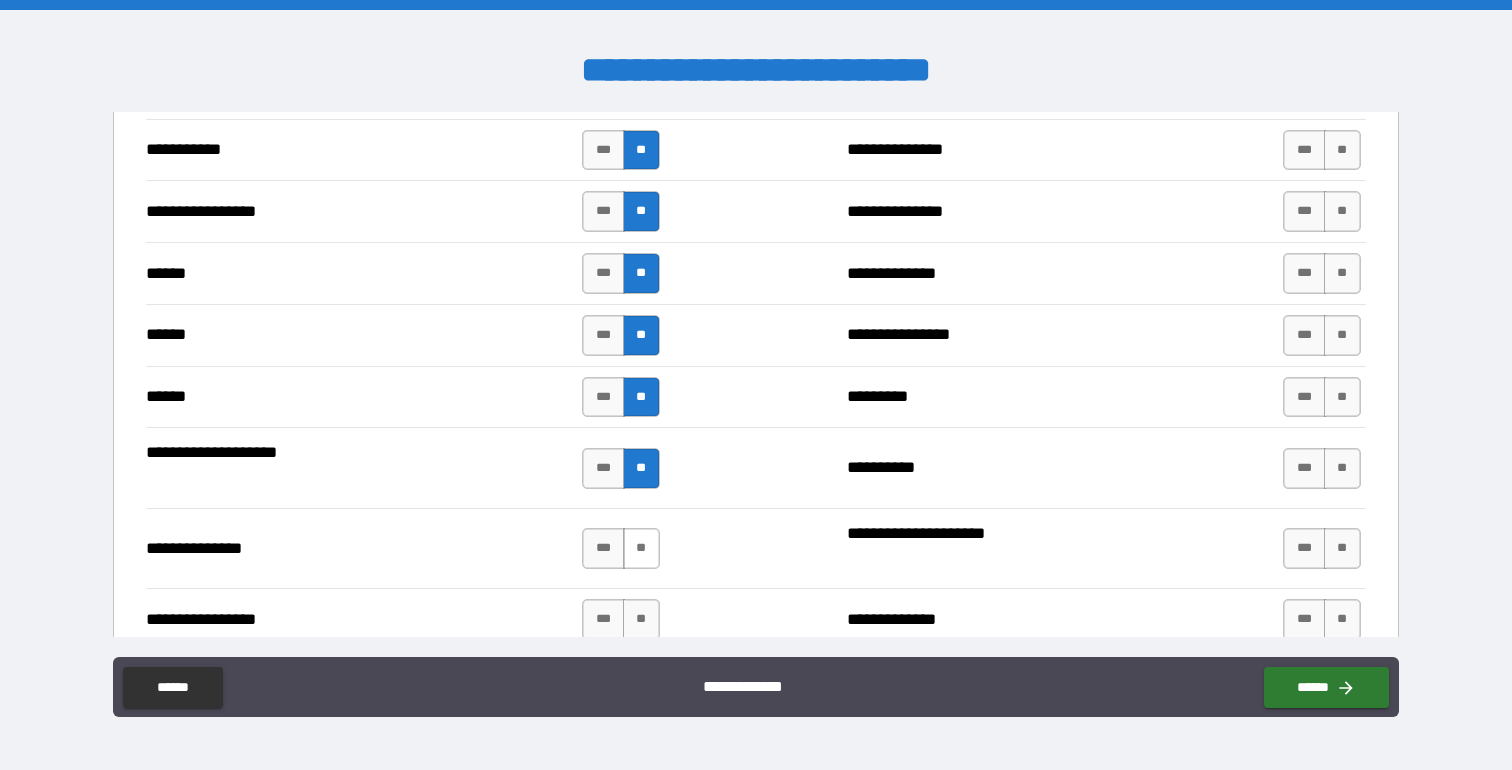 click on "**" at bounding box center (641, 548) 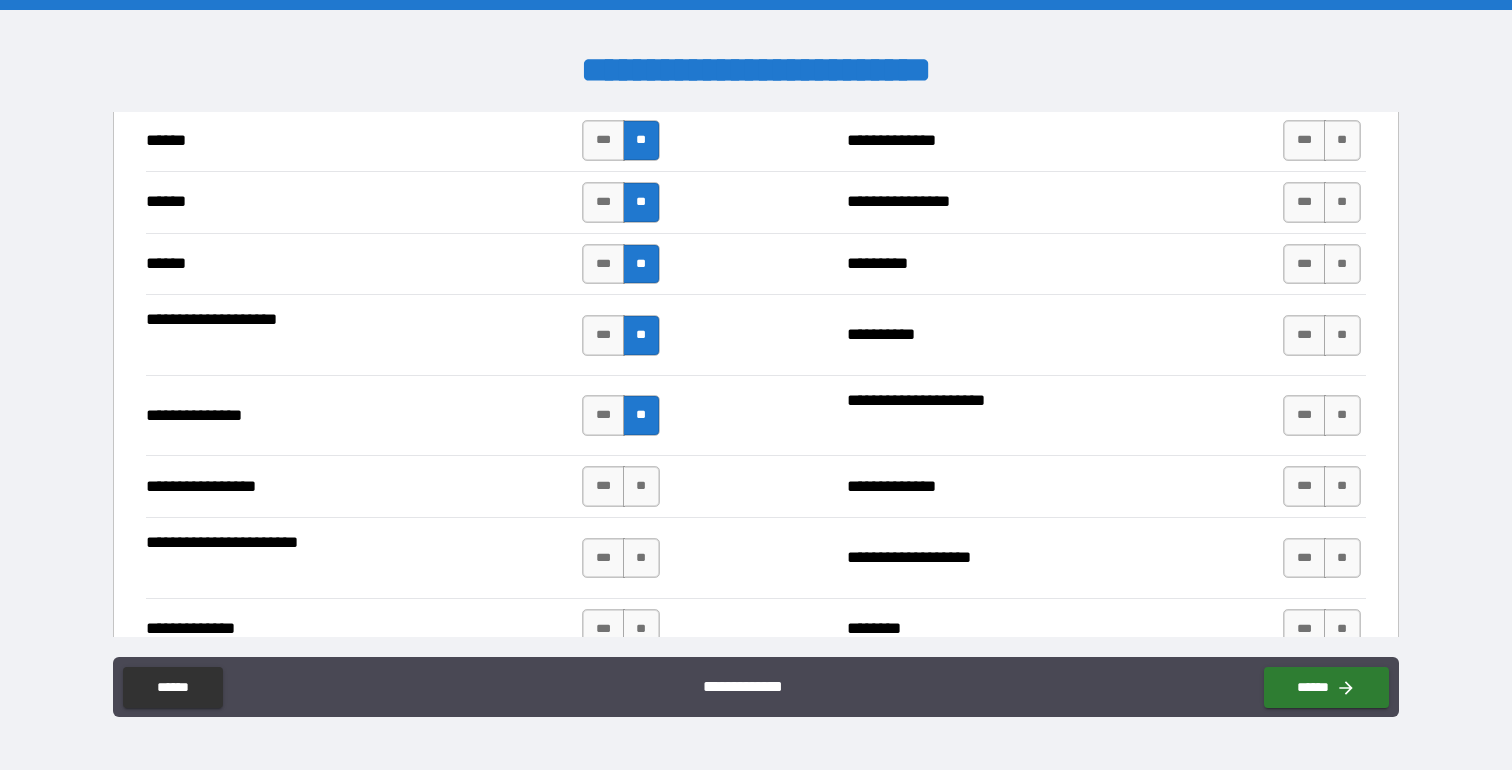 scroll, scrollTop: 2357, scrollLeft: 0, axis: vertical 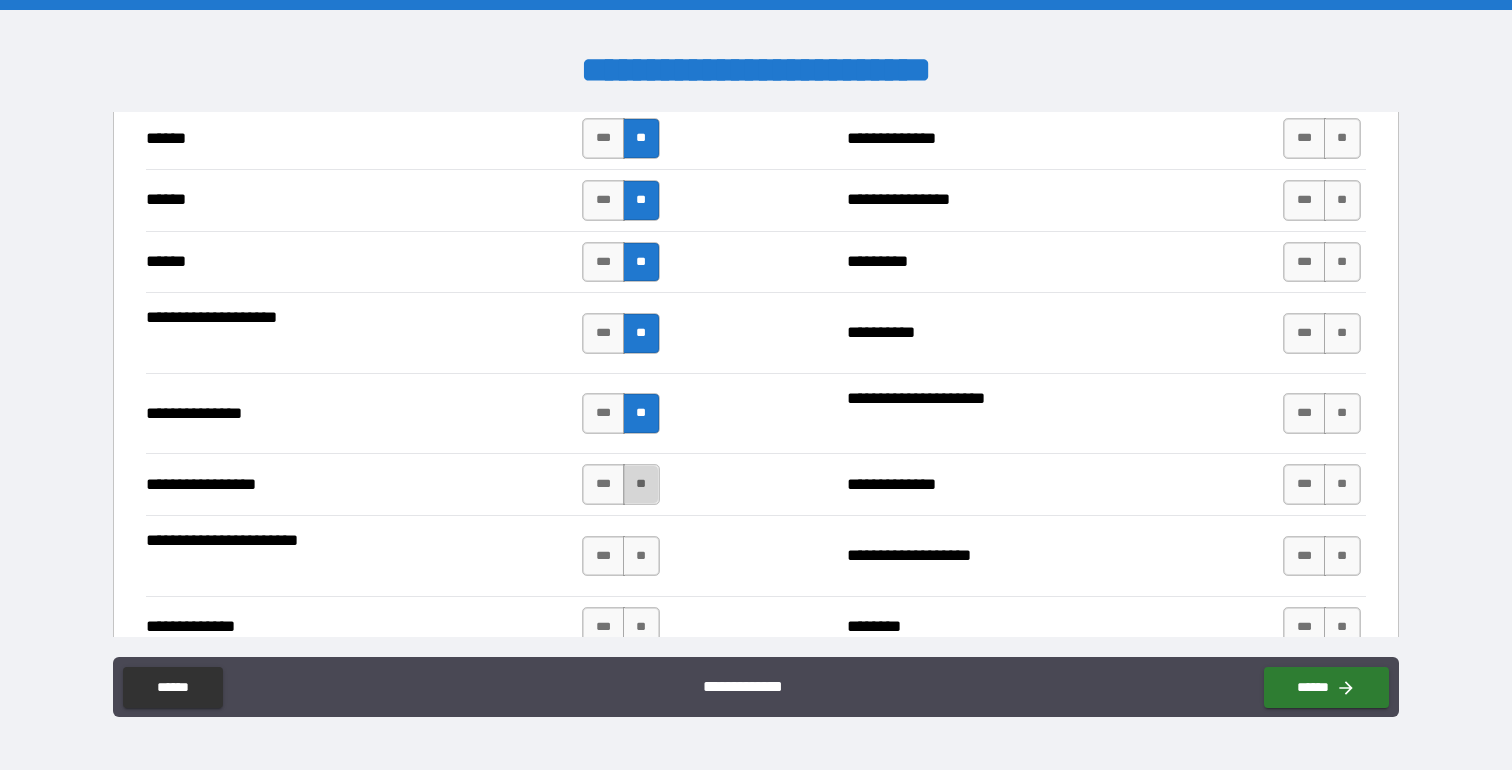 click on "**" at bounding box center (641, 484) 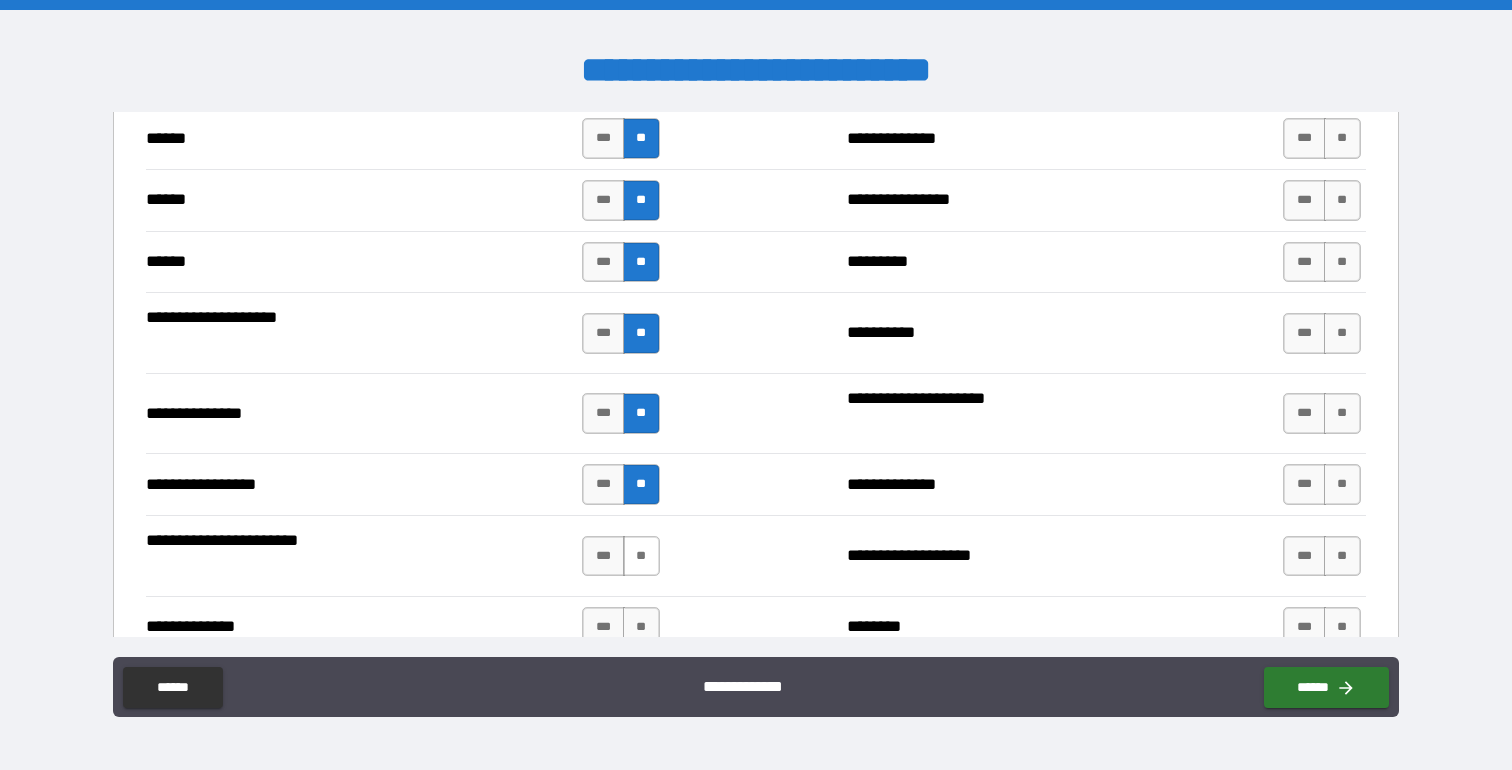 click on "**" at bounding box center [641, 556] 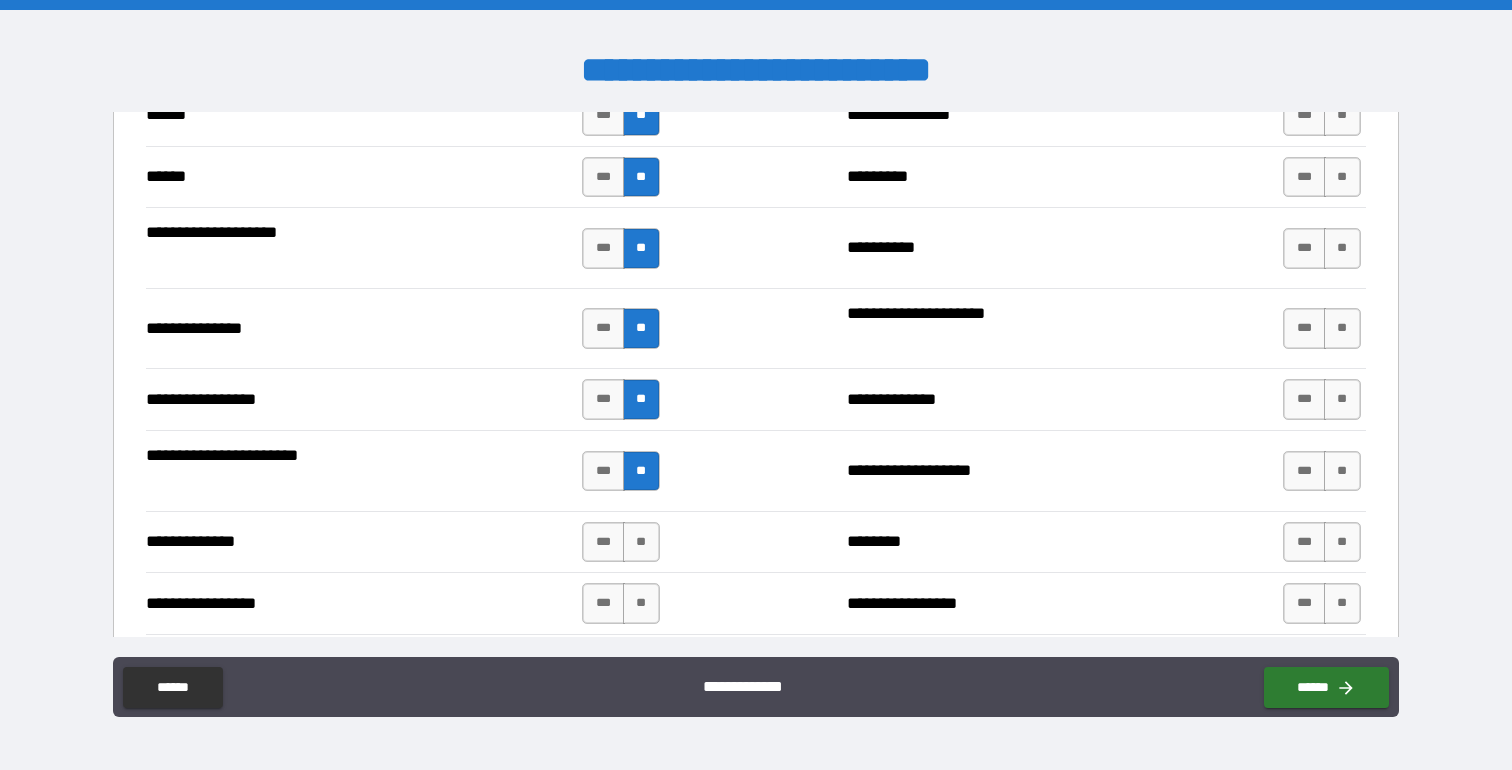 scroll, scrollTop: 2444, scrollLeft: 0, axis: vertical 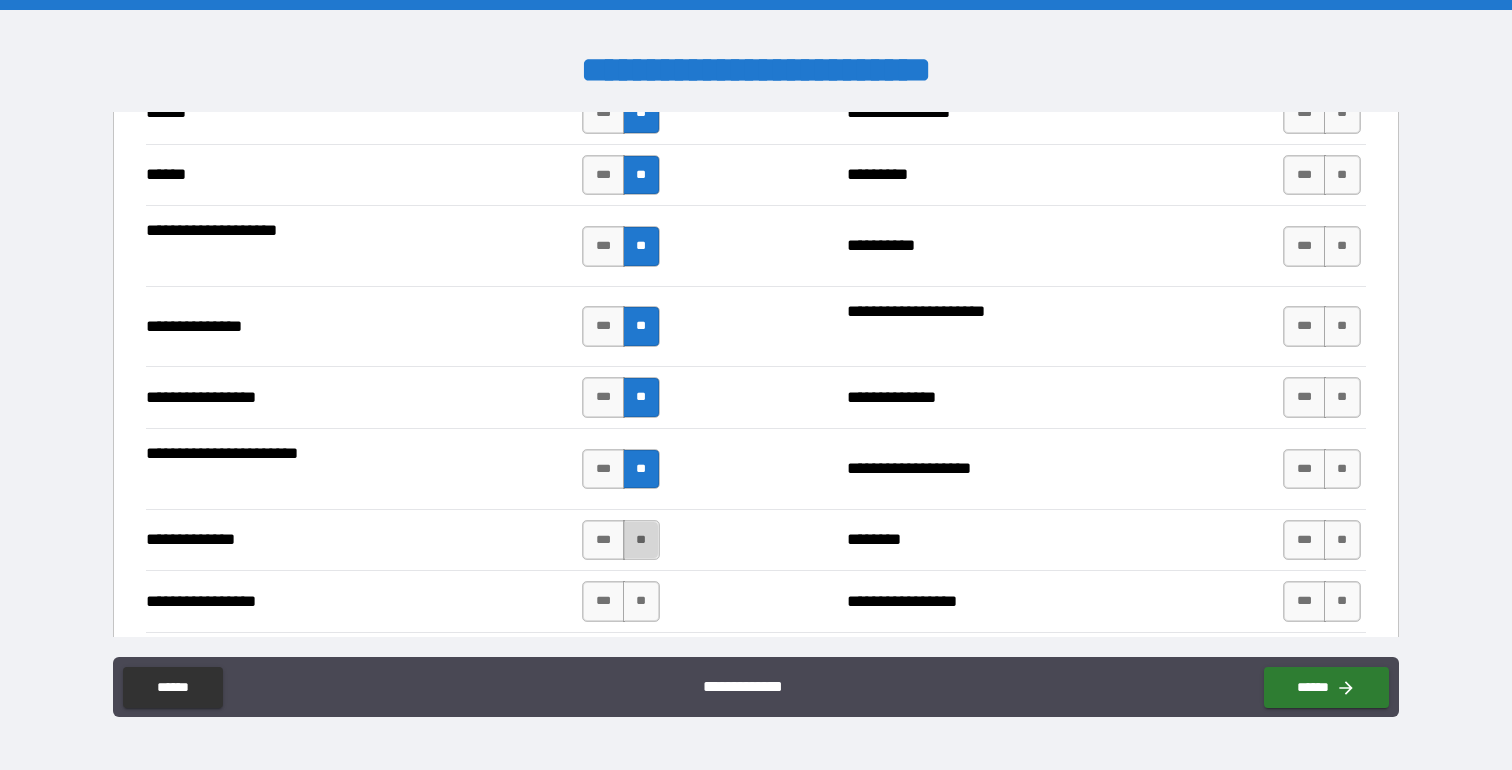 click on "**" at bounding box center (641, 540) 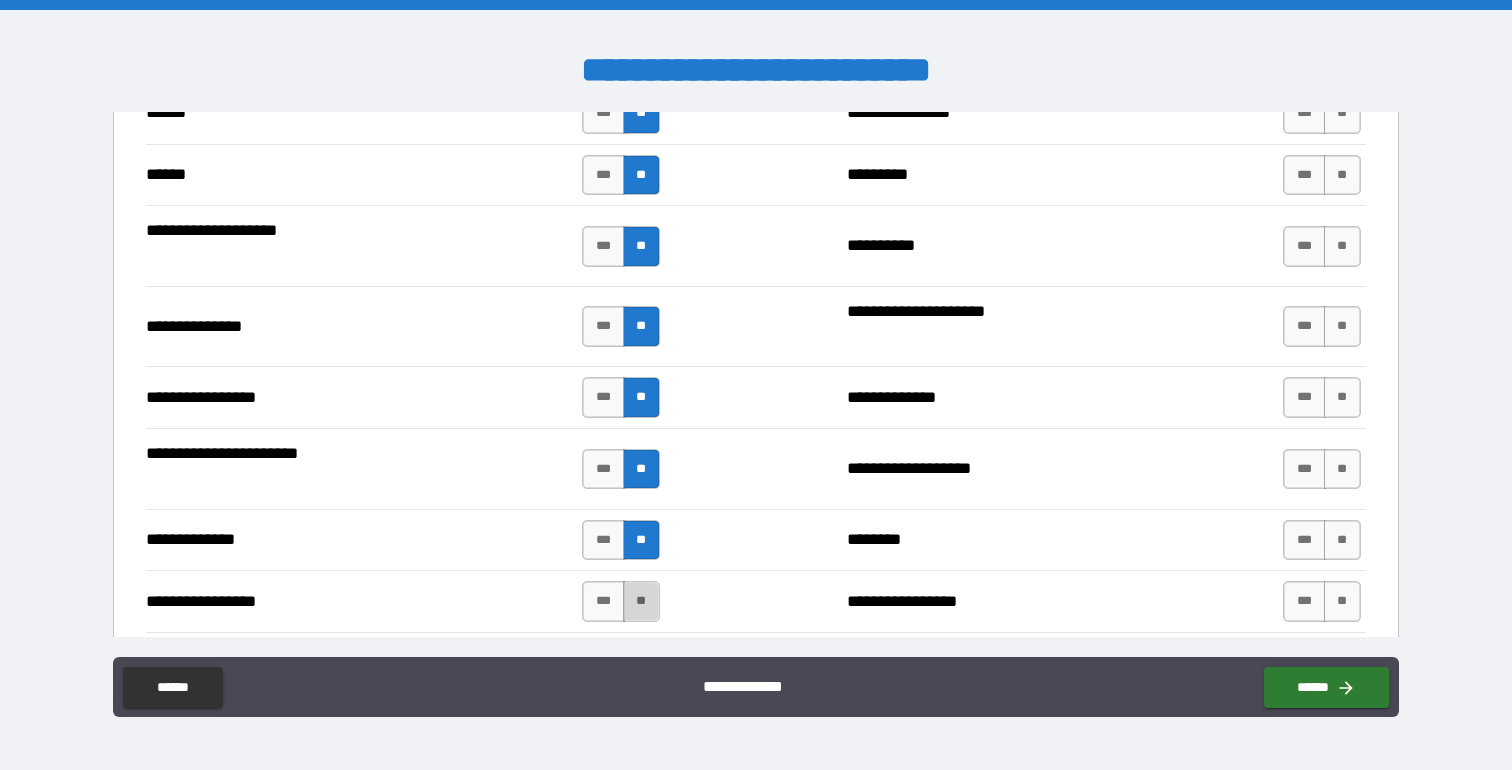 click on "**" at bounding box center [641, 601] 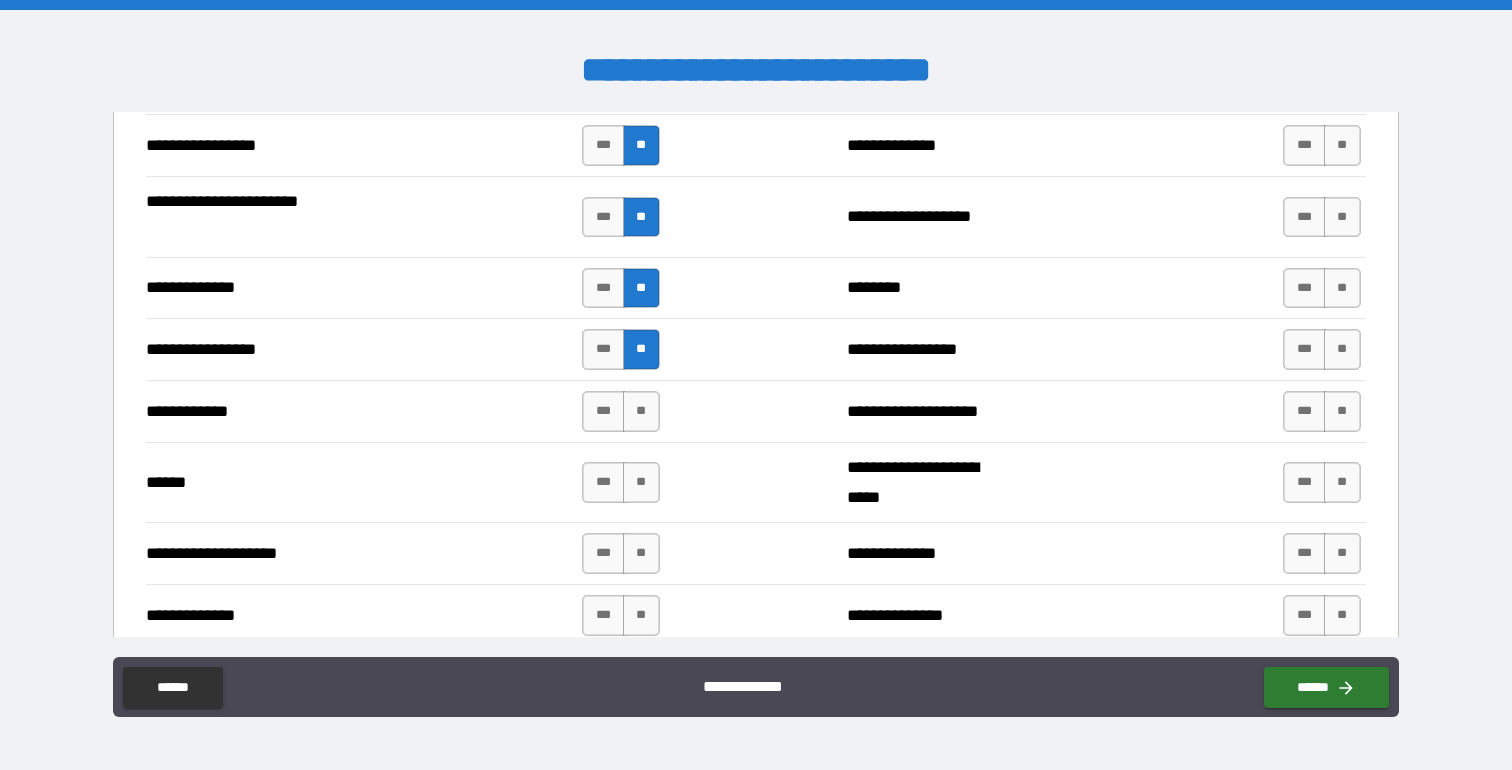 scroll, scrollTop: 2697, scrollLeft: 0, axis: vertical 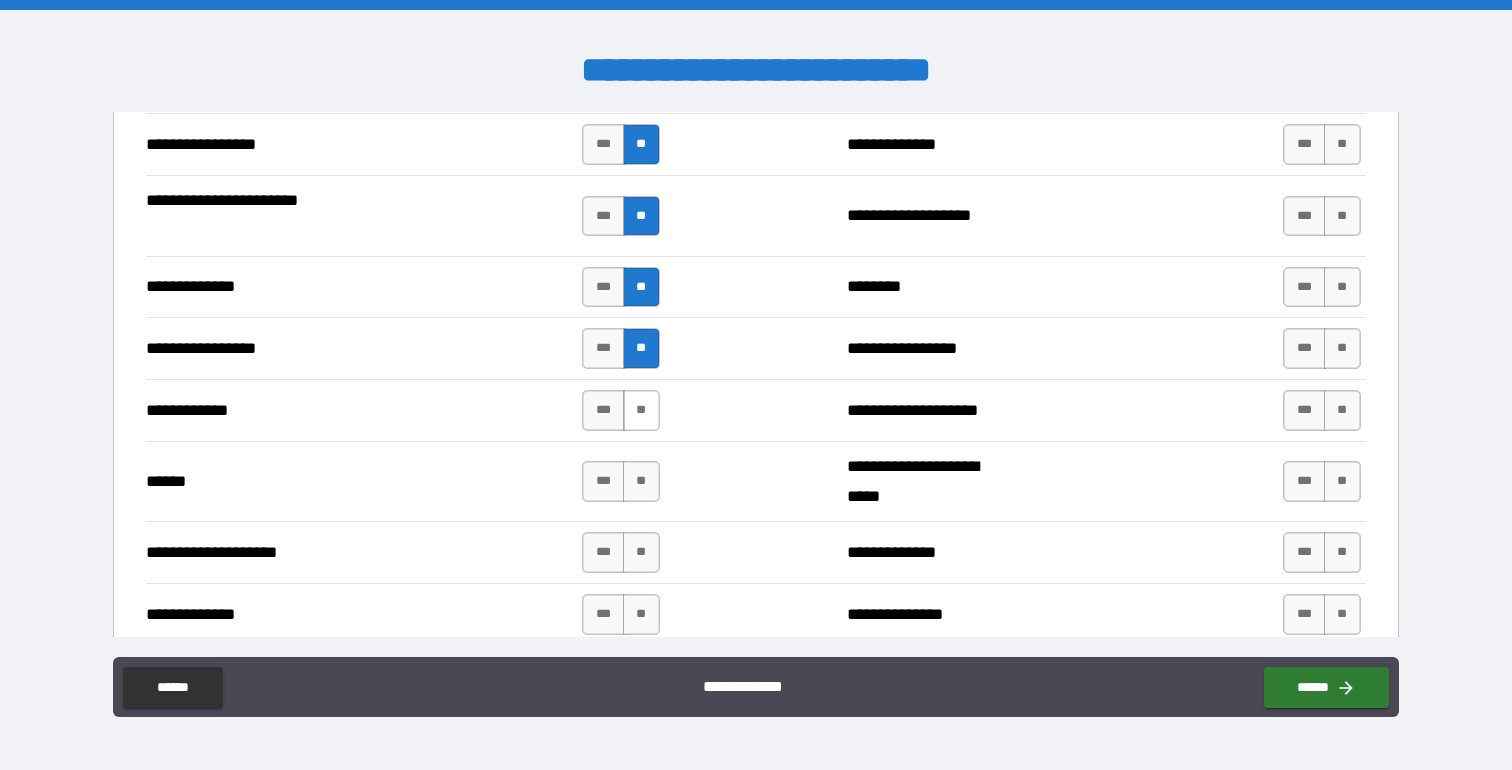 click on "**" at bounding box center [641, 410] 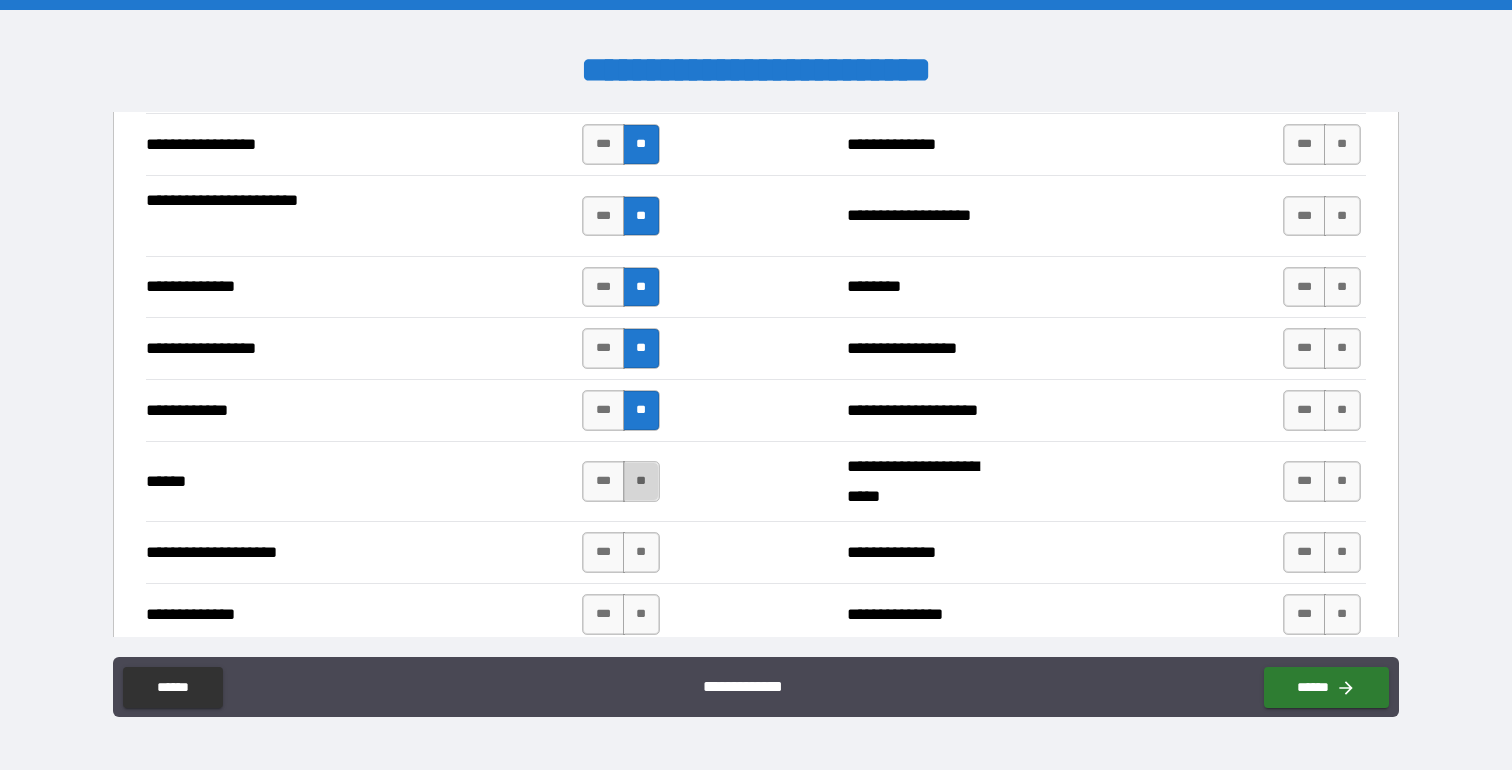 click on "**" at bounding box center (641, 481) 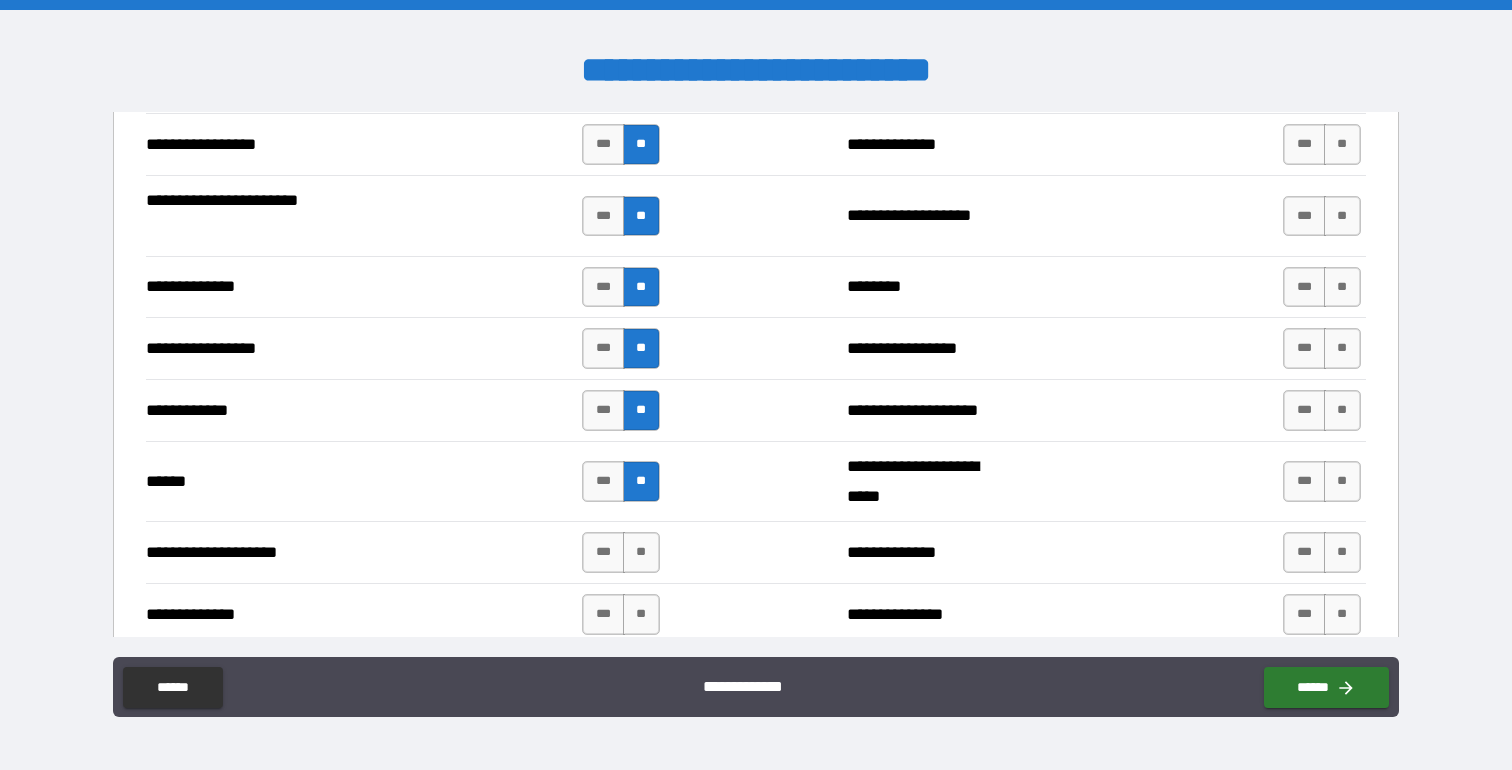 click on "****** *** **" at bounding box center (405, 481) 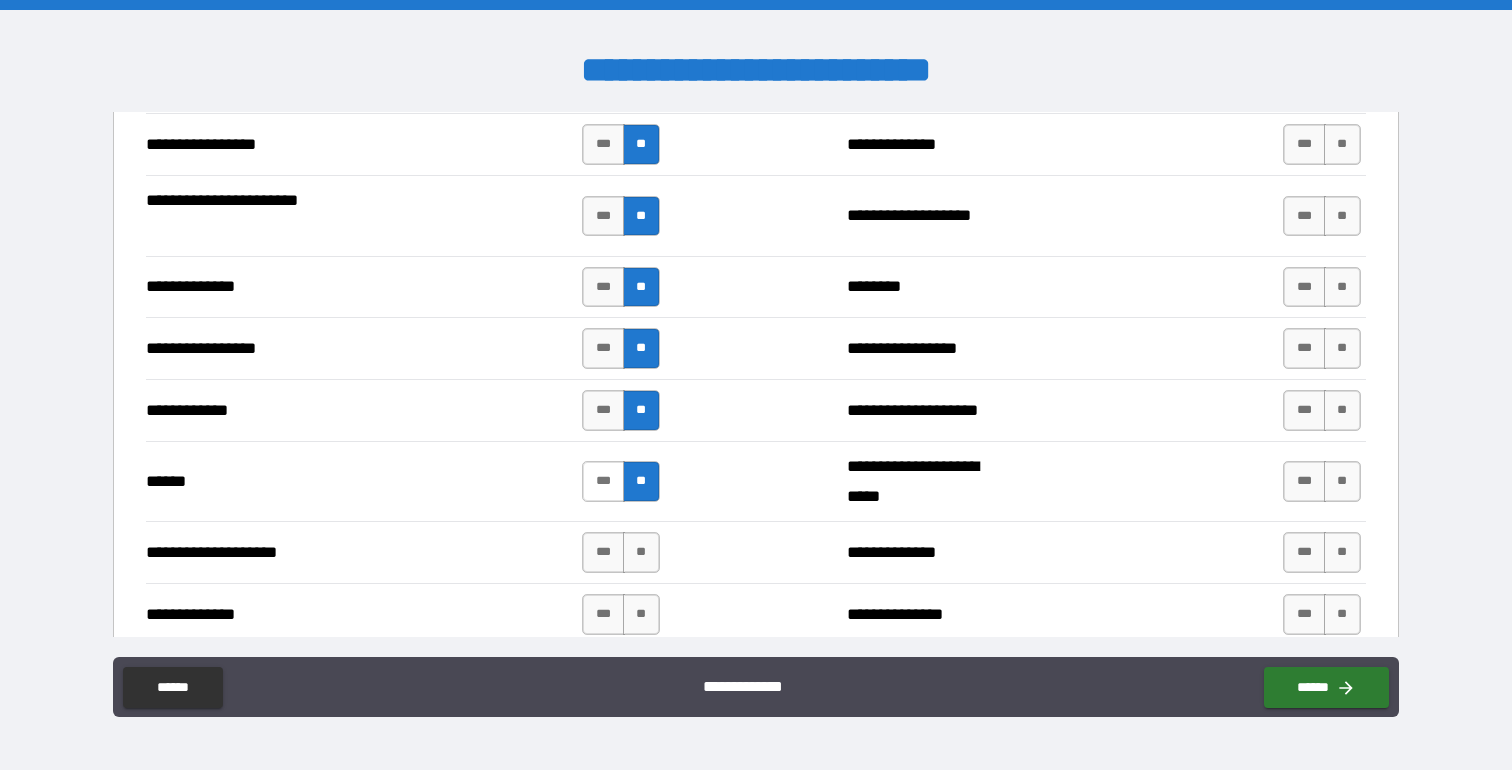 click on "***" at bounding box center [603, 481] 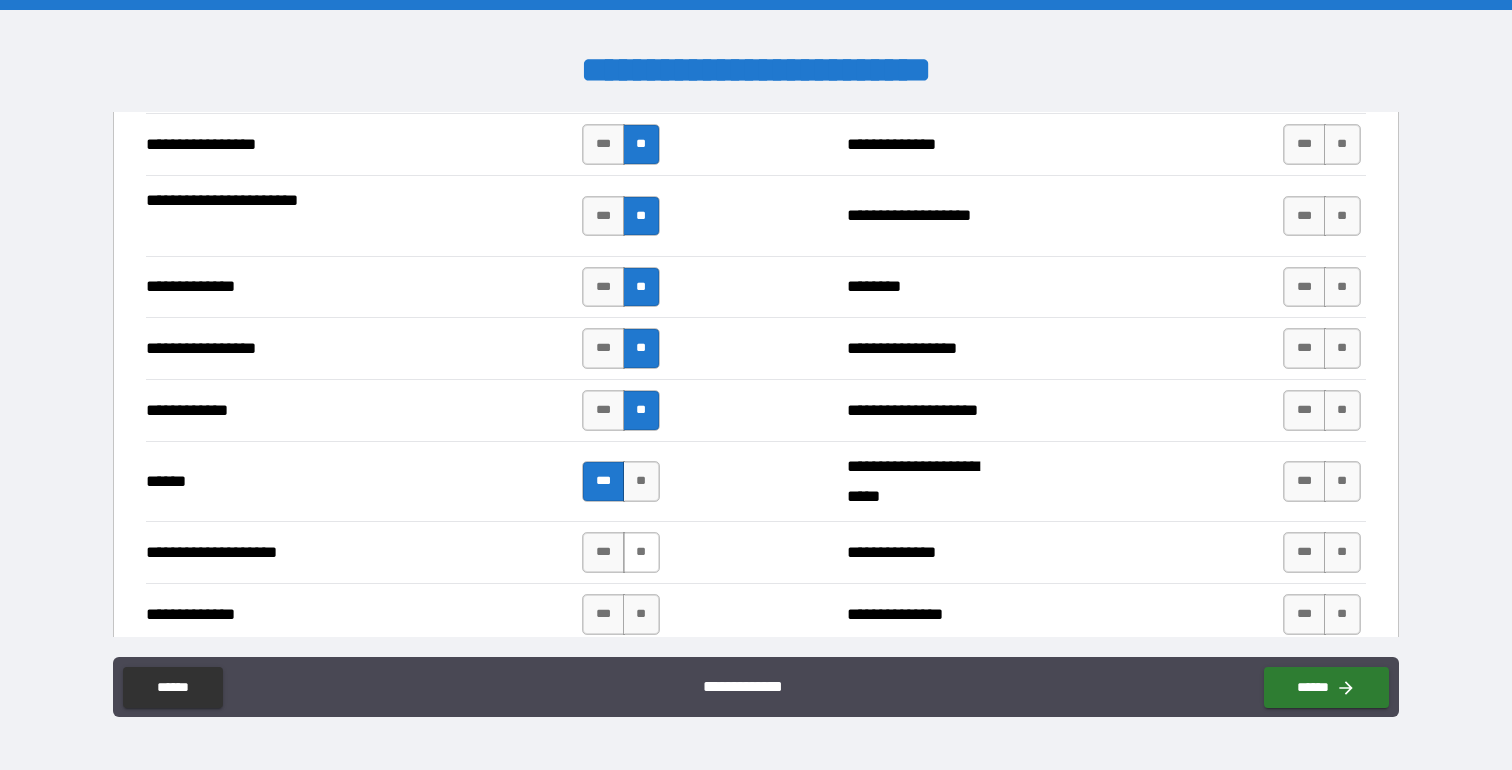click on "**" at bounding box center [641, 552] 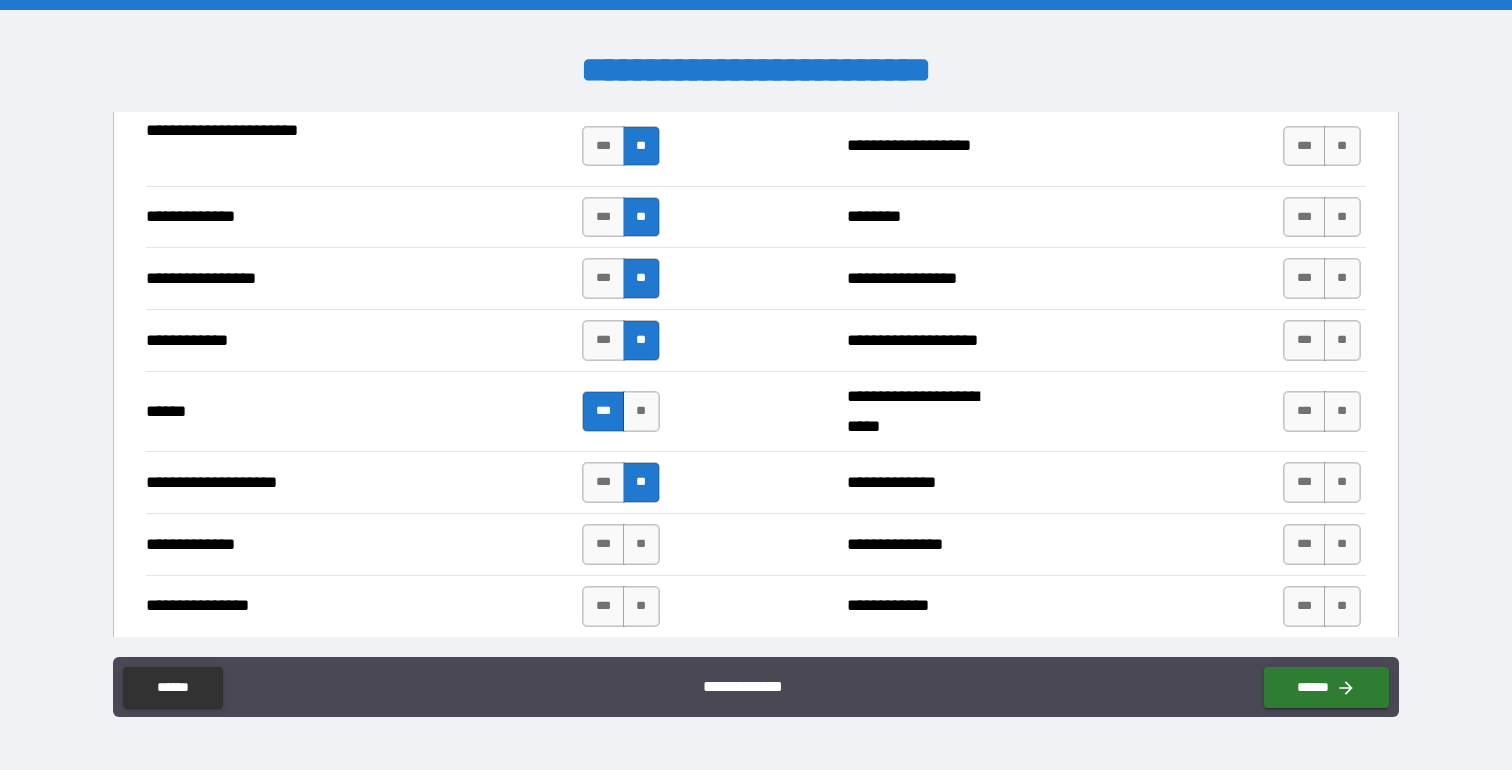 scroll, scrollTop: 2782, scrollLeft: 0, axis: vertical 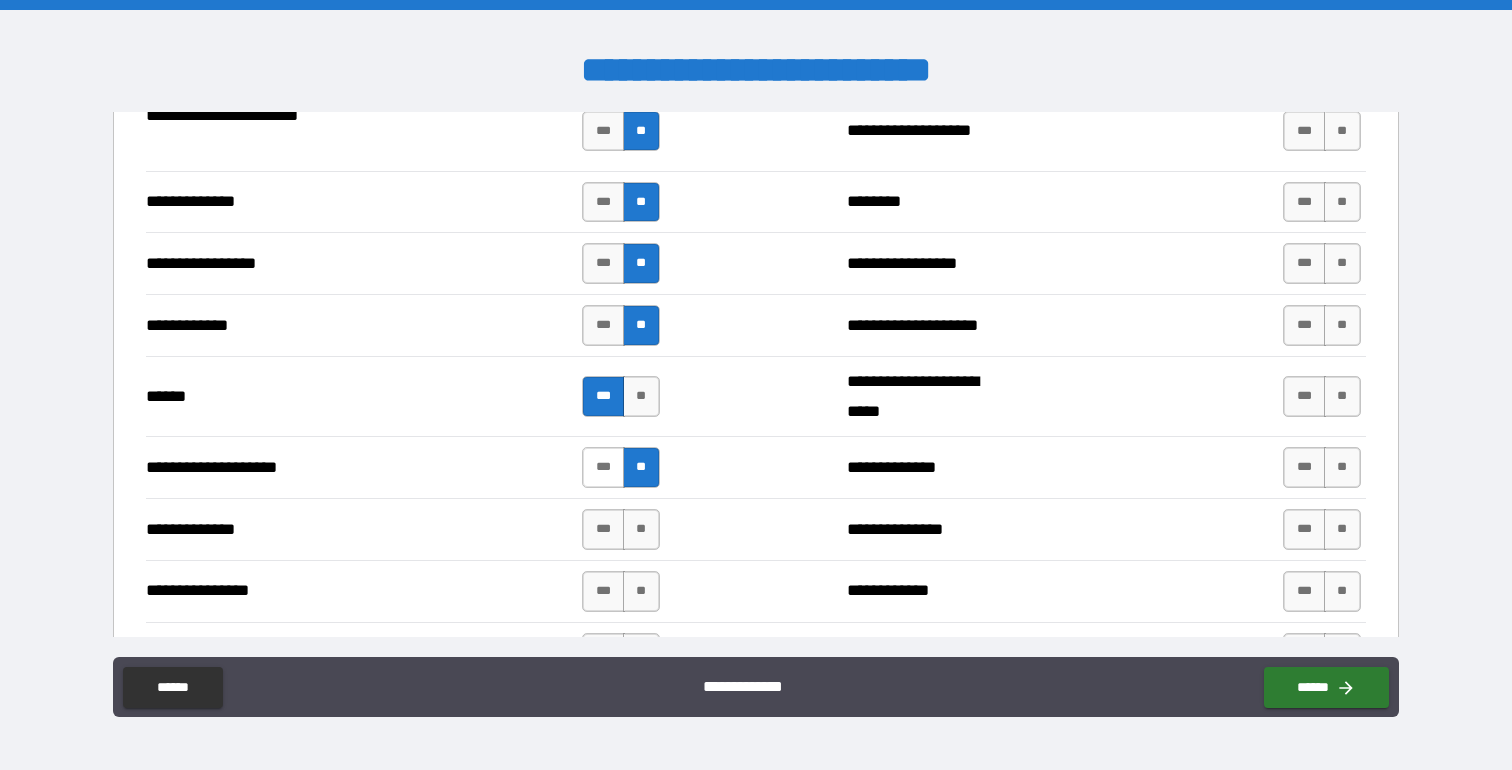 click on "***" at bounding box center [603, 467] 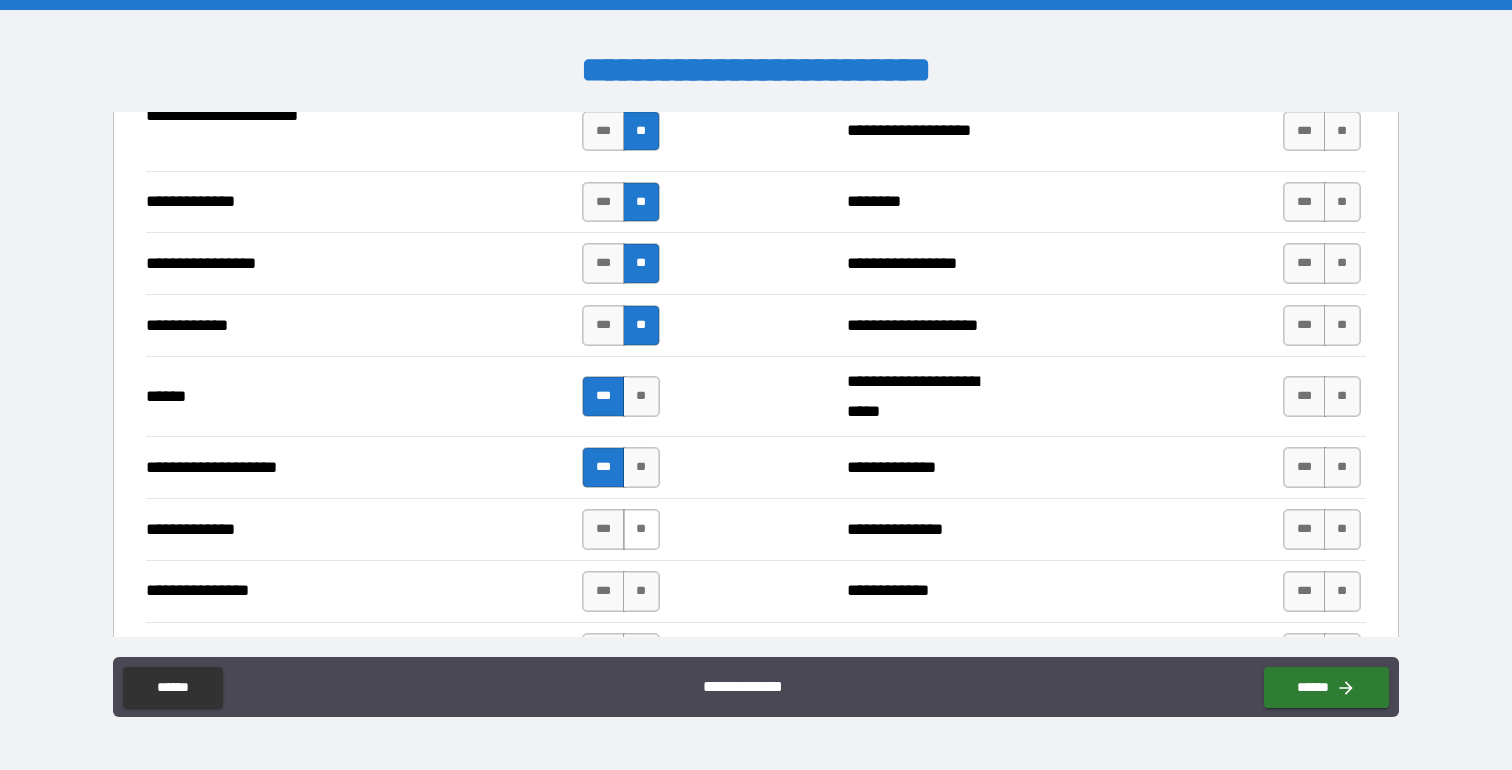 click on "**" at bounding box center (641, 529) 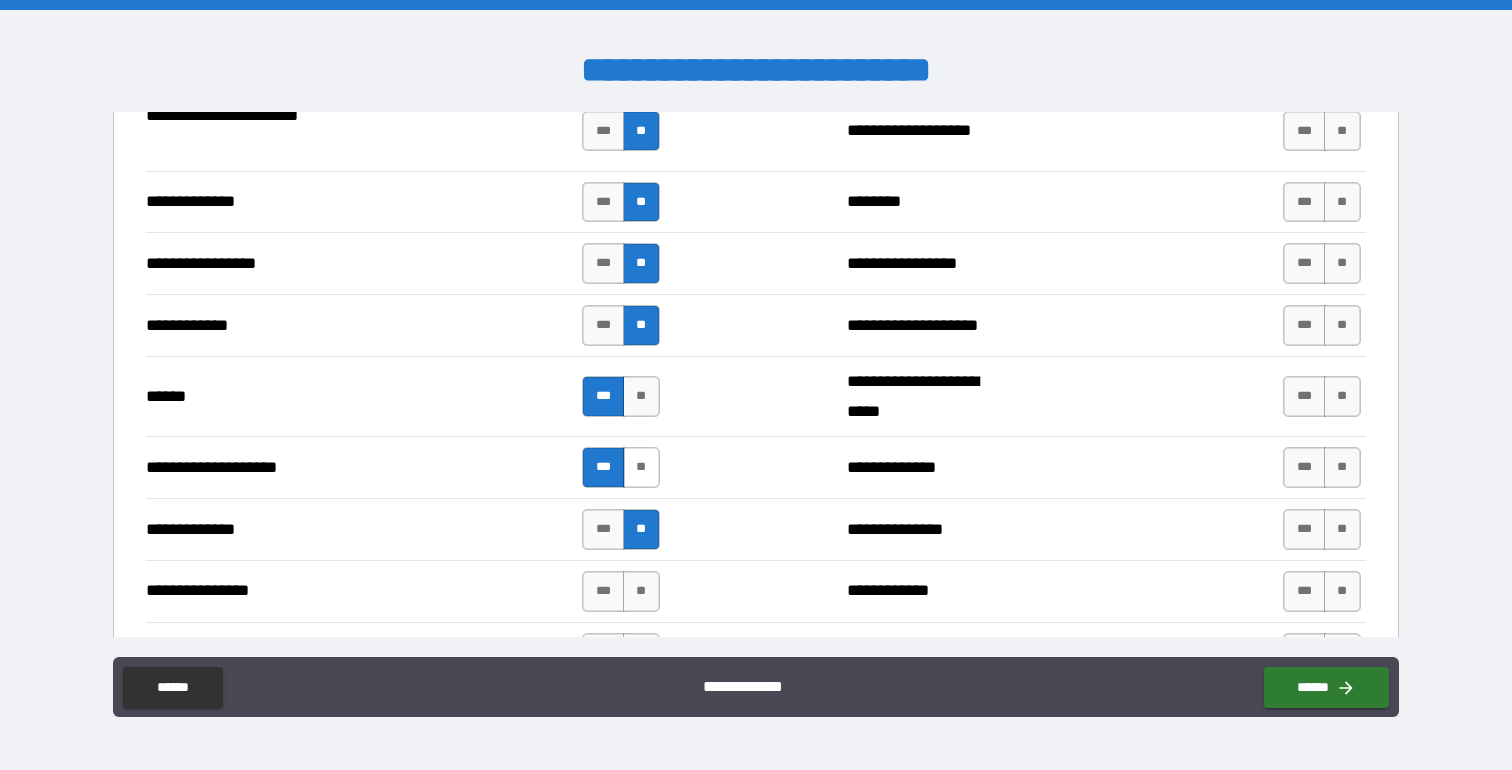 click on "**" at bounding box center (641, 467) 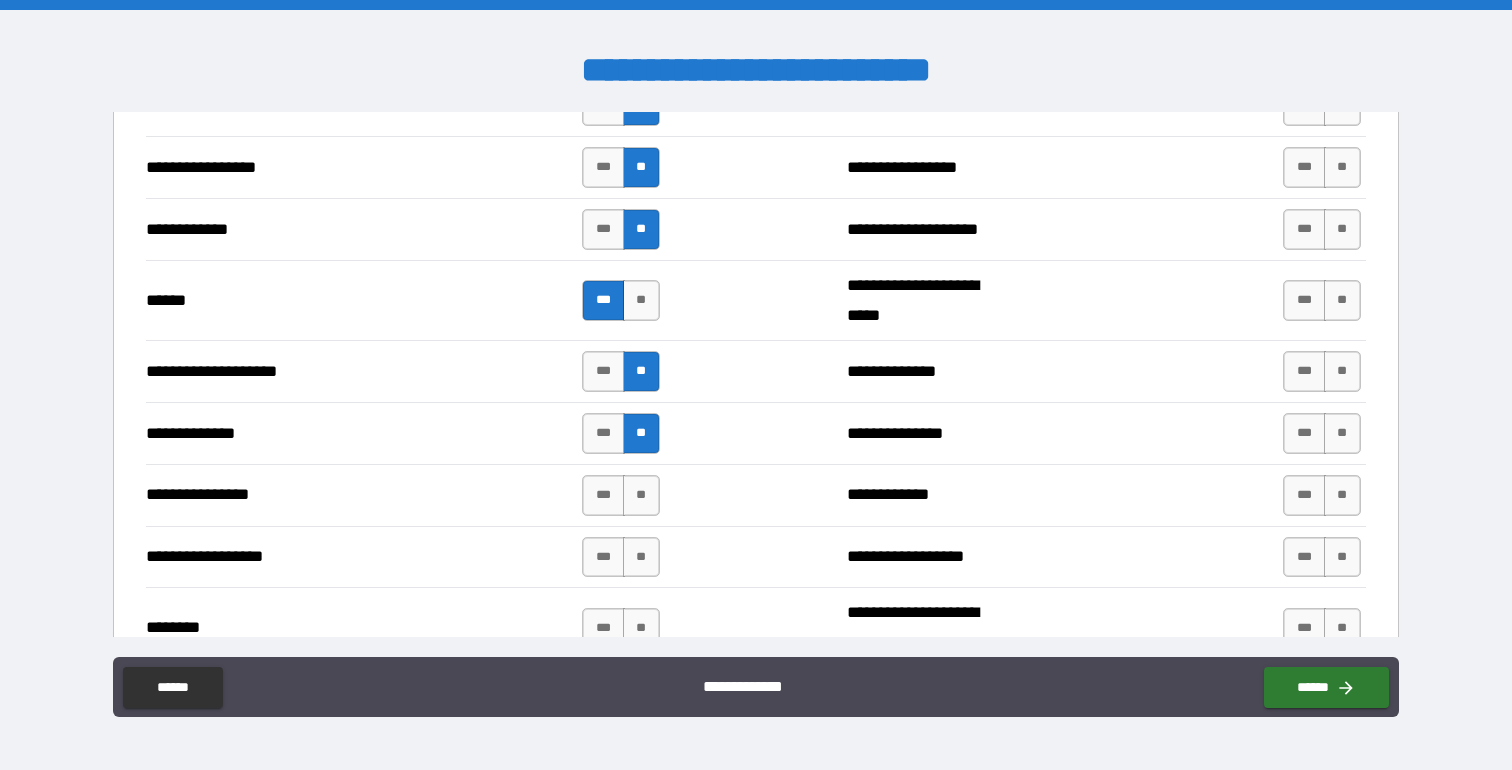 scroll, scrollTop: 2880, scrollLeft: 0, axis: vertical 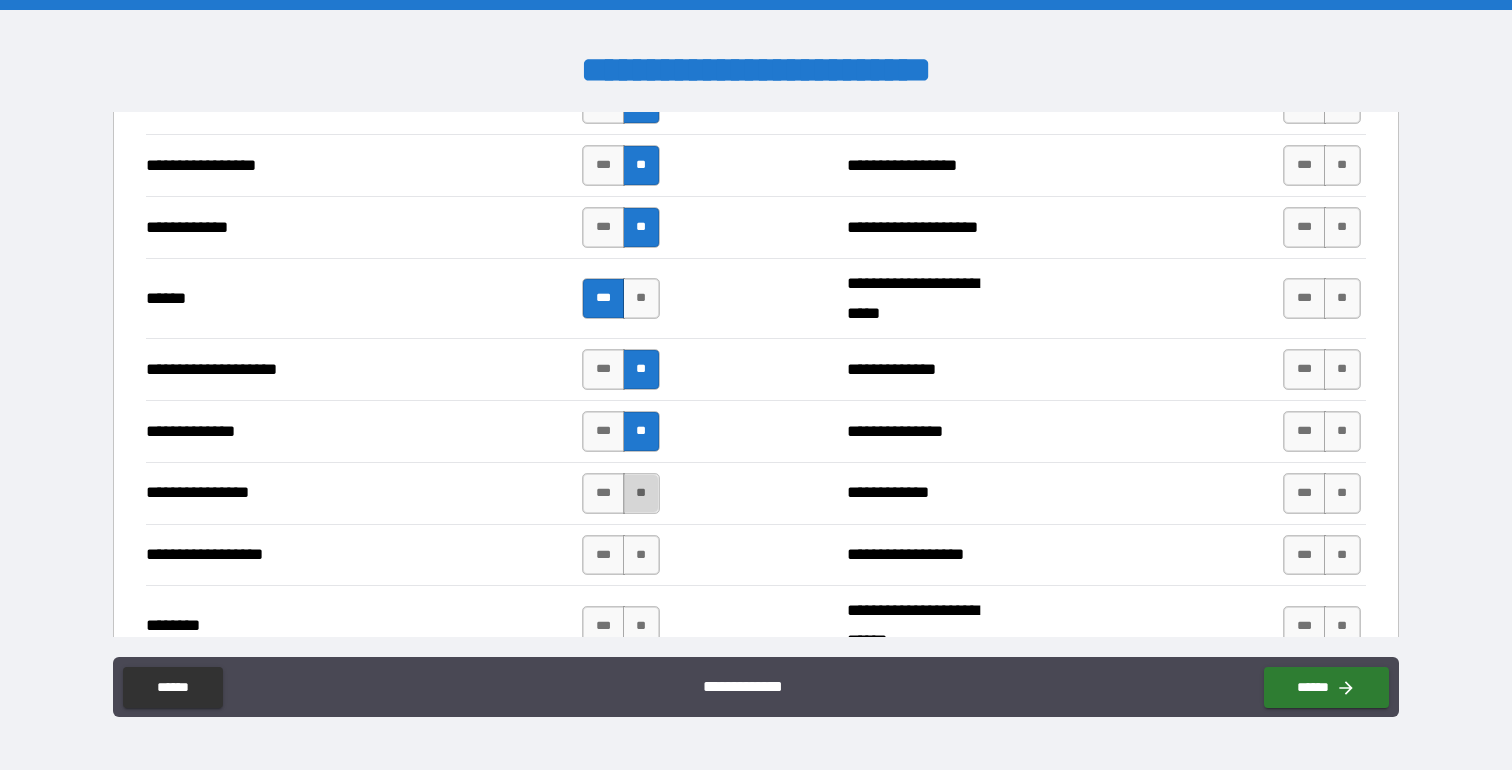 click on "**" at bounding box center [641, 493] 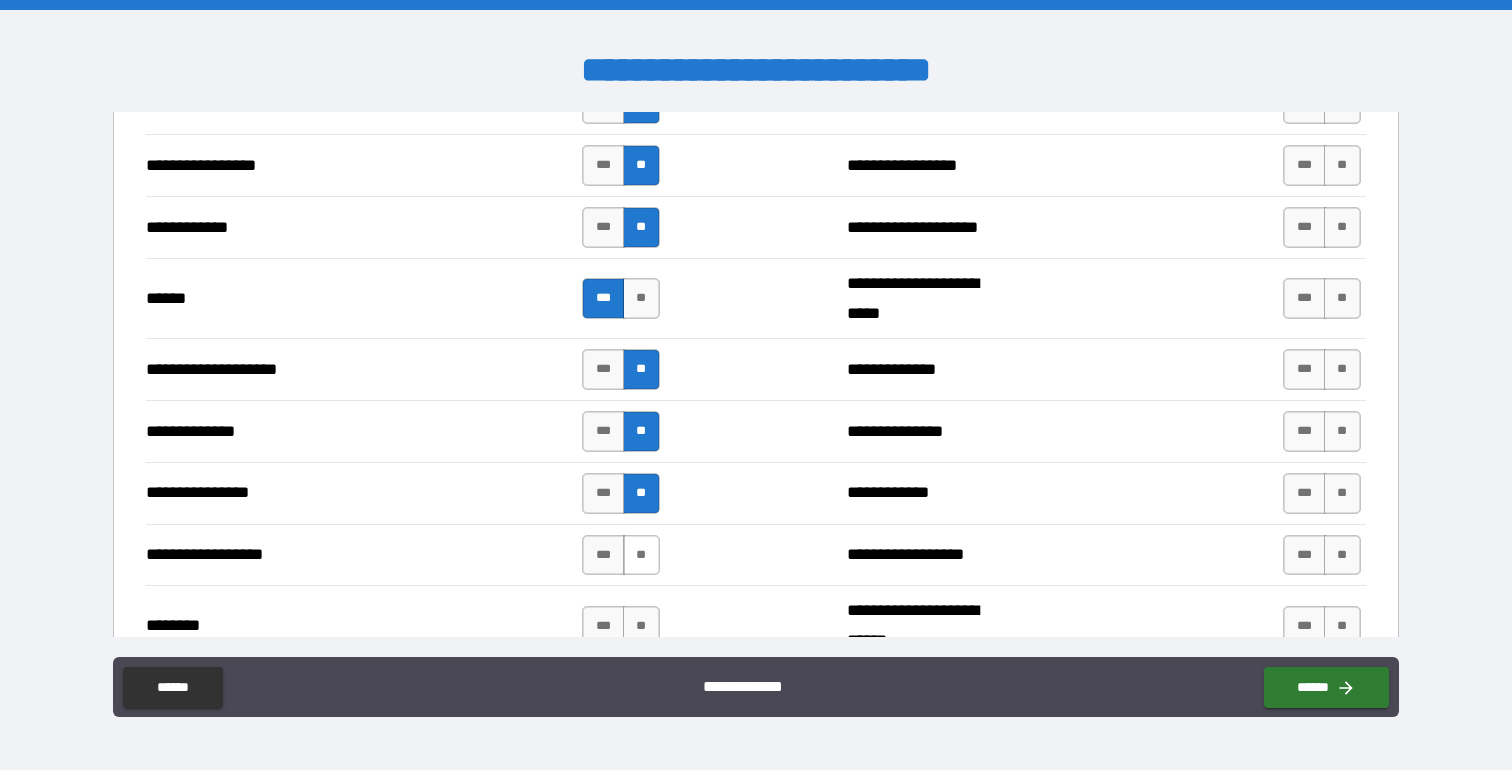 click on "**" at bounding box center (641, 555) 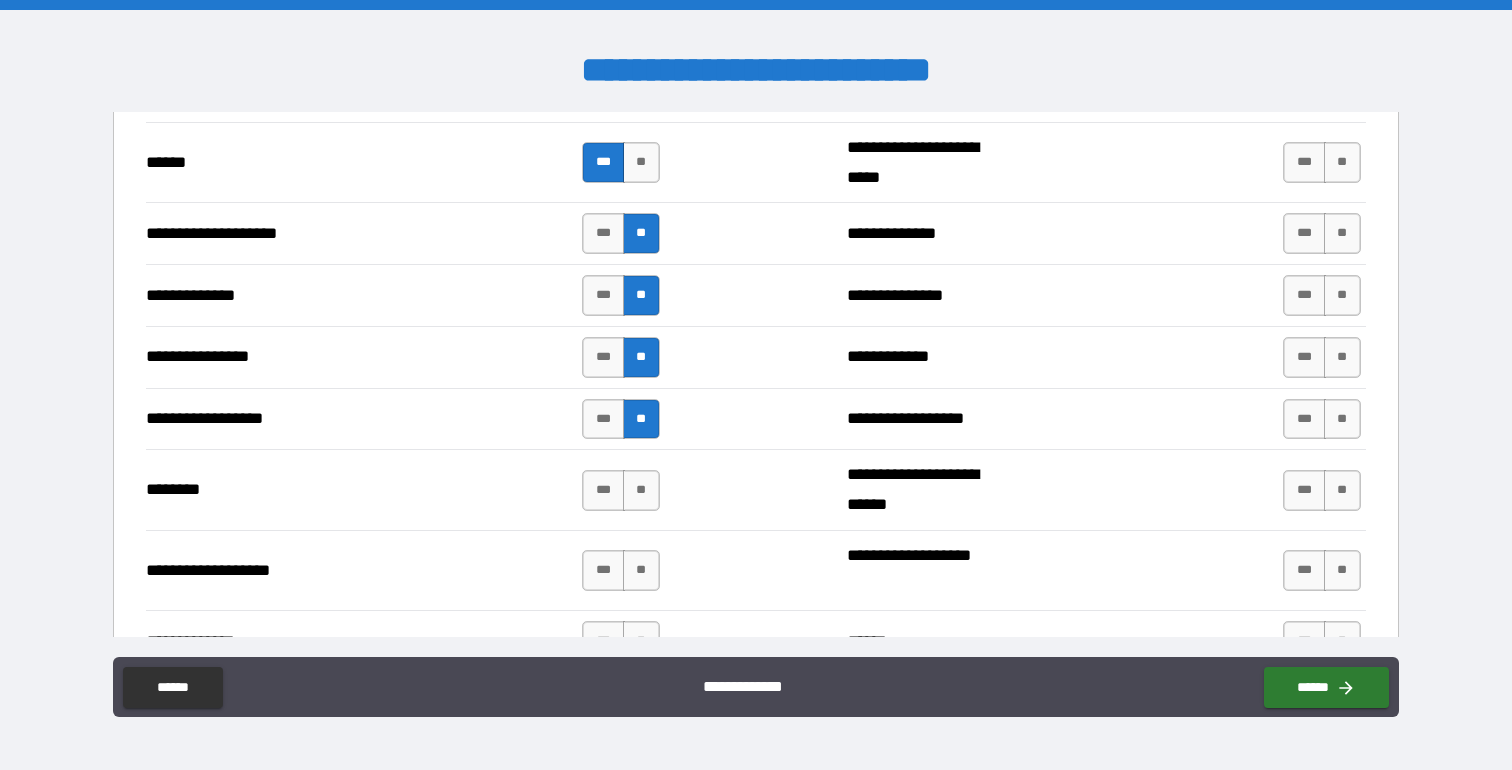 scroll, scrollTop: 3018, scrollLeft: 0, axis: vertical 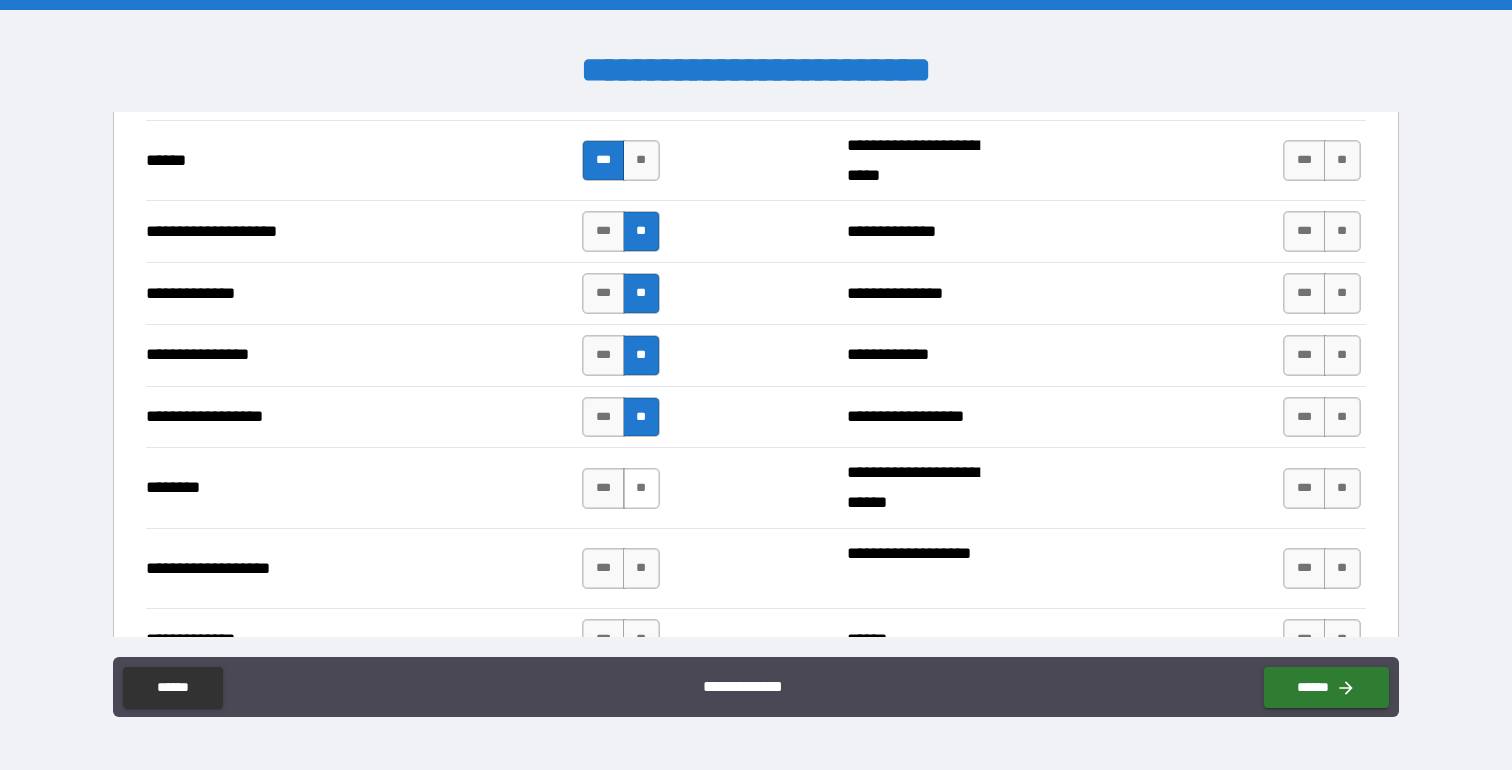 click on "**" at bounding box center (641, 488) 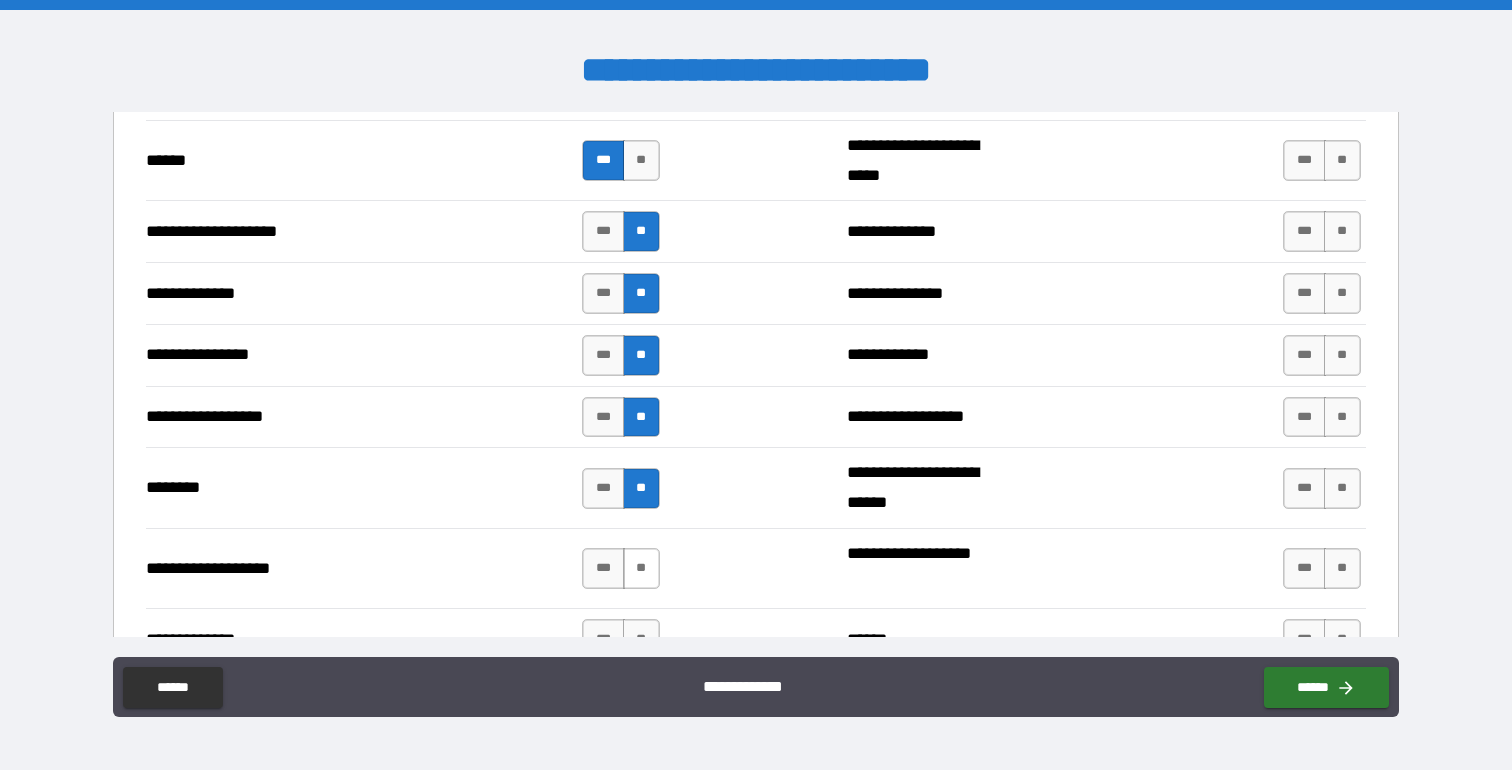 click on "**" at bounding box center (641, 568) 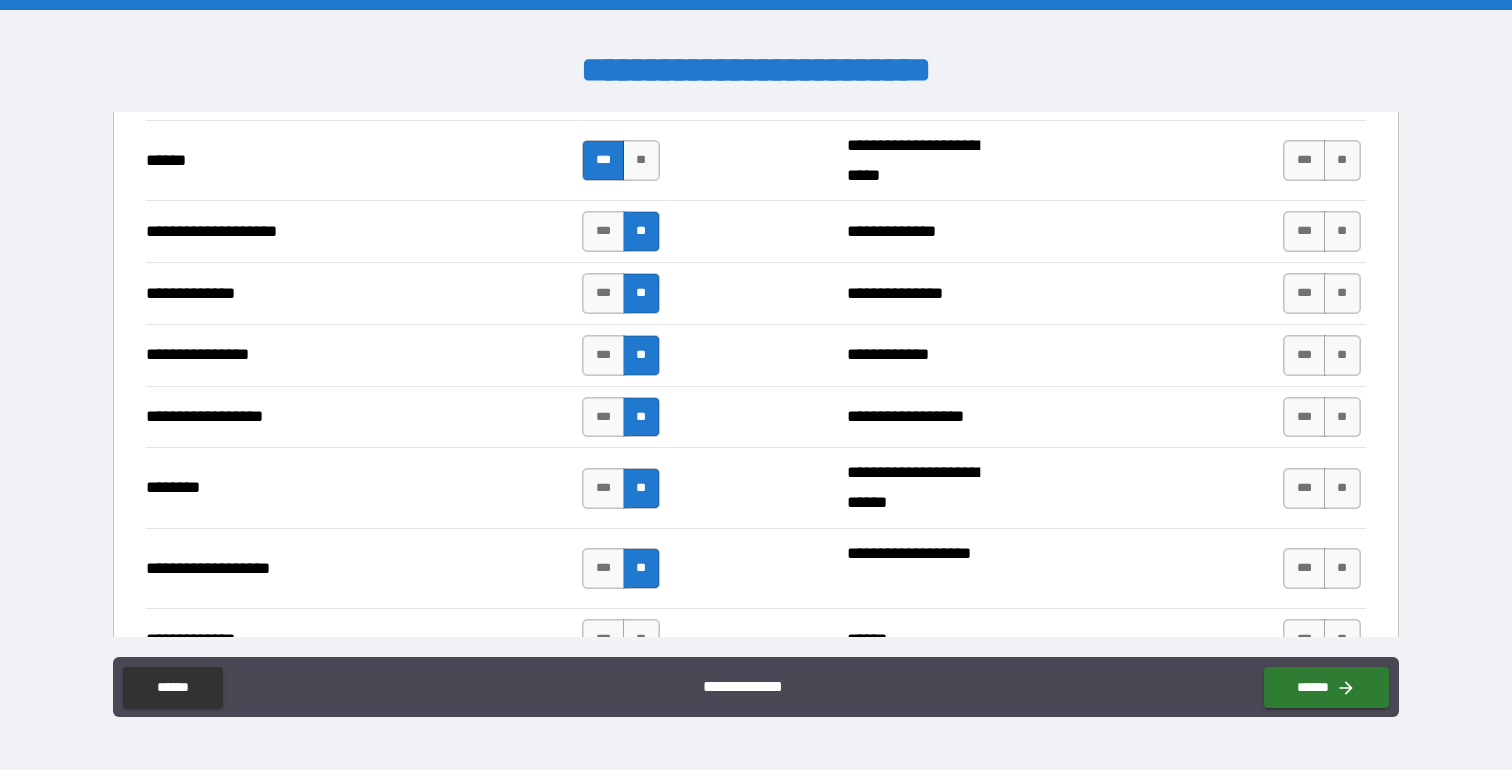 scroll, scrollTop: 3192, scrollLeft: 0, axis: vertical 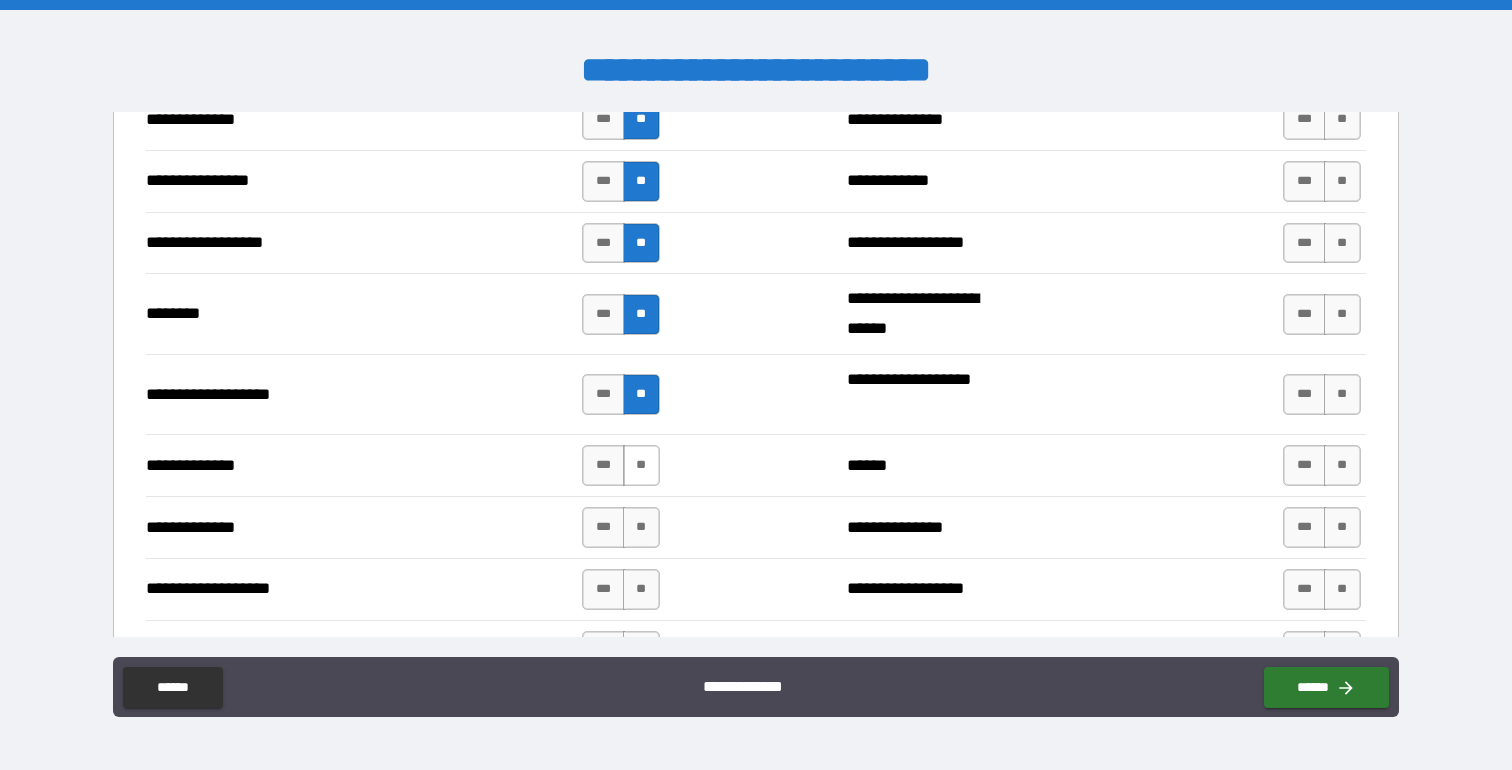 click on "**" at bounding box center [641, 465] 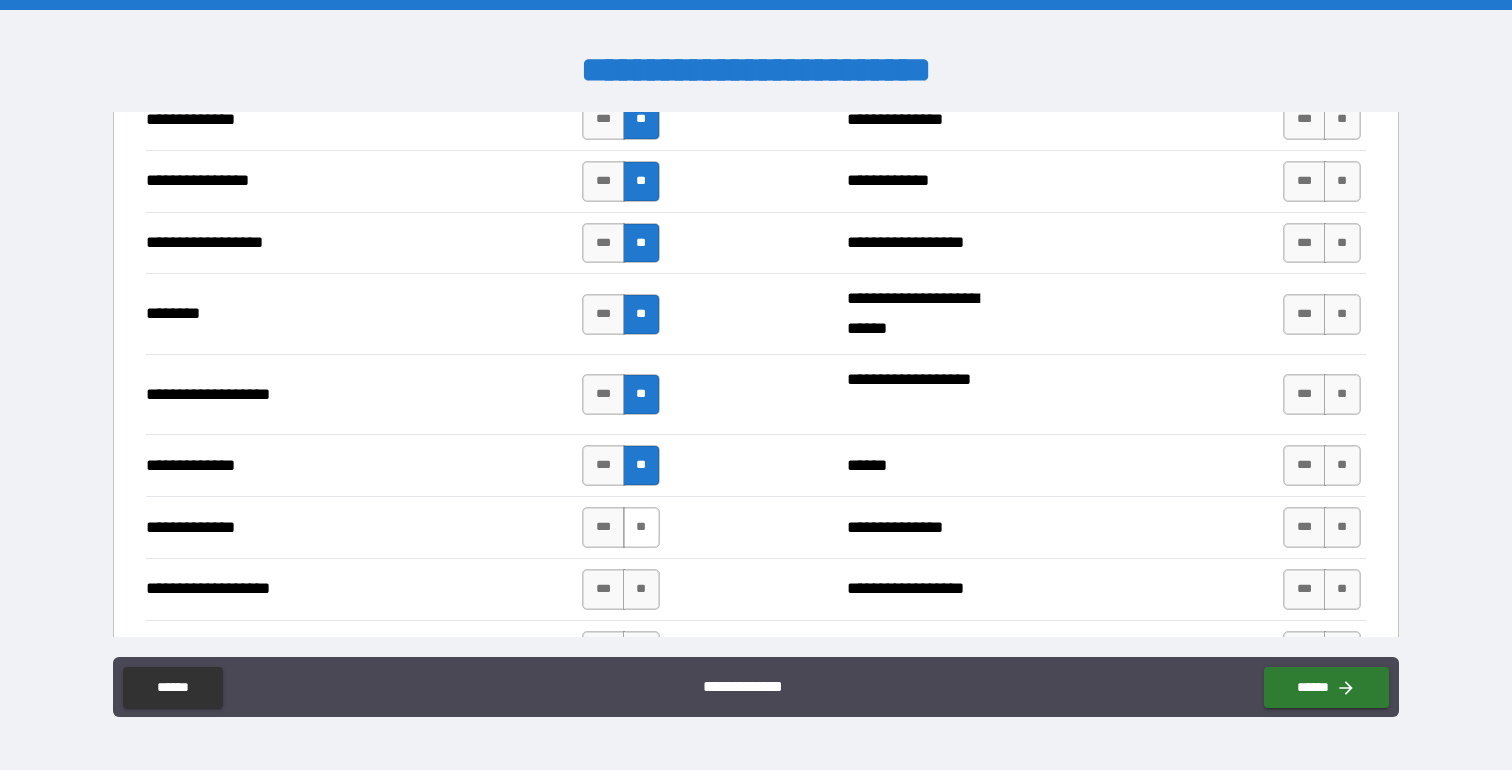 click on "**" at bounding box center (641, 527) 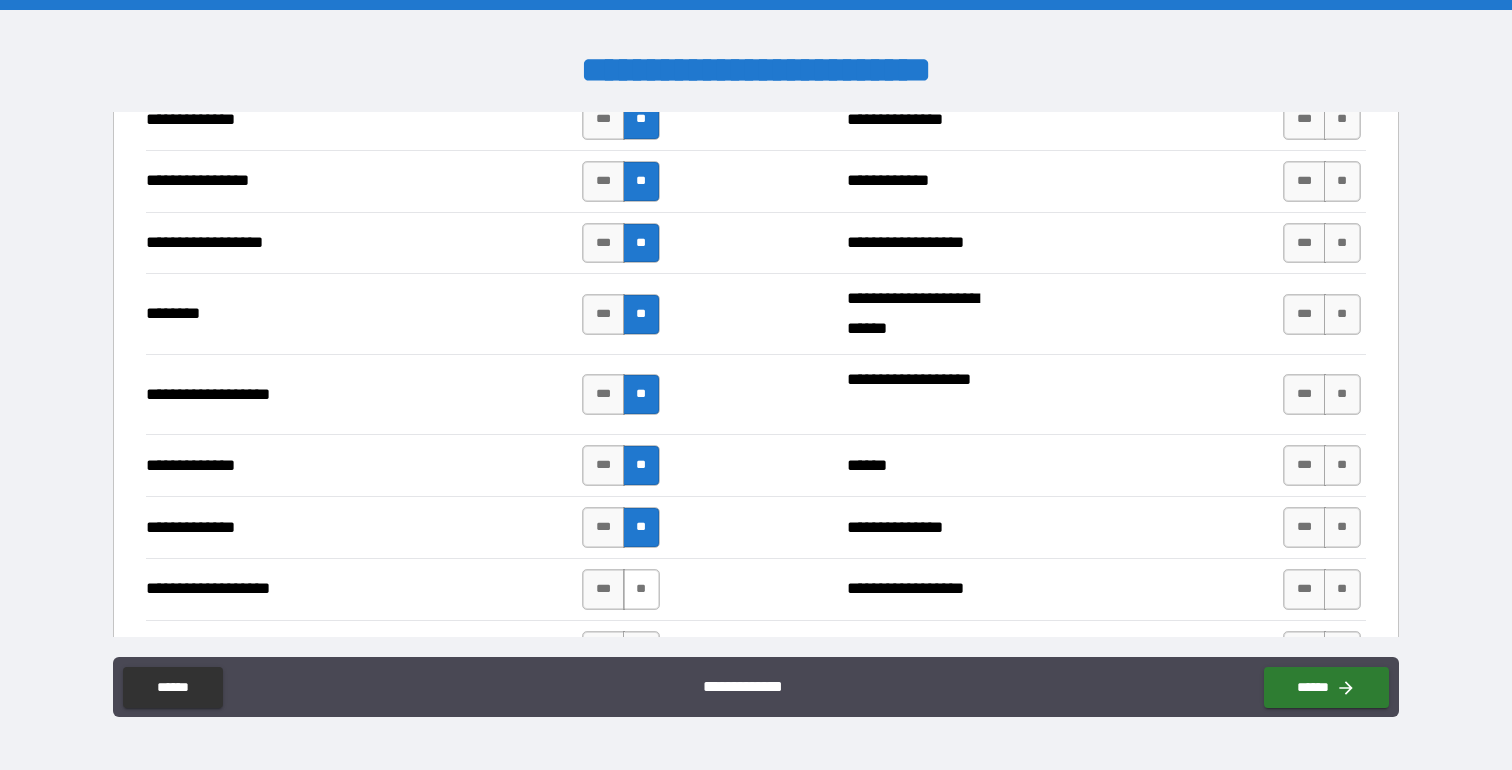 click on "**" at bounding box center (641, 589) 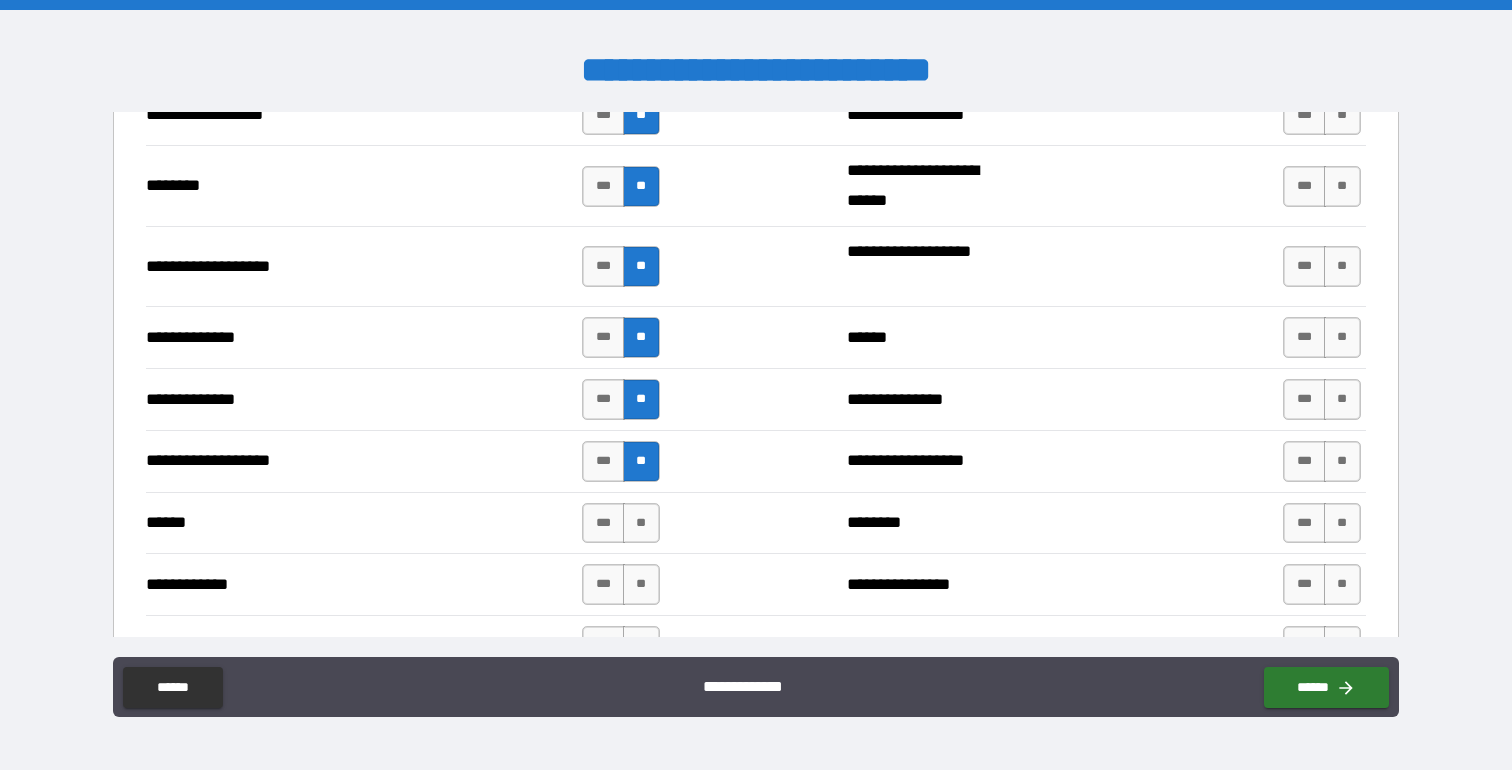 scroll, scrollTop: 3325, scrollLeft: 0, axis: vertical 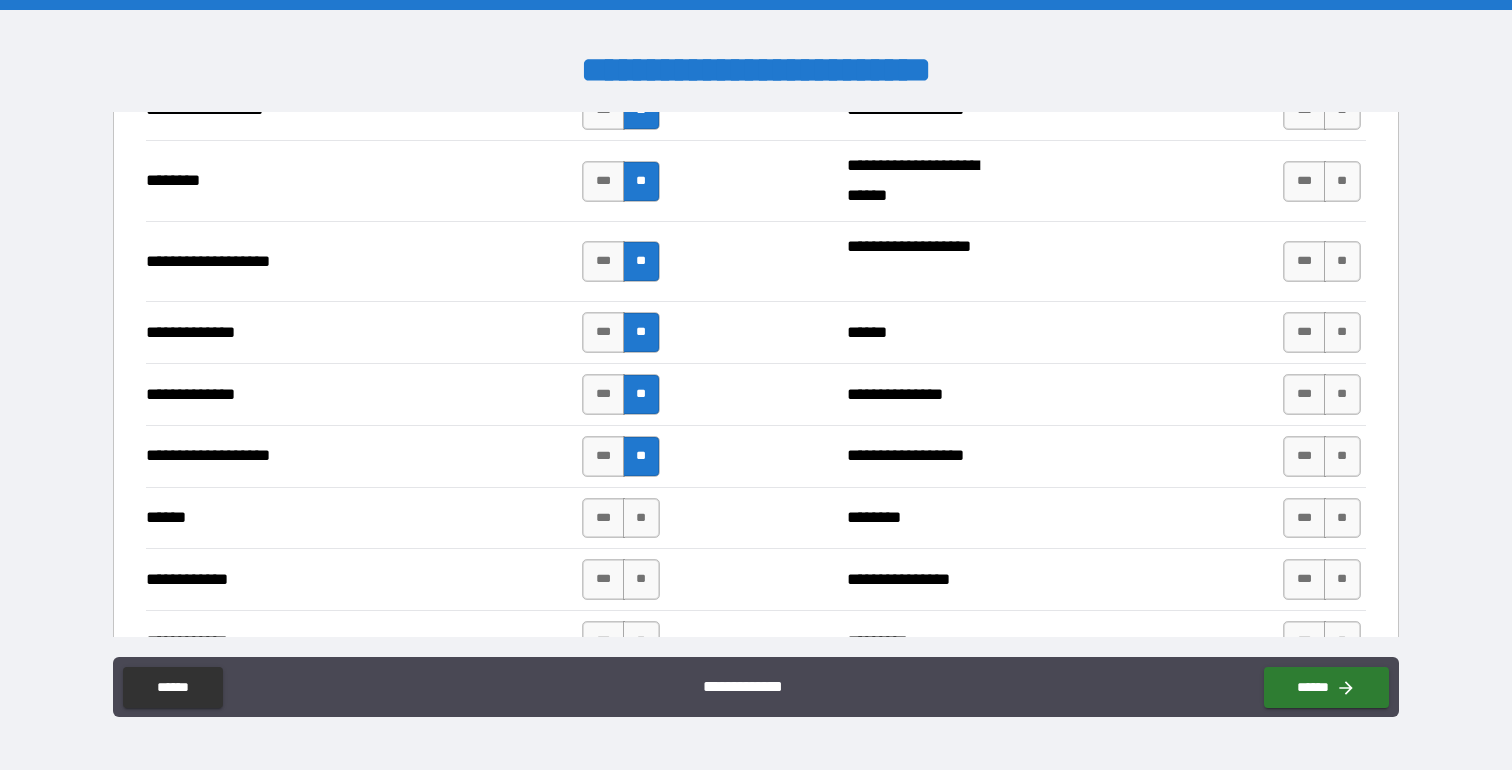 click on "****** *** ** ******** *** **" at bounding box center [755, 518] 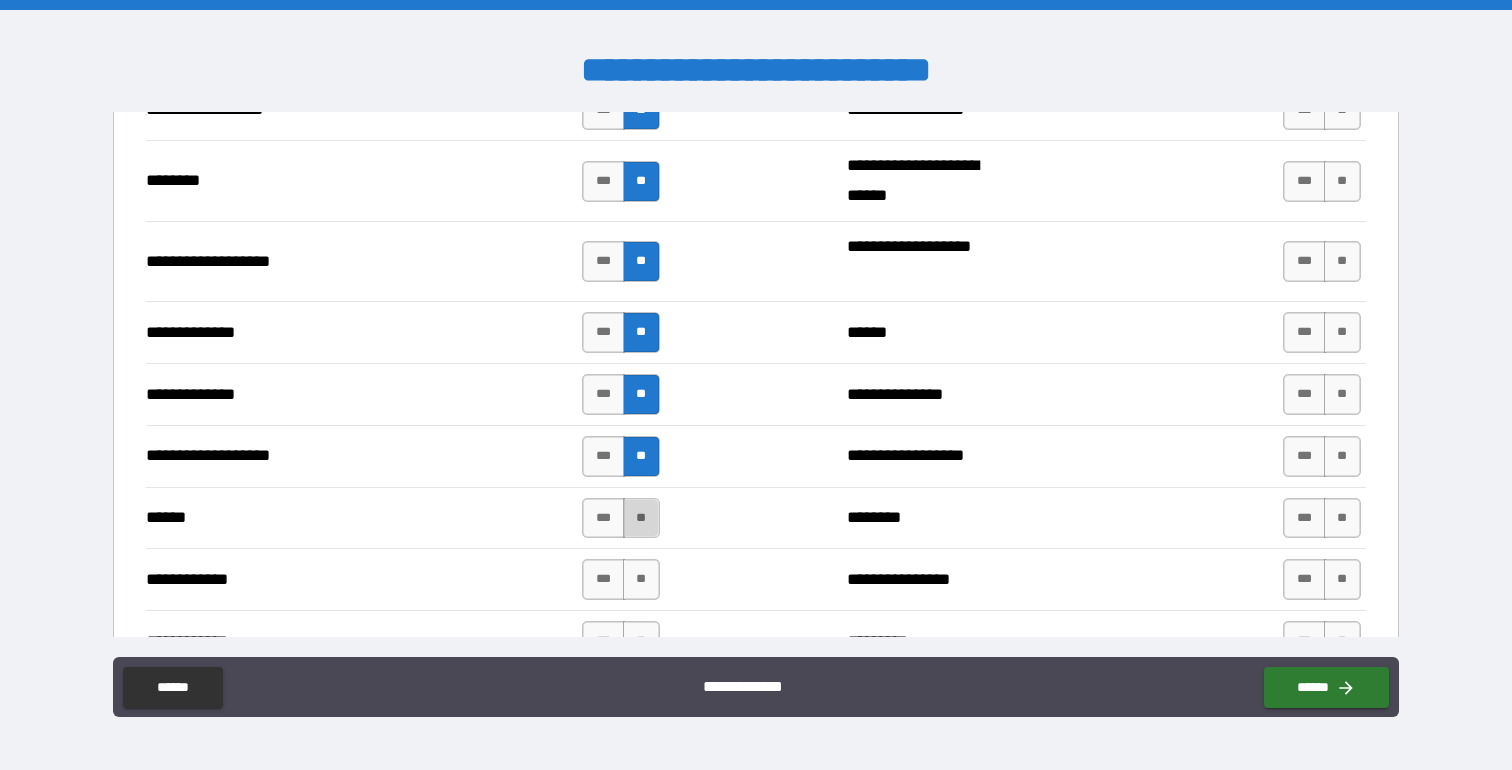 click on "**" at bounding box center (641, 518) 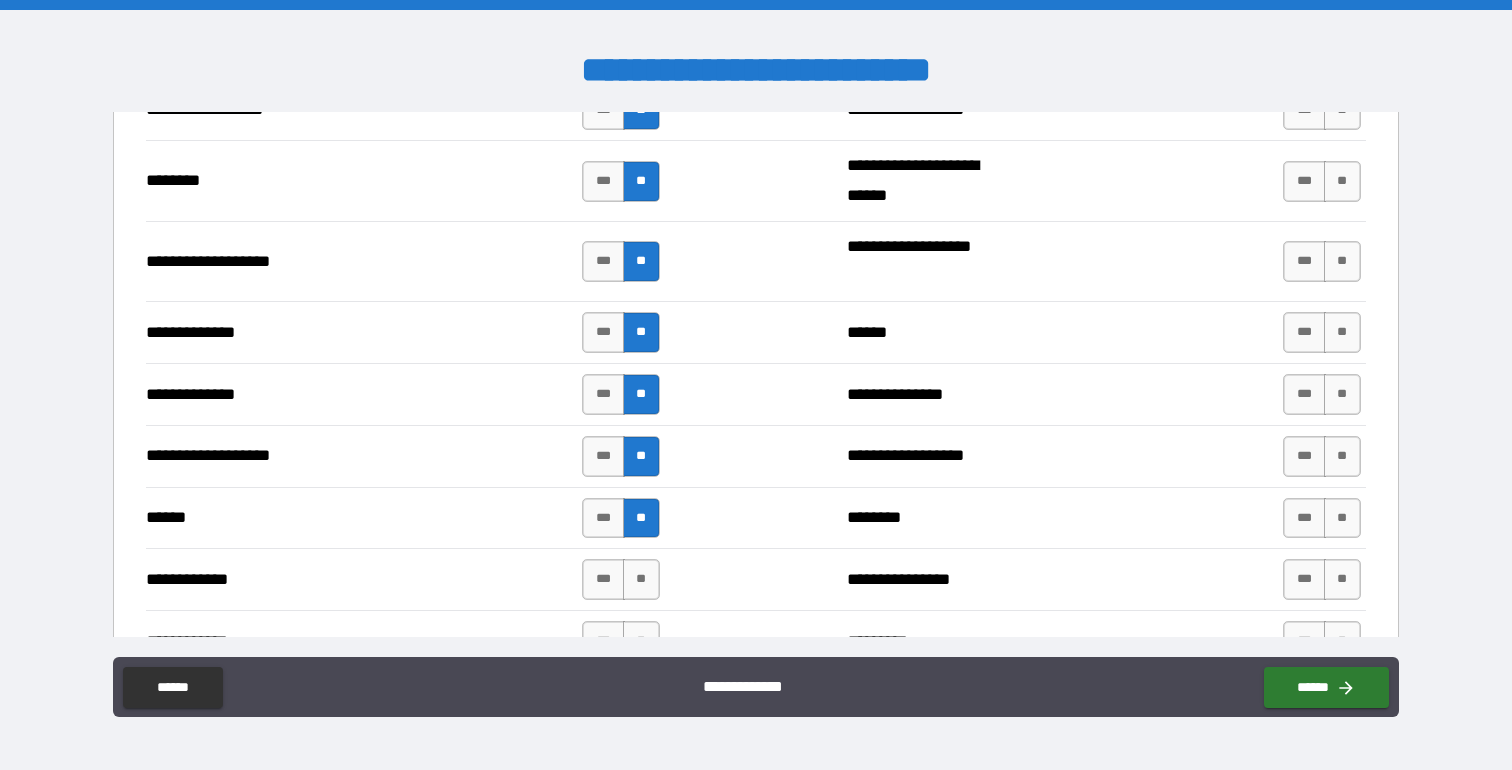 click on "**********" at bounding box center (755, 579) 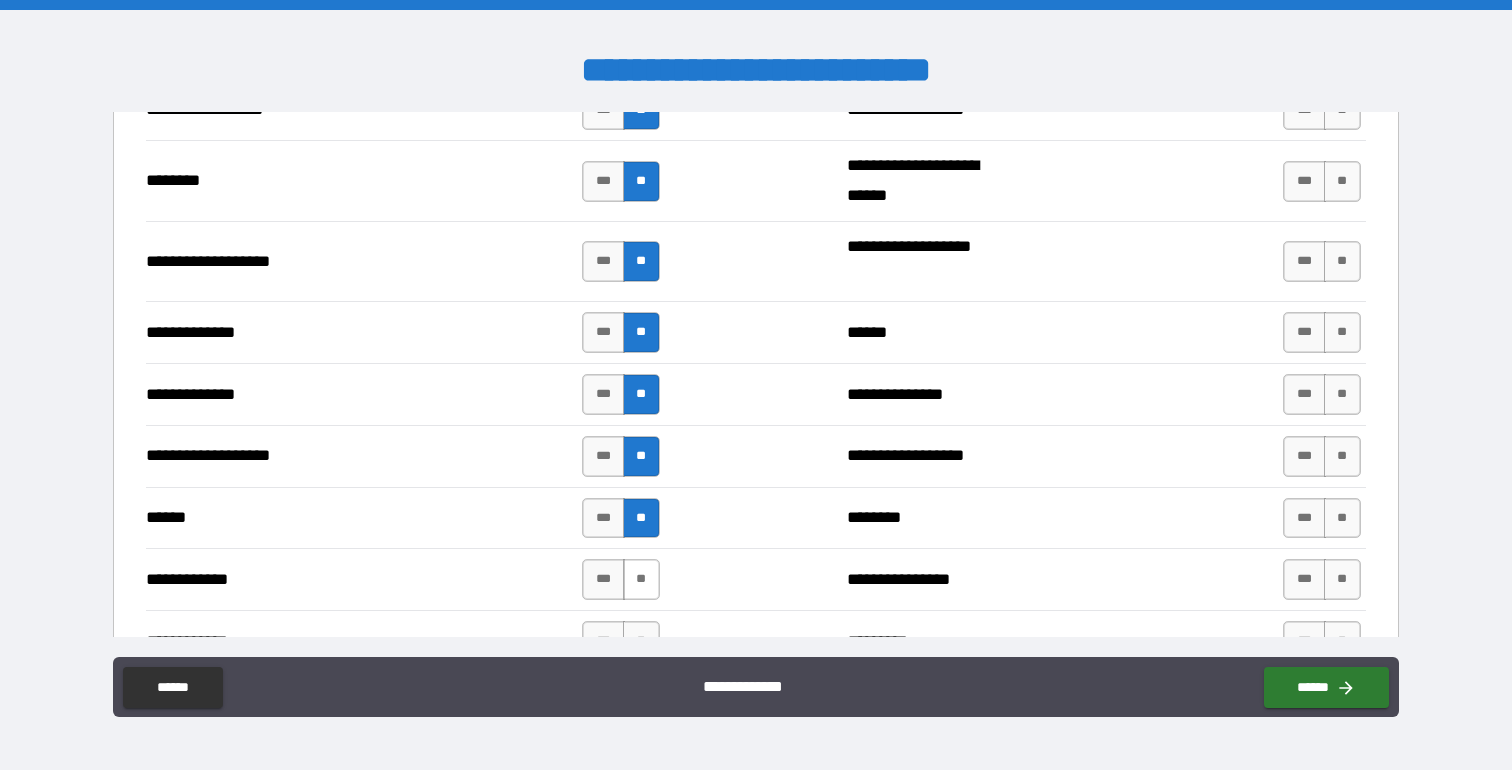 click on "**" at bounding box center (641, 579) 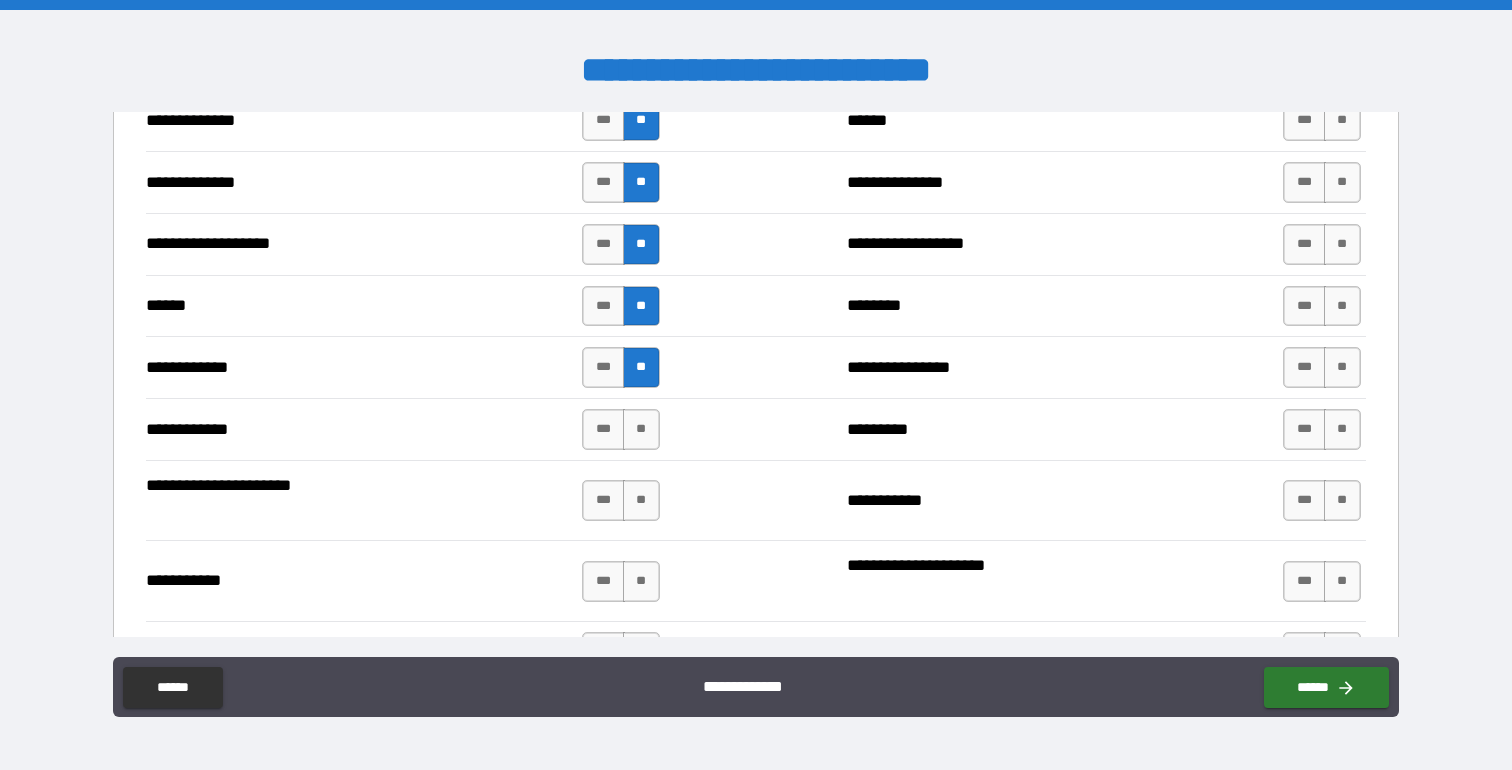 scroll, scrollTop: 3535, scrollLeft: 0, axis: vertical 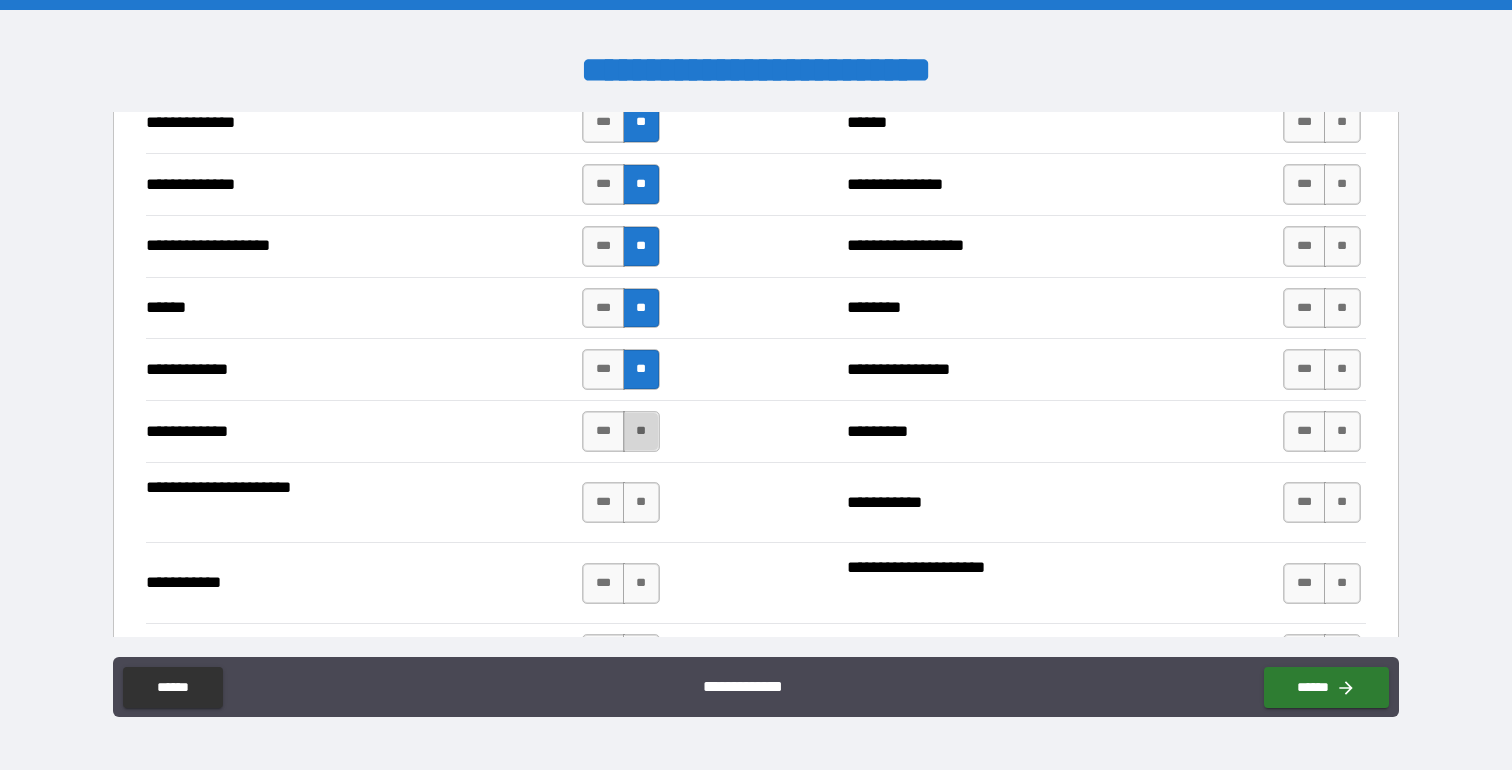 click on "**" at bounding box center (641, 431) 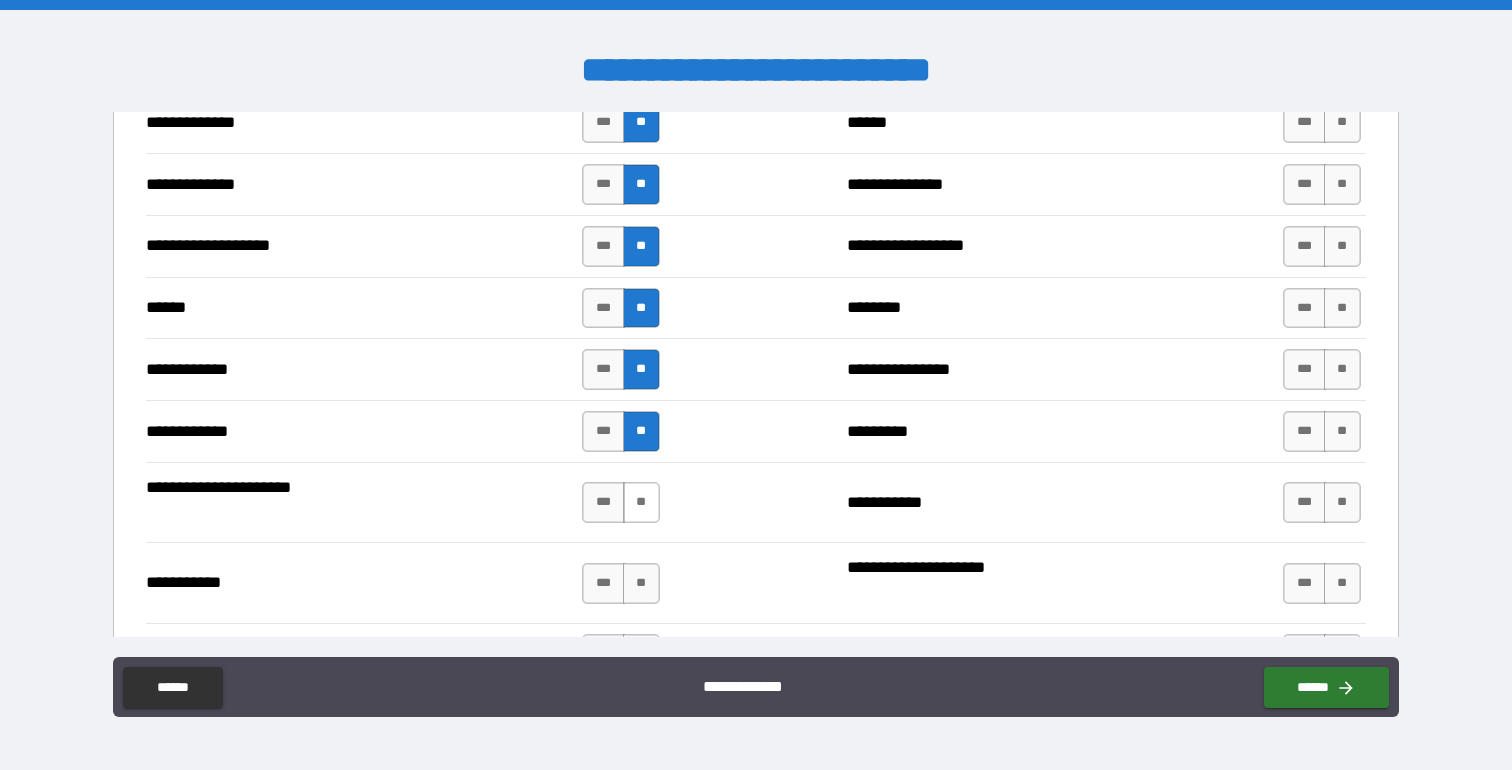 click on "**" at bounding box center (641, 502) 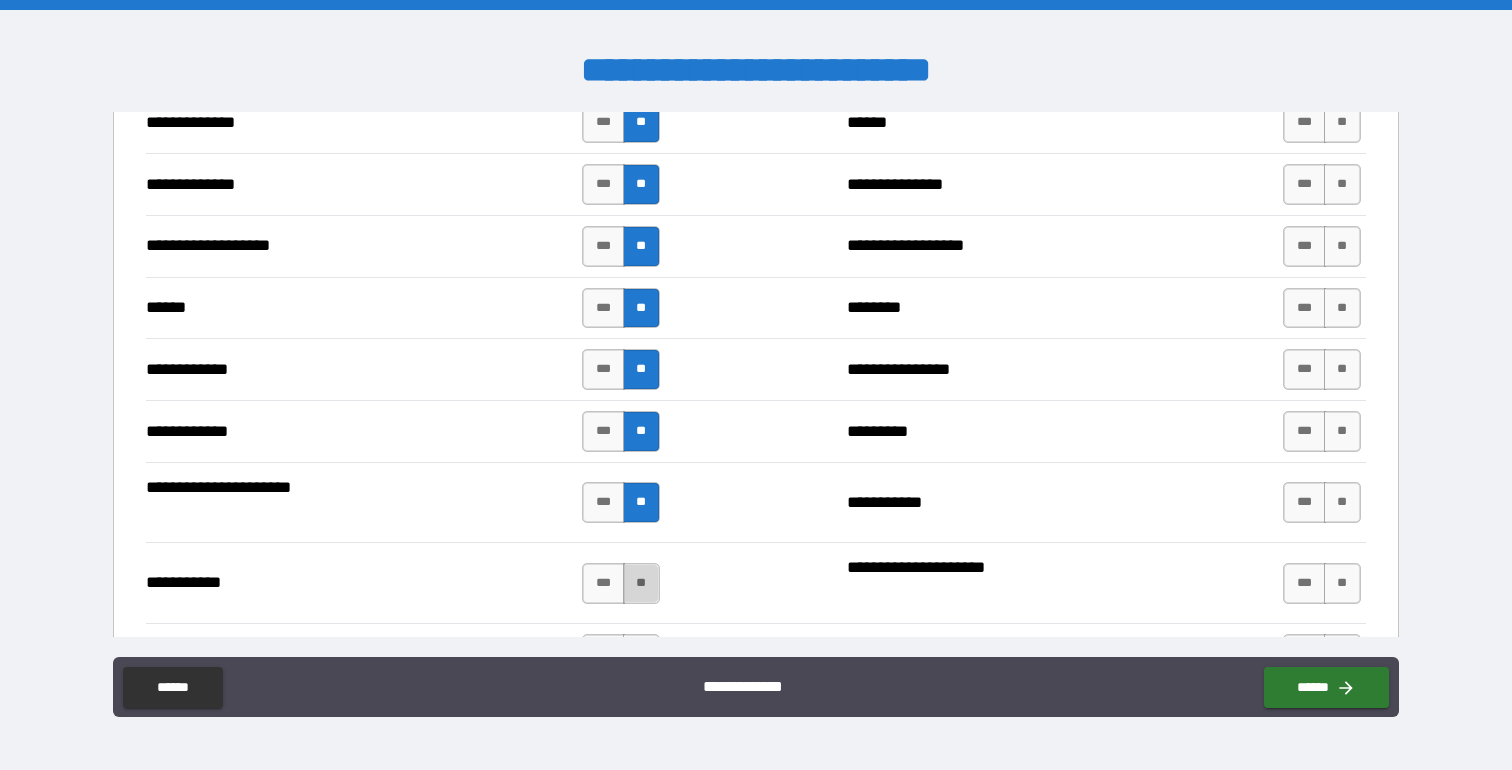 click on "**" at bounding box center [641, 583] 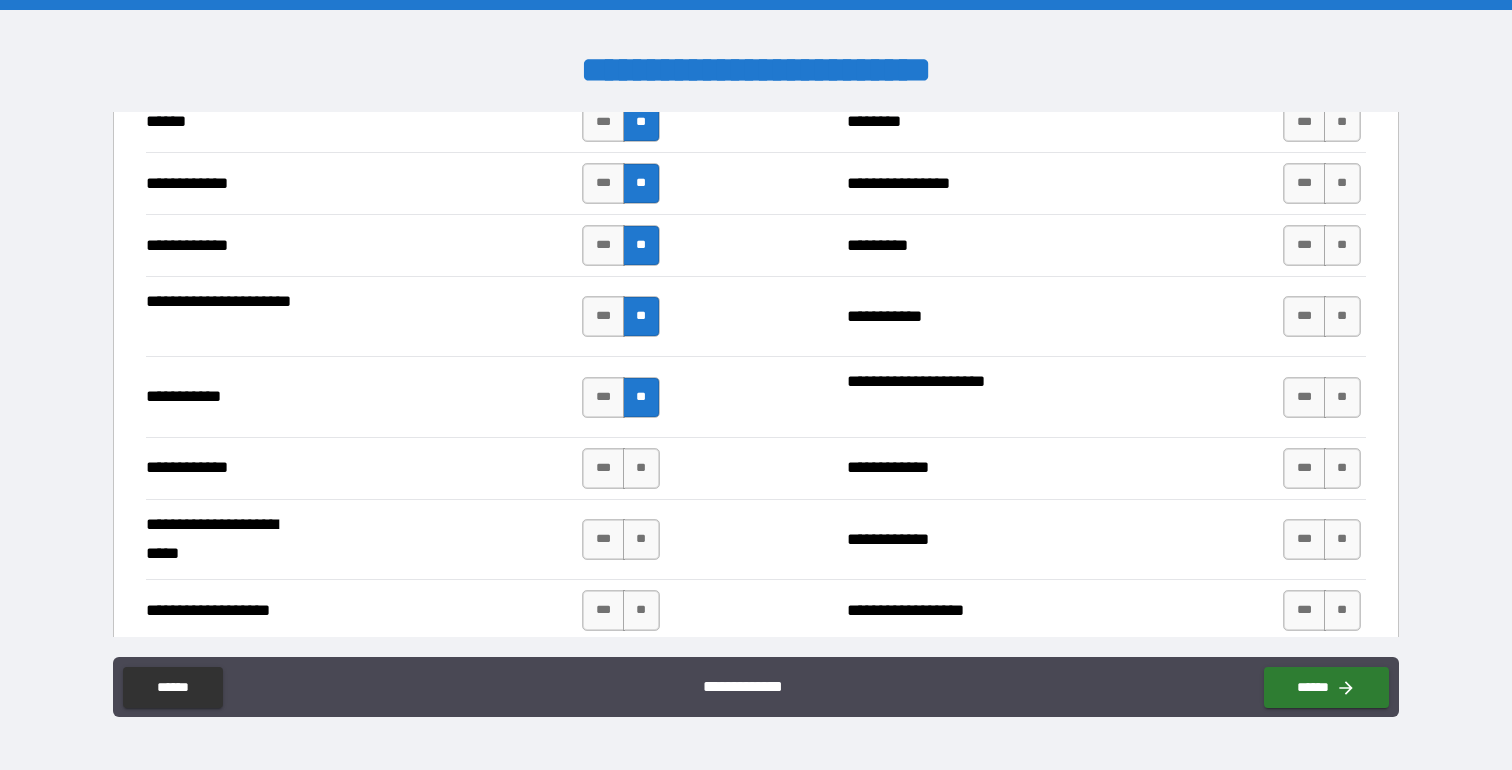 scroll, scrollTop: 3742, scrollLeft: 0, axis: vertical 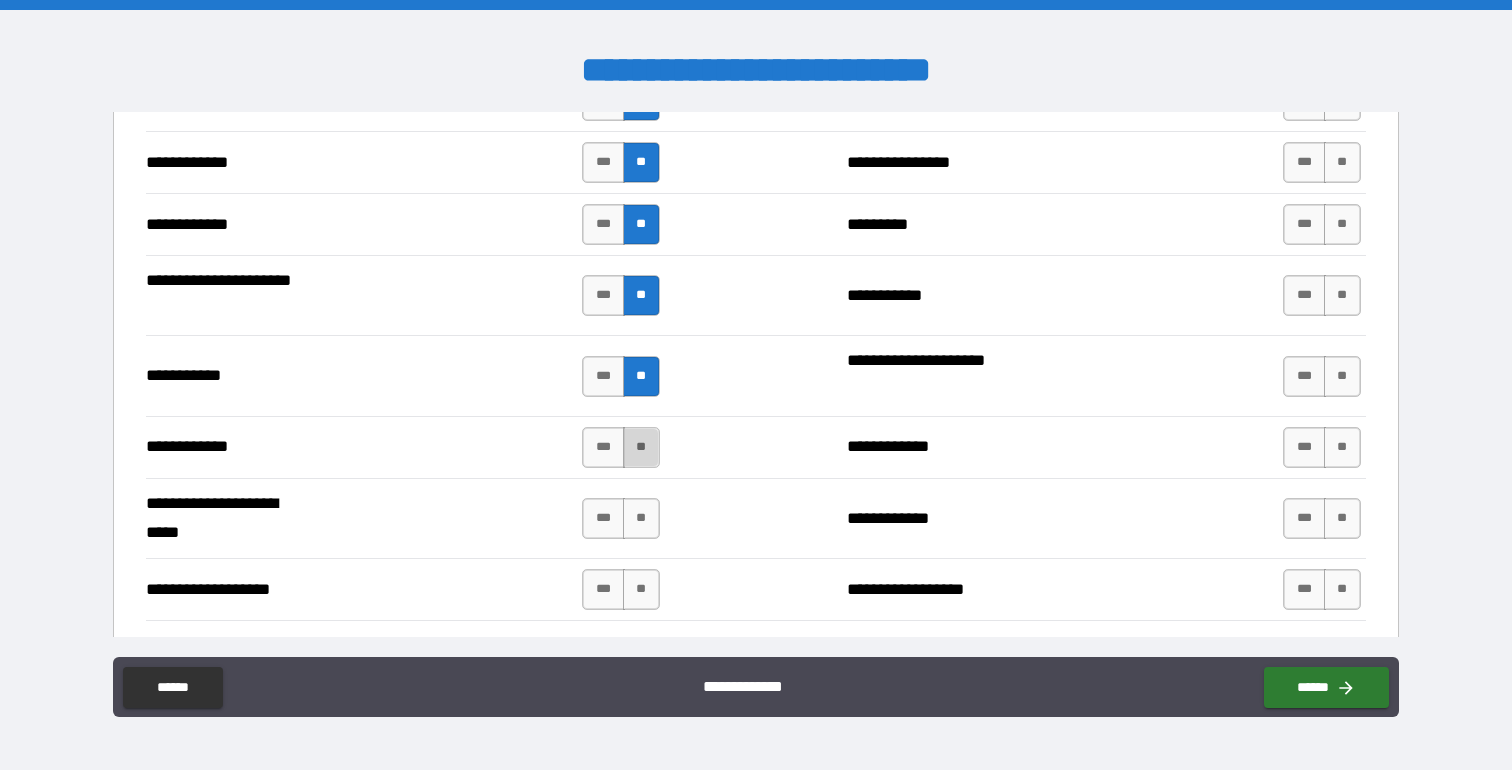 click on "**" at bounding box center [641, 447] 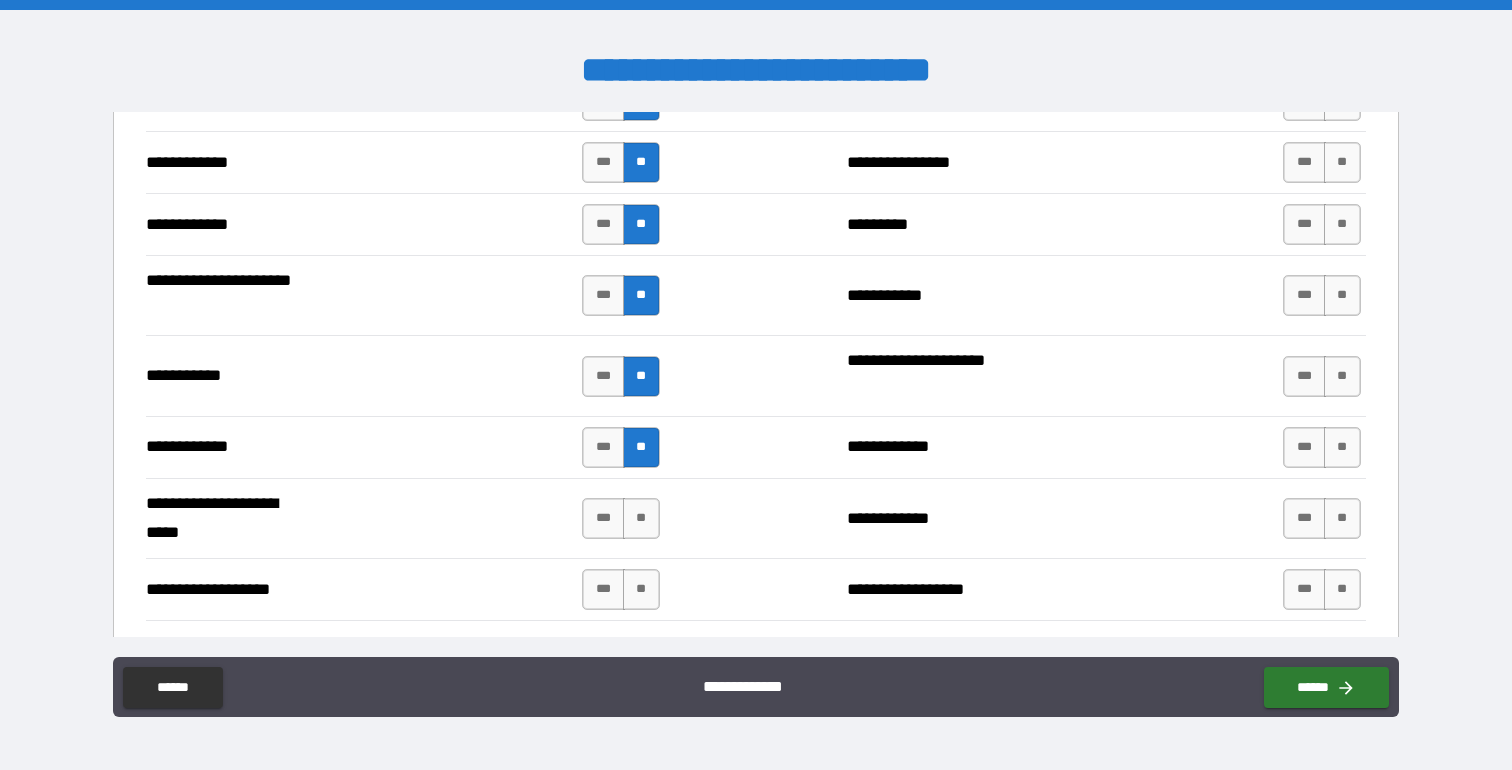 click on "*** **" at bounding box center (623, 519) 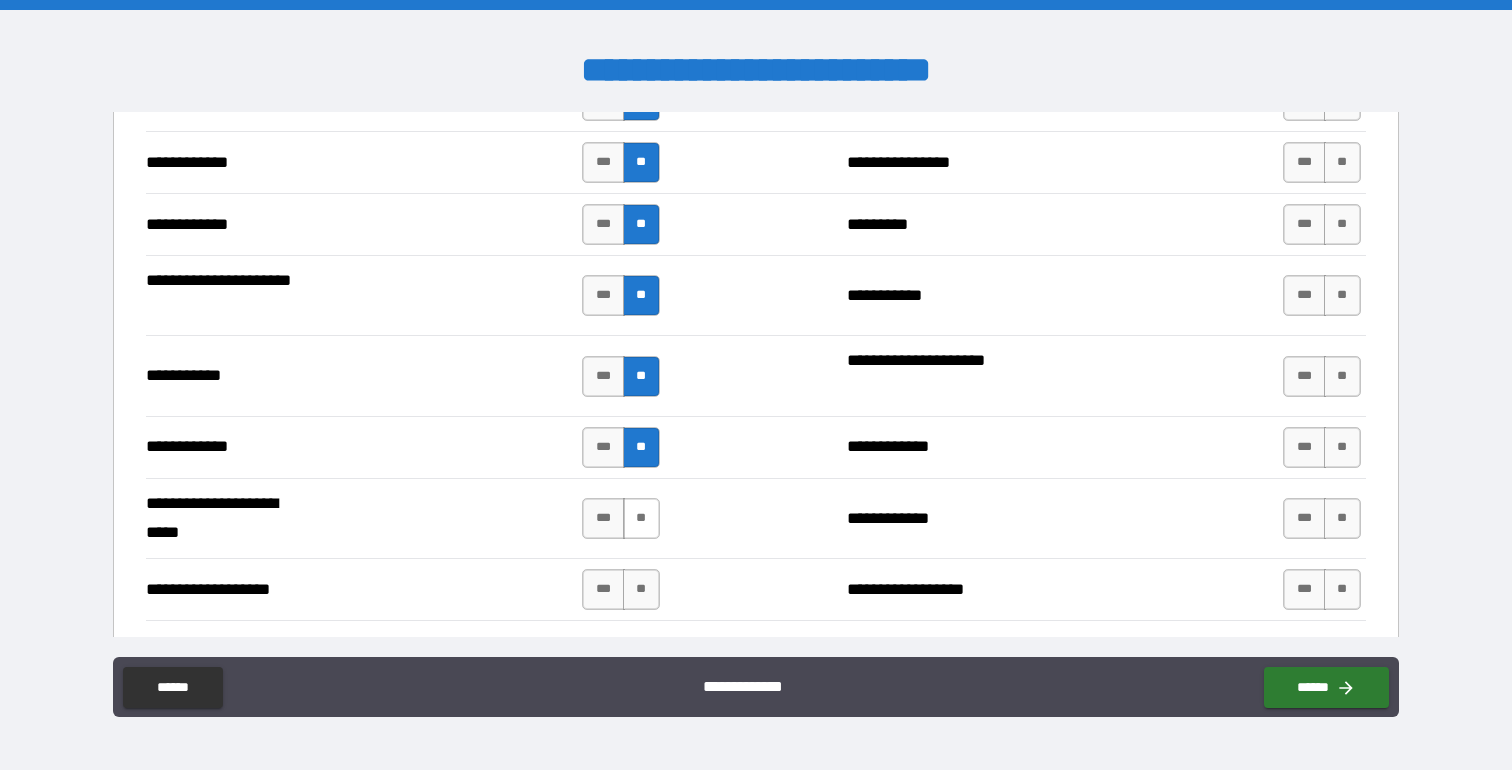 click on "**" at bounding box center (641, 518) 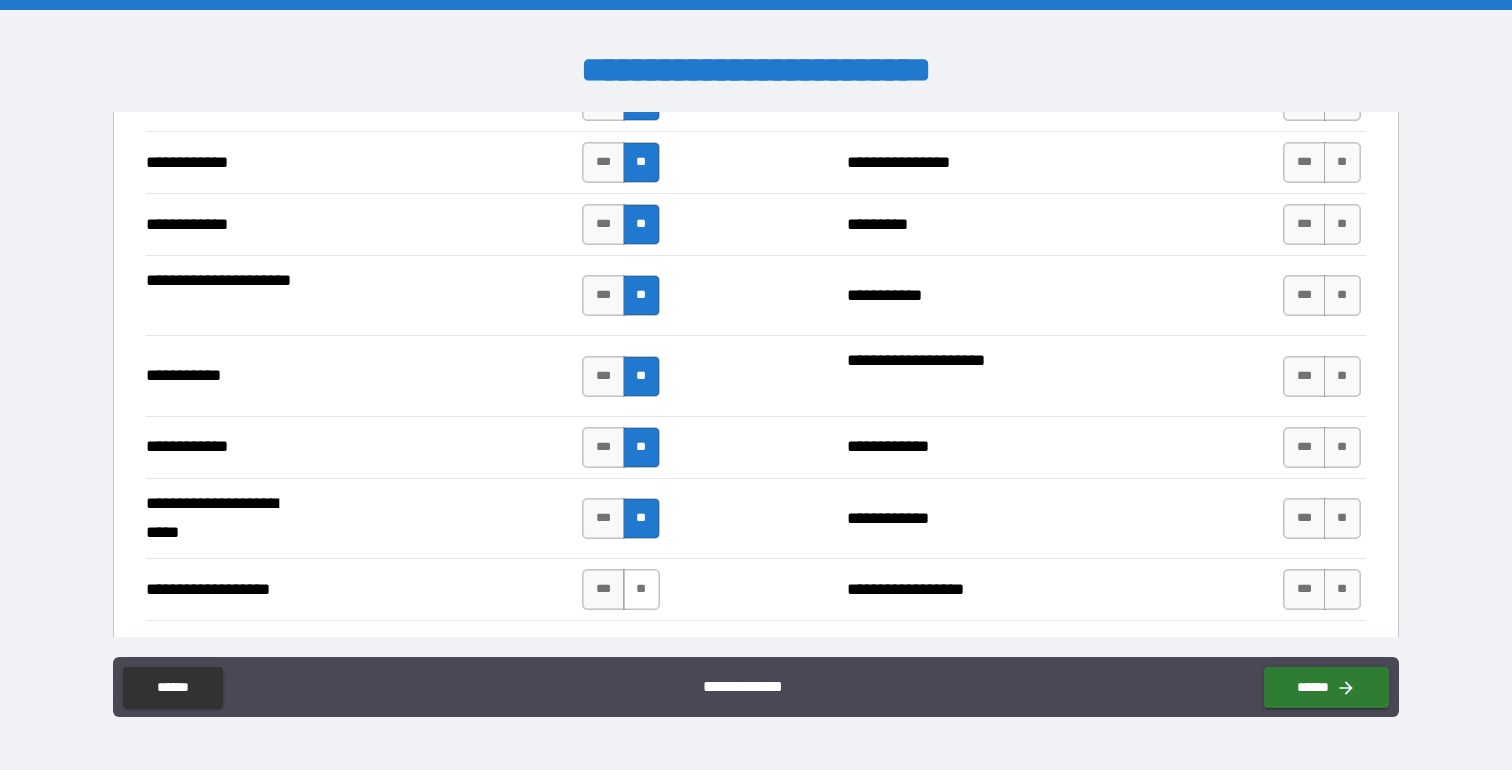 click on "**" at bounding box center (641, 589) 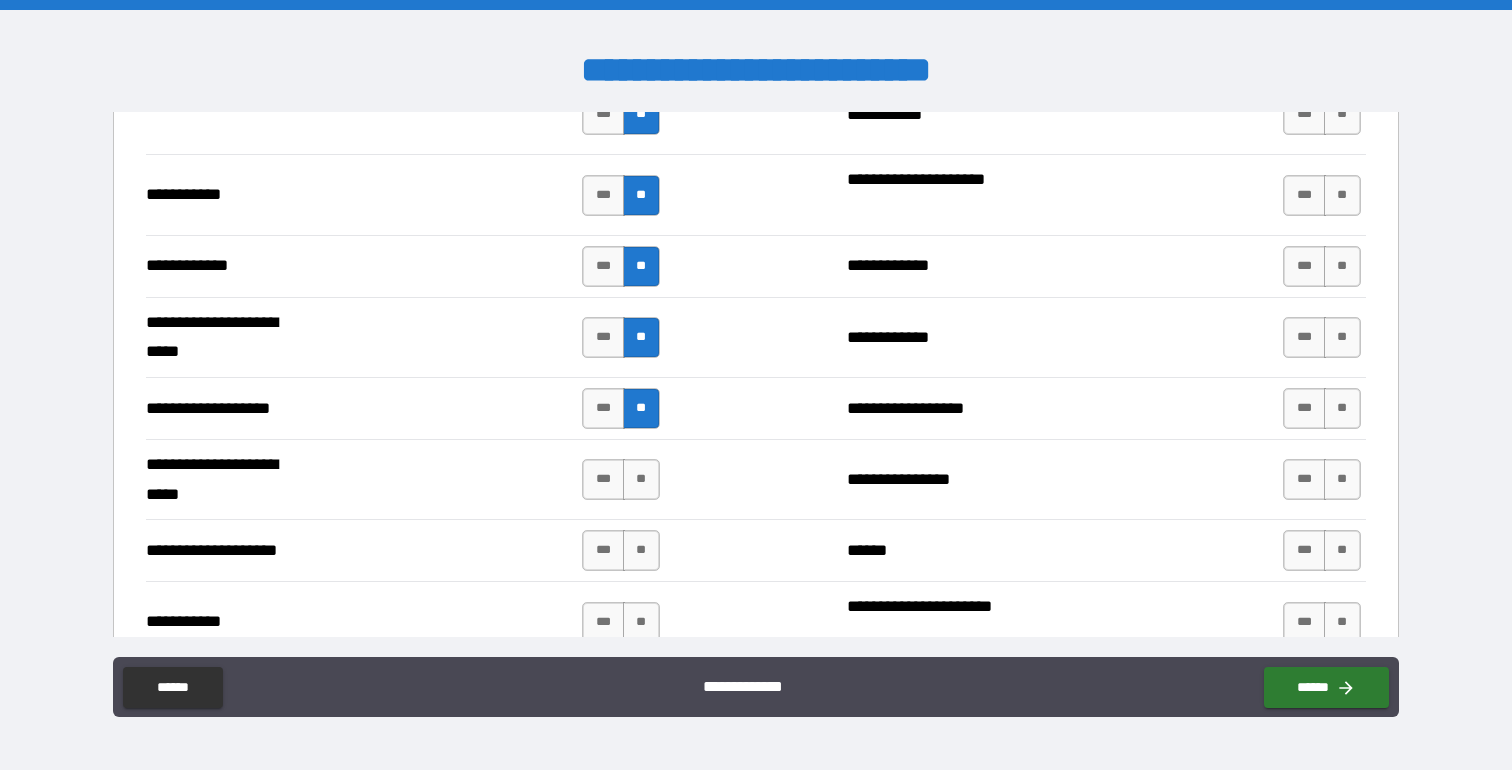 scroll, scrollTop: 3926, scrollLeft: 0, axis: vertical 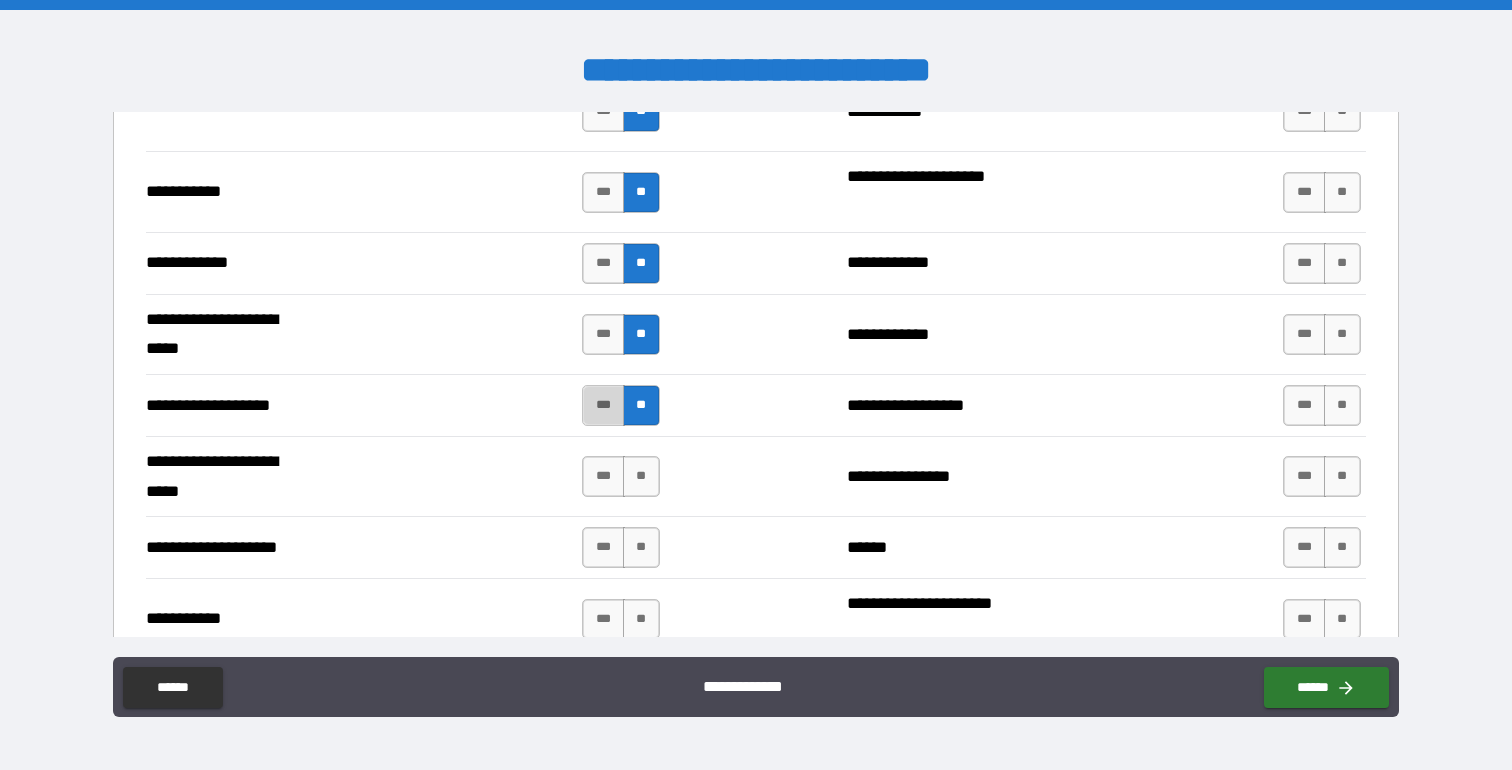 click on "***" at bounding box center [603, 405] 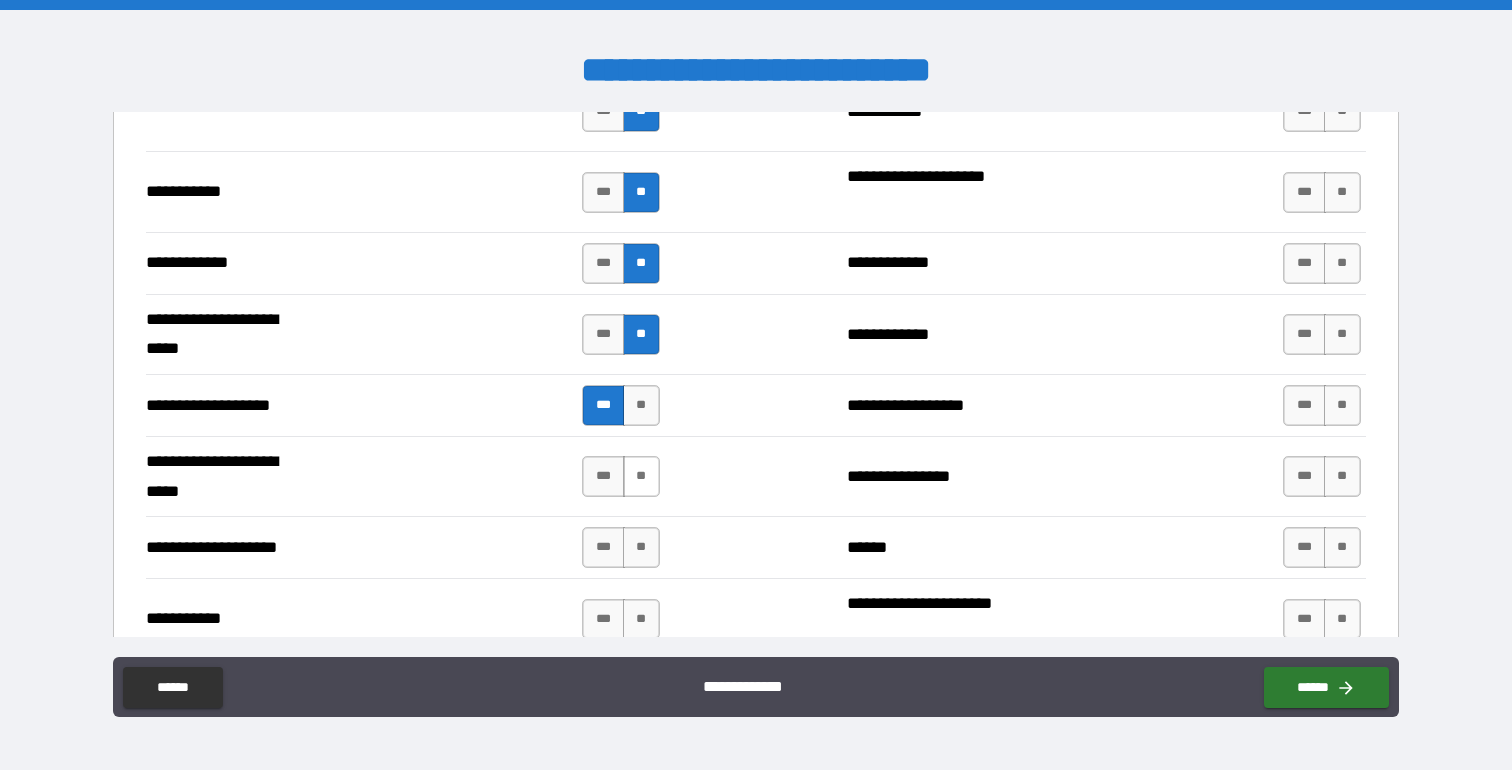 click on "**" at bounding box center (641, 476) 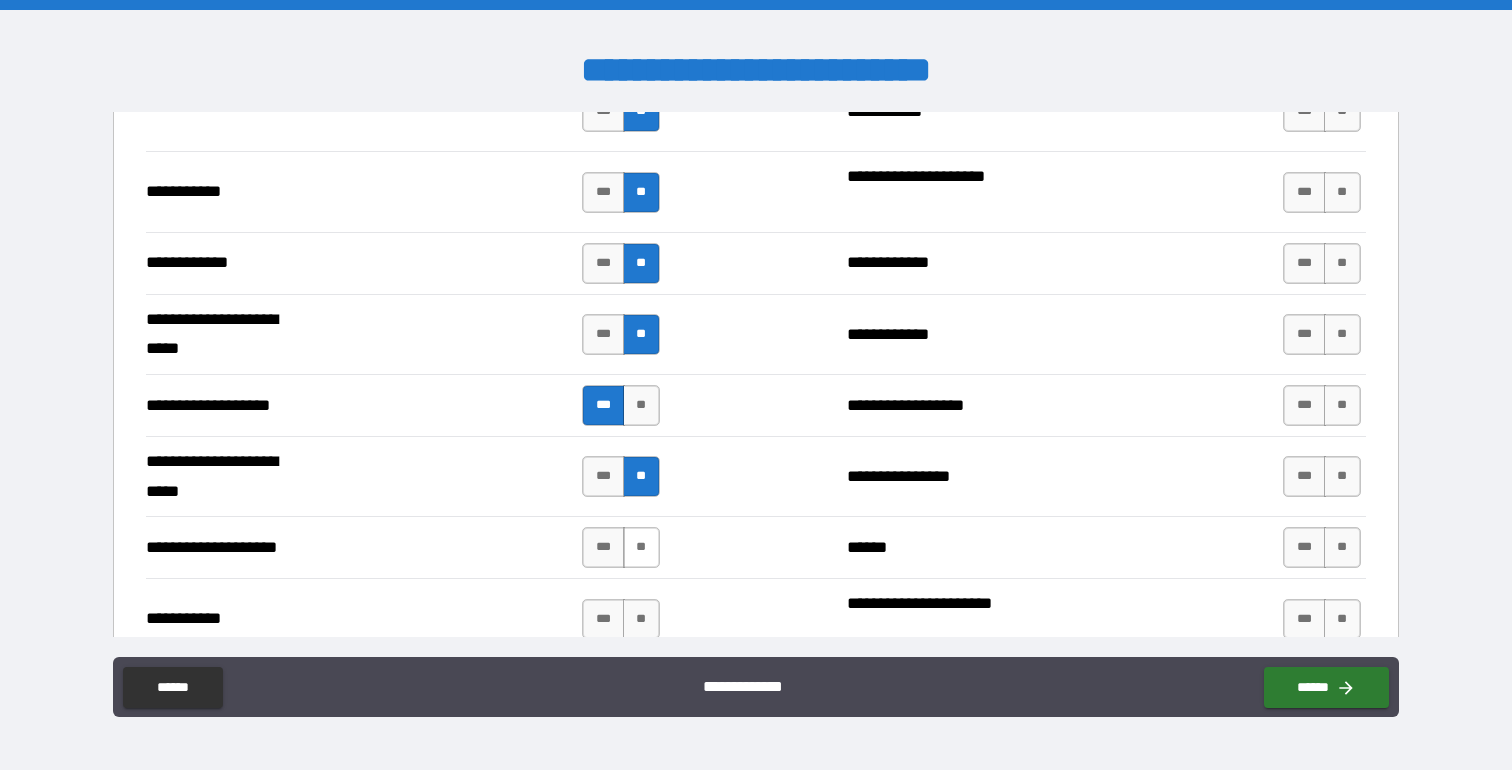 click on "**" at bounding box center [641, 547] 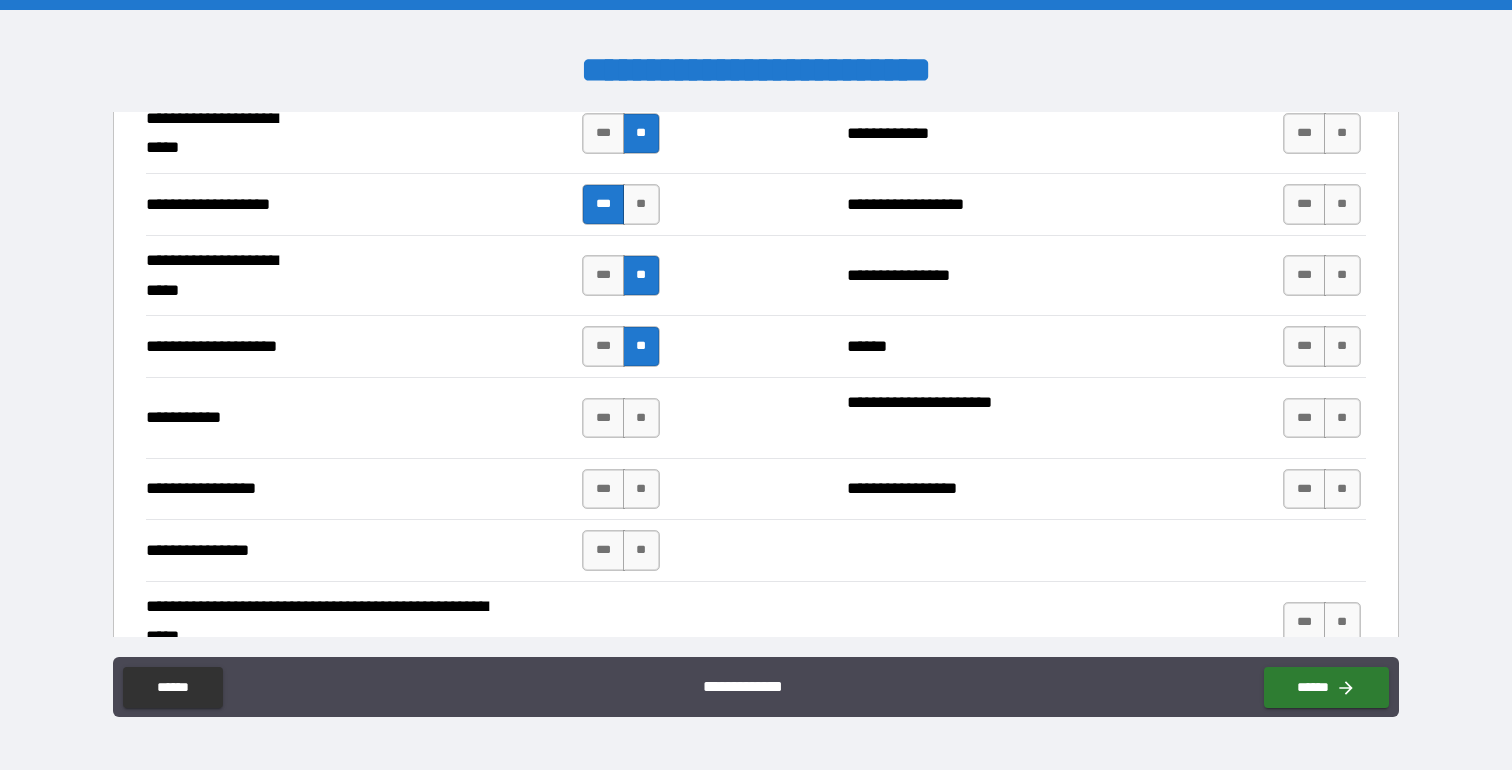 scroll, scrollTop: 4126, scrollLeft: 0, axis: vertical 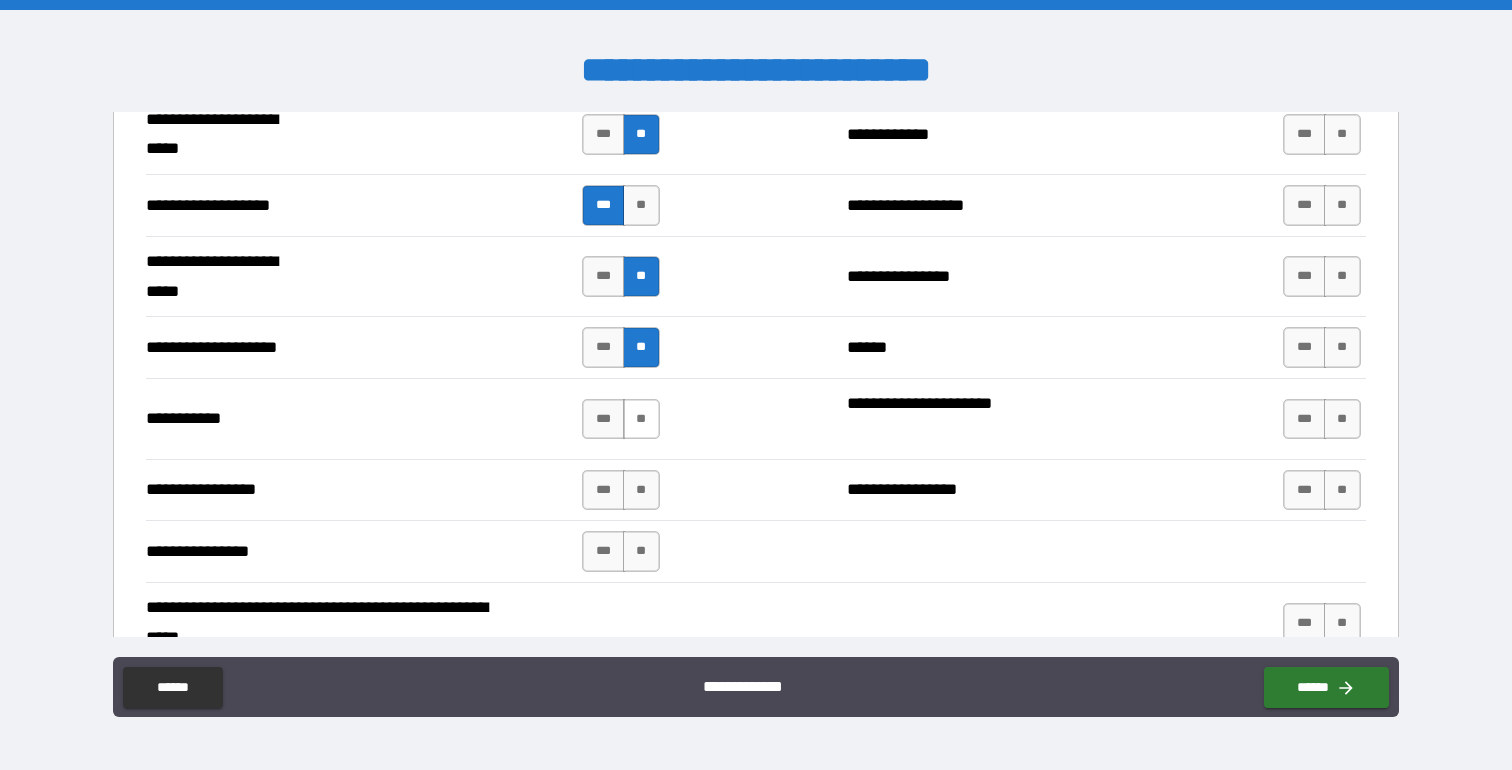 click on "**" at bounding box center [641, 419] 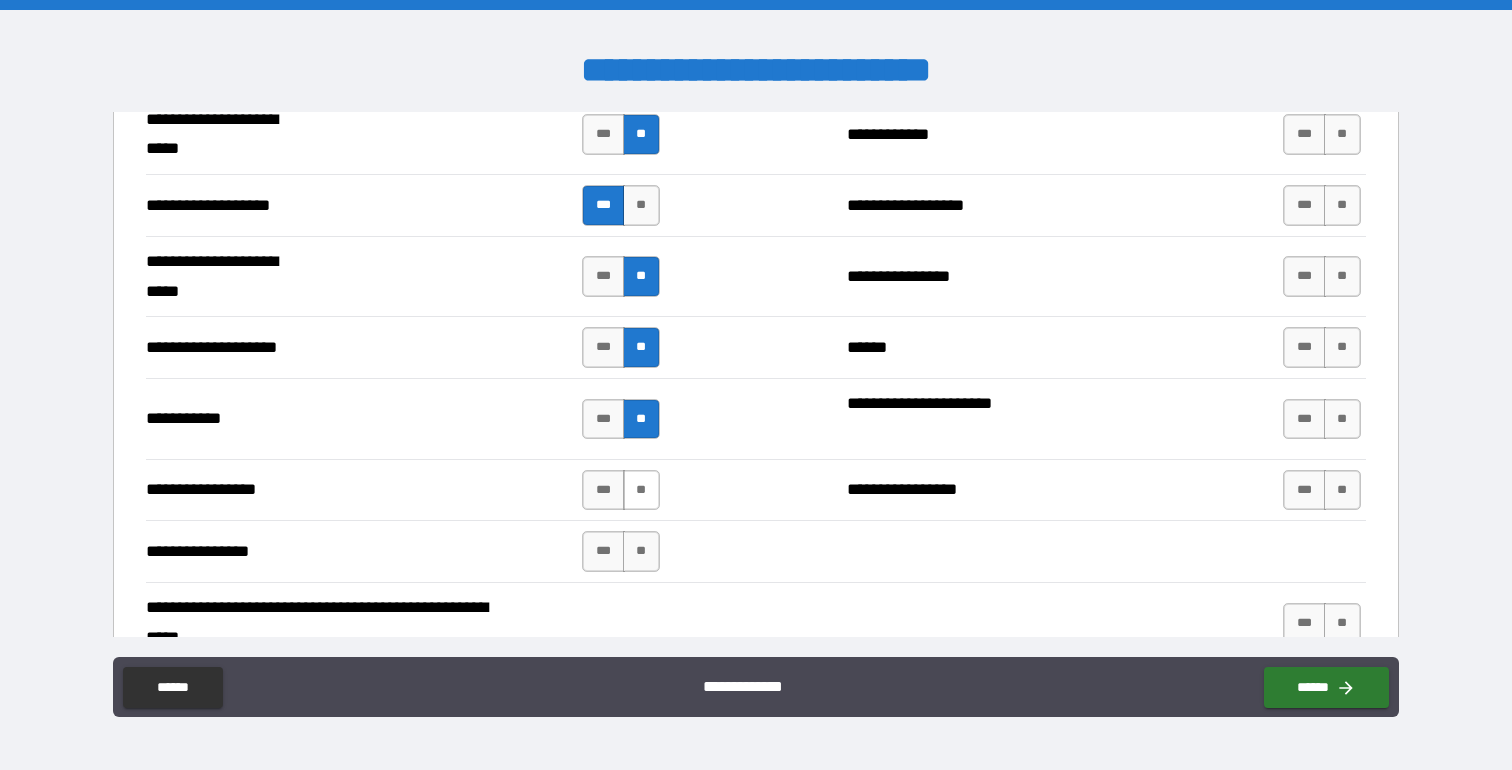 click on "**" at bounding box center (641, 490) 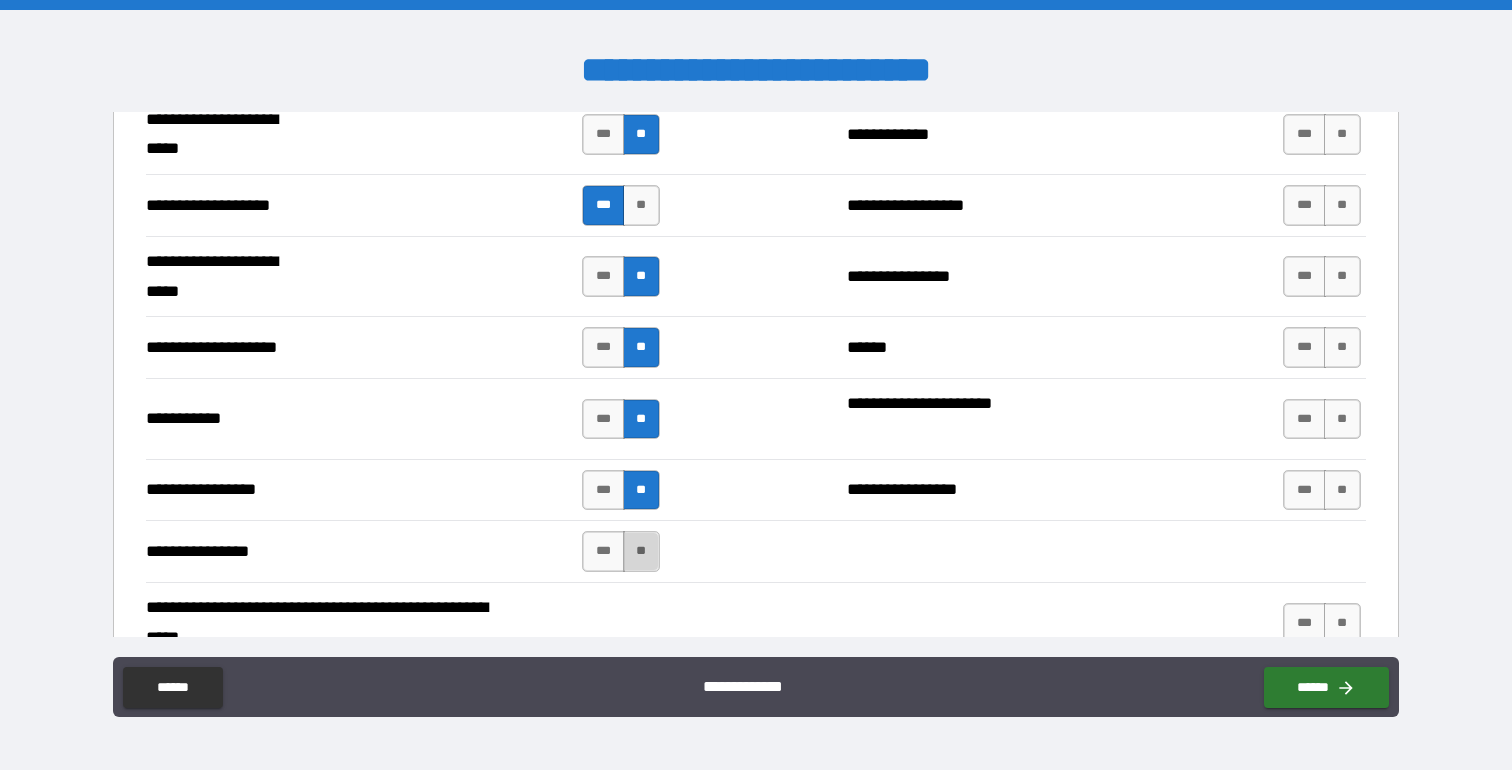click on "**" at bounding box center (641, 551) 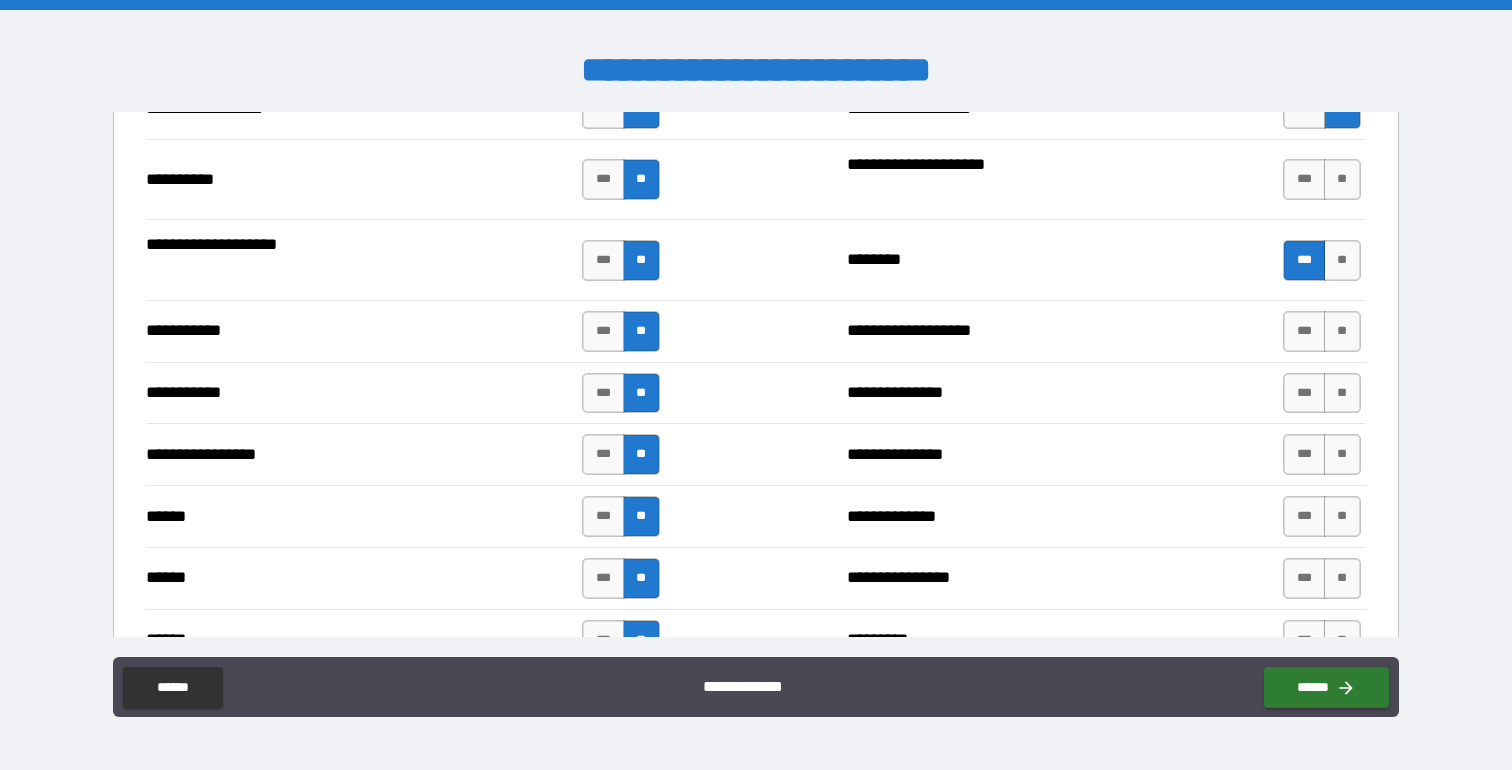scroll, scrollTop: 1975, scrollLeft: 0, axis: vertical 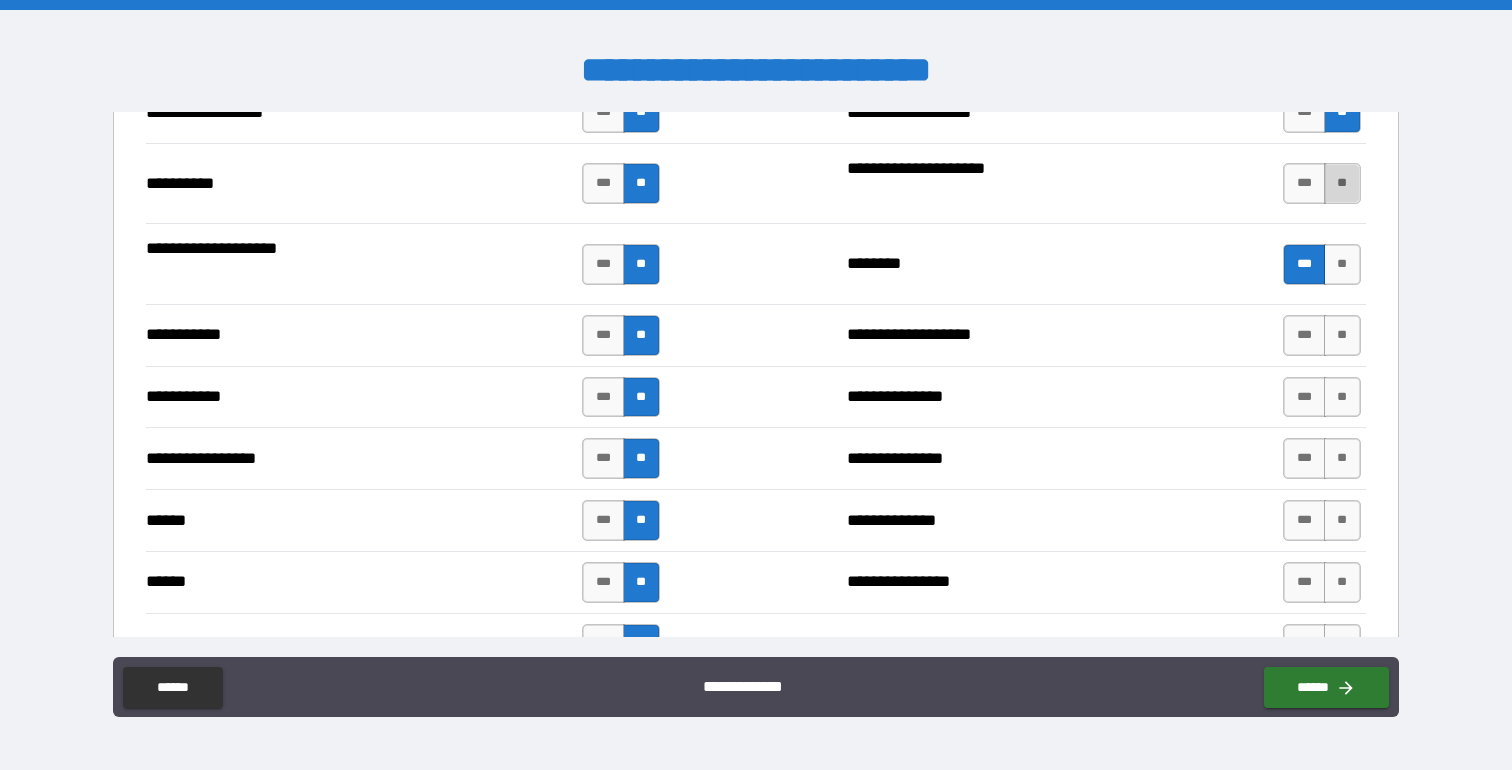 click on "**" at bounding box center [1342, 183] 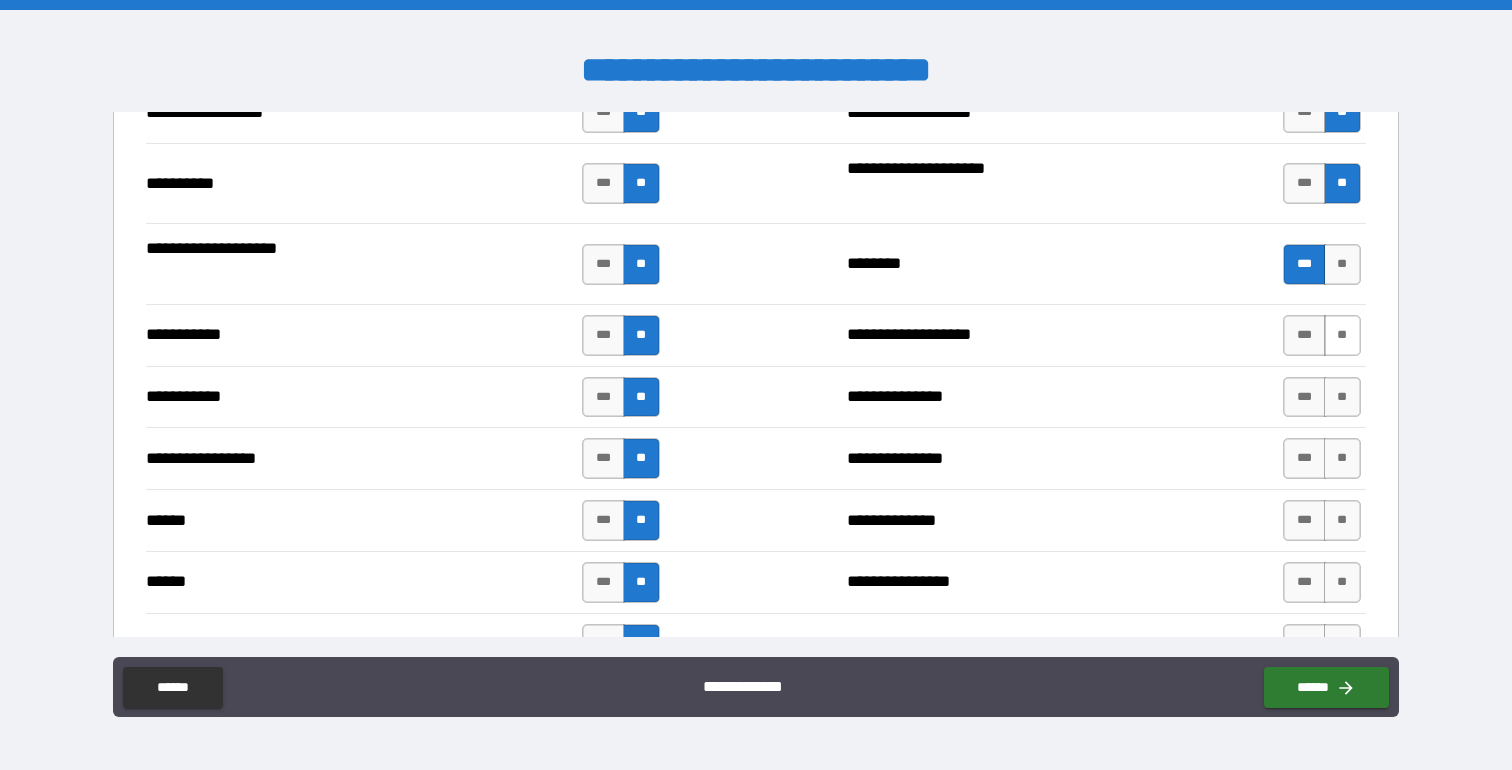 click on "**" at bounding box center [1342, 335] 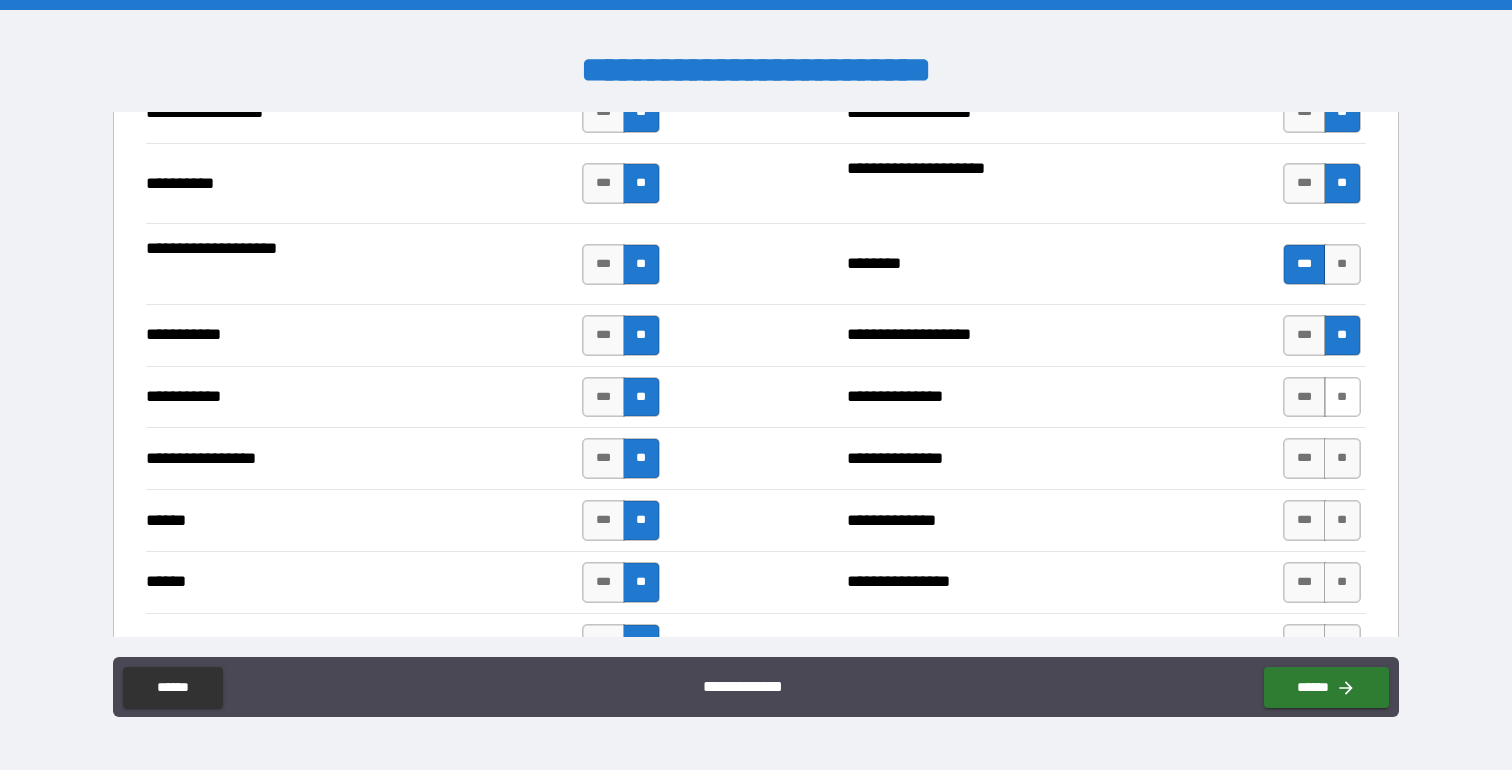 click on "**" at bounding box center (1342, 397) 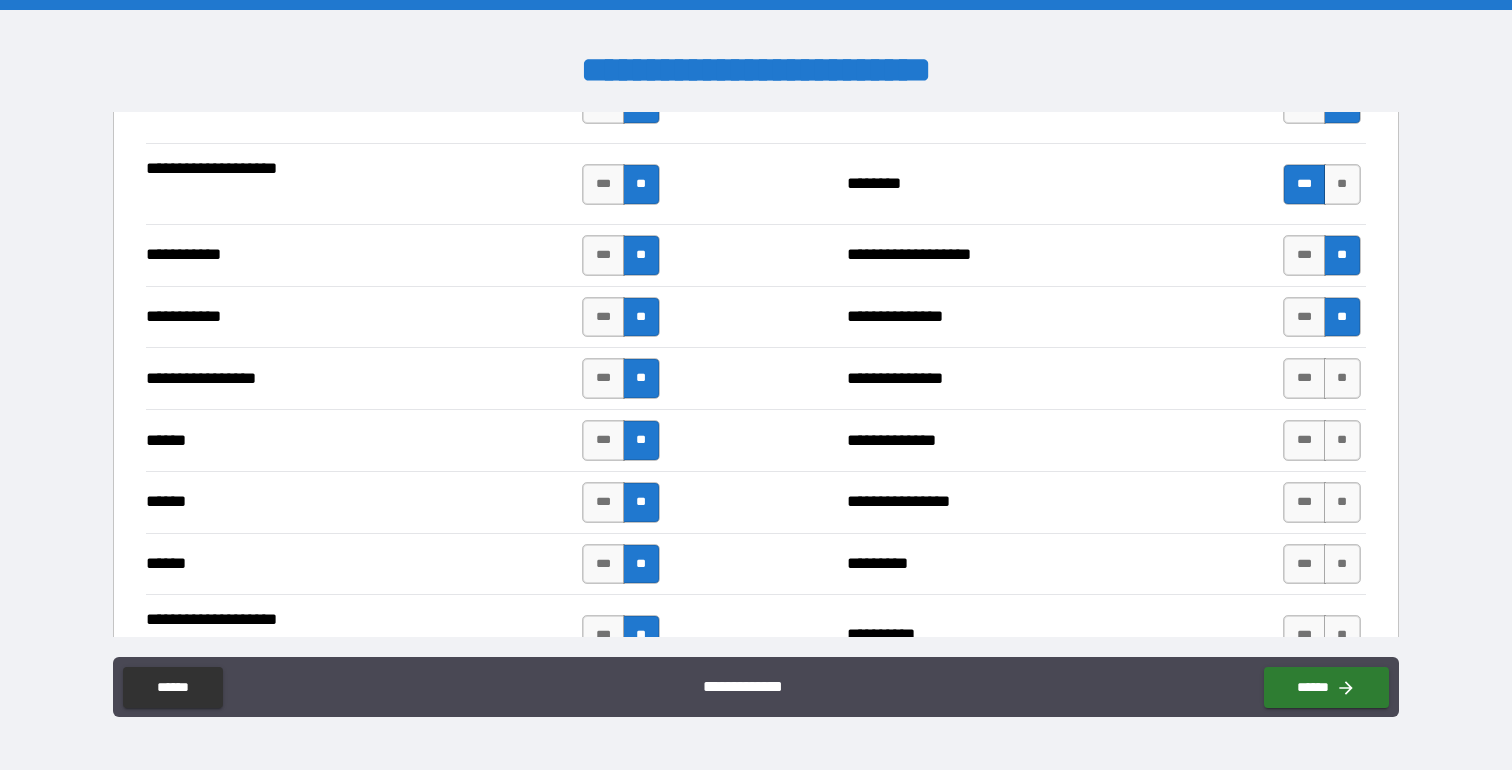 scroll, scrollTop: 2058, scrollLeft: 0, axis: vertical 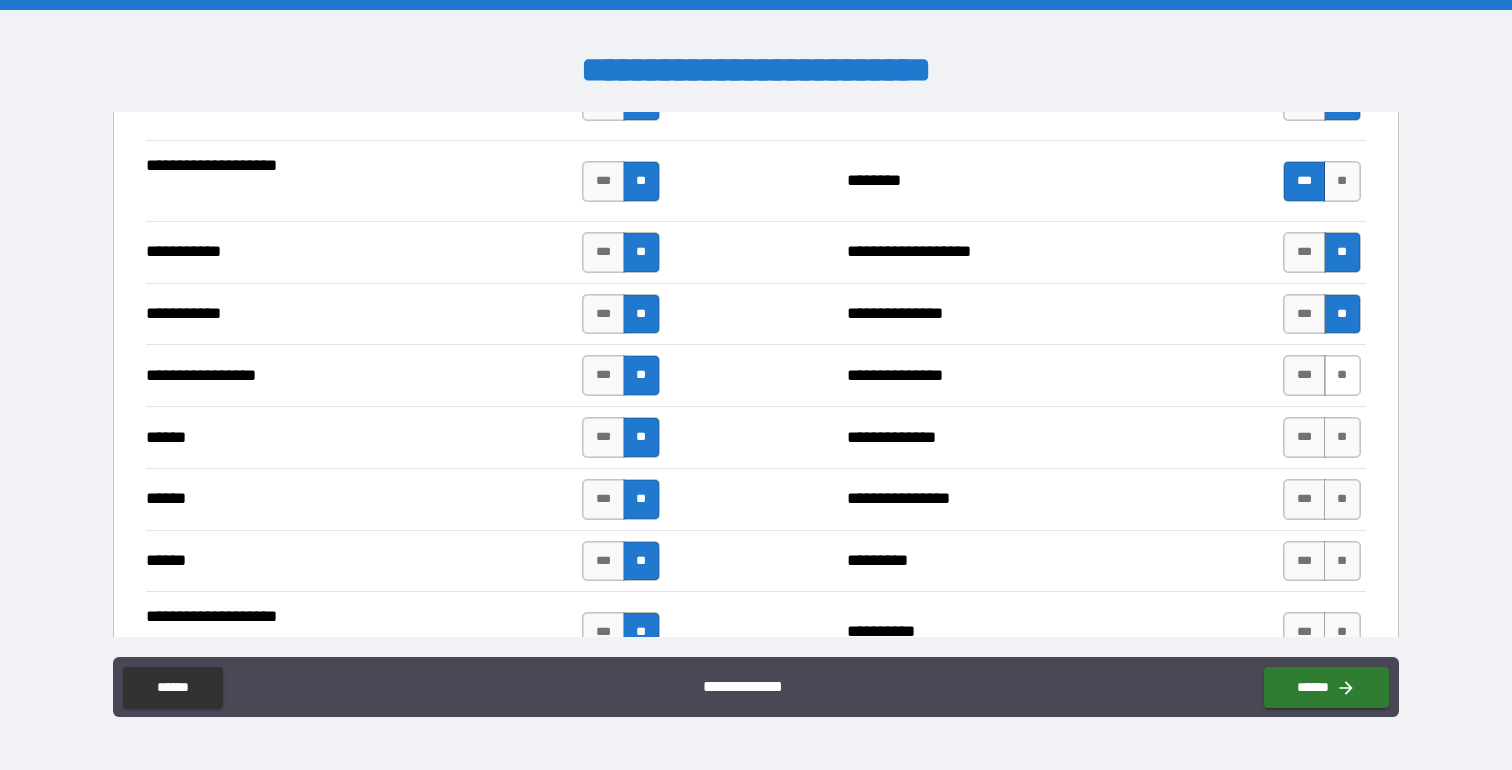 click on "**" at bounding box center (1342, 375) 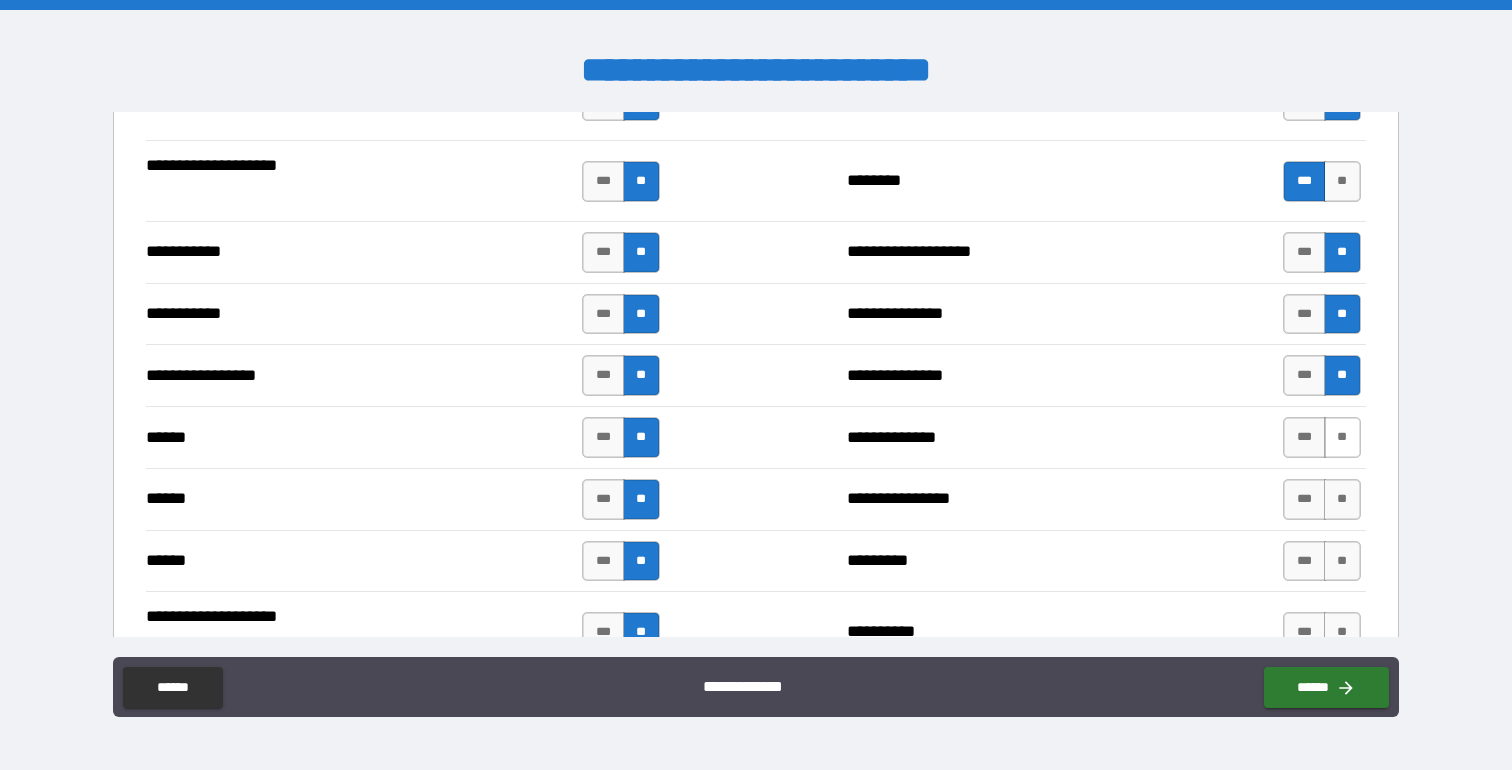 click on "**" at bounding box center (1342, 437) 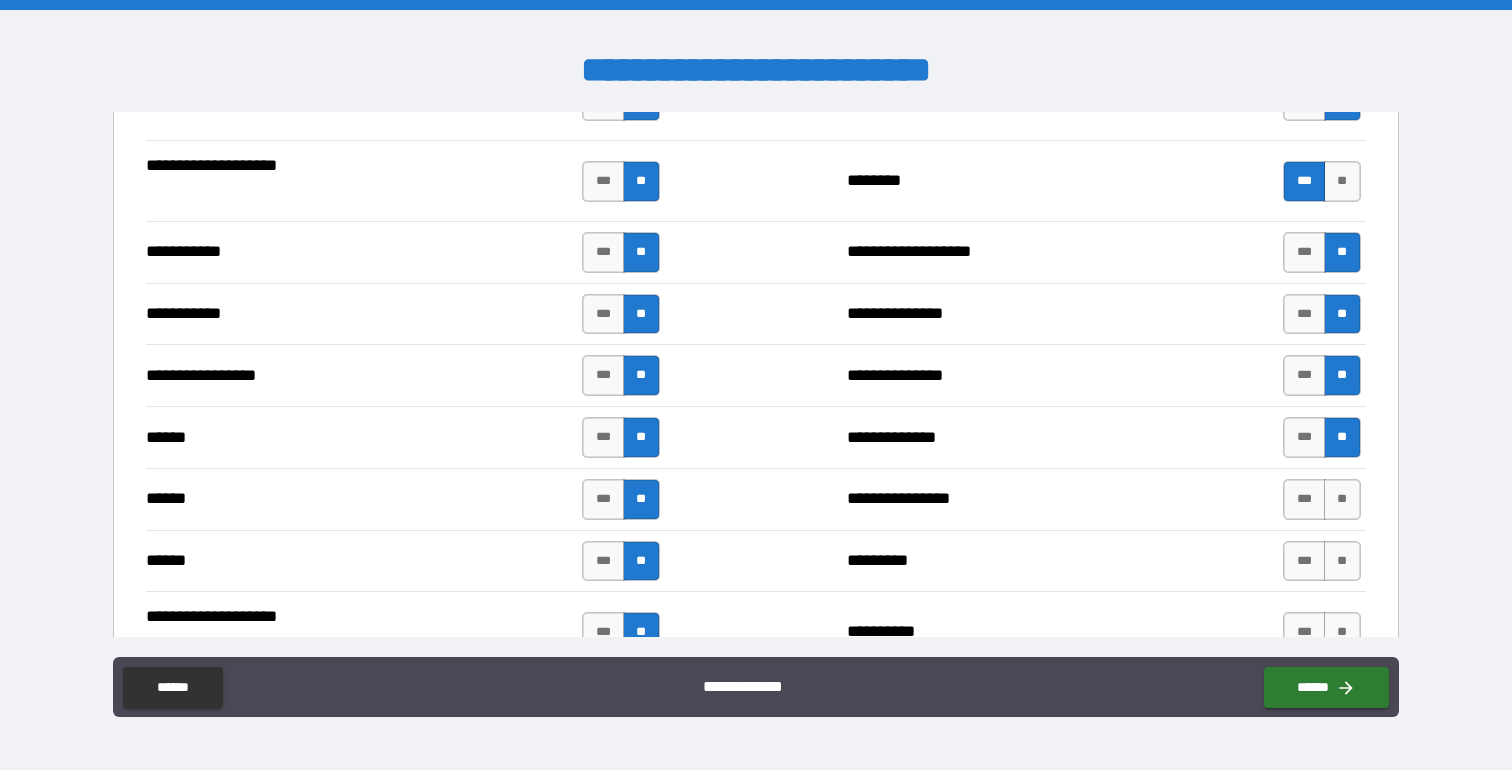 scroll, scrollTop: 2175, scrollLeft: 0, axis: vertical 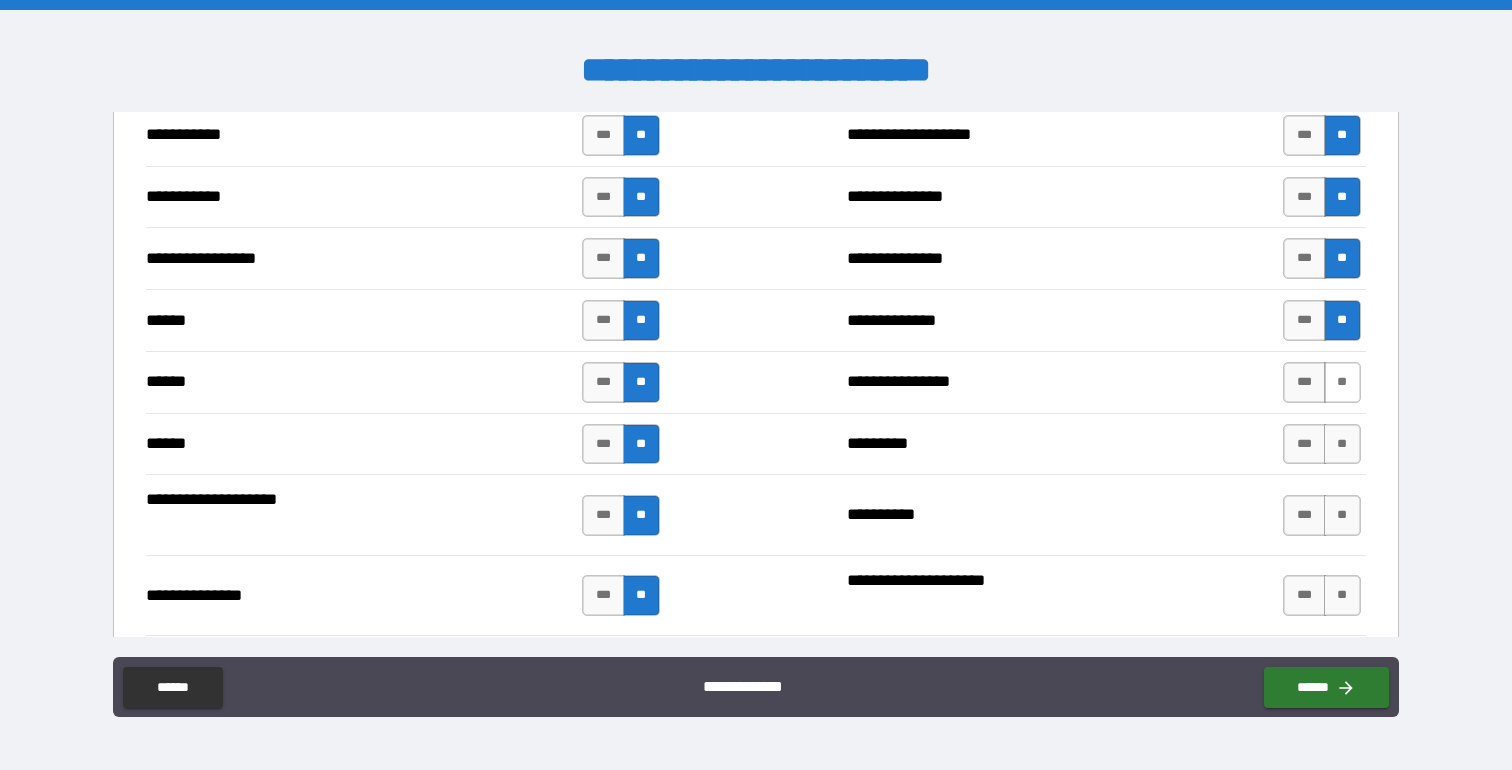 click on "**" at bounding box center [1342, 382] 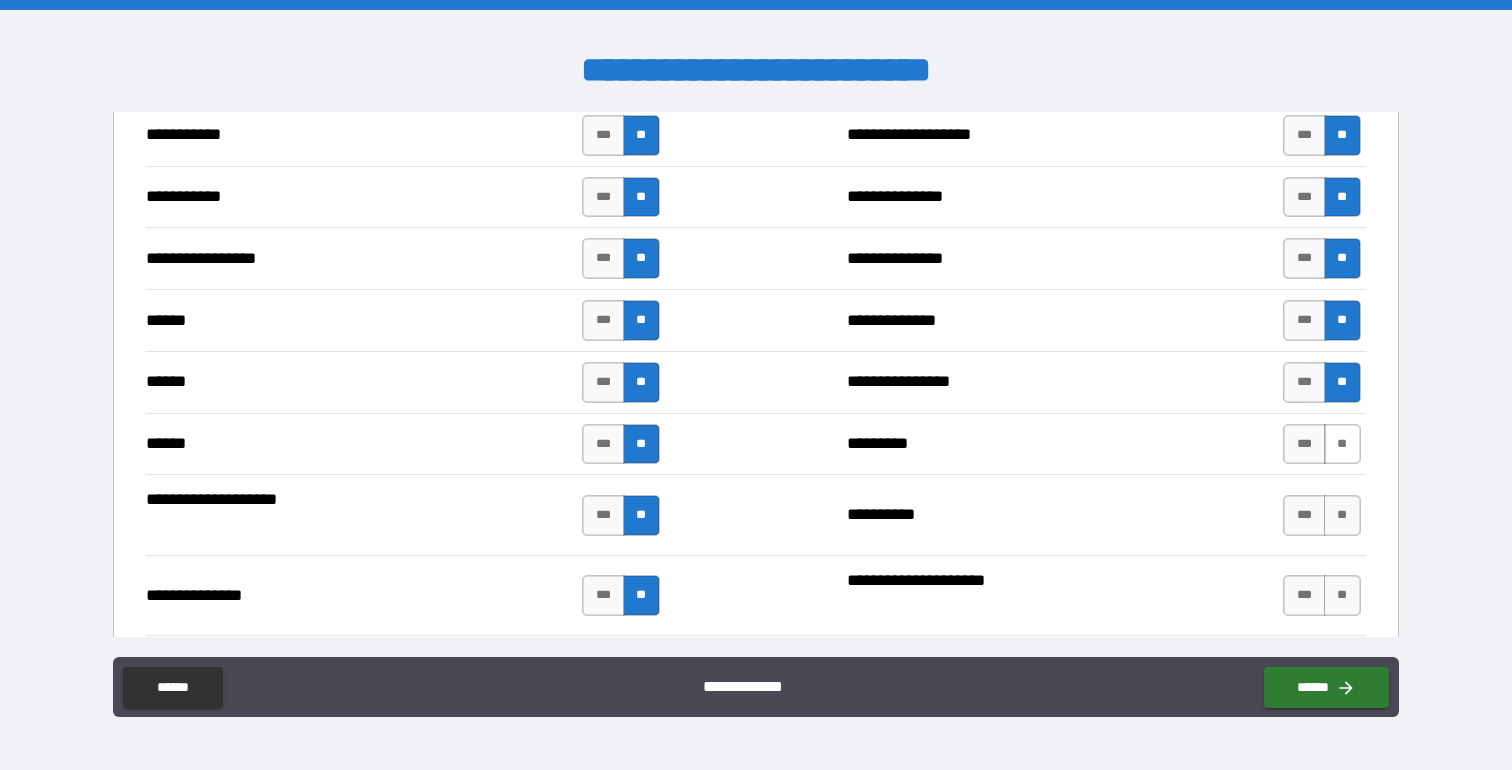 click on "**" at bounding box center [1342, 444] 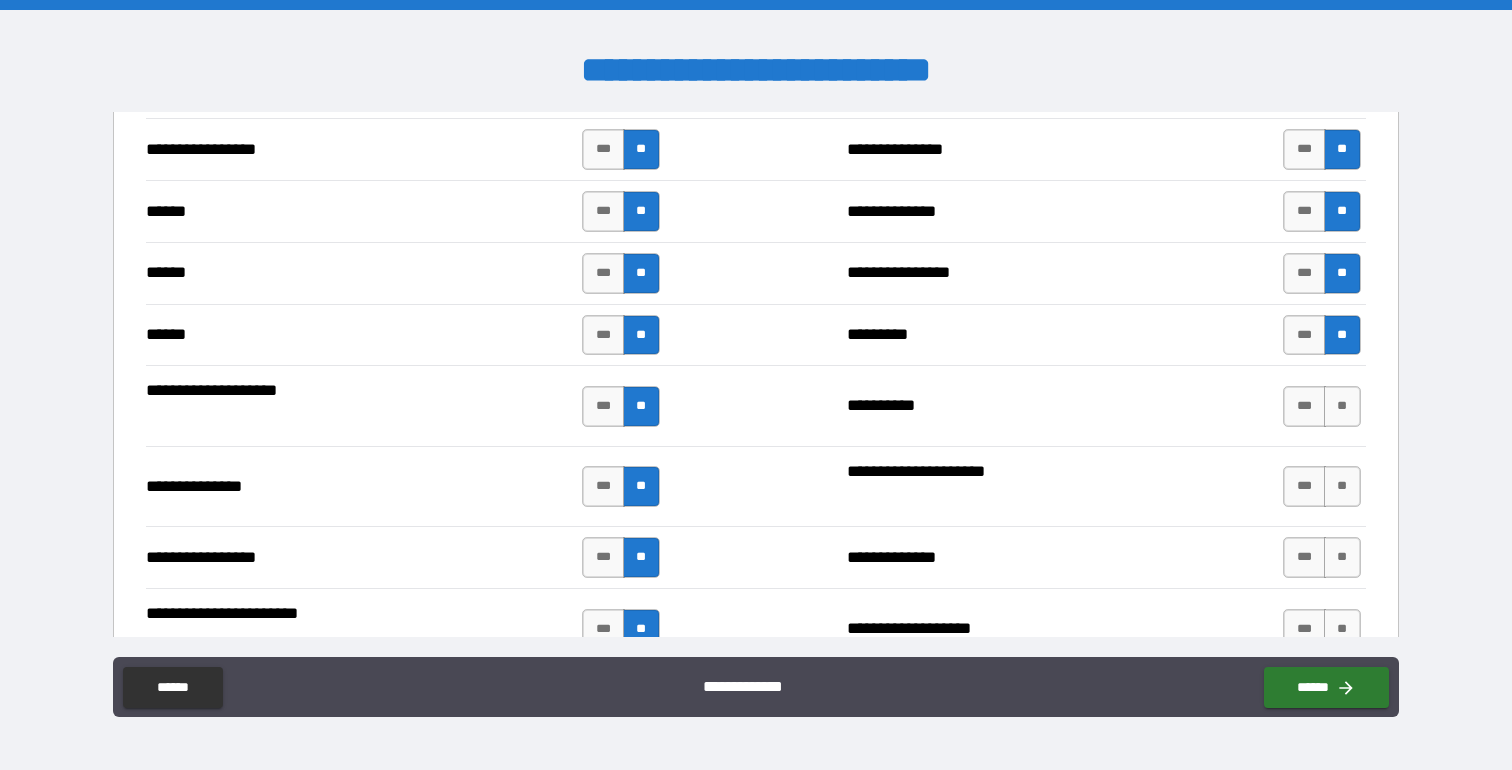 scroll, scrollTop: 2285, scrollLeft: 0, axis: vertical 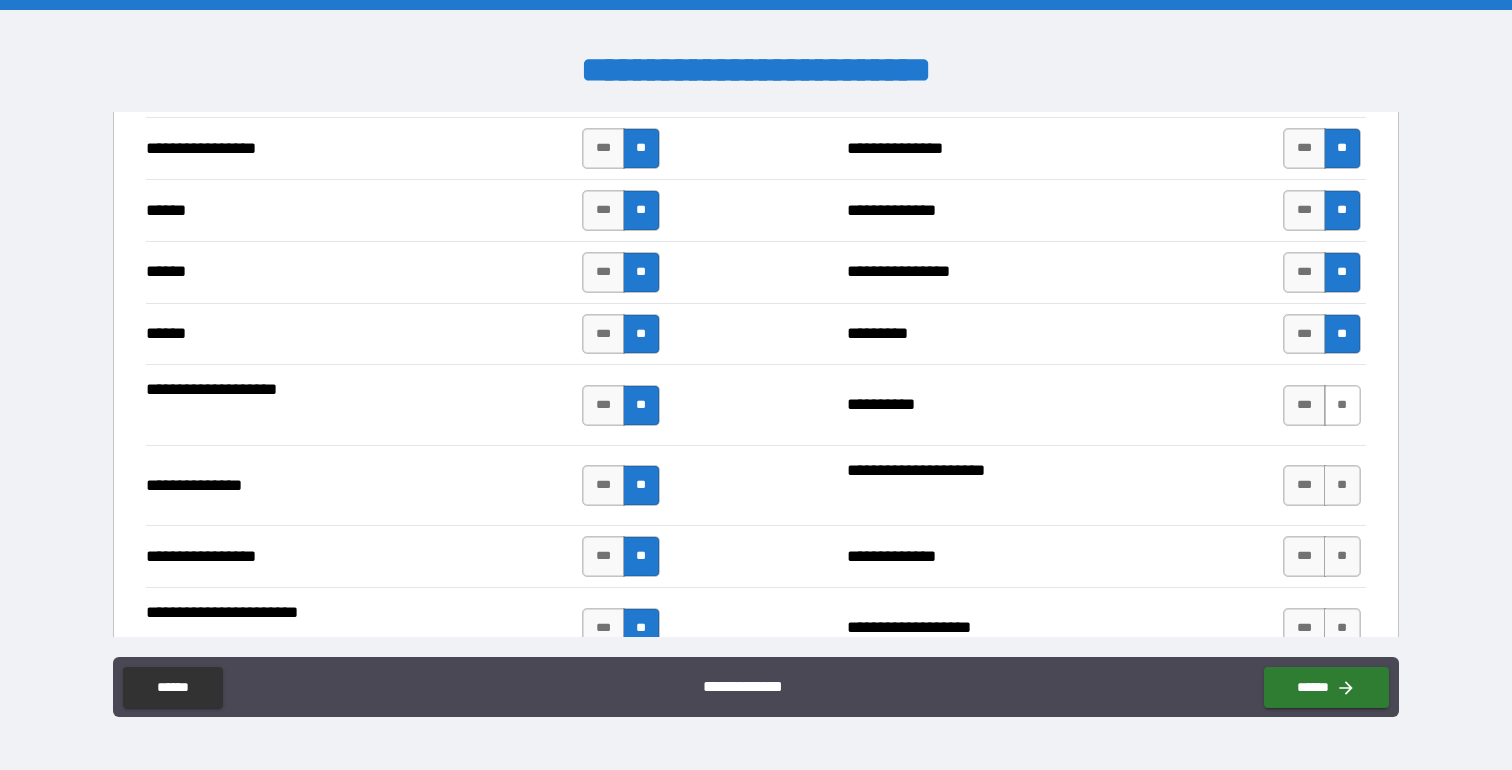click on "**" at bounding box center (1342, 405) 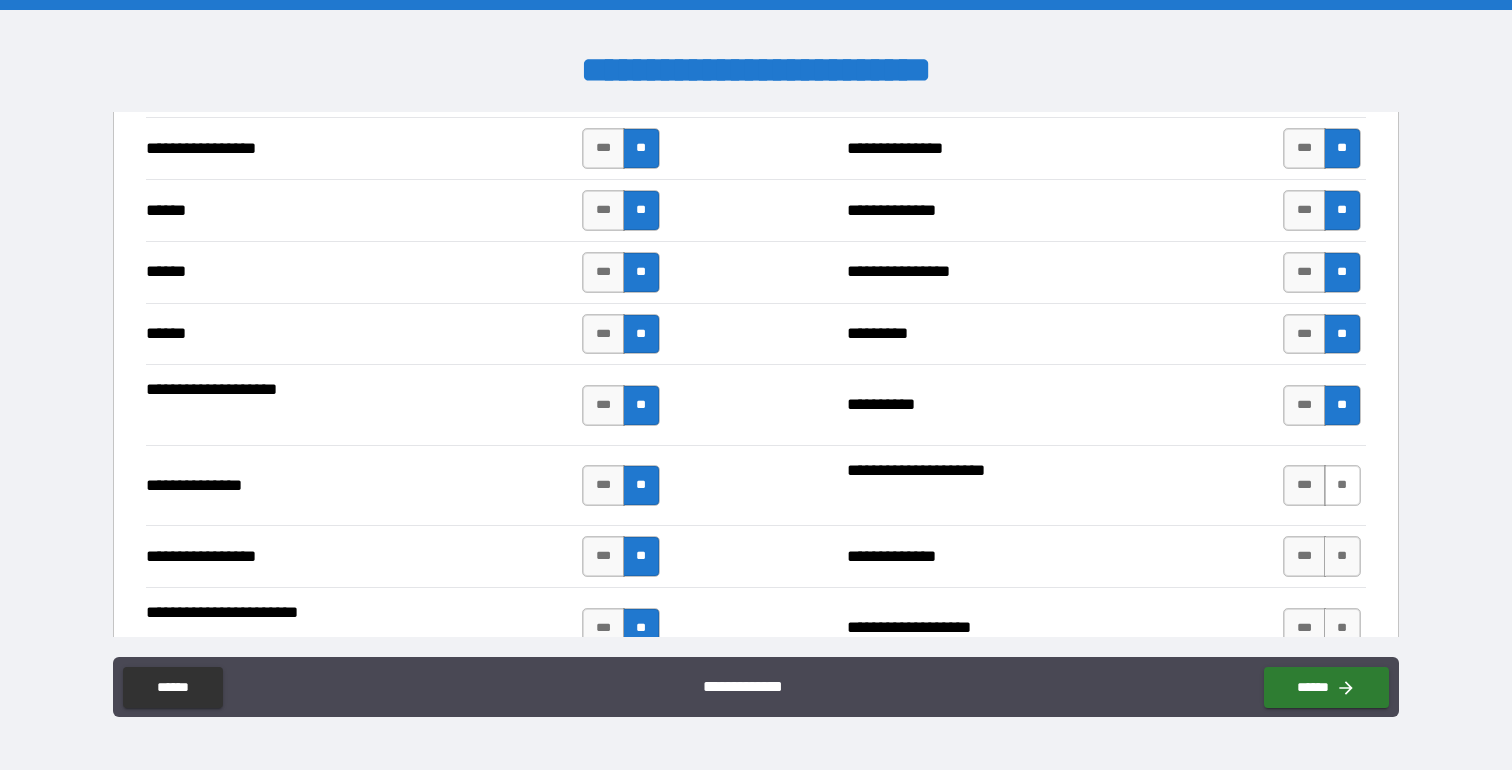 click on "**" at bounding box center [1342, 485] 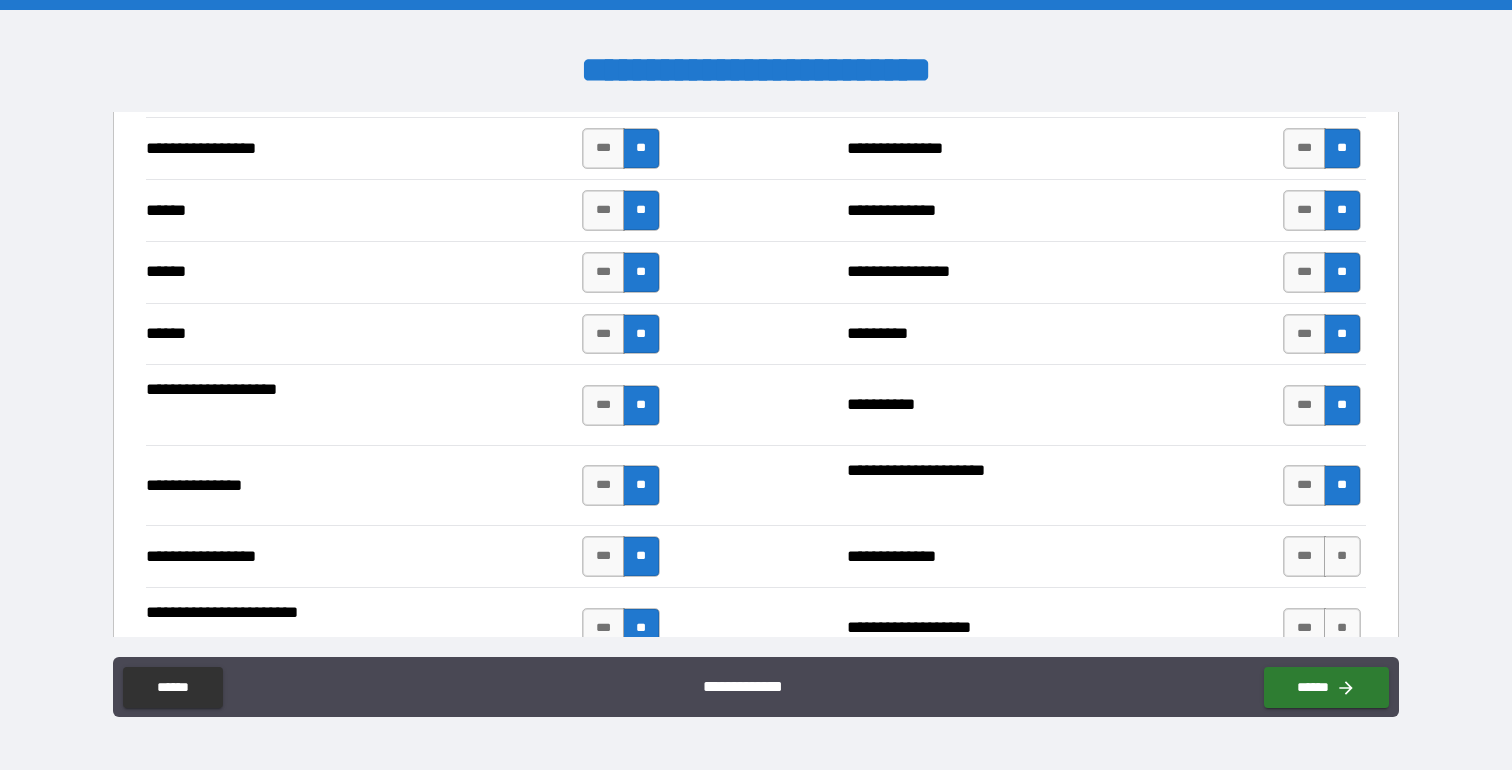 scroll, scrollTop: 2440, scrollLeft: 0, axis: vertical 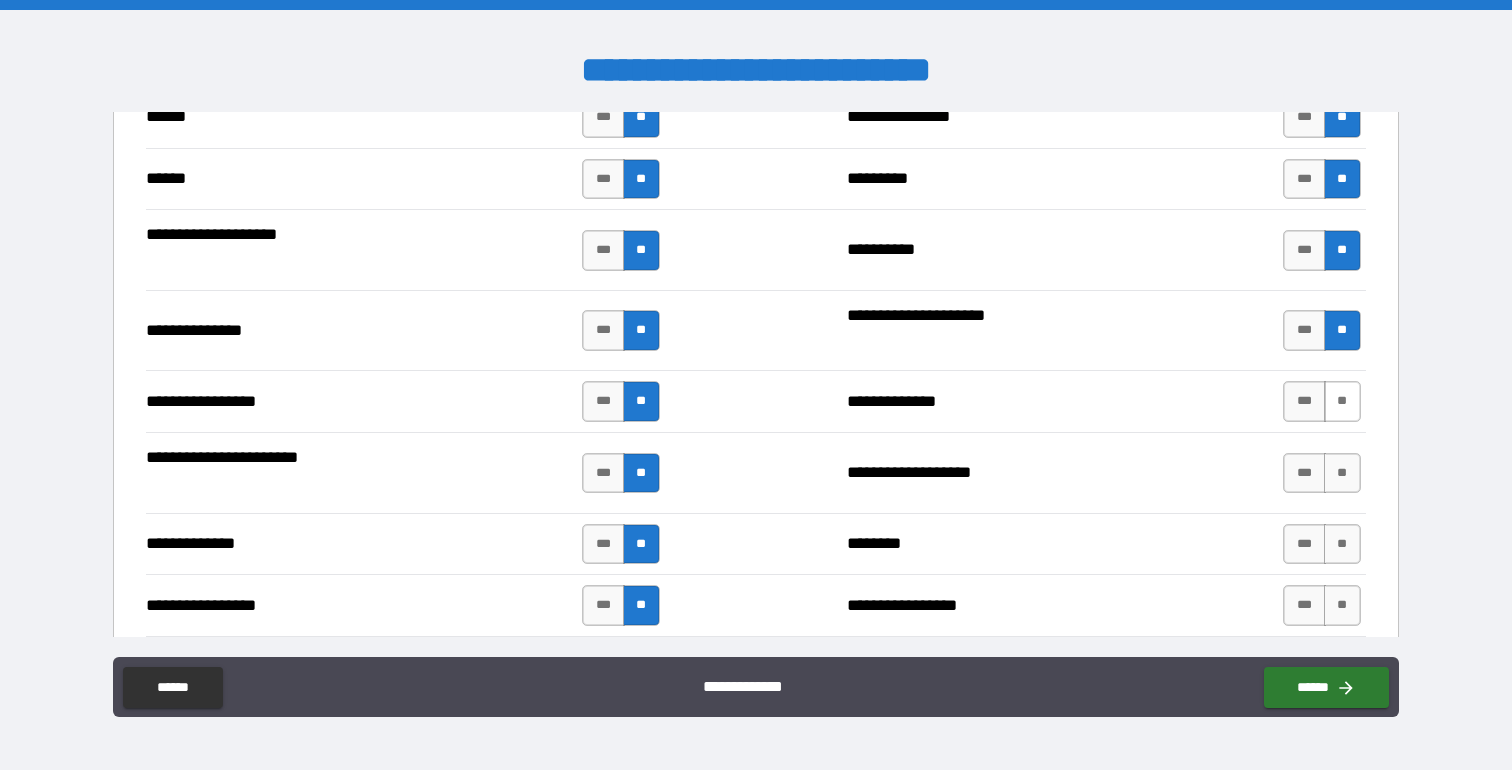click on "**" at bounding box center (1342, 401) 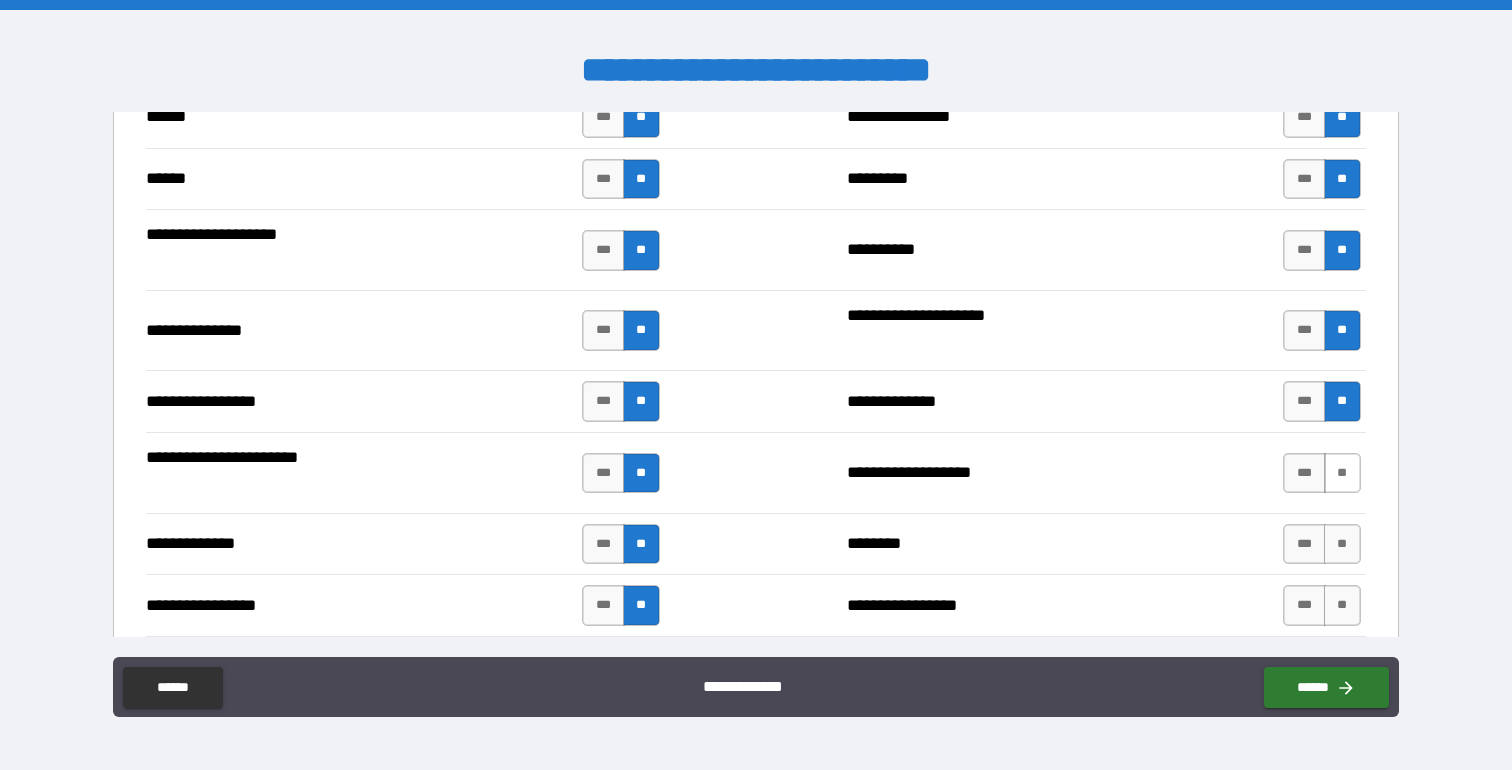 click on "**" at bounding box center [1342, 473] 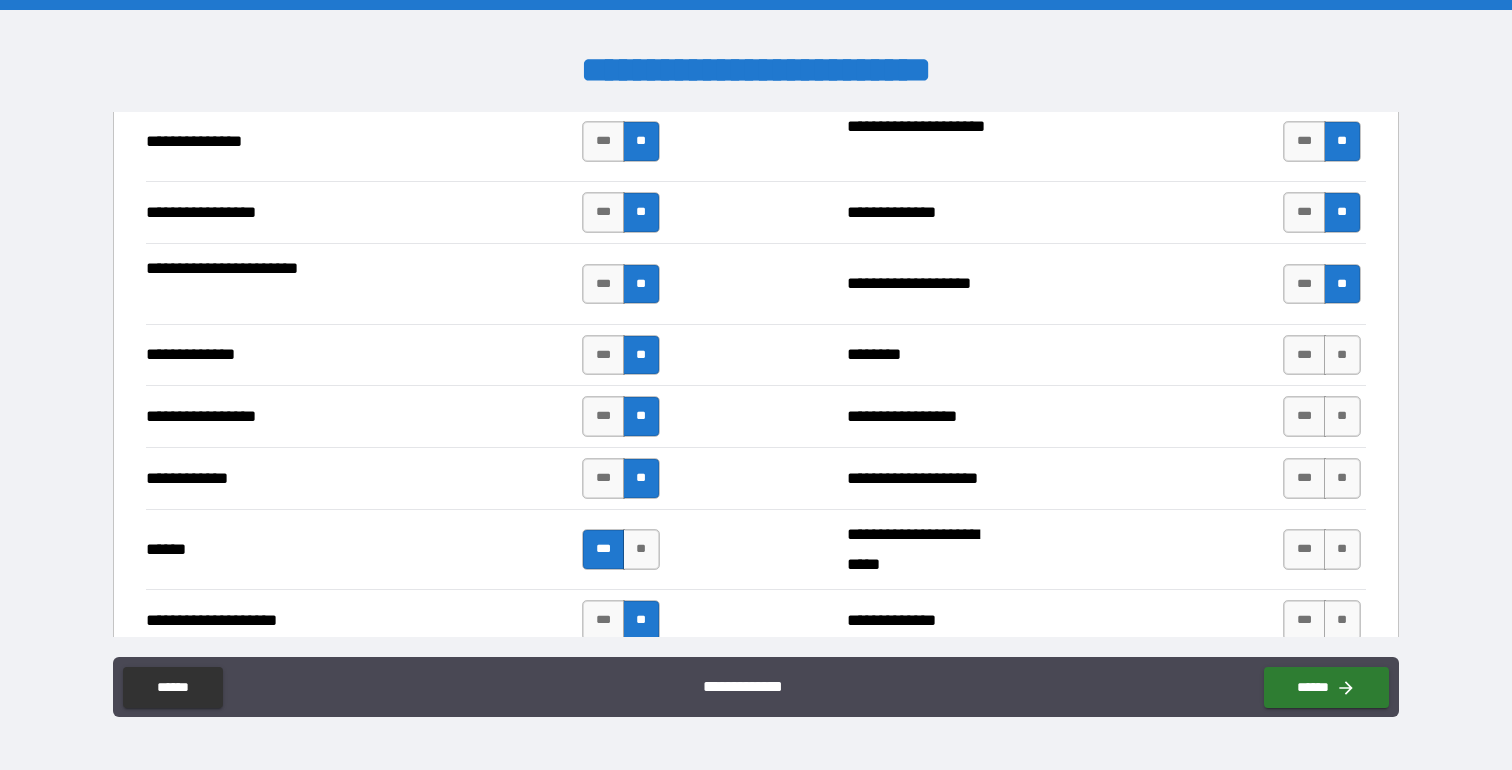 scroll, scrollTop: 2630, scrollLeft: 0, axis: vertical 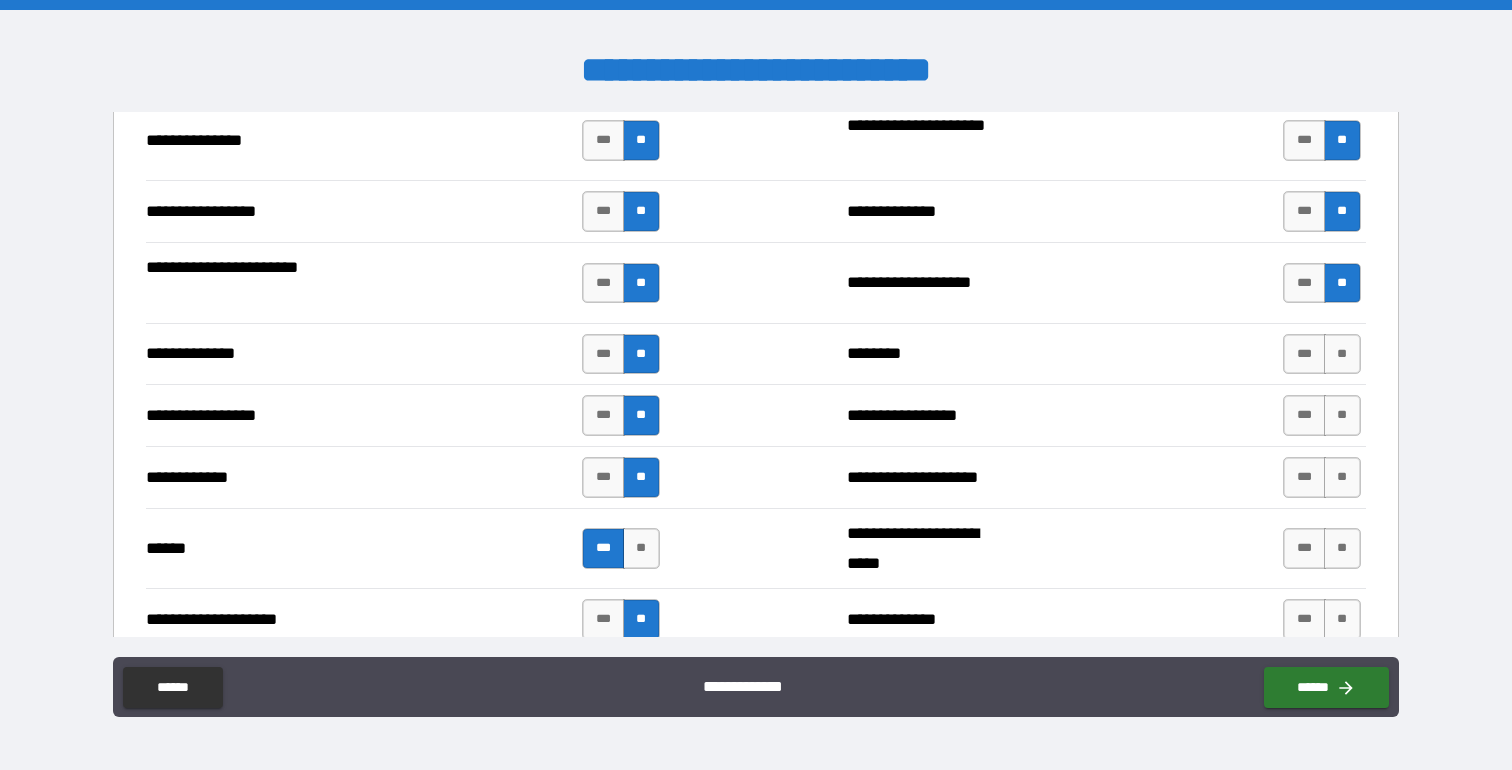 click on "**********" at bounding box center [755, 354] 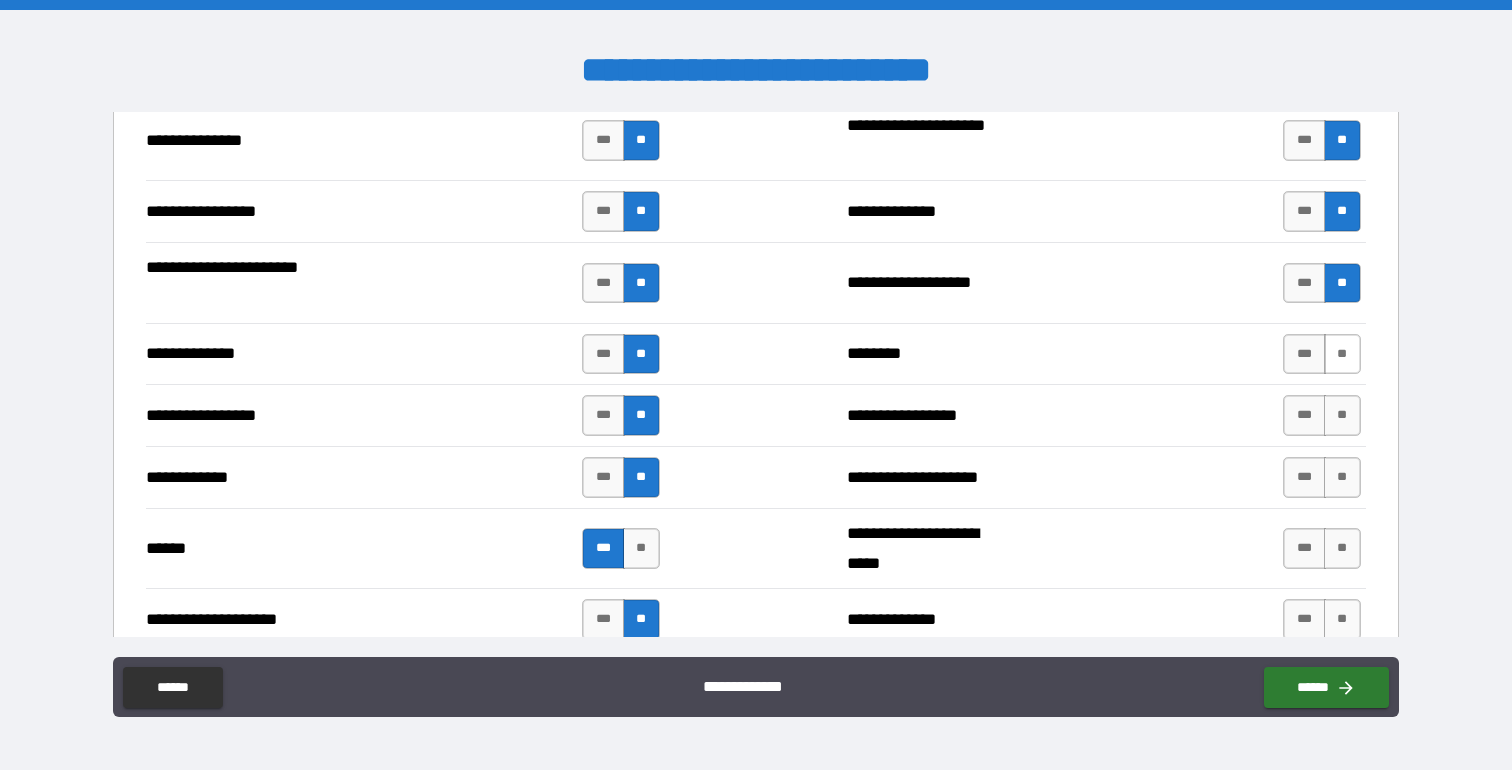 click on "**" at bounding box center [1342, 354] 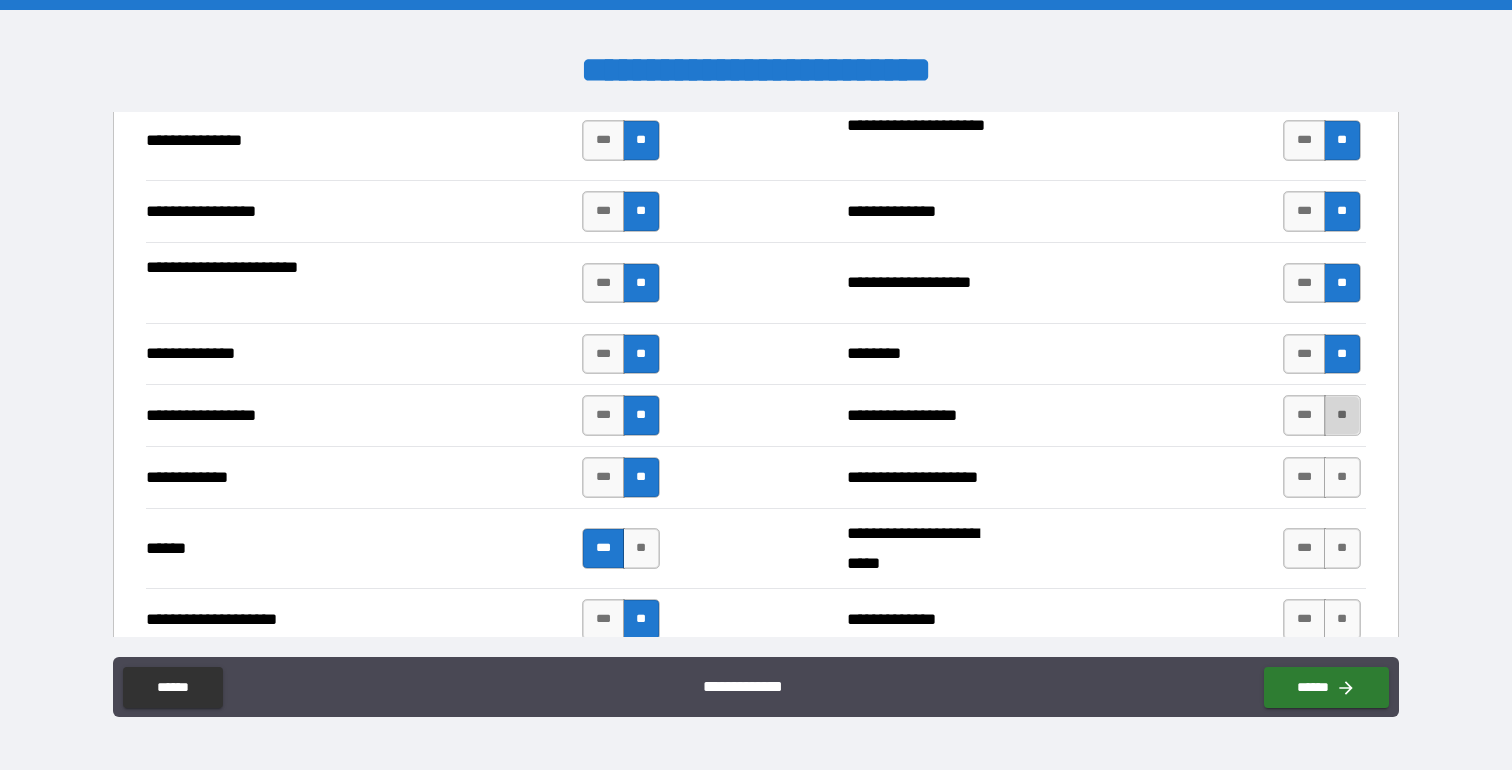click on "**" at bounding box center (1342, 415) 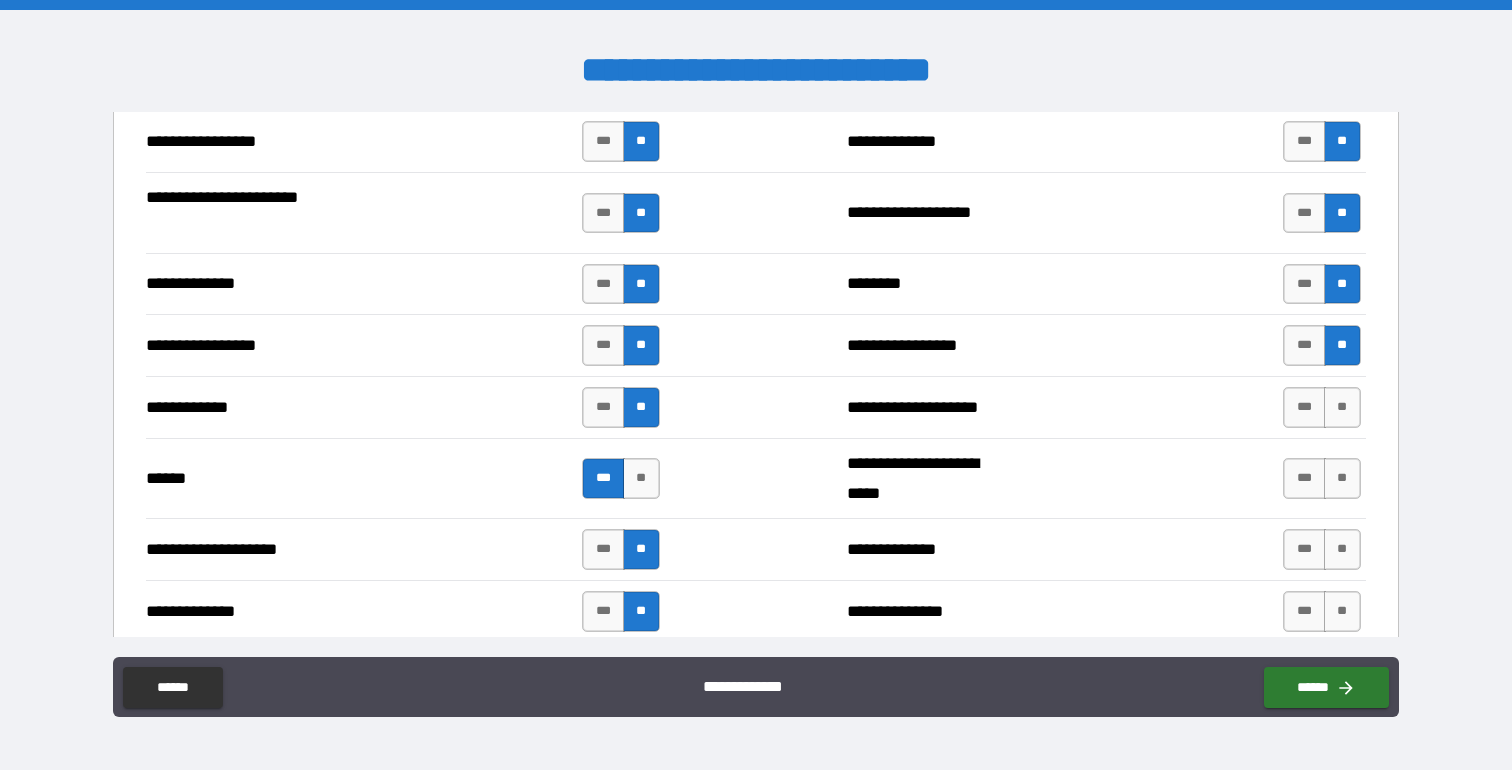 scroll, scrollTop: 2706, scrollLeft: 0, axis: vertical 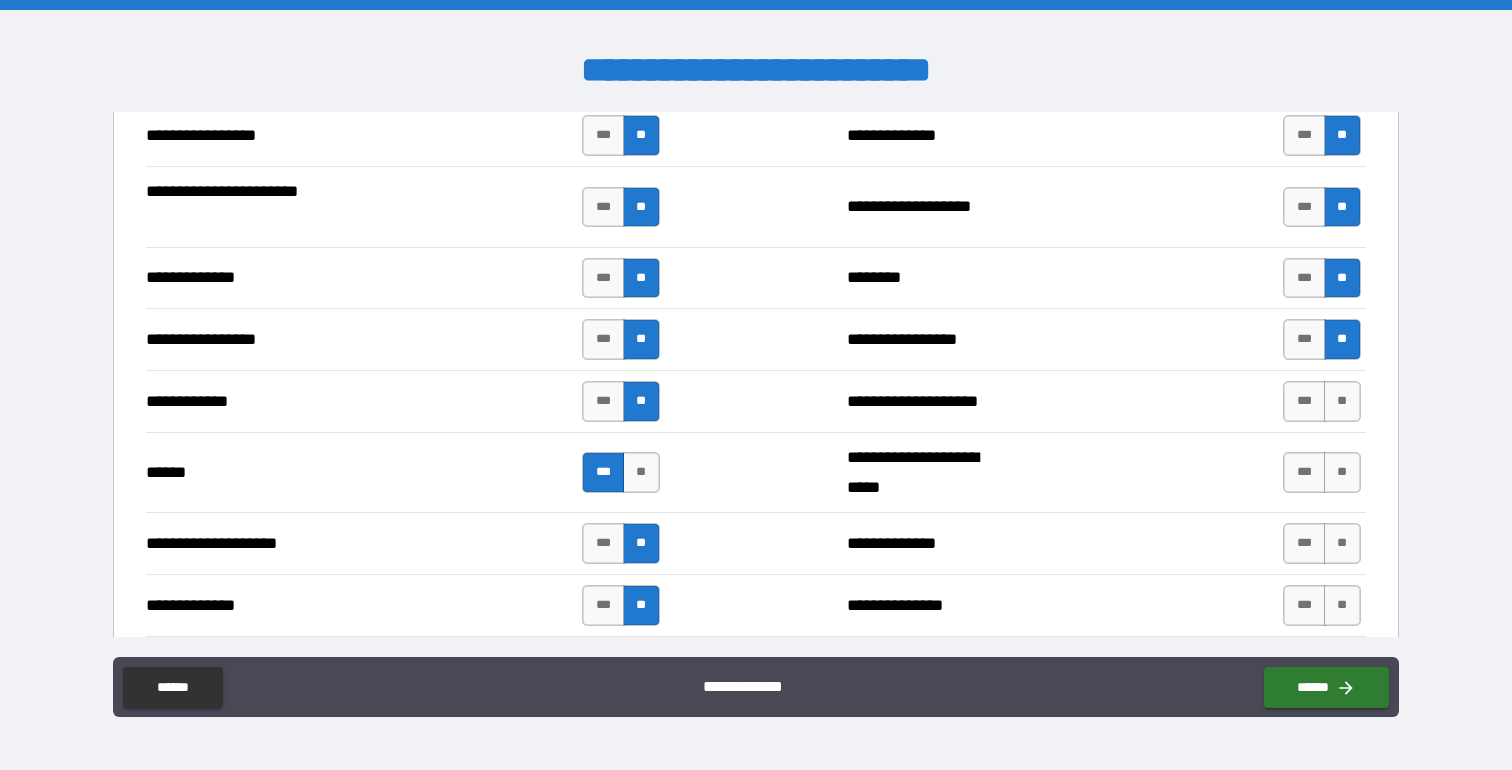 click on "**" at bounding box center [1342, 401] 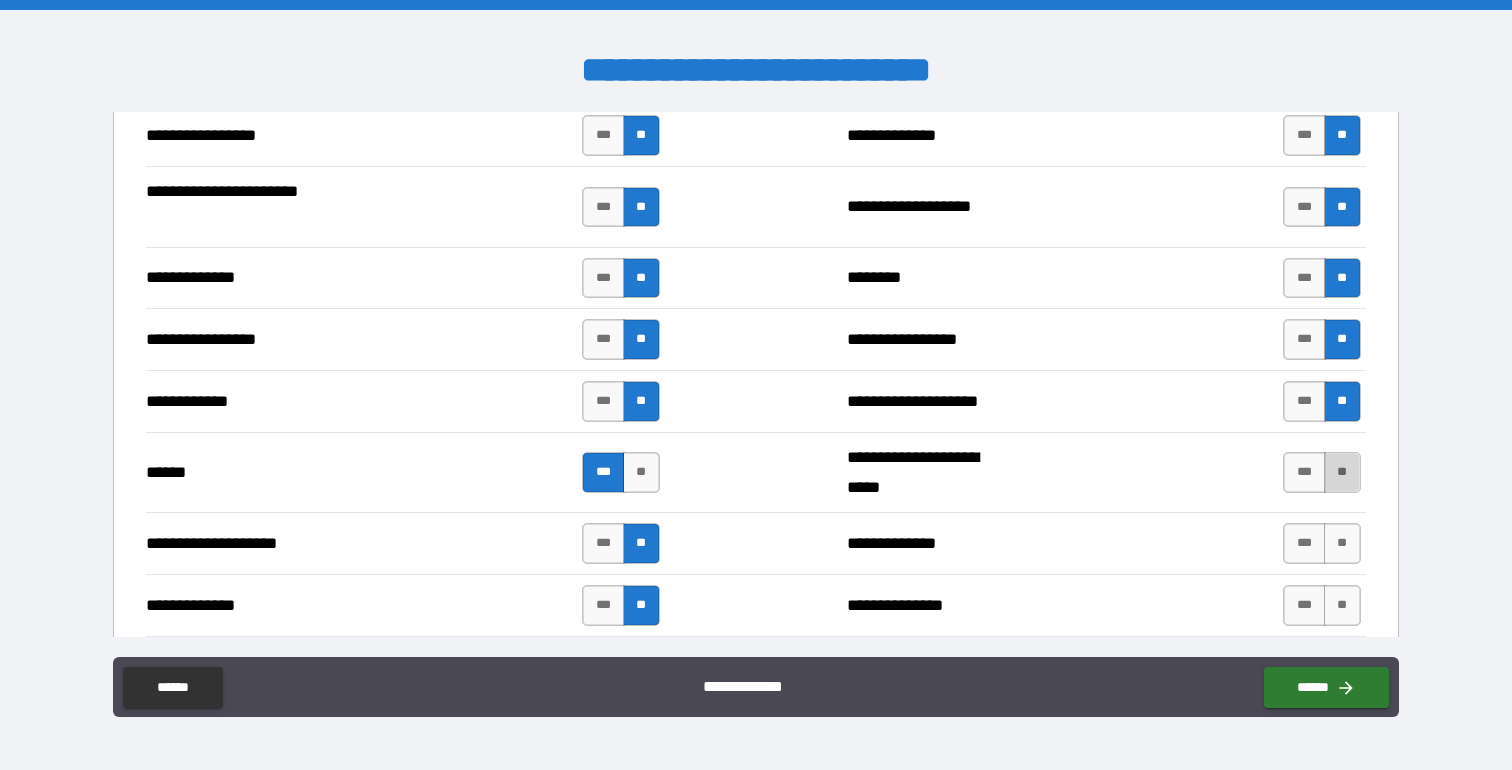 click on "**" at bounding box center [1342, 472] 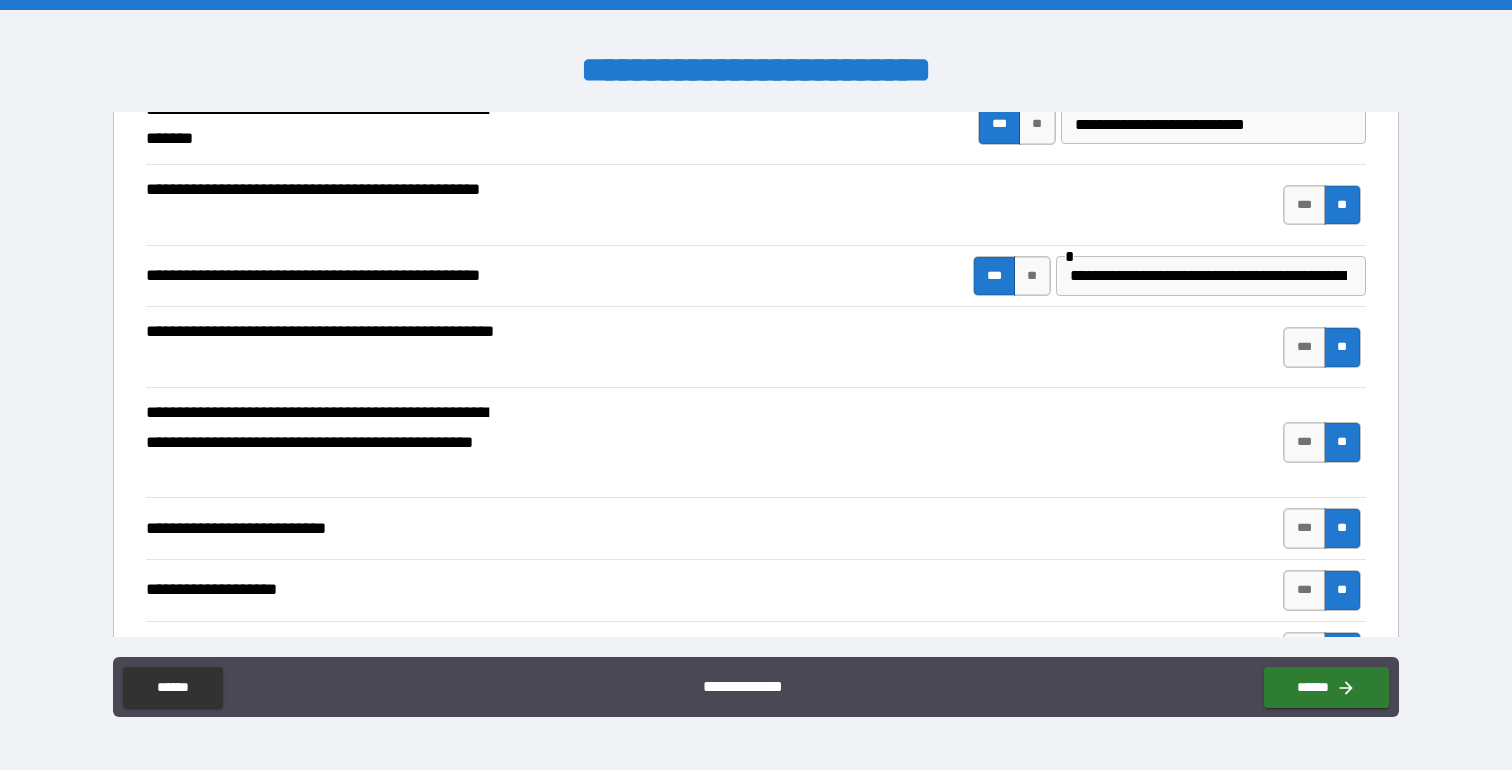 scroll, scrollTop: 450, scrollLeft: 0, axis: vertical 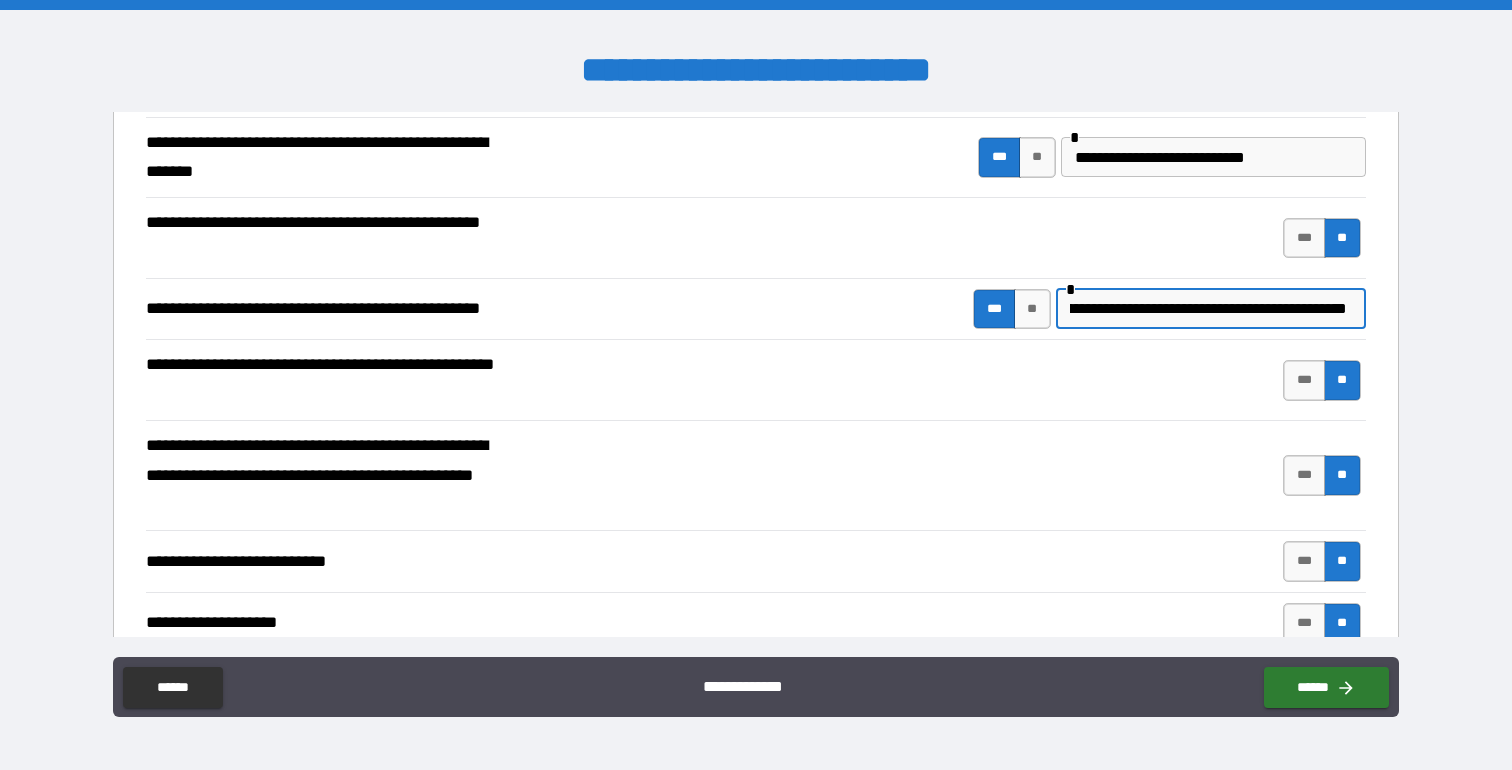 drag, startPoint x: 1312, startPoint y: 309, endPoint x: 1418, endPoint y: 309, distance: 106 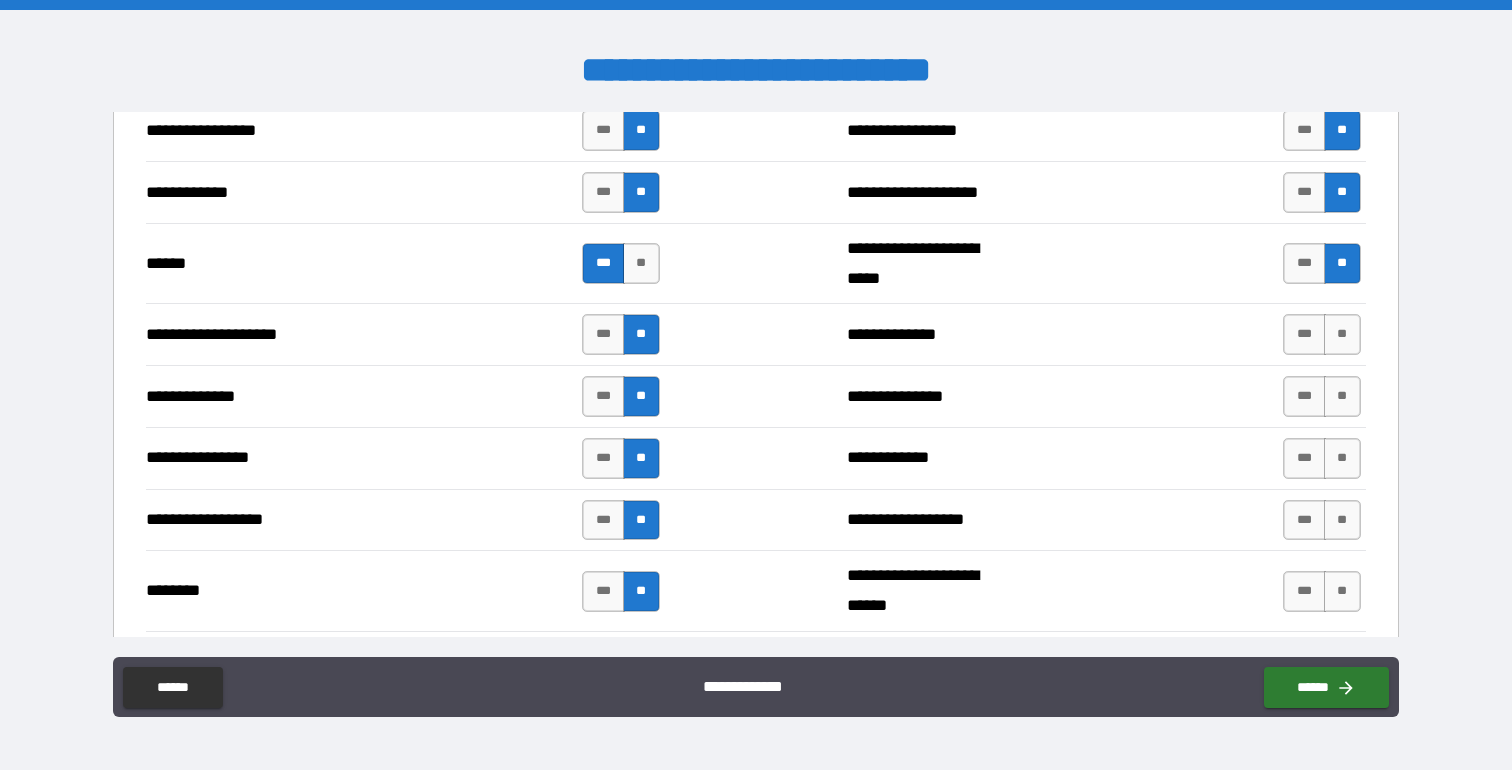 scroll, scrollTop: 2949, scrollLeft: 0, axis: vertical 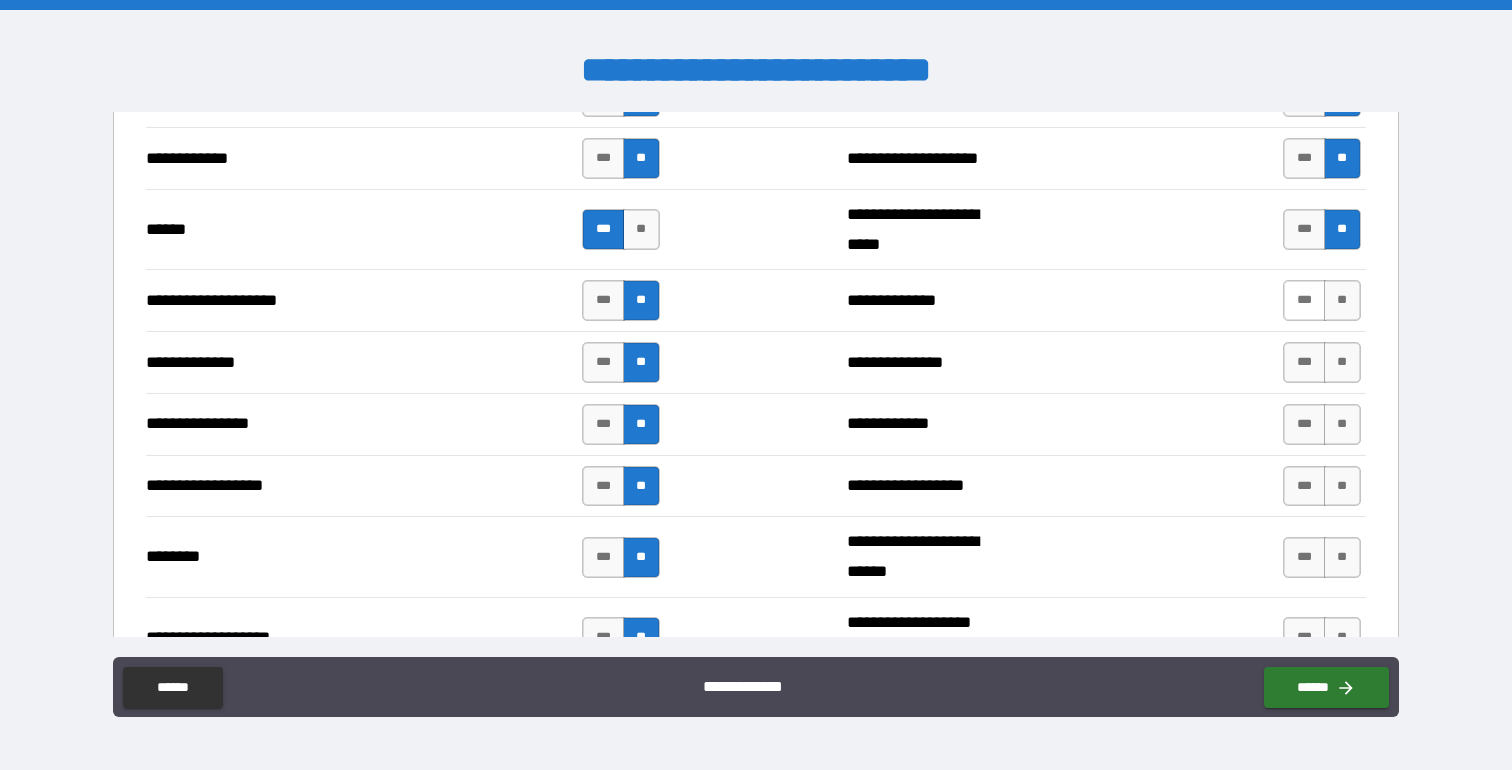 click on "***" at bounding box center (1304, 300) 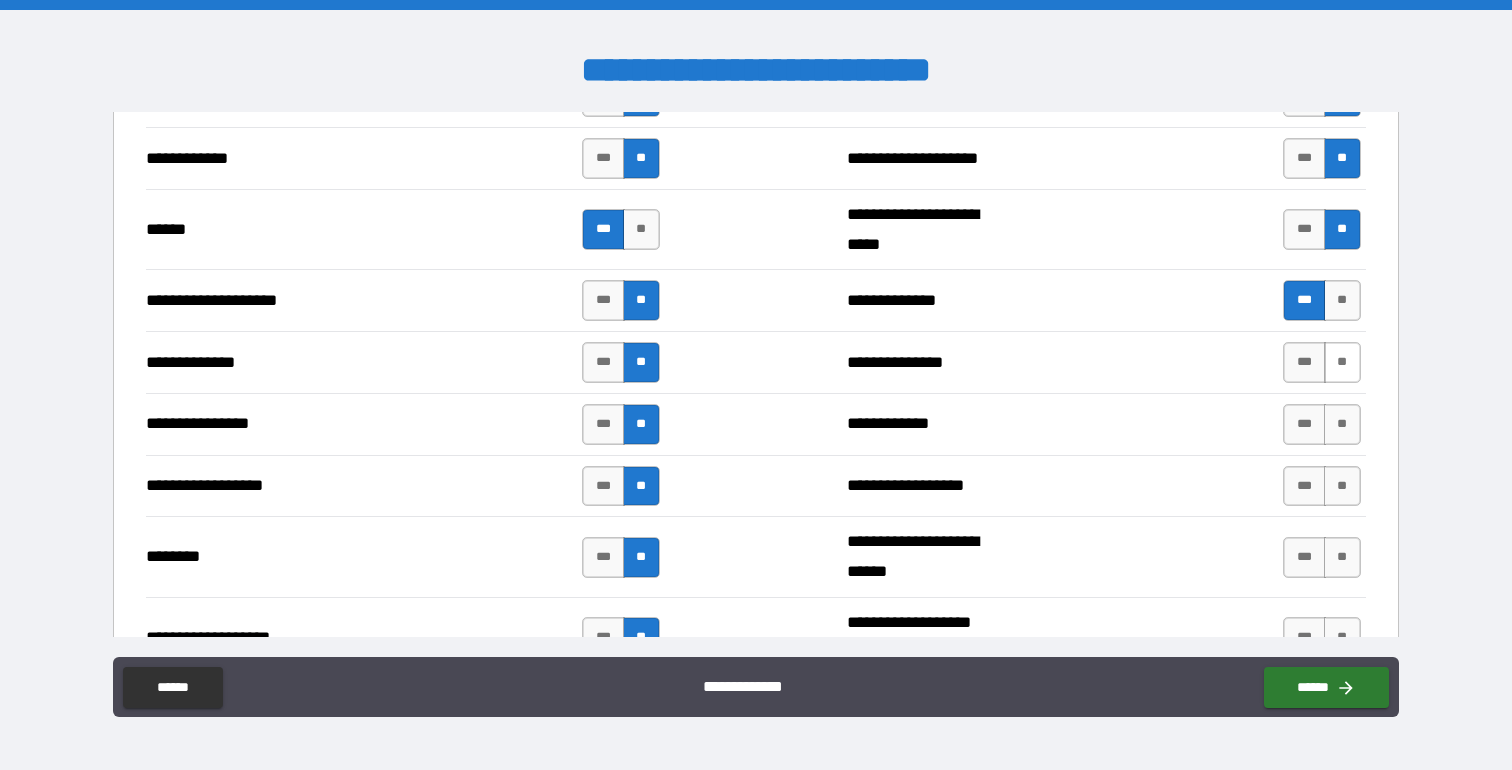 click on "**" at bounding box center (1342, 362) 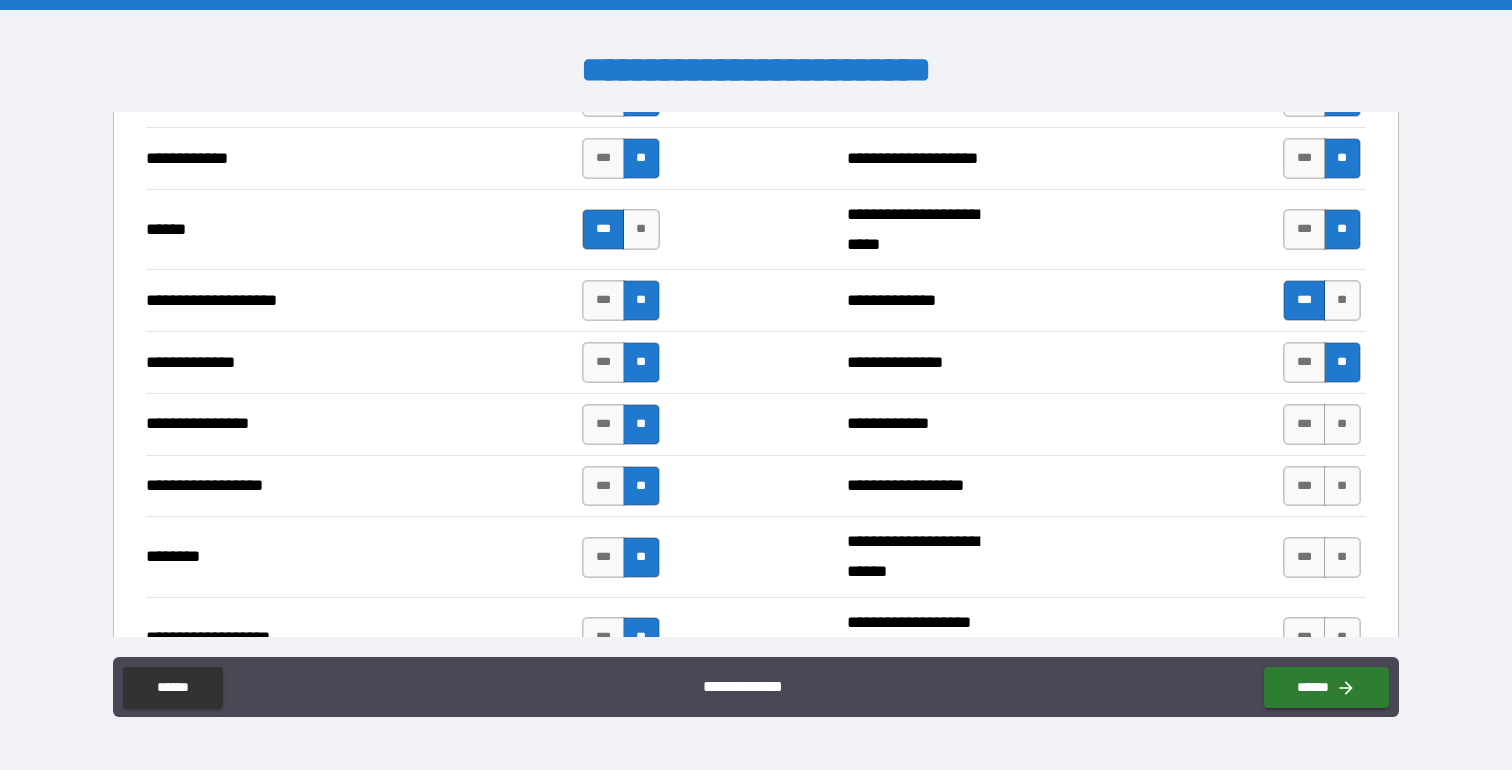 click on "**********" at bounding box center [755, 424] 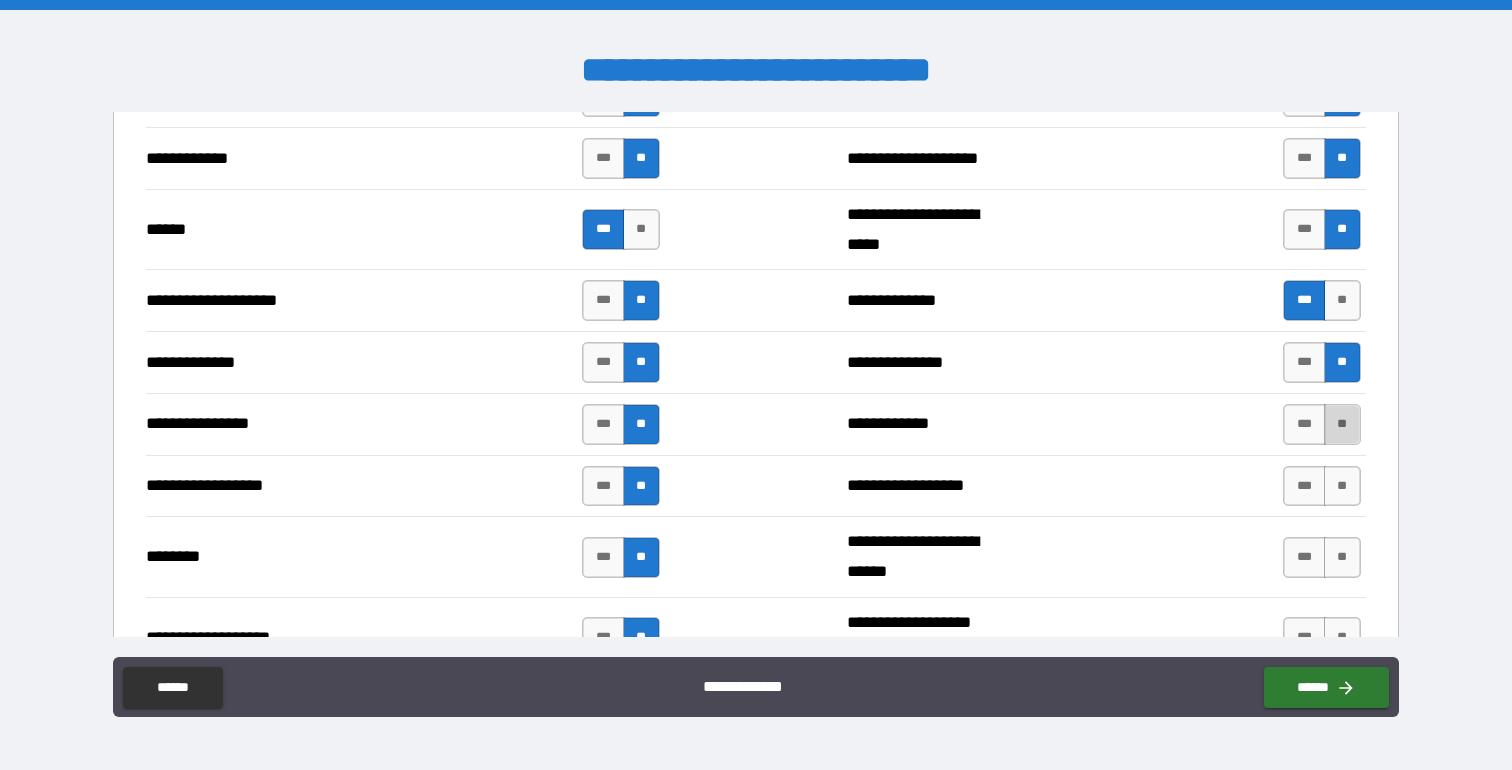 click on "**" at bounding box center (1342, 424) 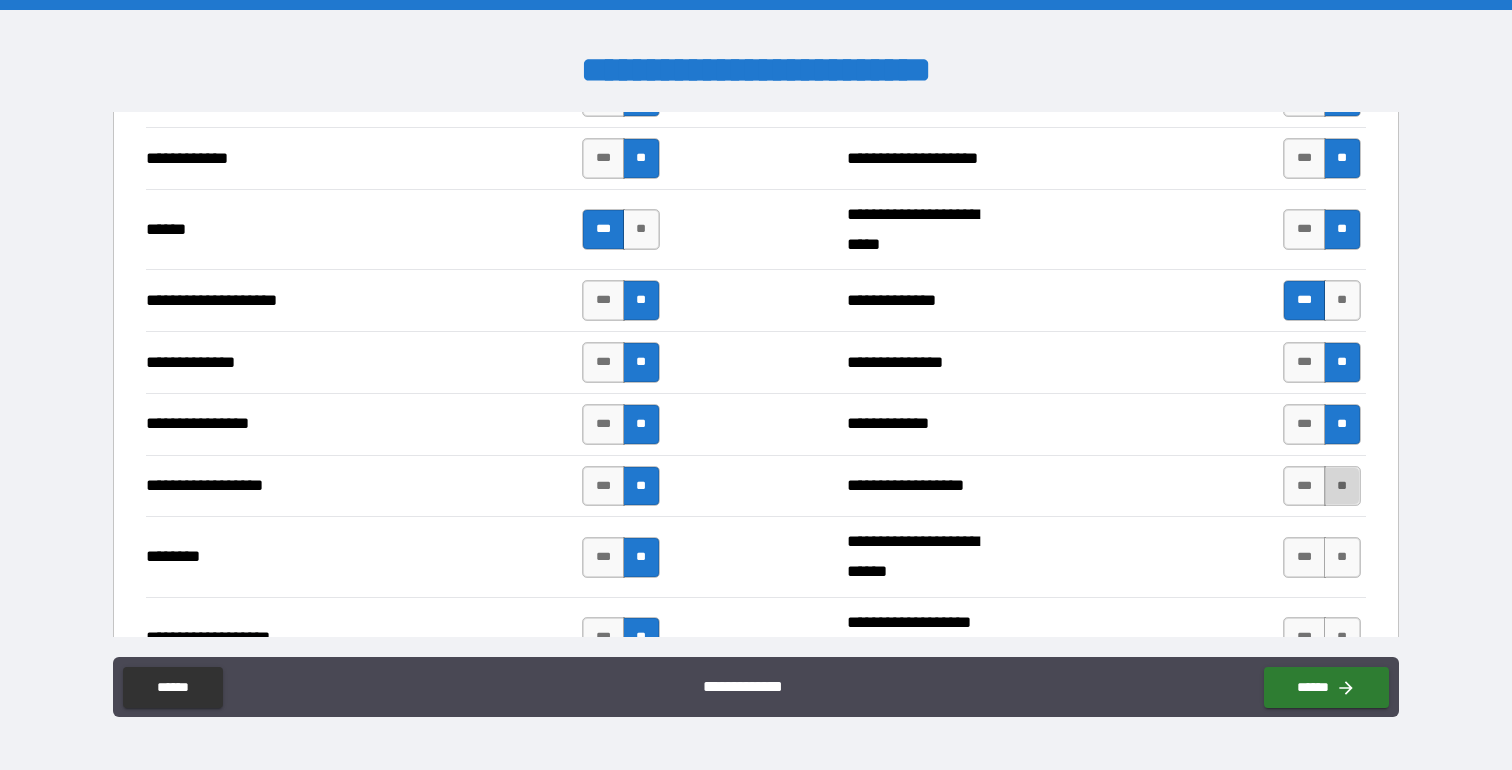 click on "**" at bounding box center [1342, 486] 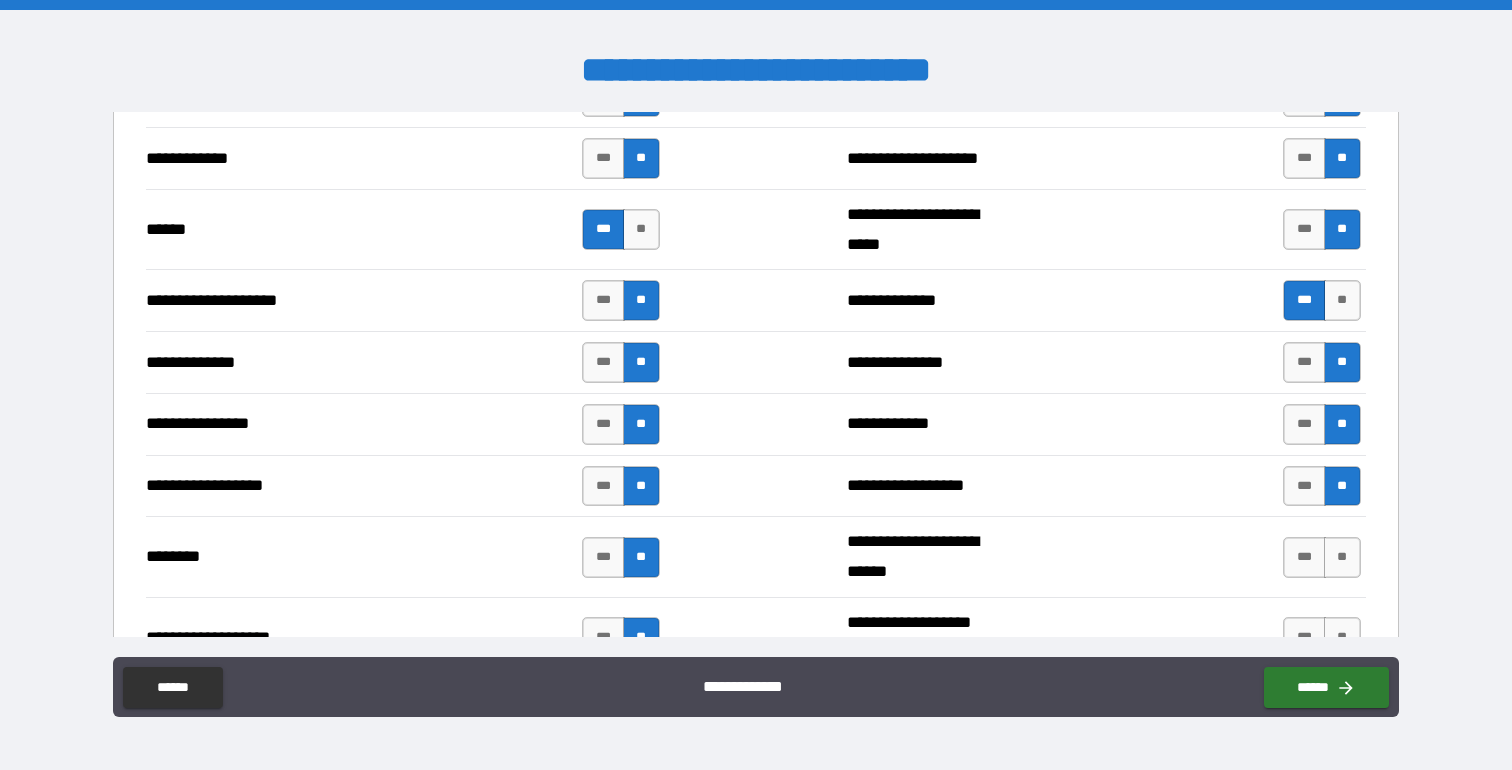 scroll, scrollTop: 3118, scrollLeft: 0, axis: vertical 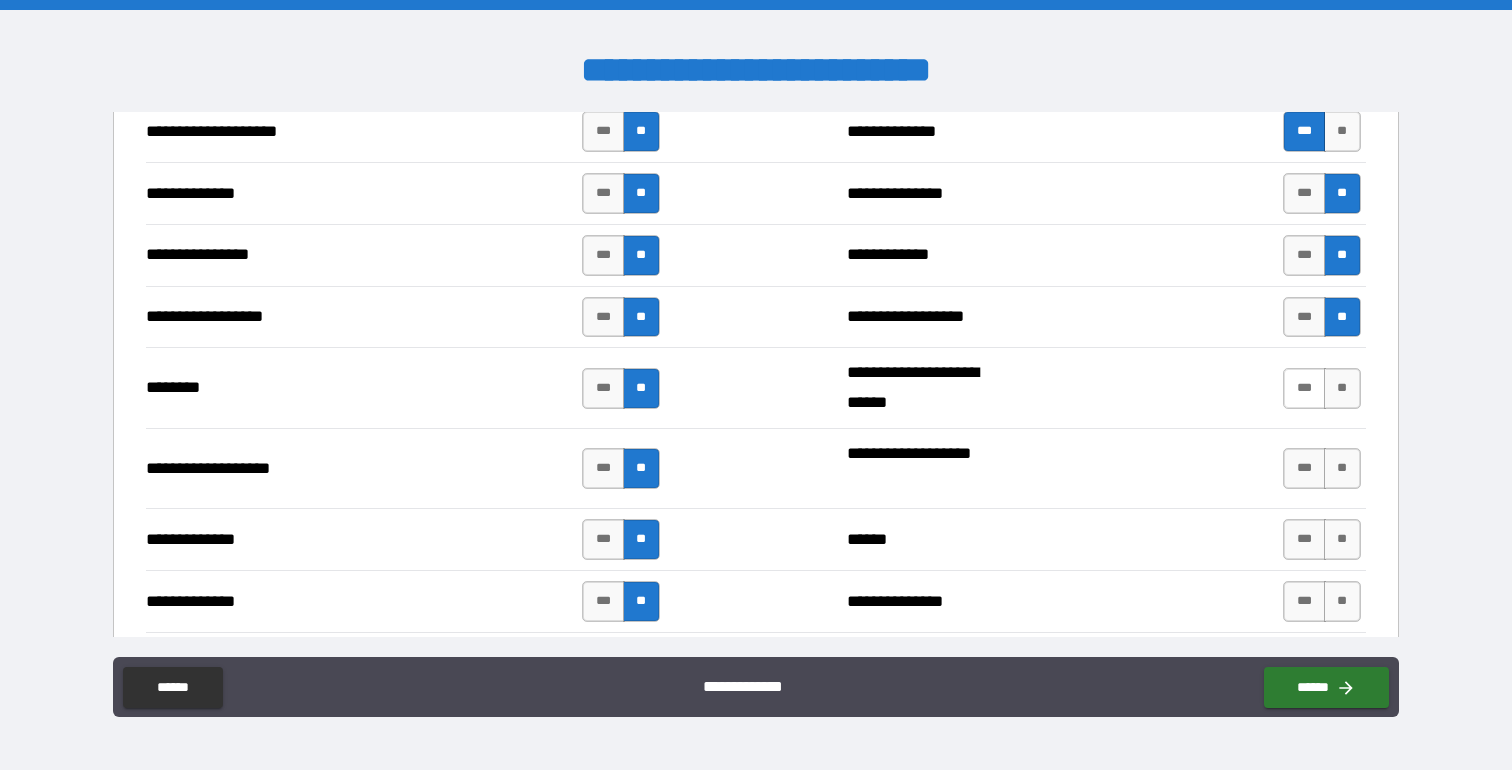click on "***" at bounding box center [1304, 388] 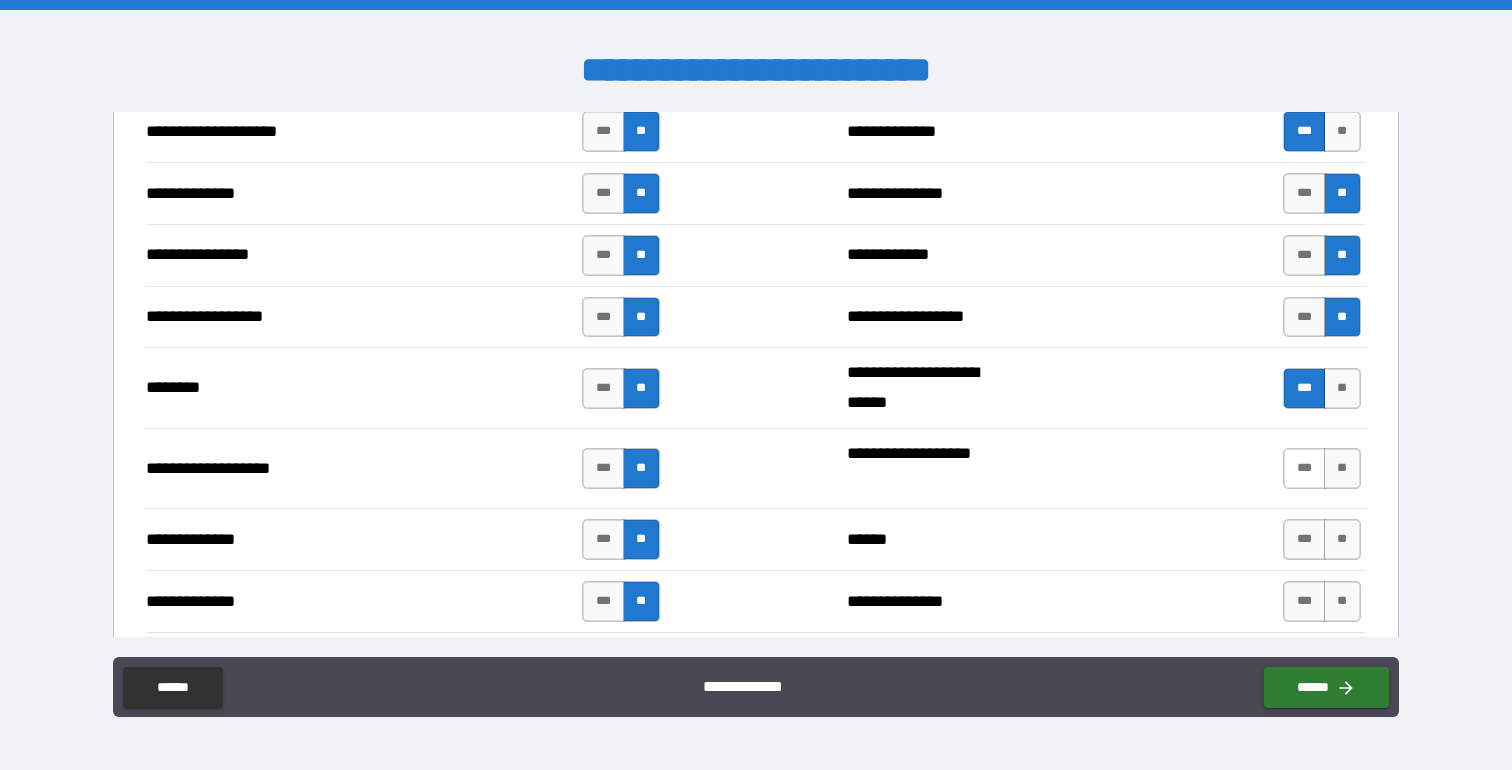 click on "***" at bounding box center [1304, 468] 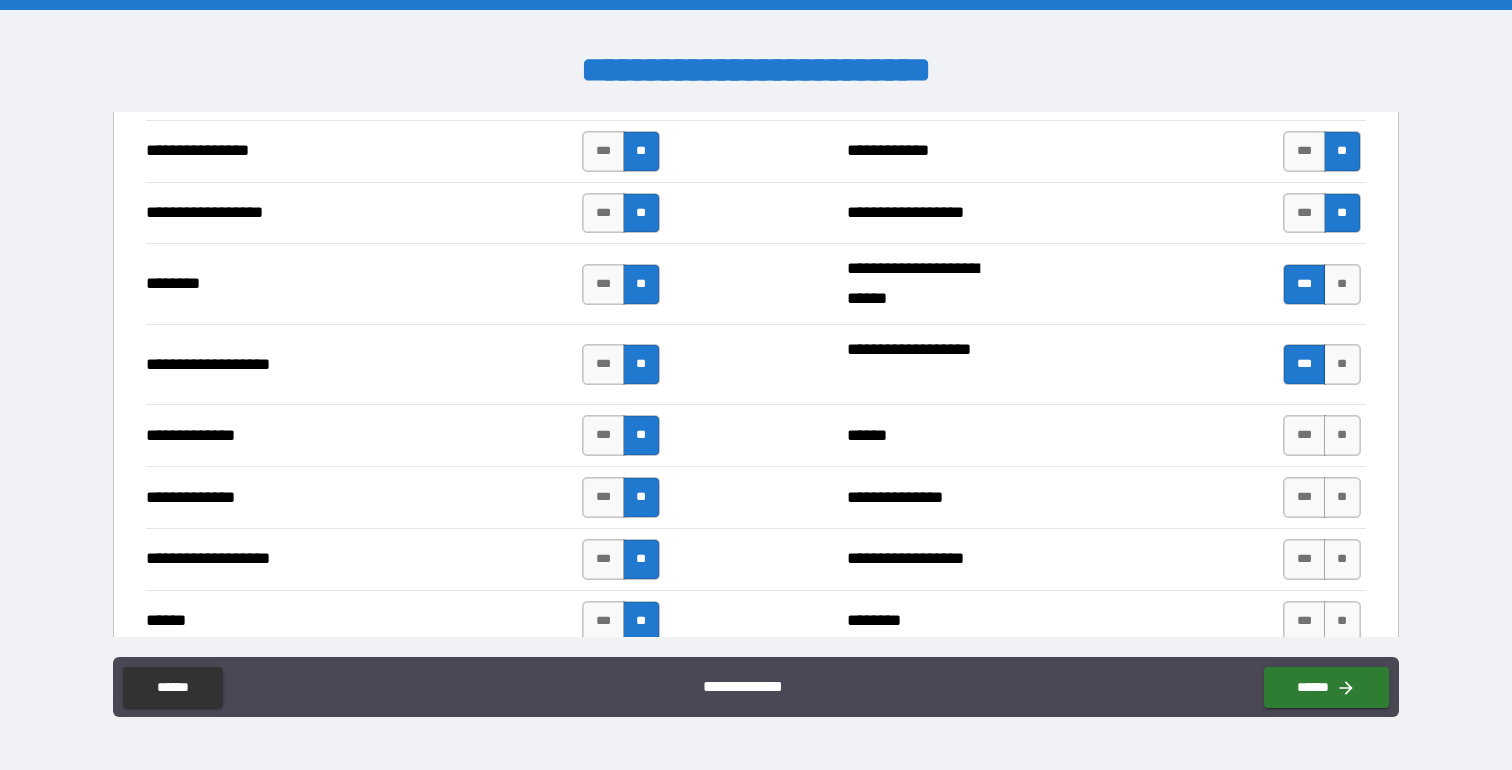 scroll, scrollTop: 3249, scrollLeft: 0, axis: vertical 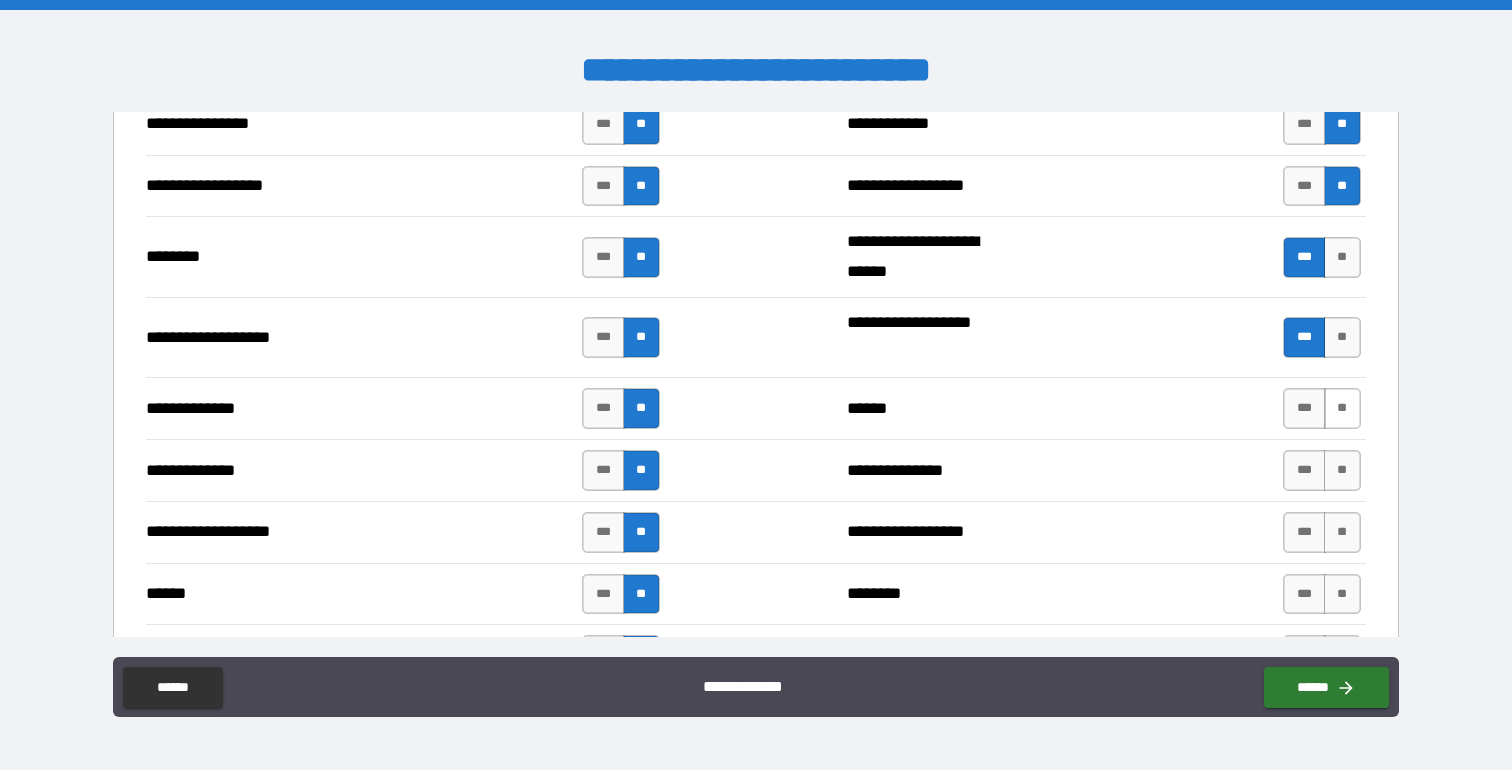 click on "**" at bounding box center [1342, 408] 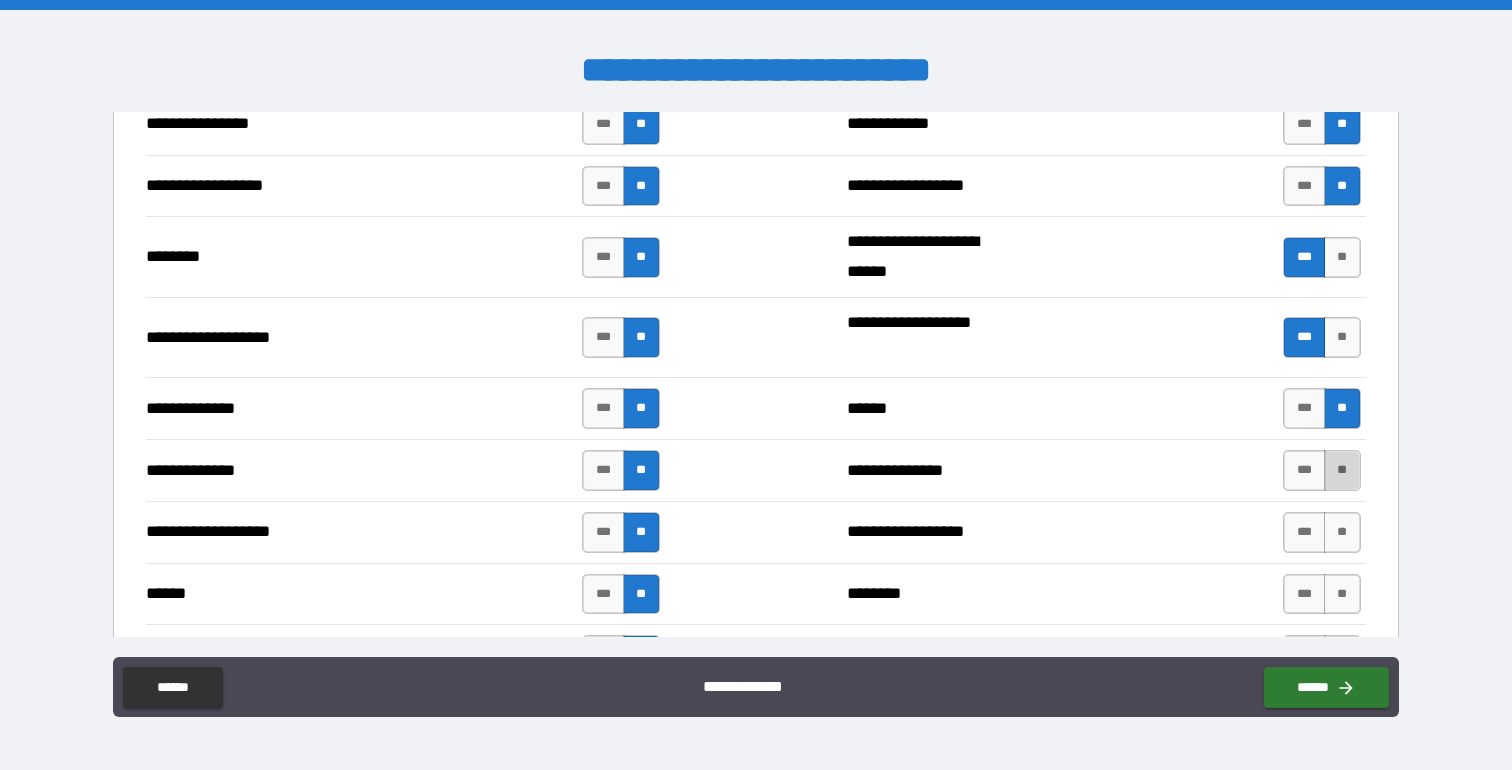 click on "**" at bounding box center (1342, 470) 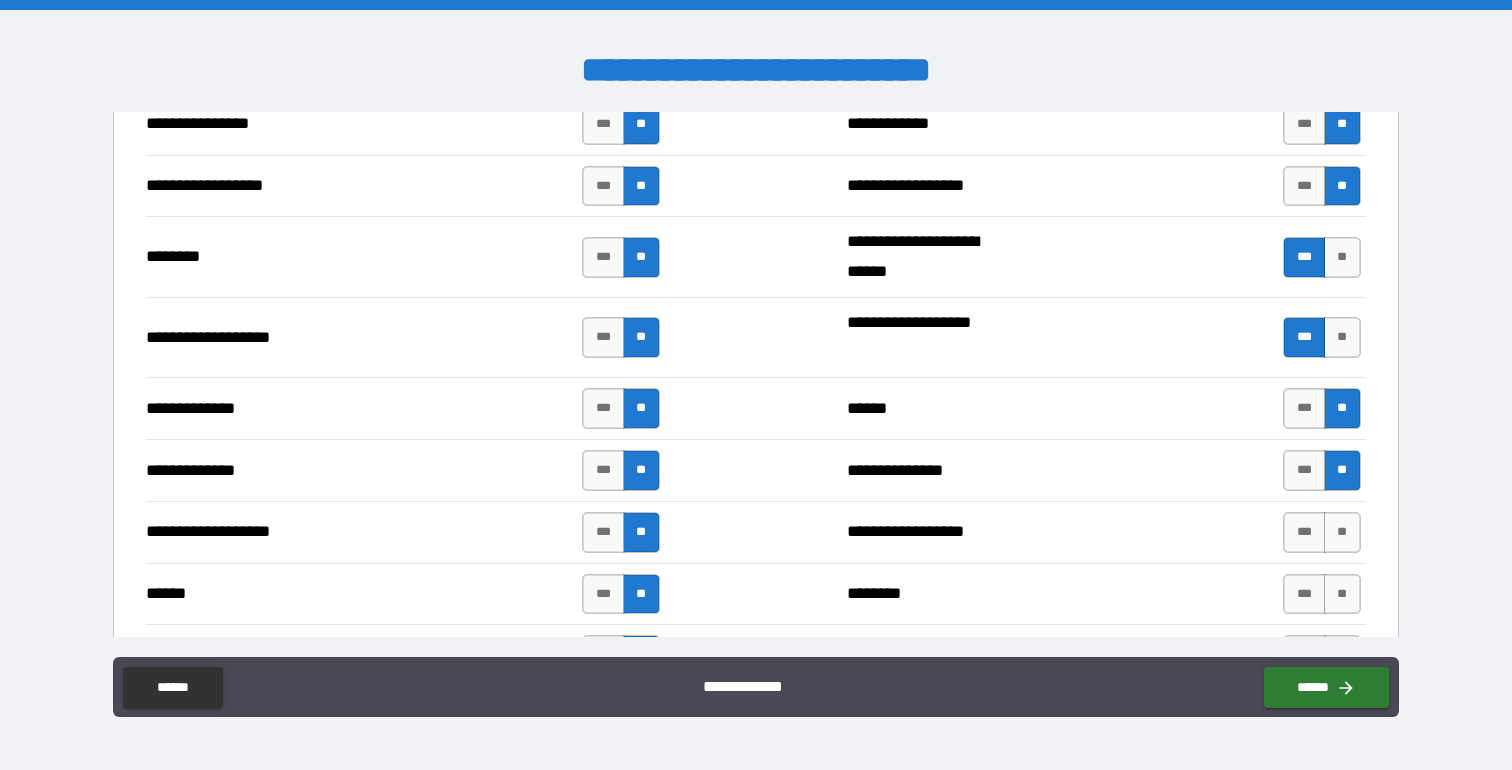 scroll, scrollTop: 3348, scrollLeft: 0, axis: vertical 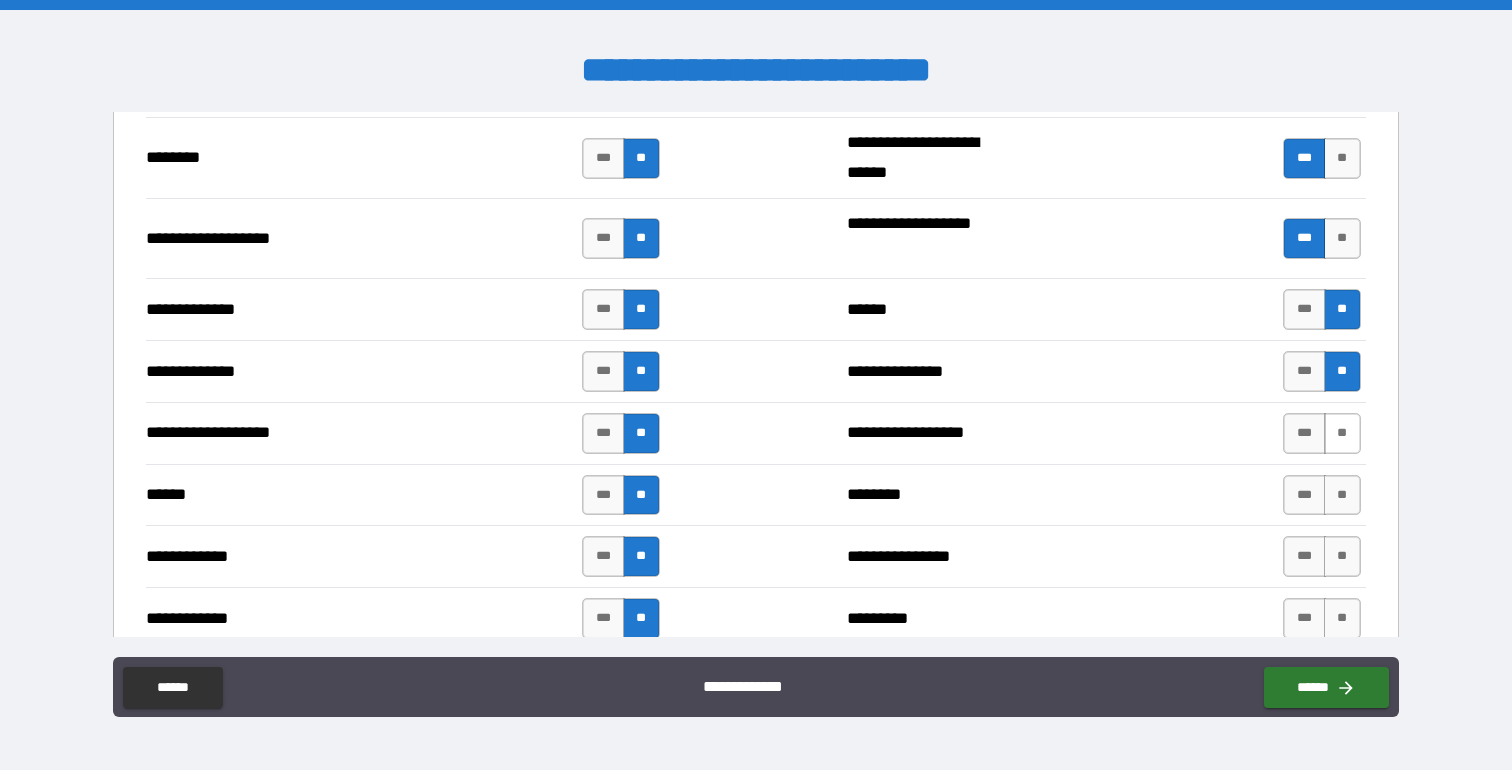 click on "**" at bounding box center (1342, 433) 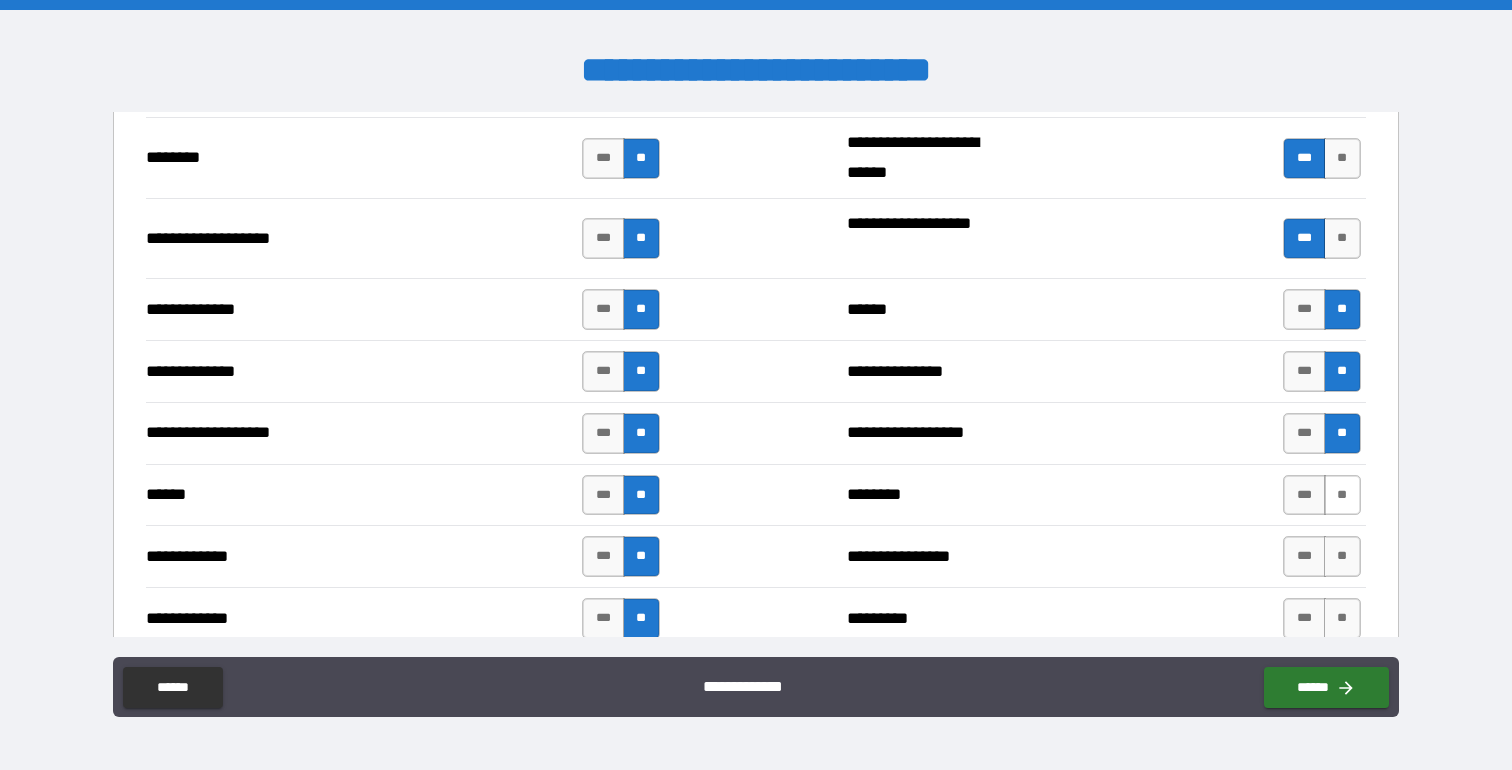 click on "**" at bounding box center [1342, 495] 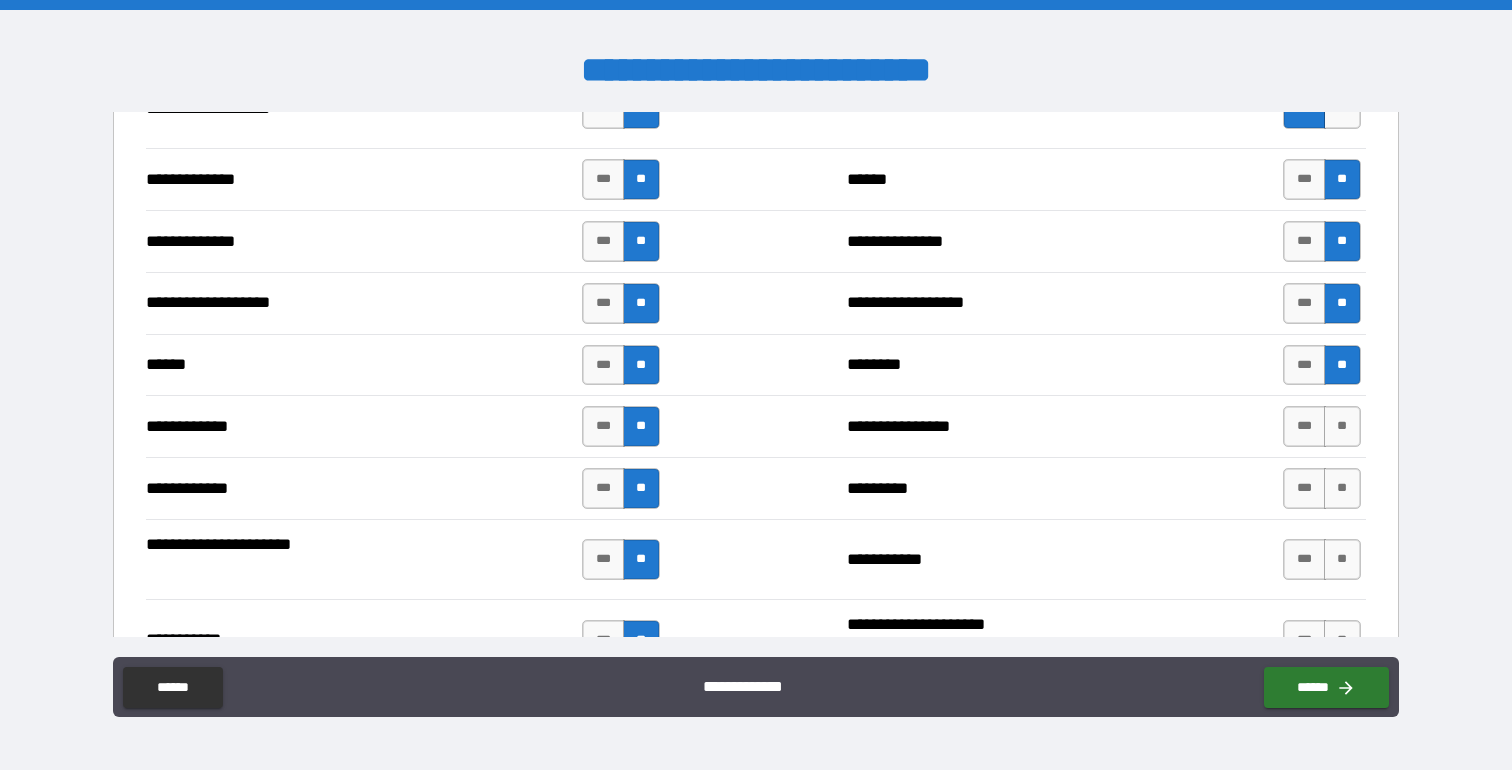 scroll, scrollTop: 3495, scrollLeft: 0, axis: vertical 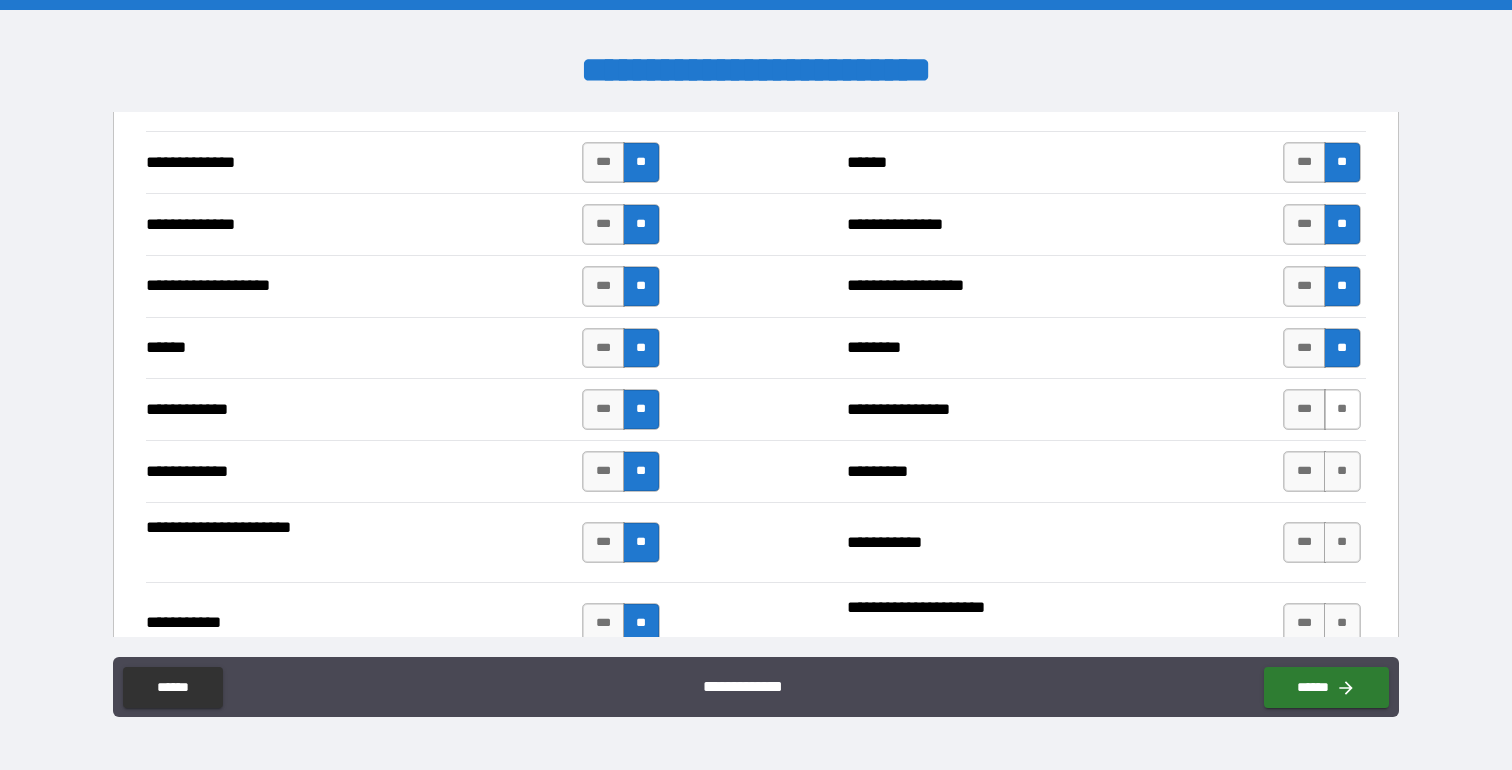 click on "**" at bounding box center [1342, 409] 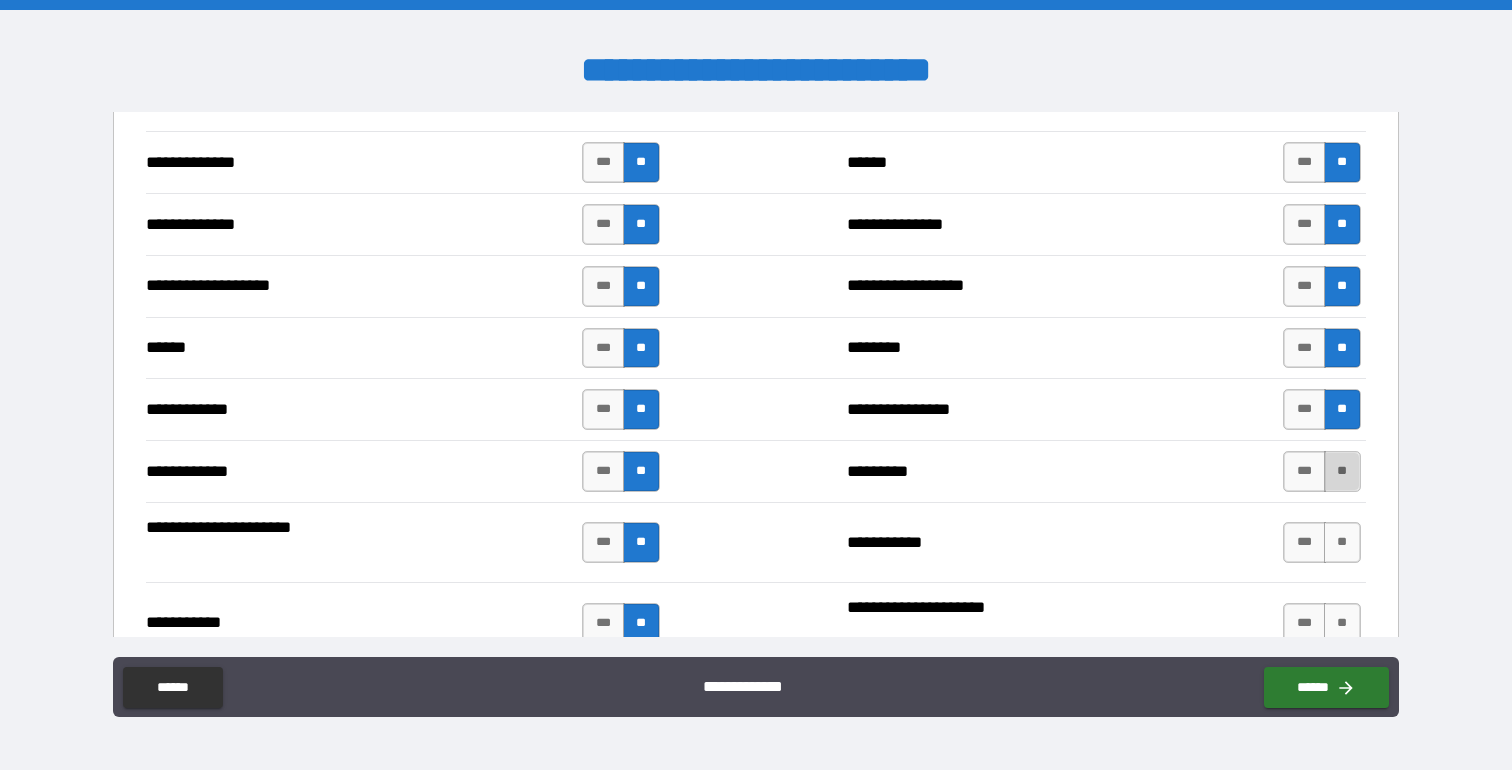 click on "**" at bounding box center [1342, 471] 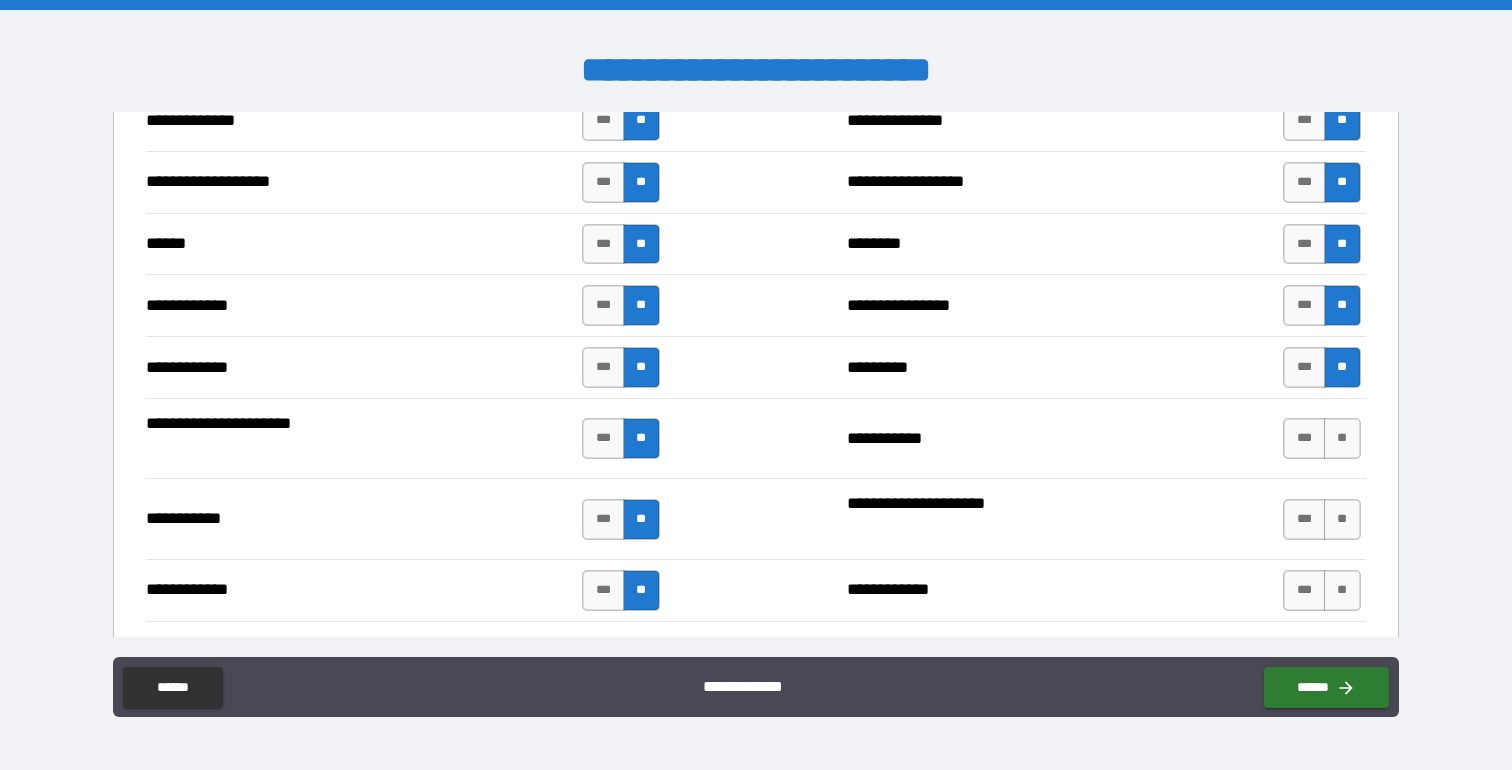 scroll, scrollTop: 3603, scrollLeft: 0, axis: vertical 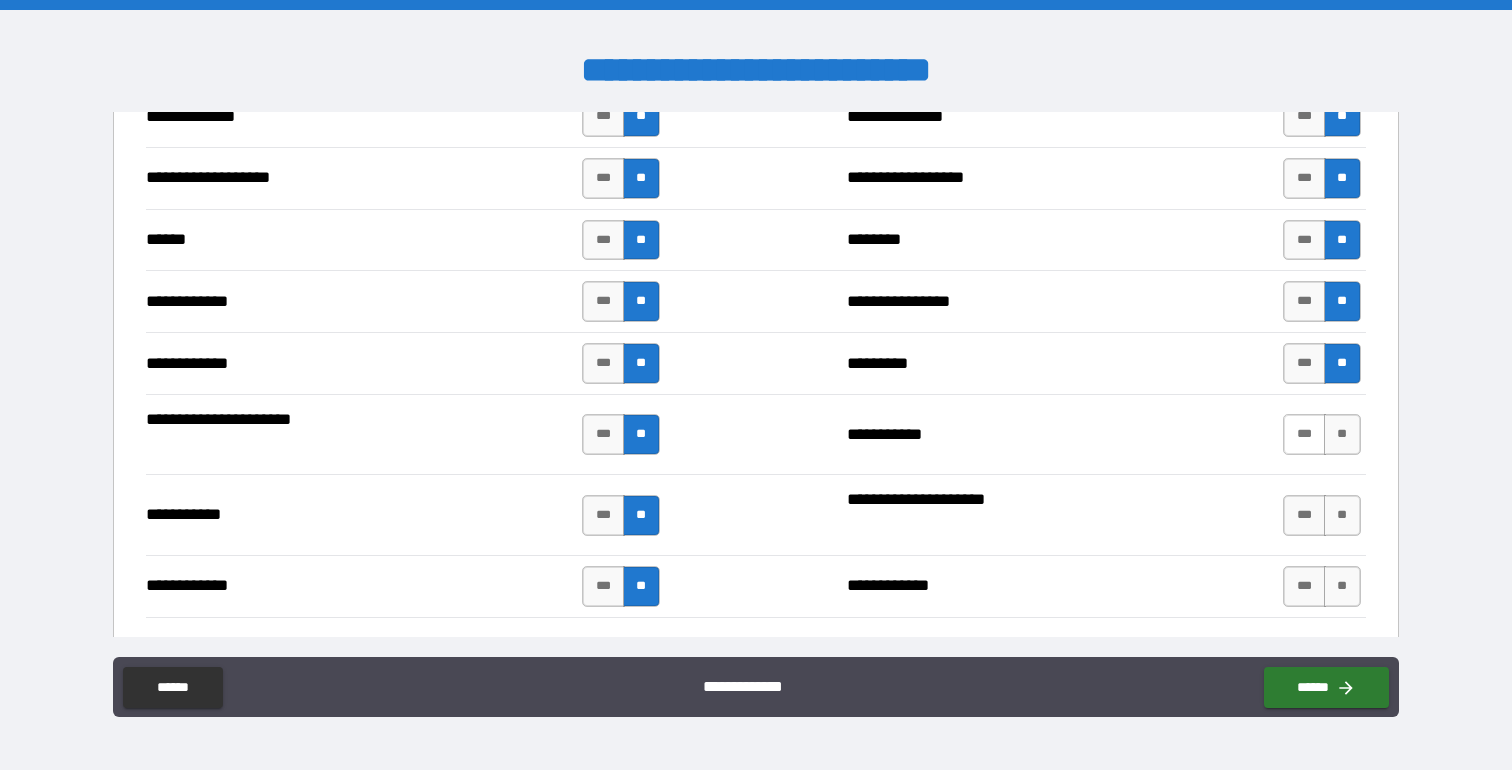 click on "***" at bounding box center (1304, 434) 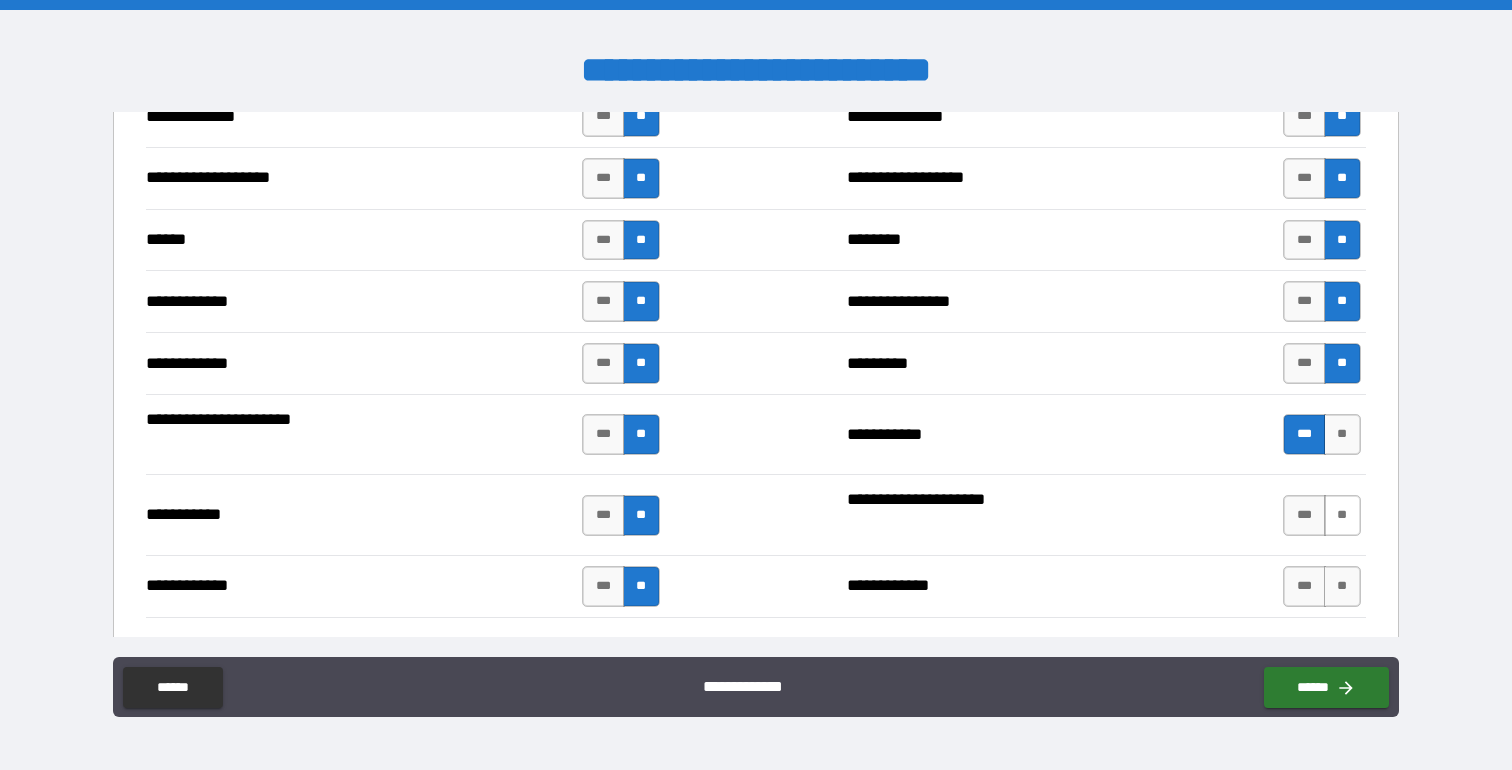 click on "**" at bounding box center (1342, 515) 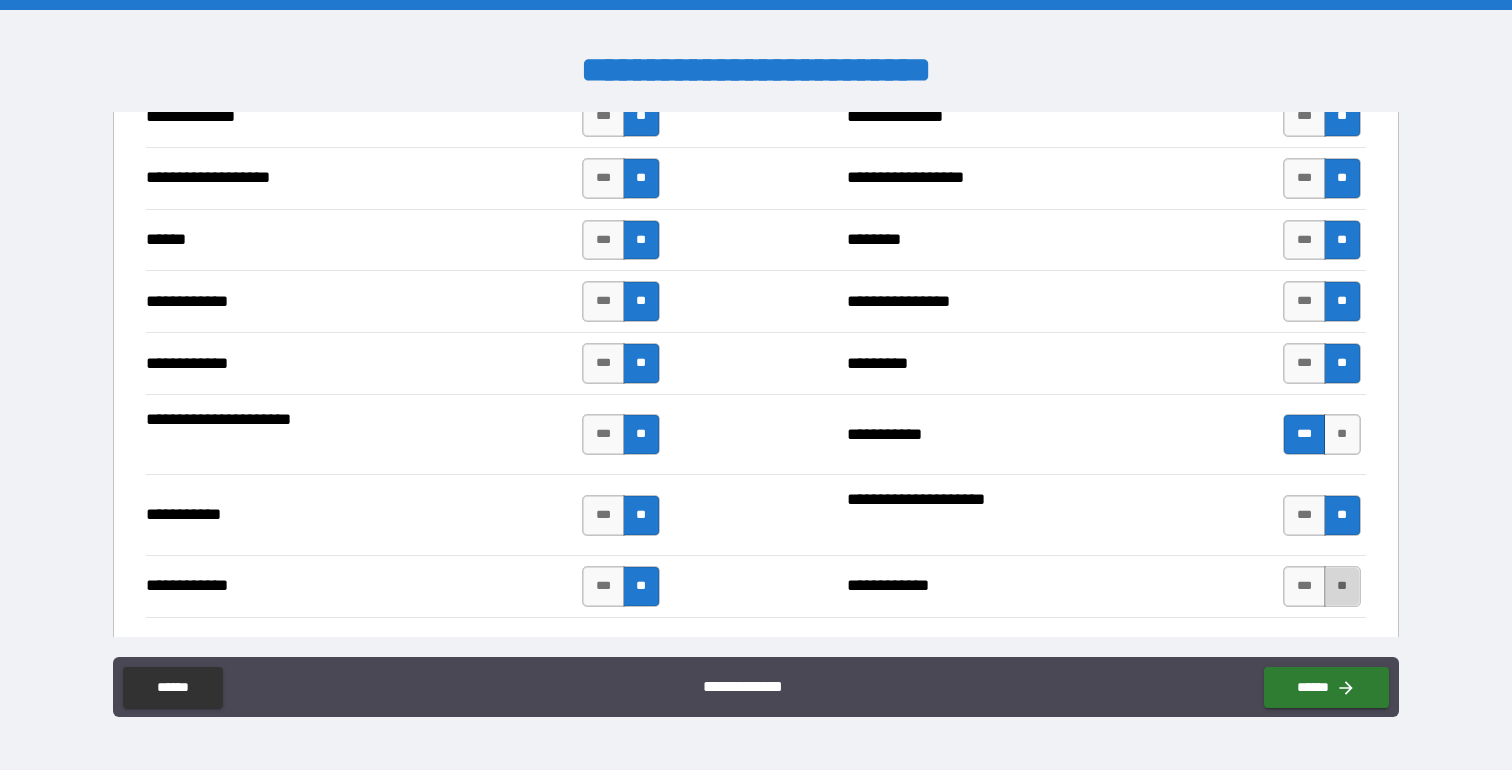 click on "**" at bounding box center (1342, 586) 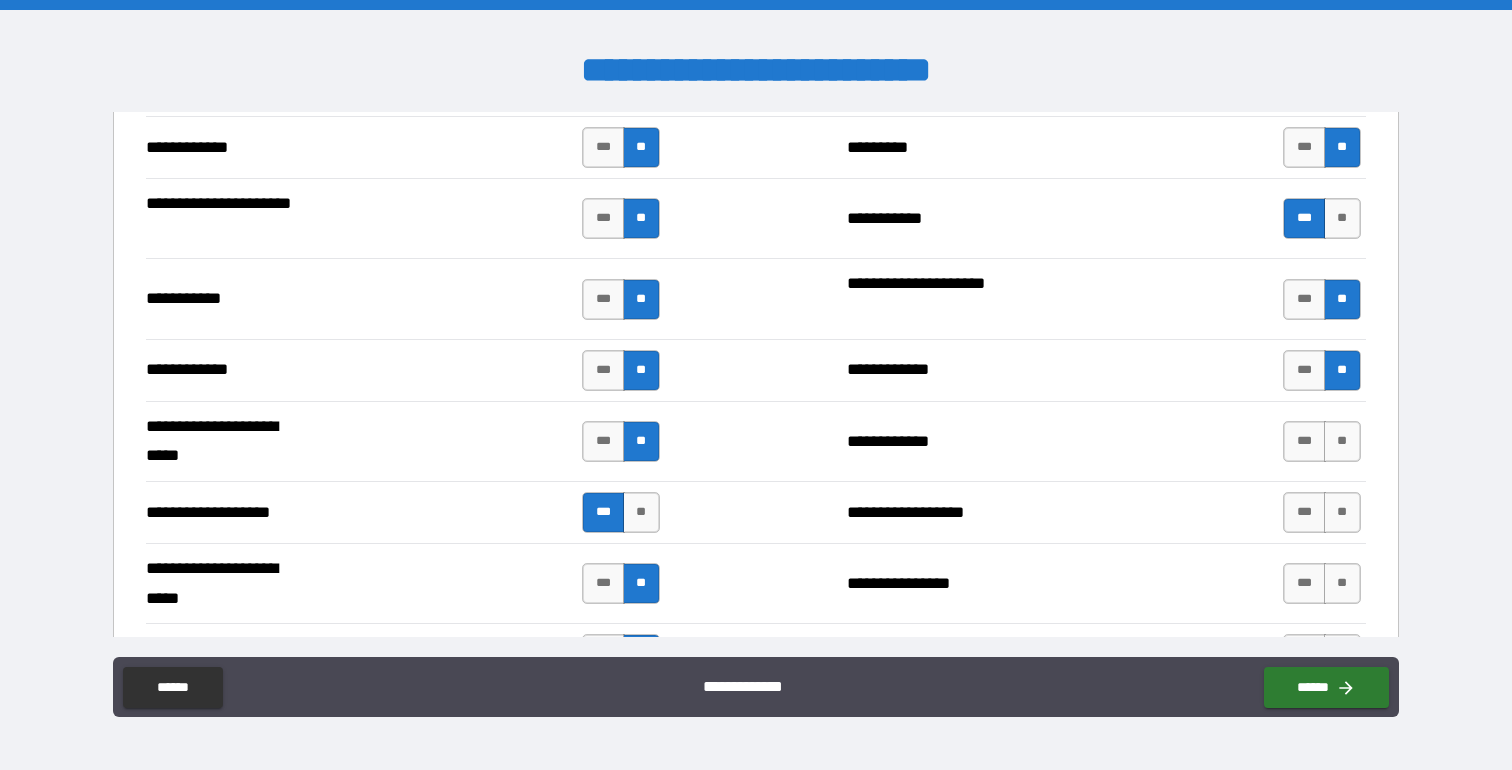 scroll, scrollTop: 3822, scrollLeft: 0, axis: vertical 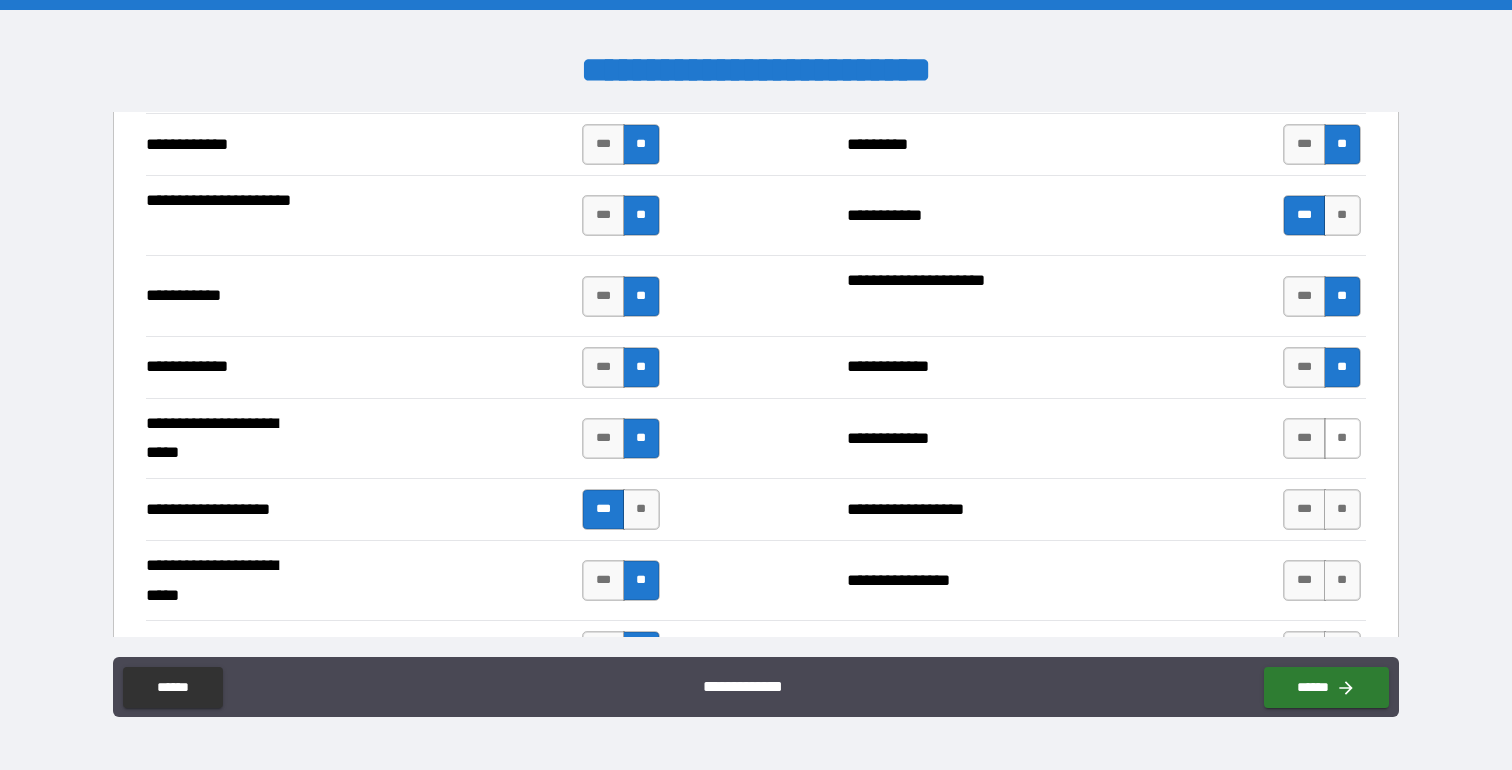 click on "**" at bounding box center (1342, 438) 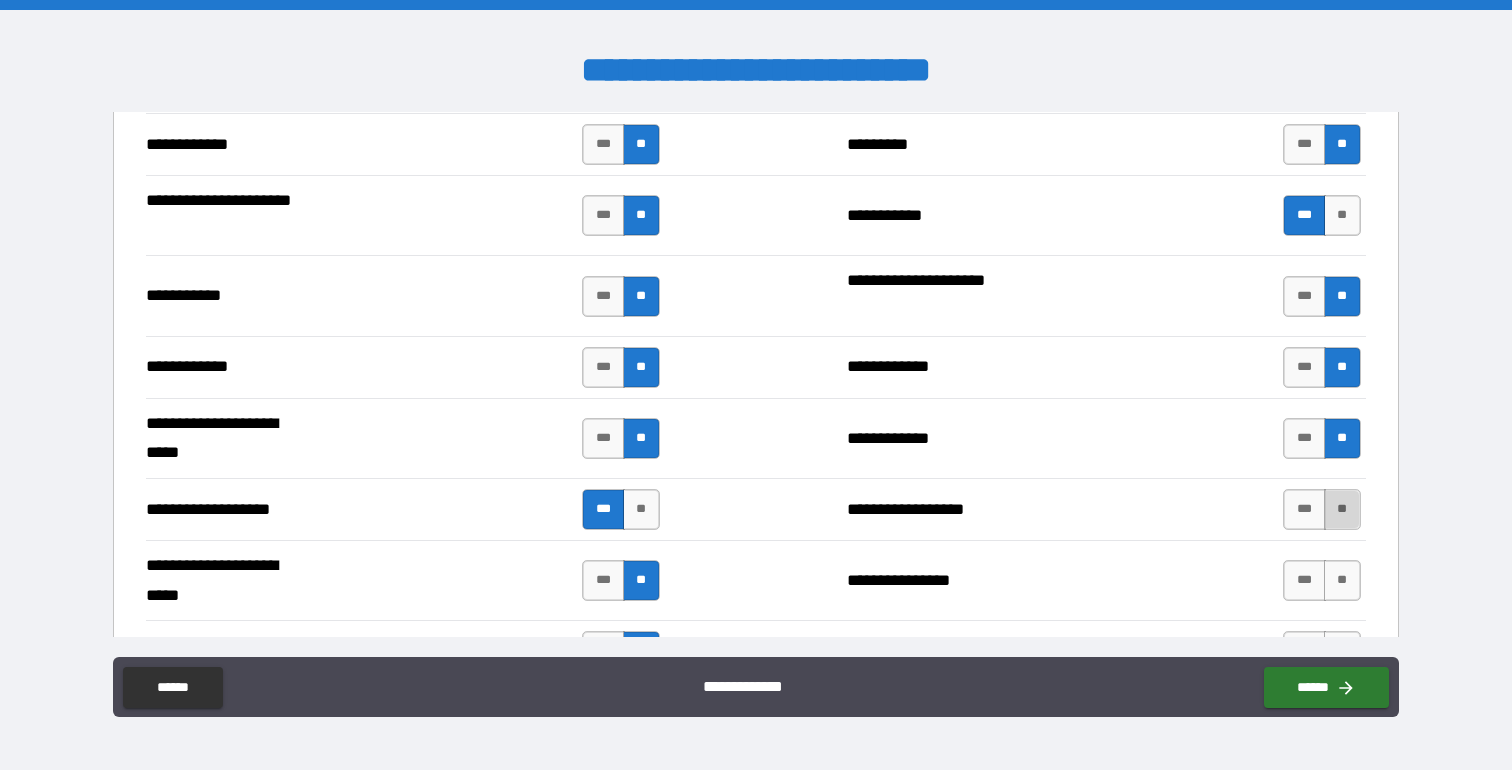 click on "**" at bounding box center [1342, 509] 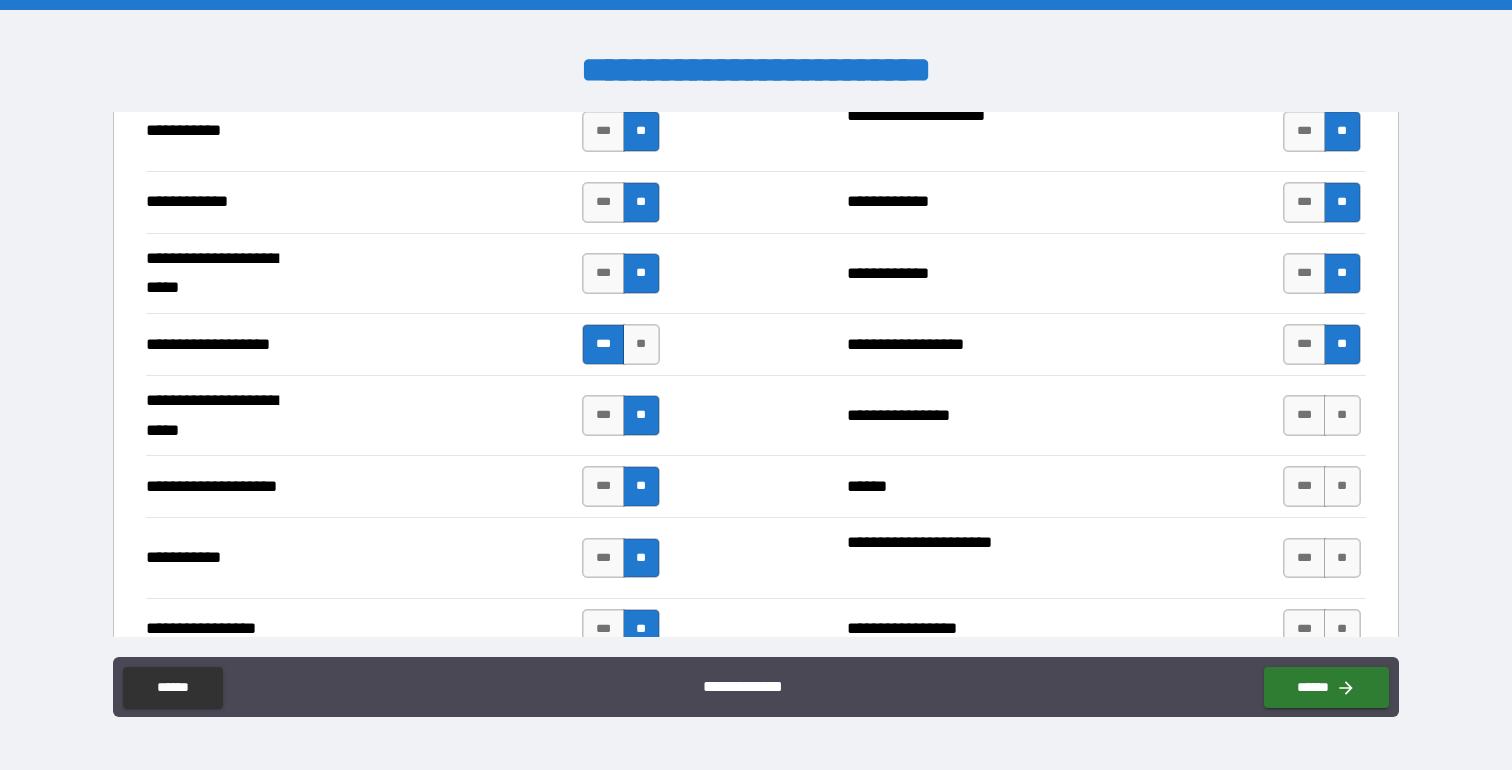 scroll, scrollTop: 4008, scrollLeft: 0, axis: vertical 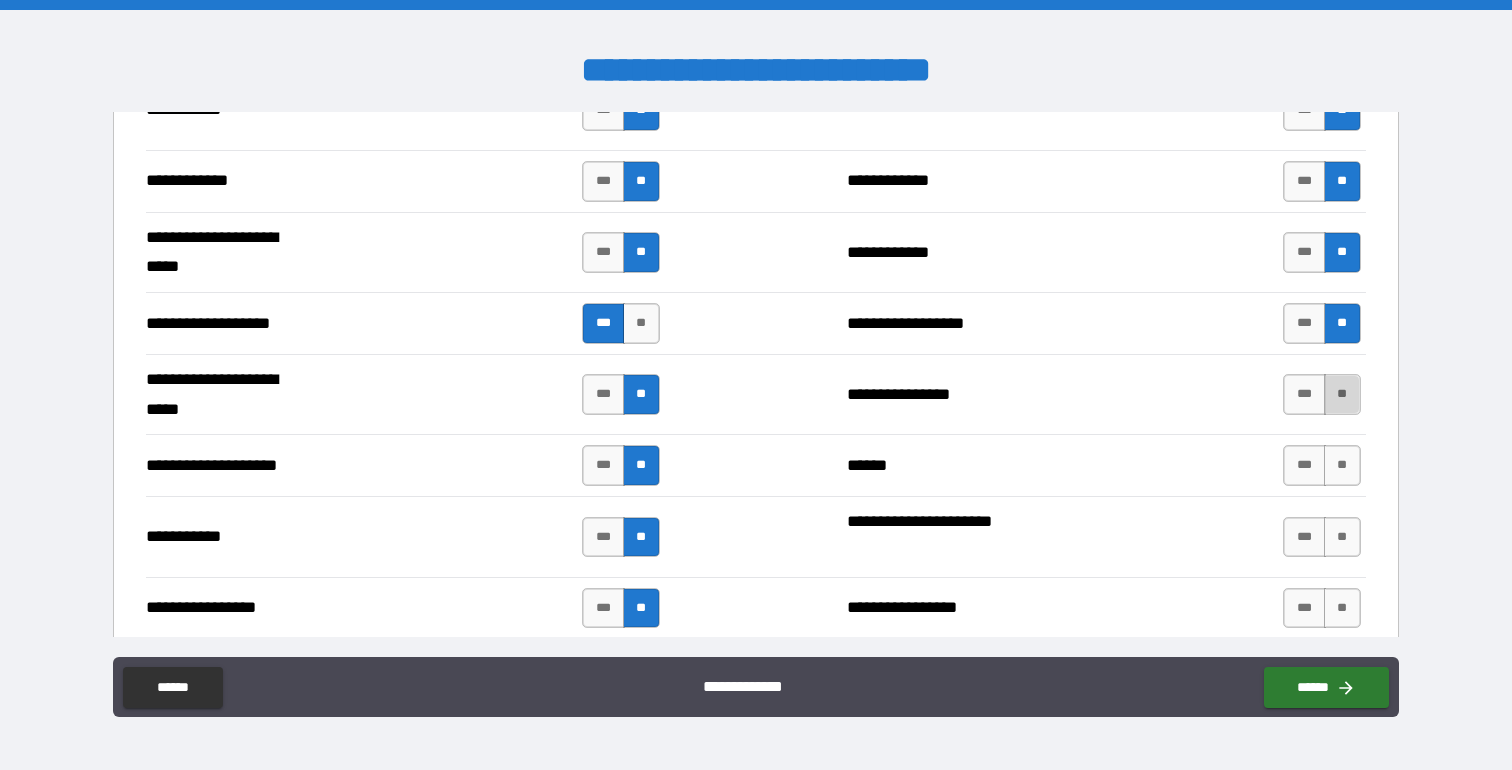 click on "**" at bounding box center (1342, 394) 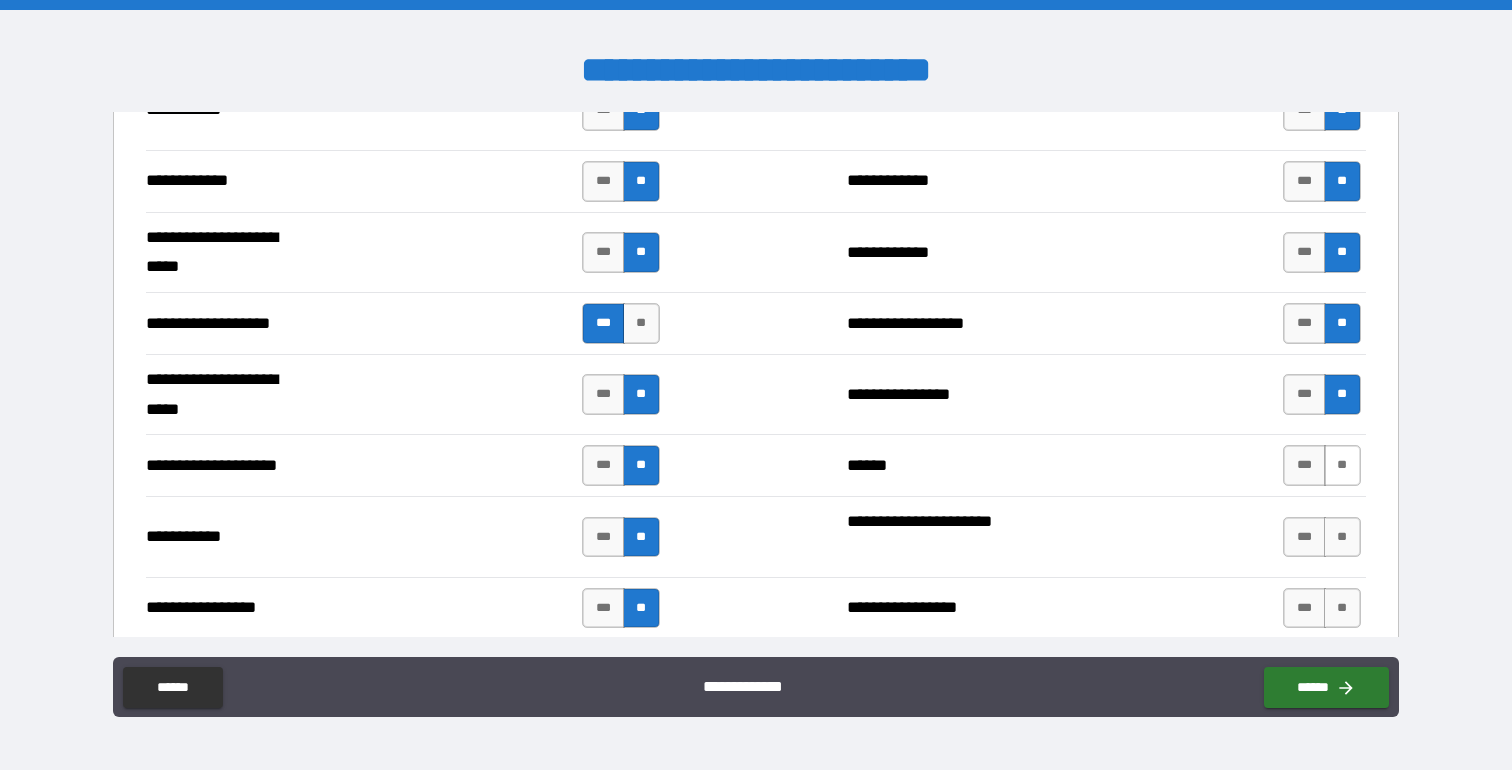 click on "**" at bounding box center [1342, 465] 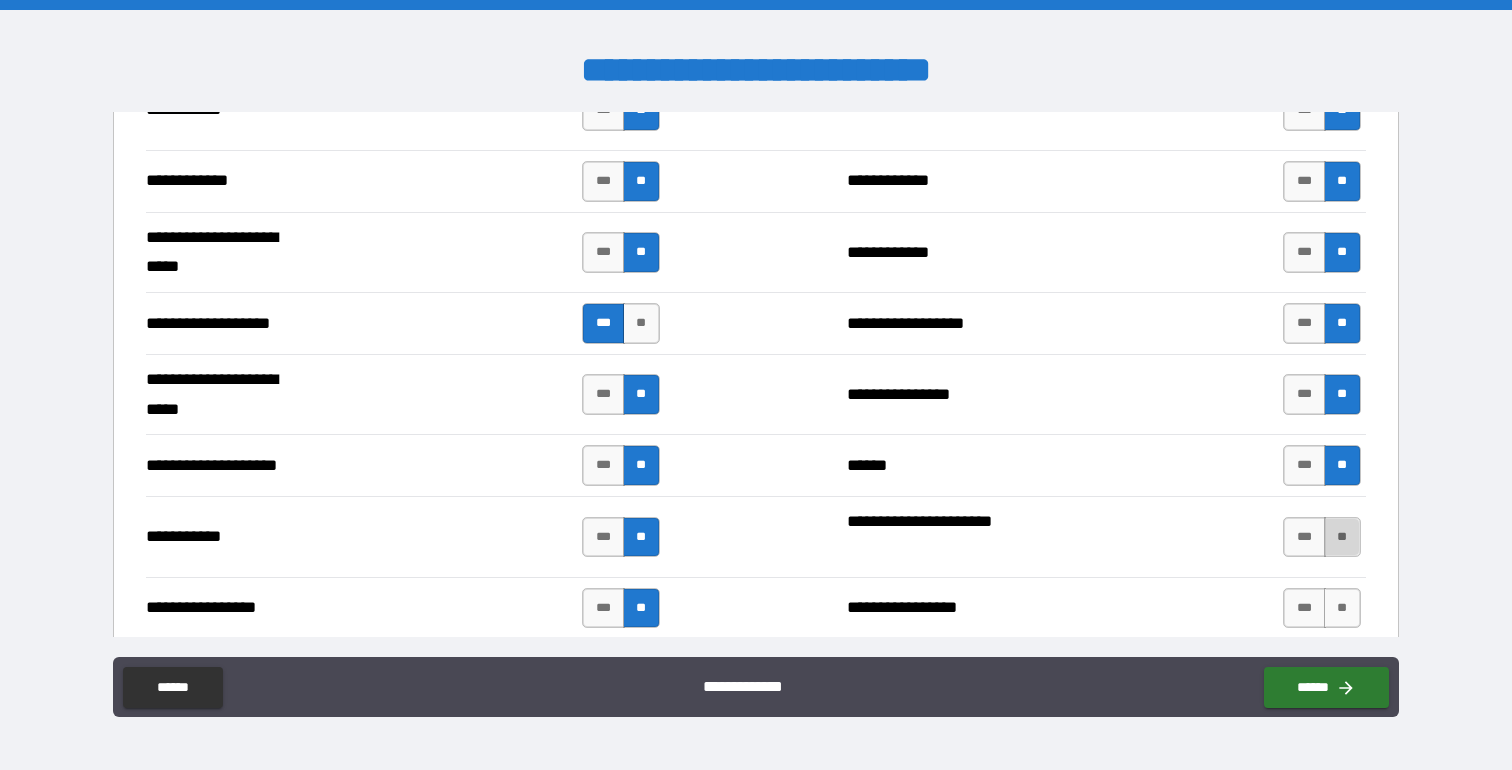 click on "**" at bounding box center (1342, 537) 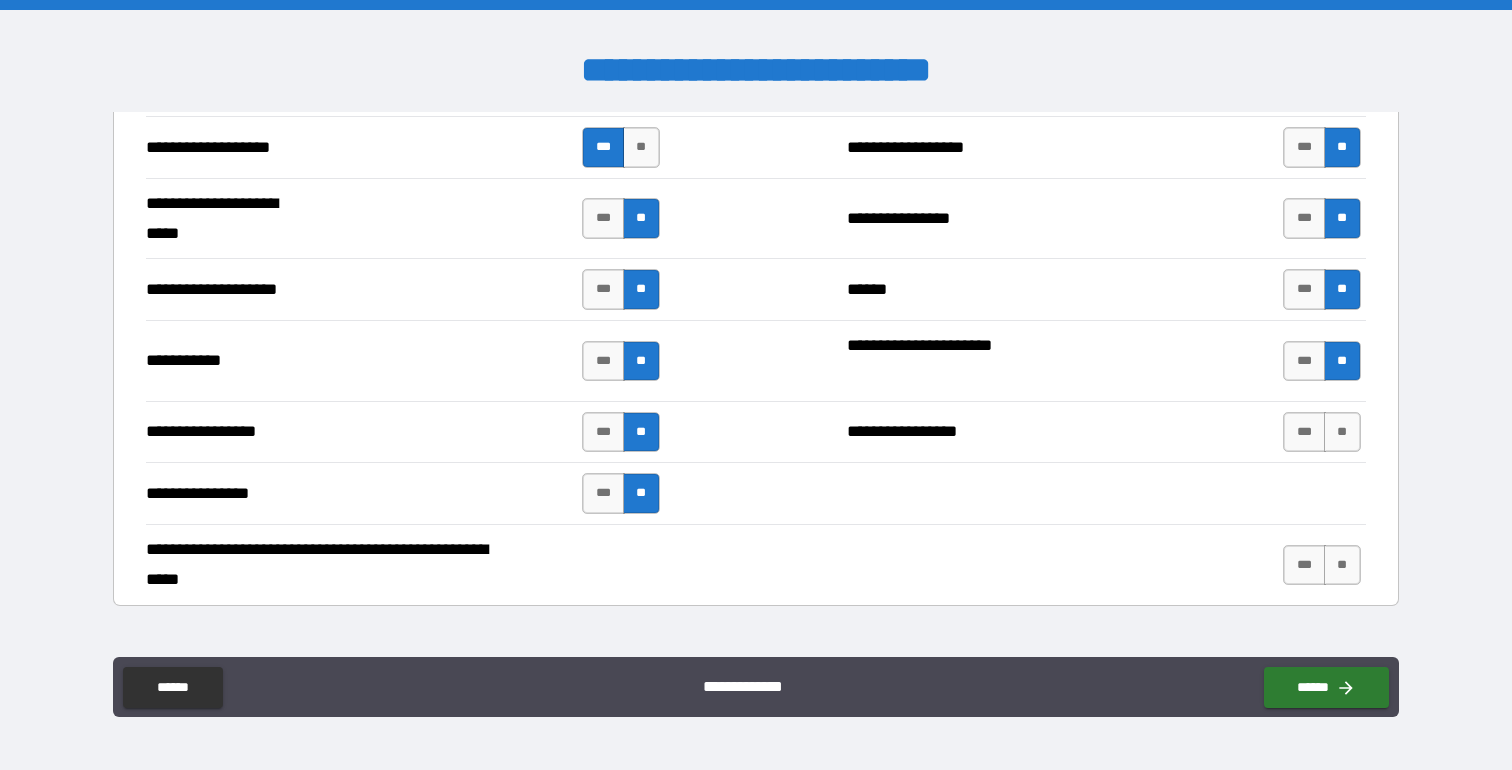 scroll, scrollTop: 4185, scrollLeft: 0, axis: vertical 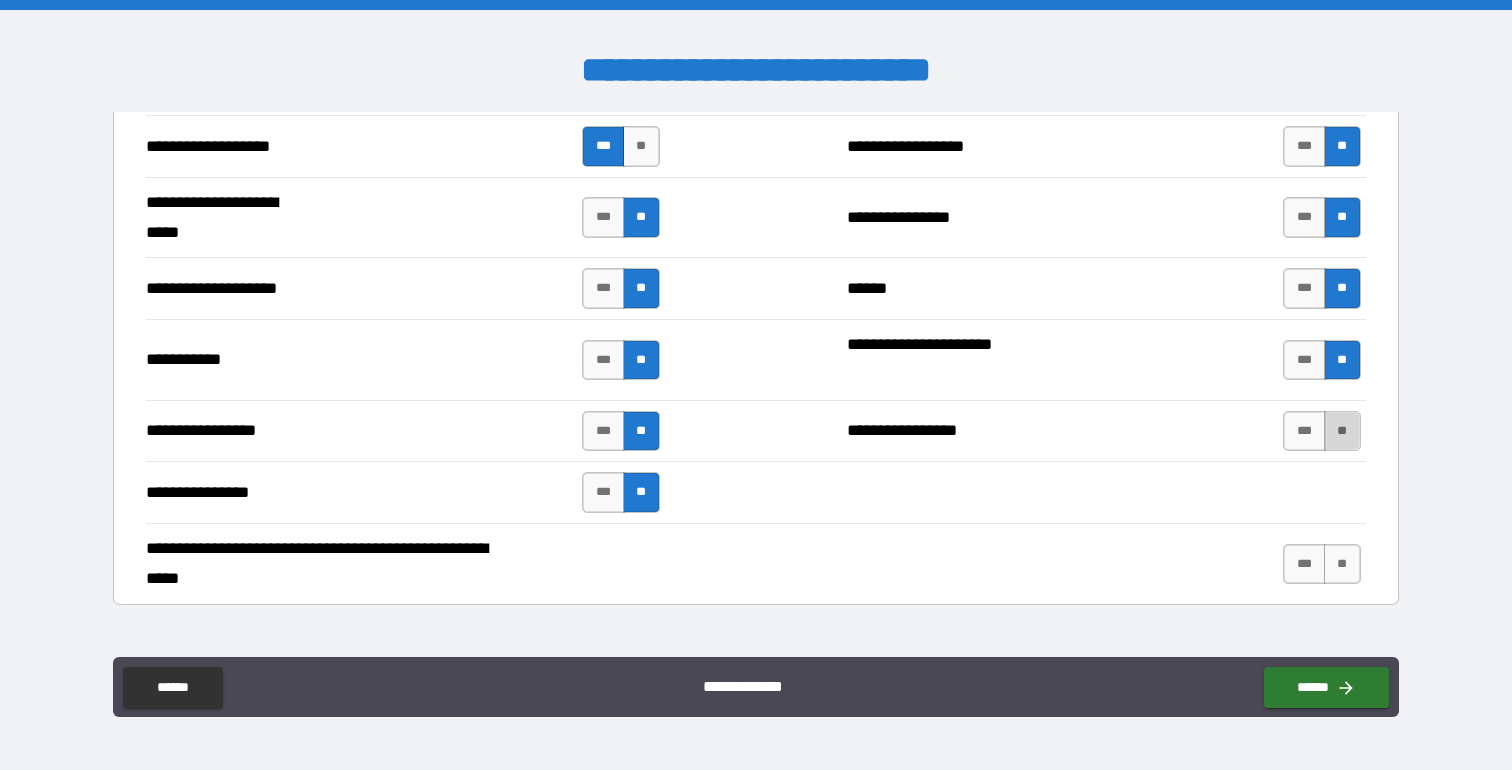 click on "**" at bounding box center [1342, 431] 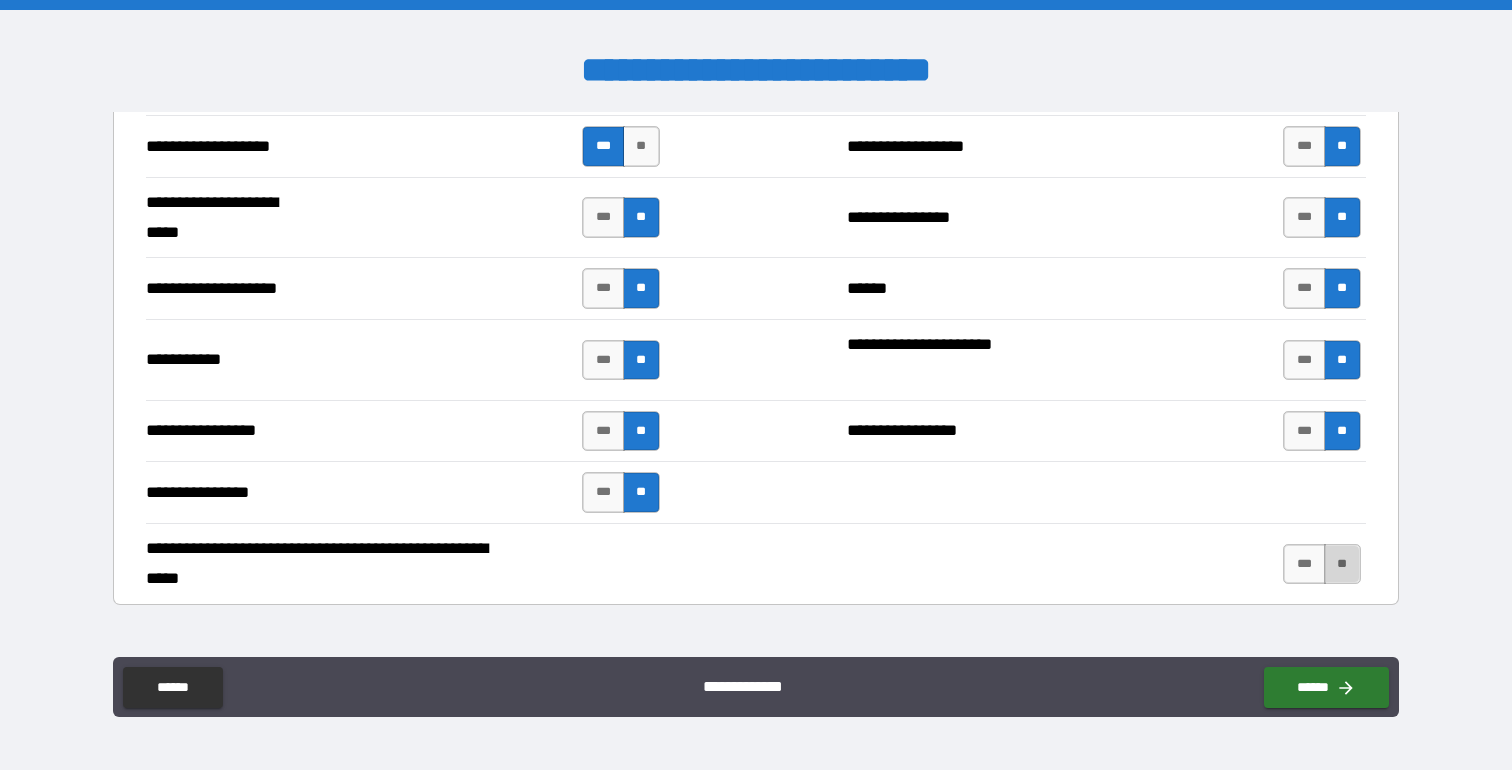 click on "**" at bounding box center (1342, 564) 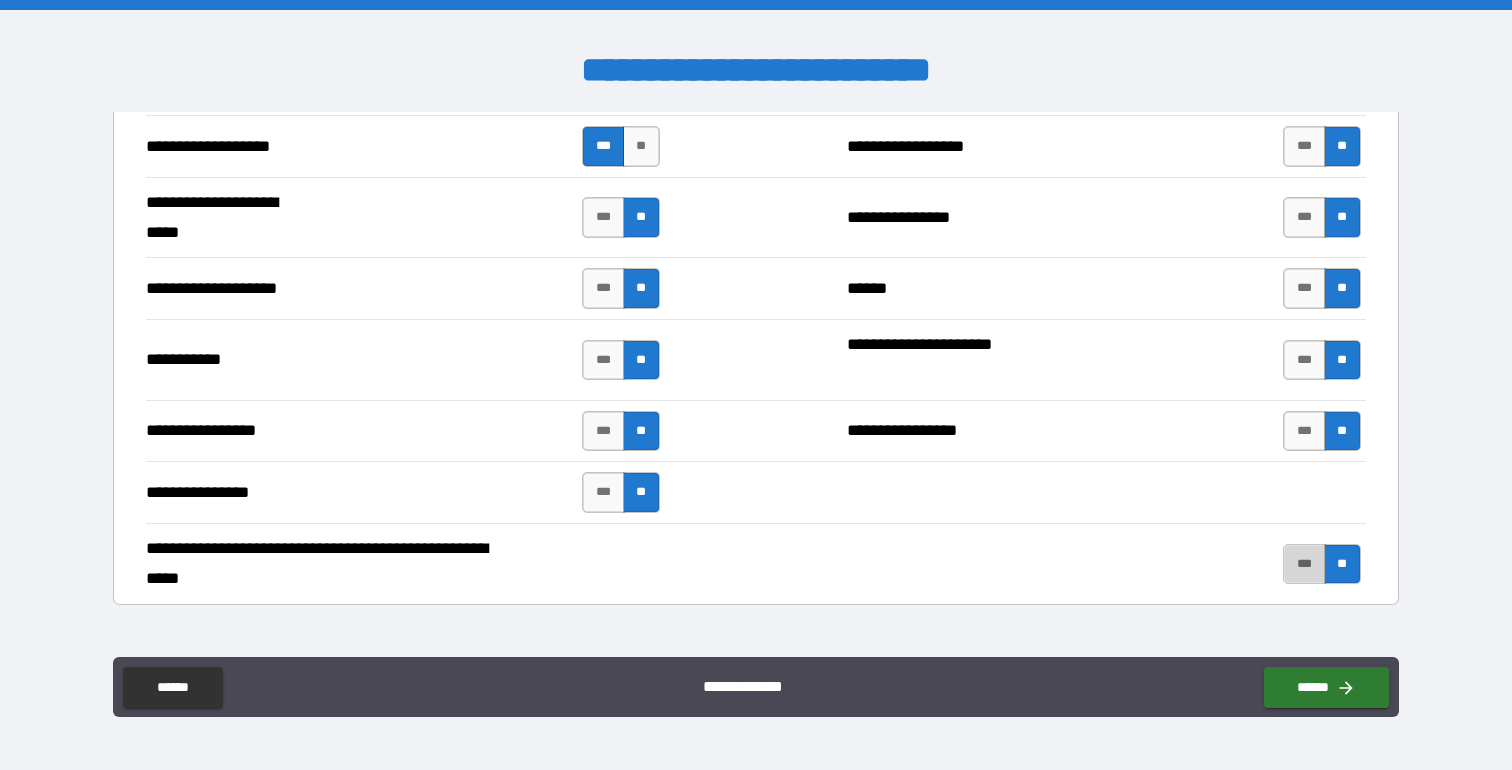click on "***" at bounding box center [1304, 564] 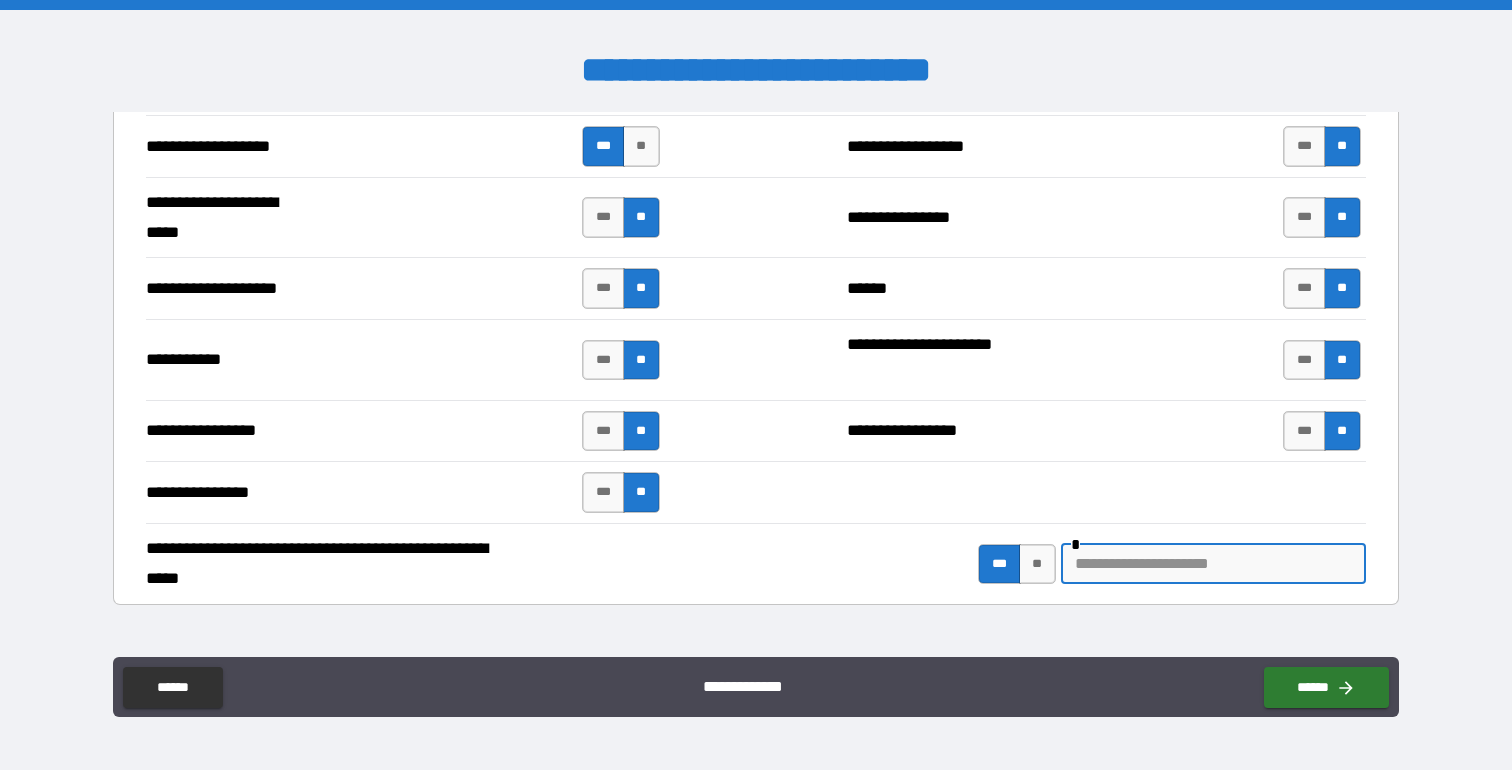 click at bounding box center [1213, 564] 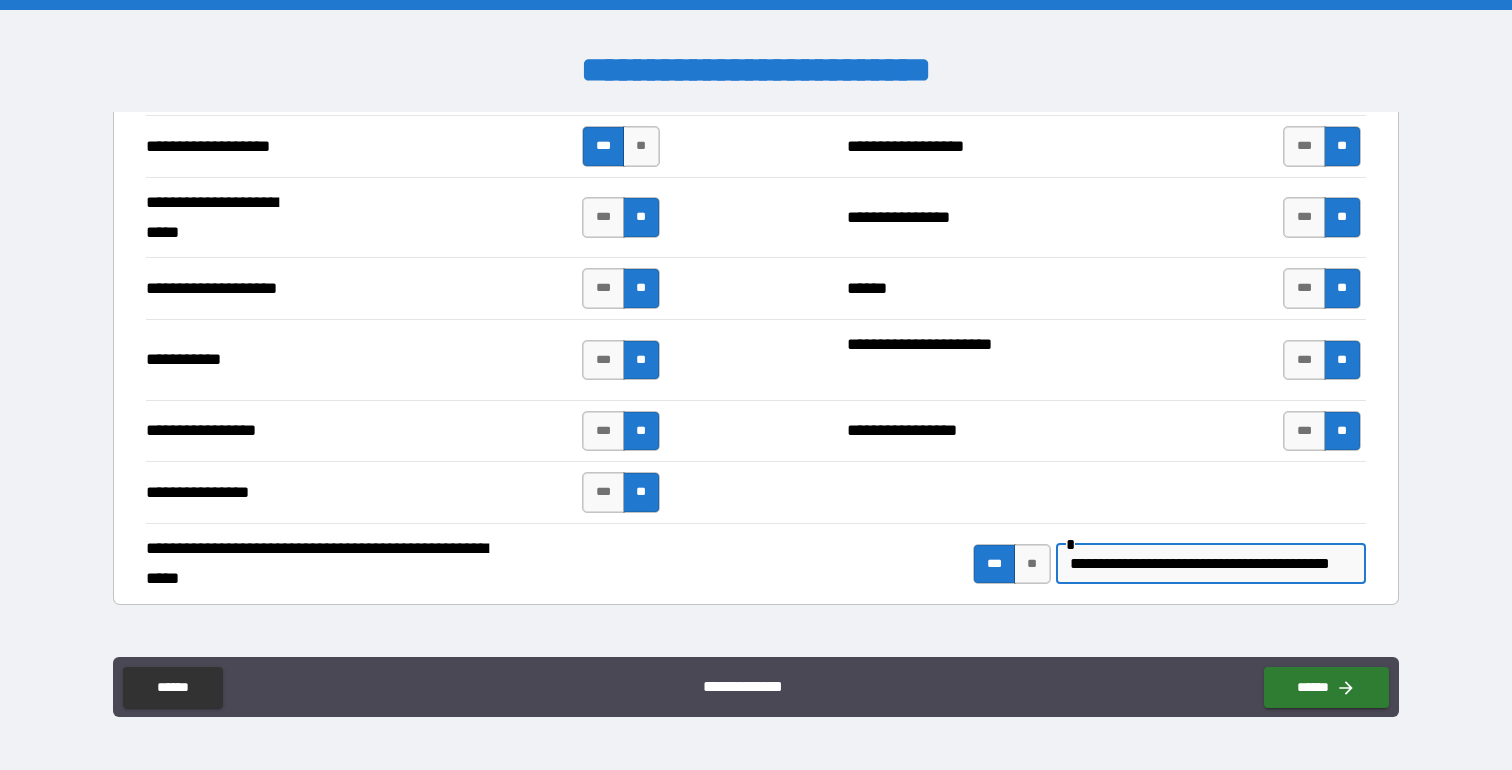 scroll, scrollTop: 0, scrollLeft: 34, axis: horizontal 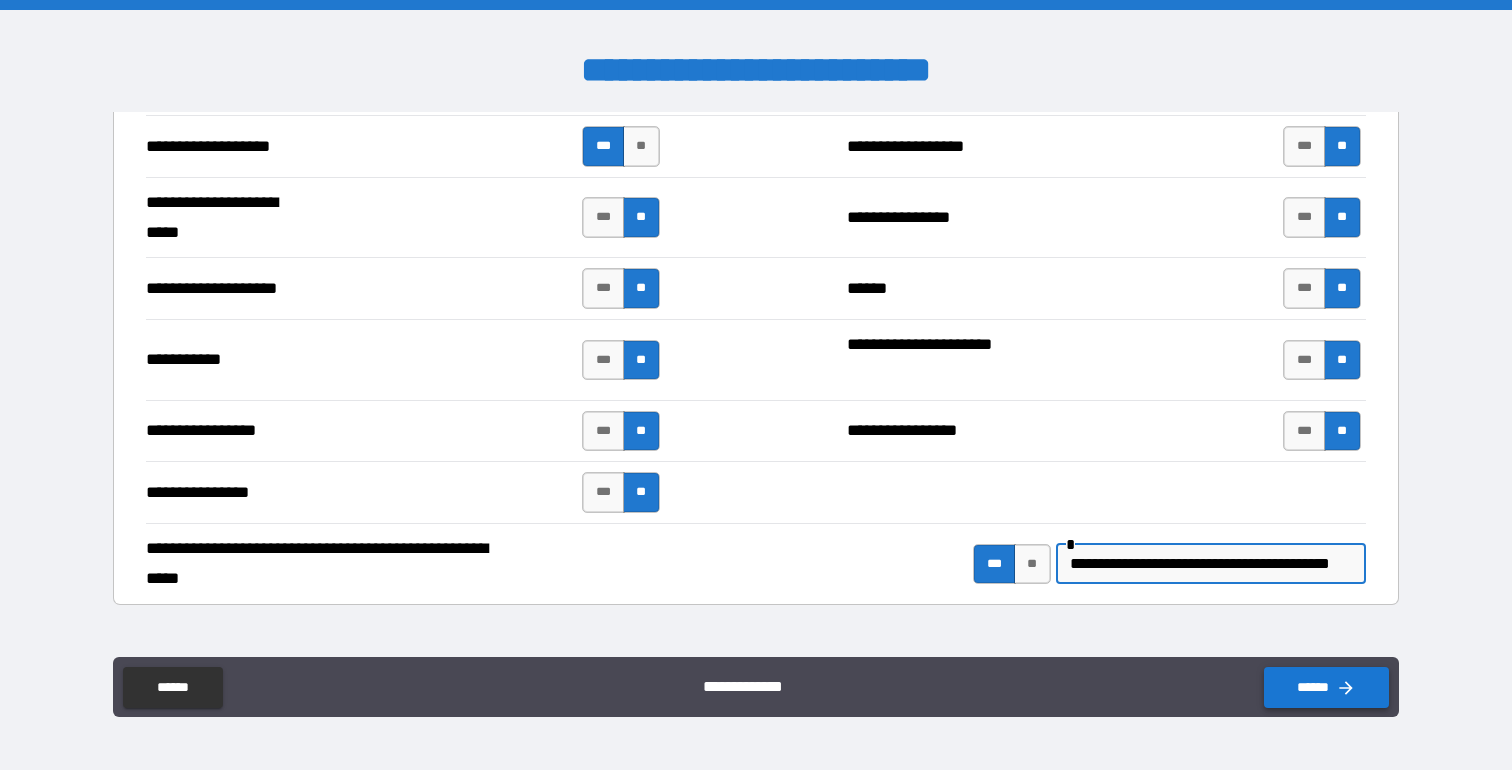click 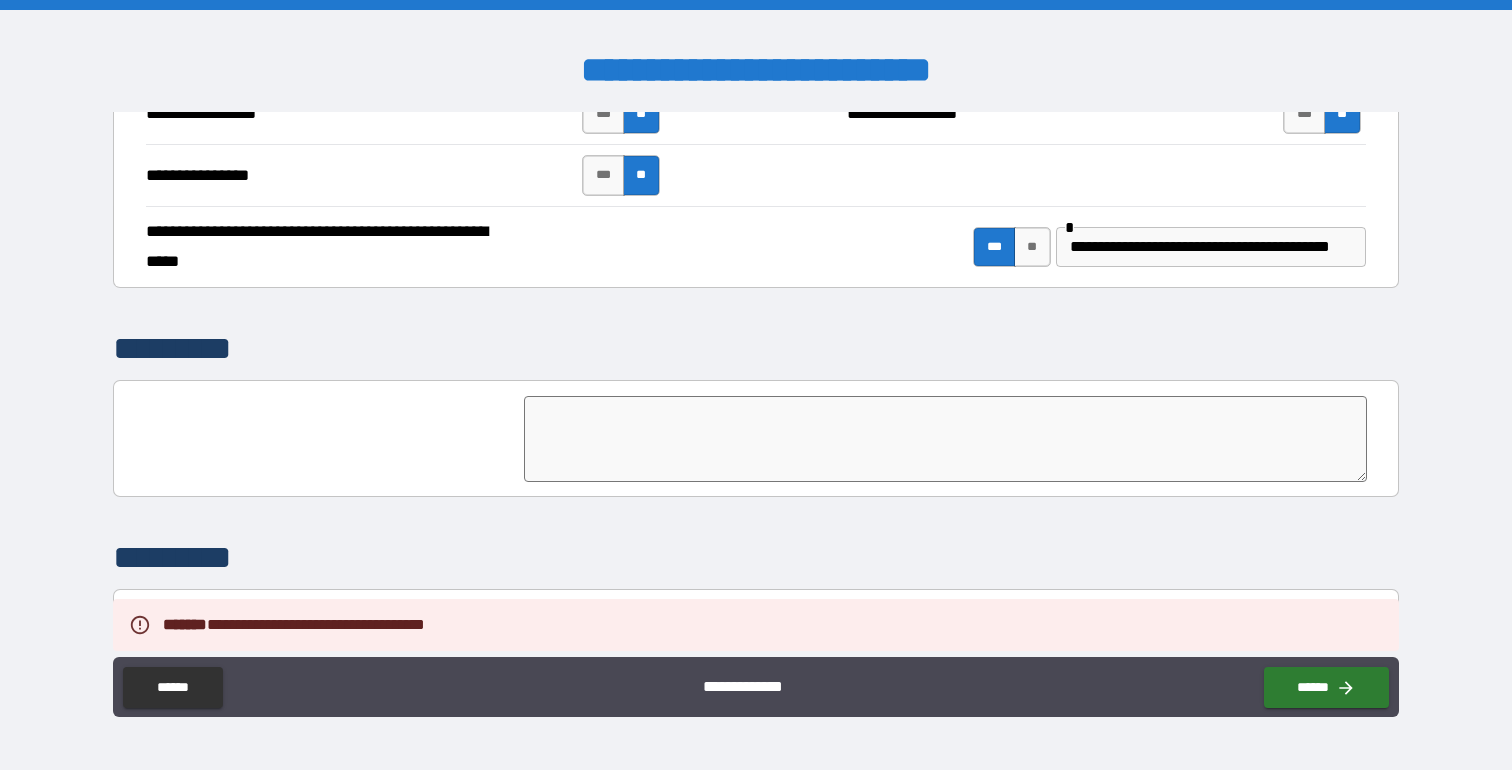 scroll, scrollTop: 4612, scrollLeft: 0, axis: vertical 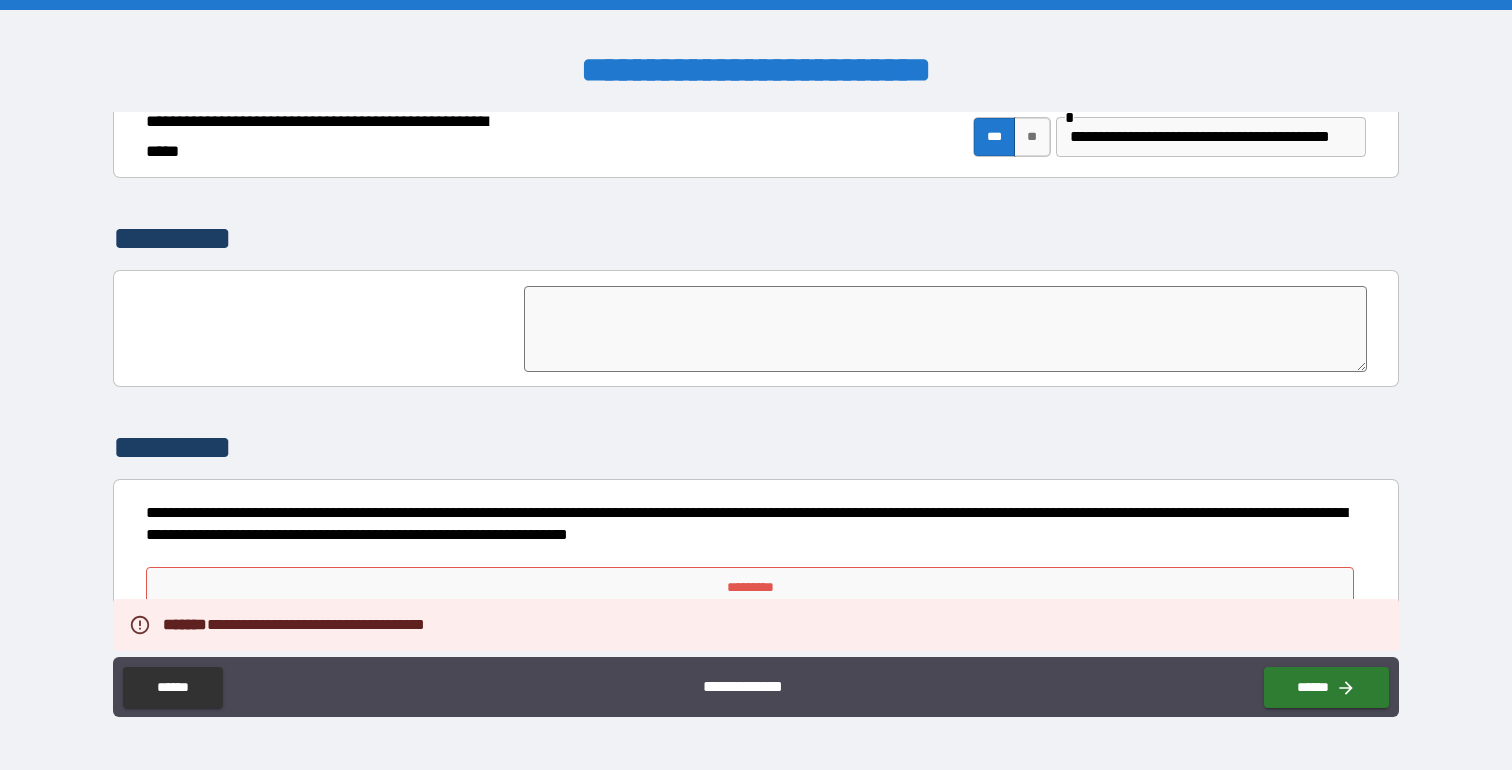 click at bounding box center (945, 329) 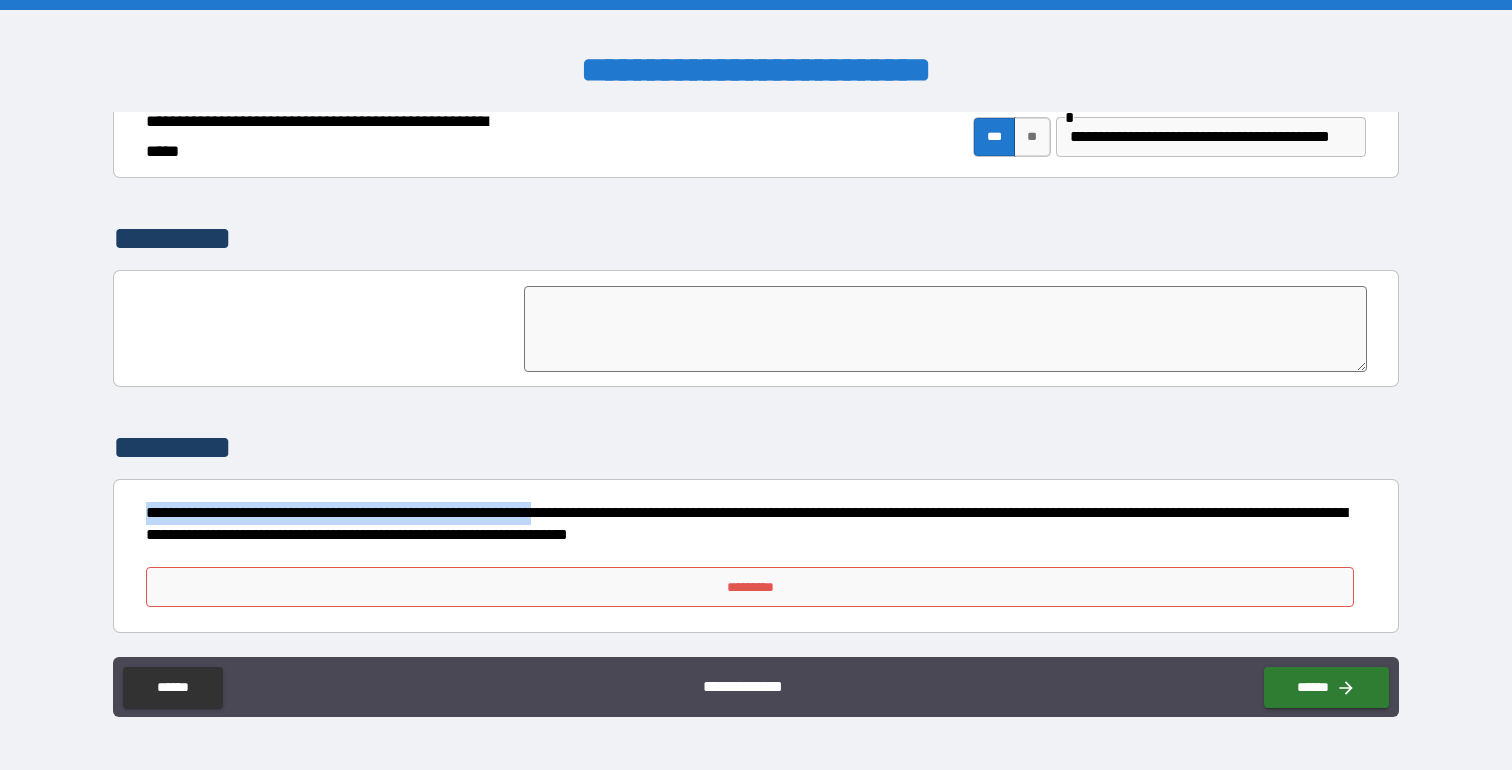 drag, startPoint x: 613, startPoint y: 463, endPoint x: 613, endPoint y: 516, distance: 53 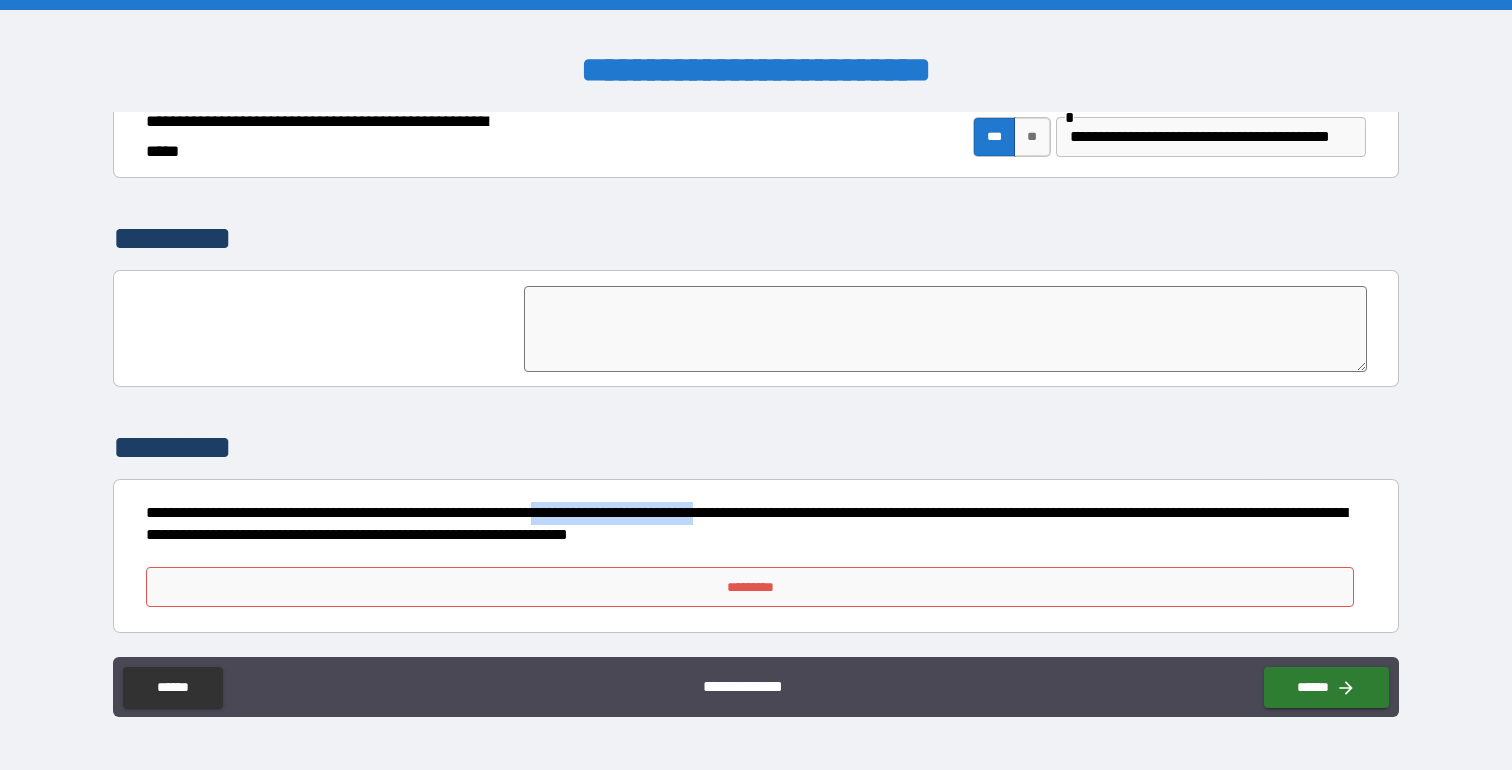 drag, startPoint x: 613, startPoint y: 516, endPoint x: 802, endPoint y: 510, distance: 189.09521 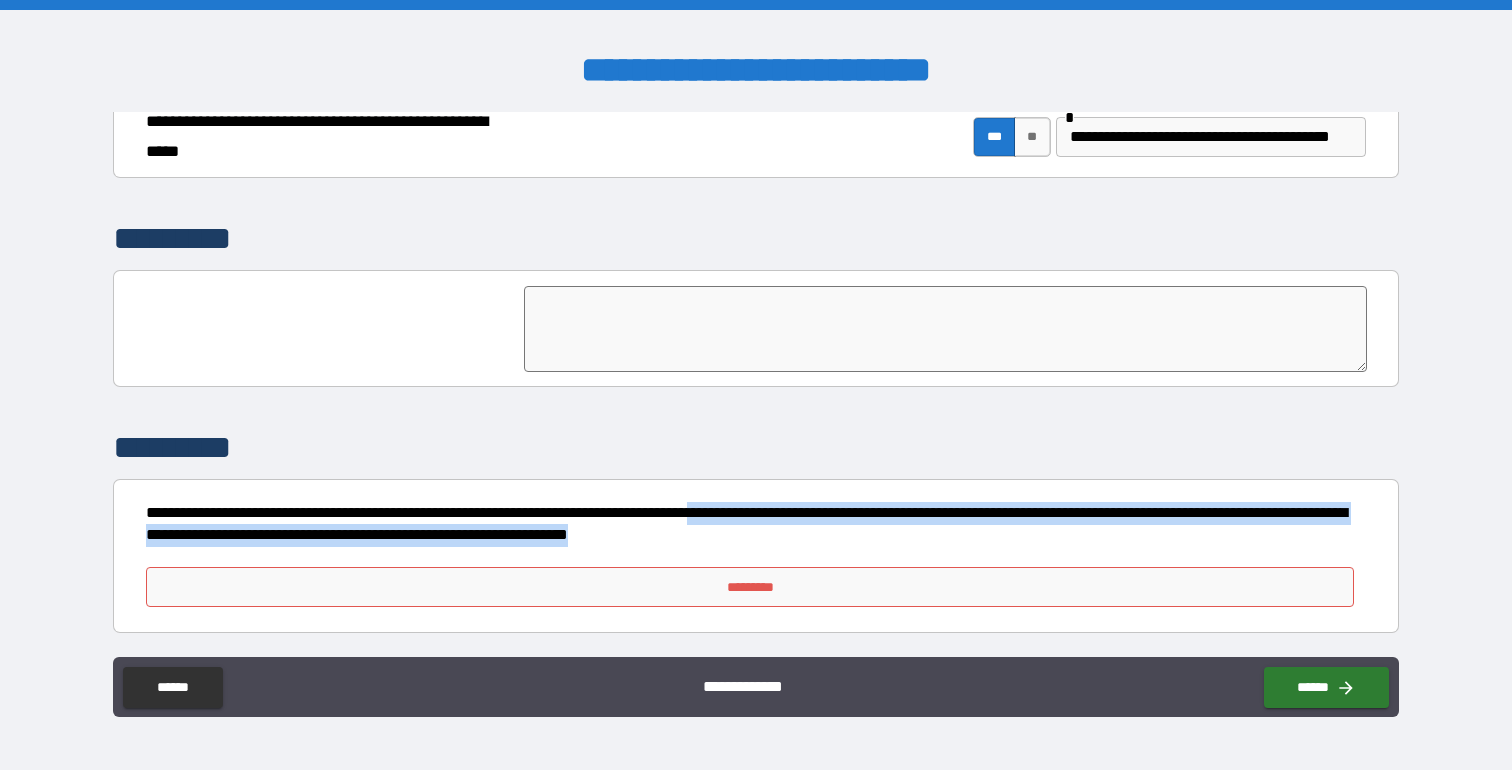 drag, startPoint x: 802, startPoint y: 510, endPoint x: 847, endPoint y: 526, distance: 47.759815 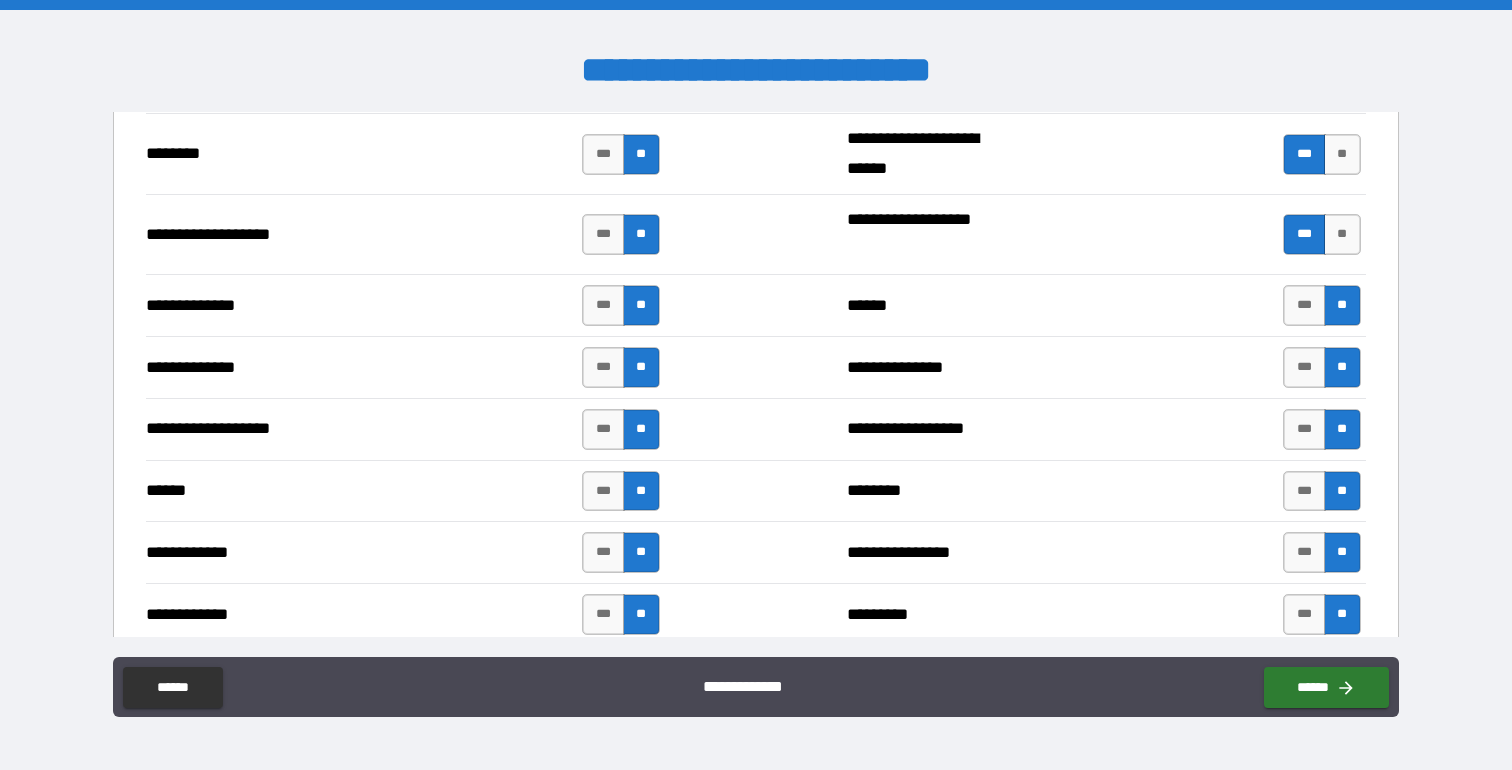 scroll, scrollTop: 4612, scrollLeft: 0, axis: vertical 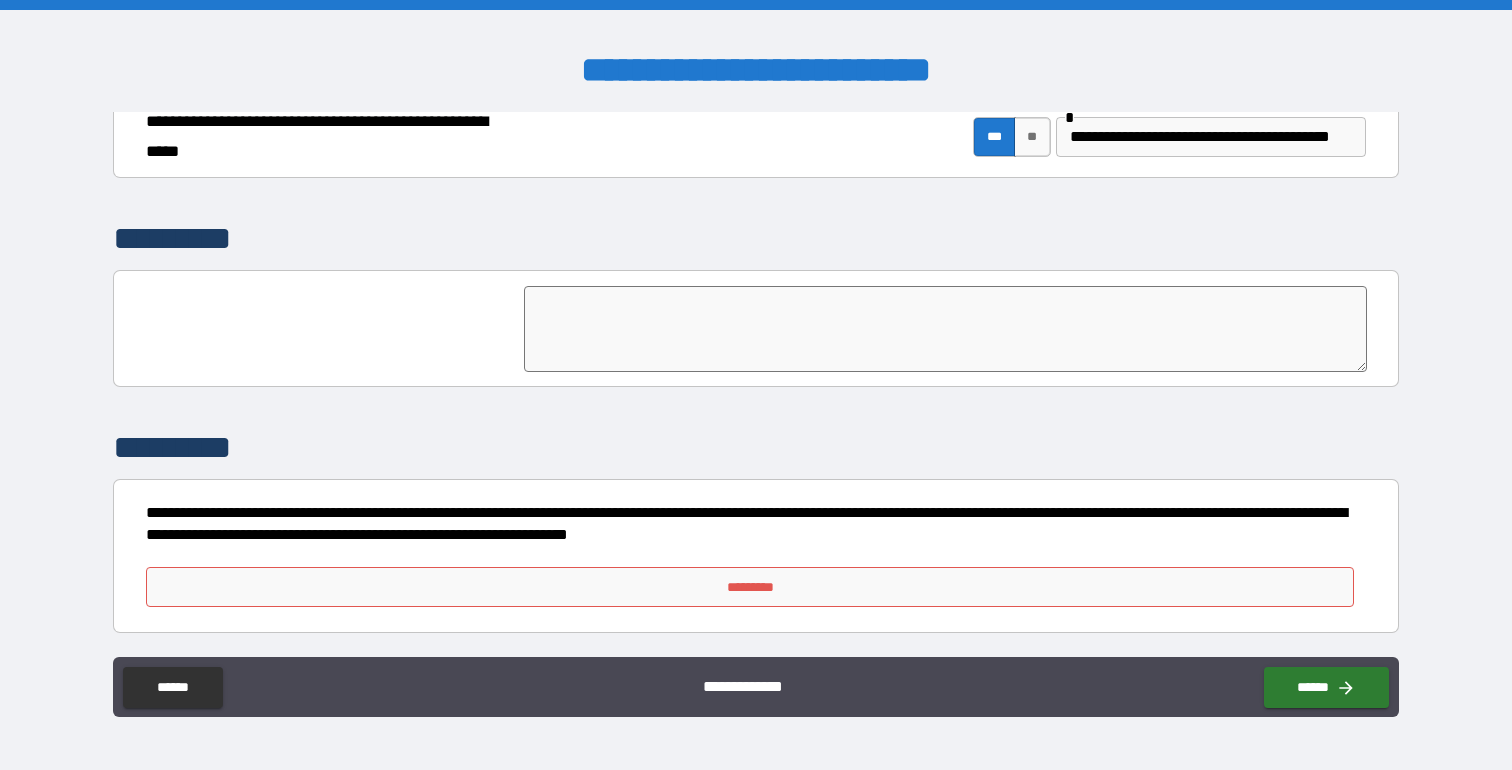 click on "*********" at bounding box center (749, 587) 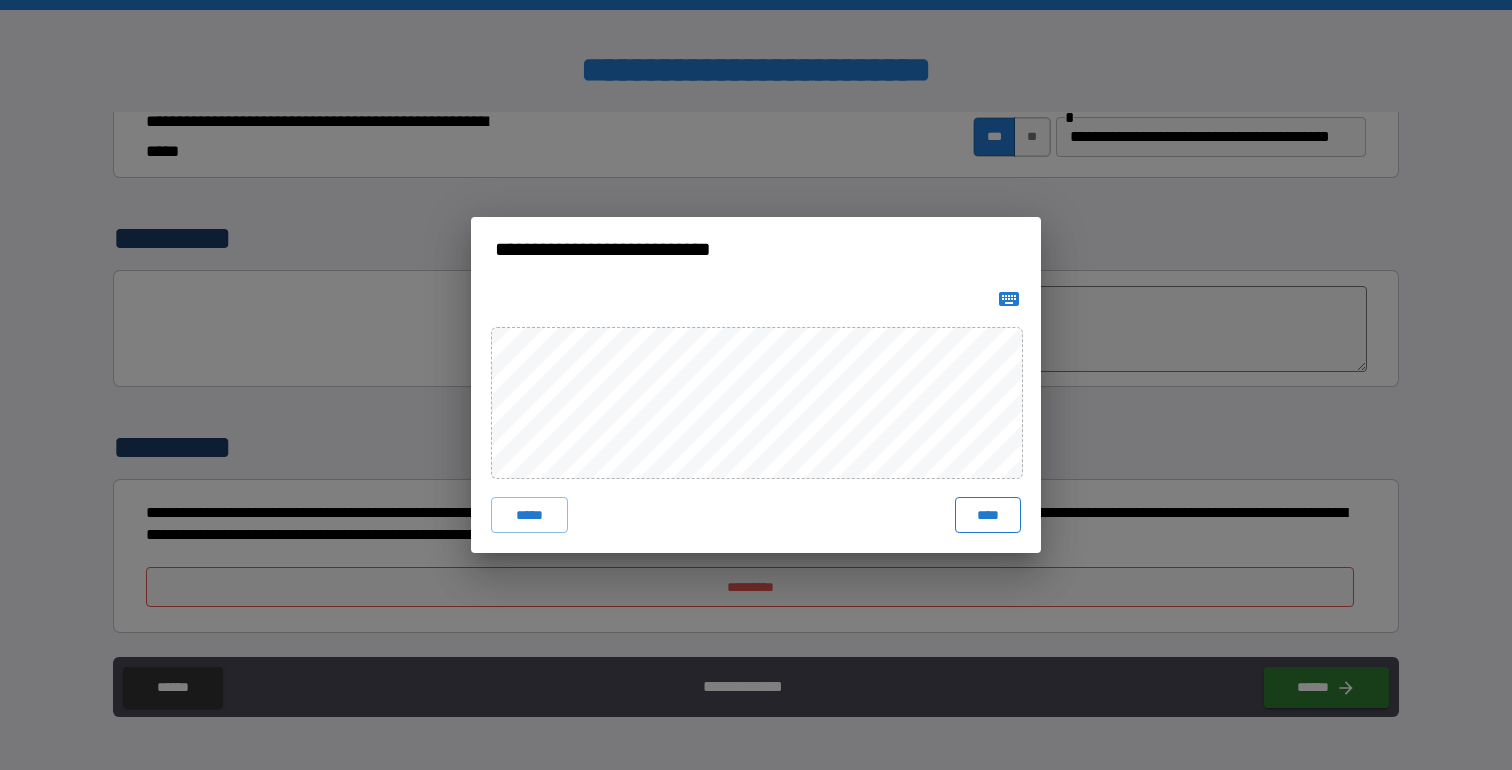 click on "****" at bounding box center (988, 515) 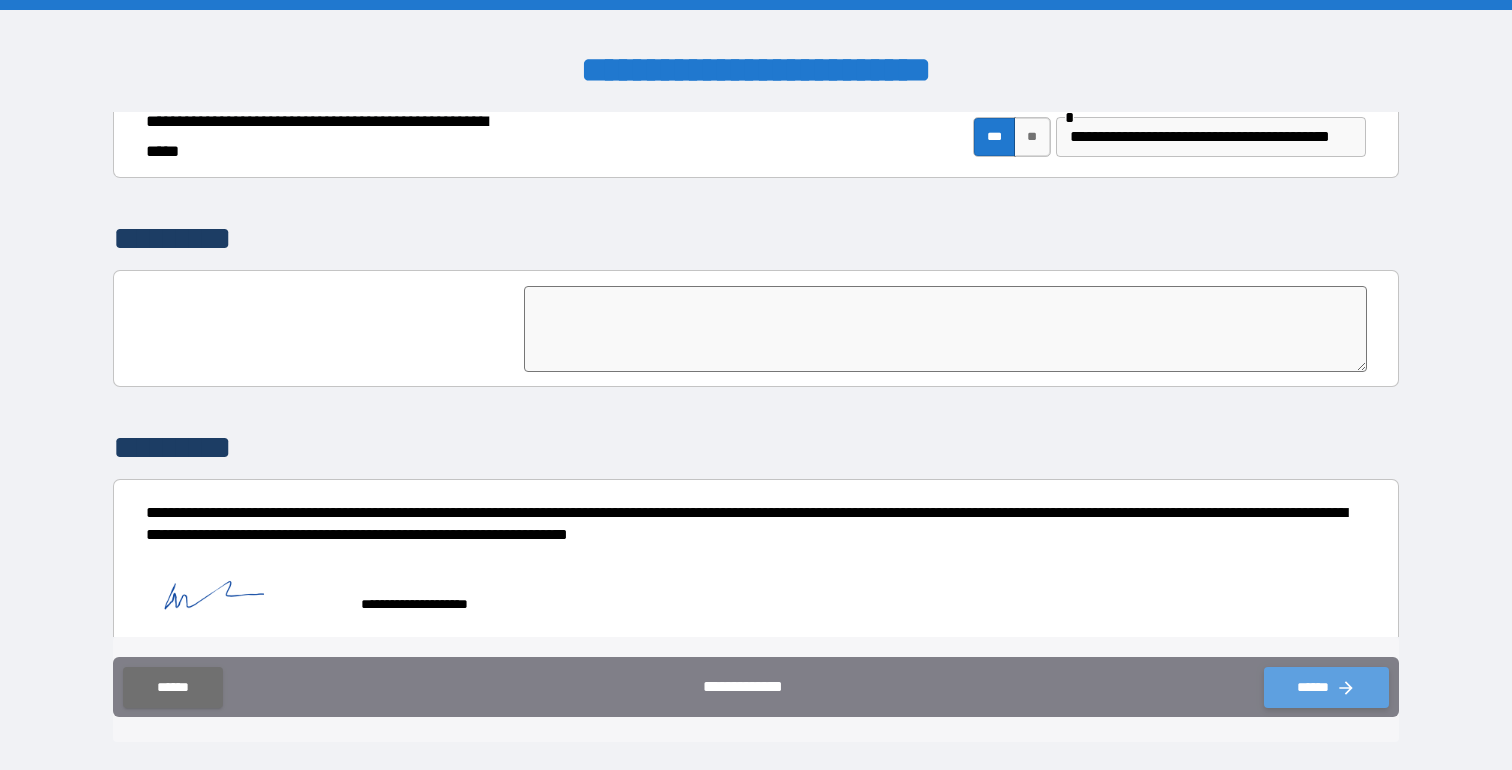 click on "******" at bounding box center (1326, 687) 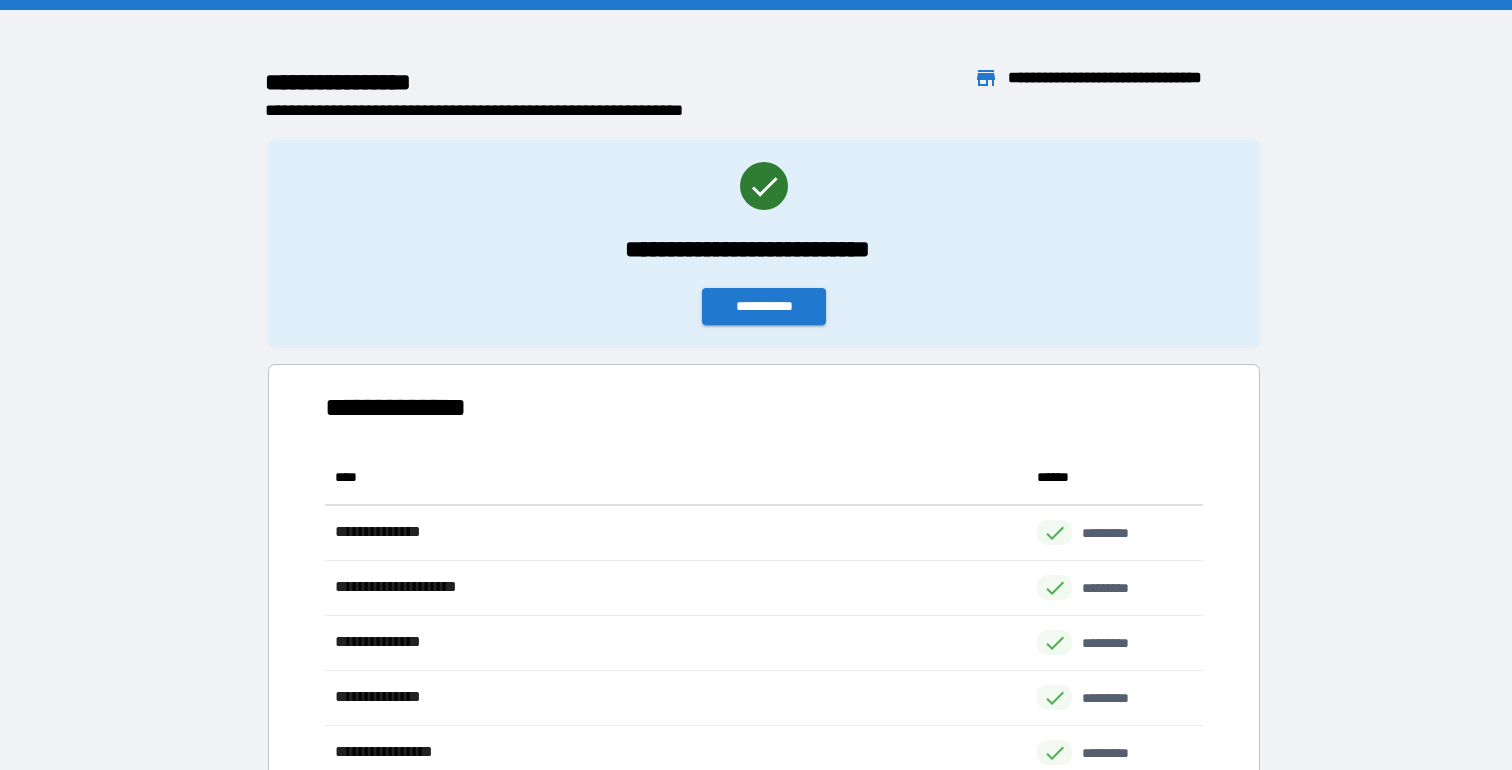 scroll, scrollTop: 285, scrollLeft: 0, axis: vertical 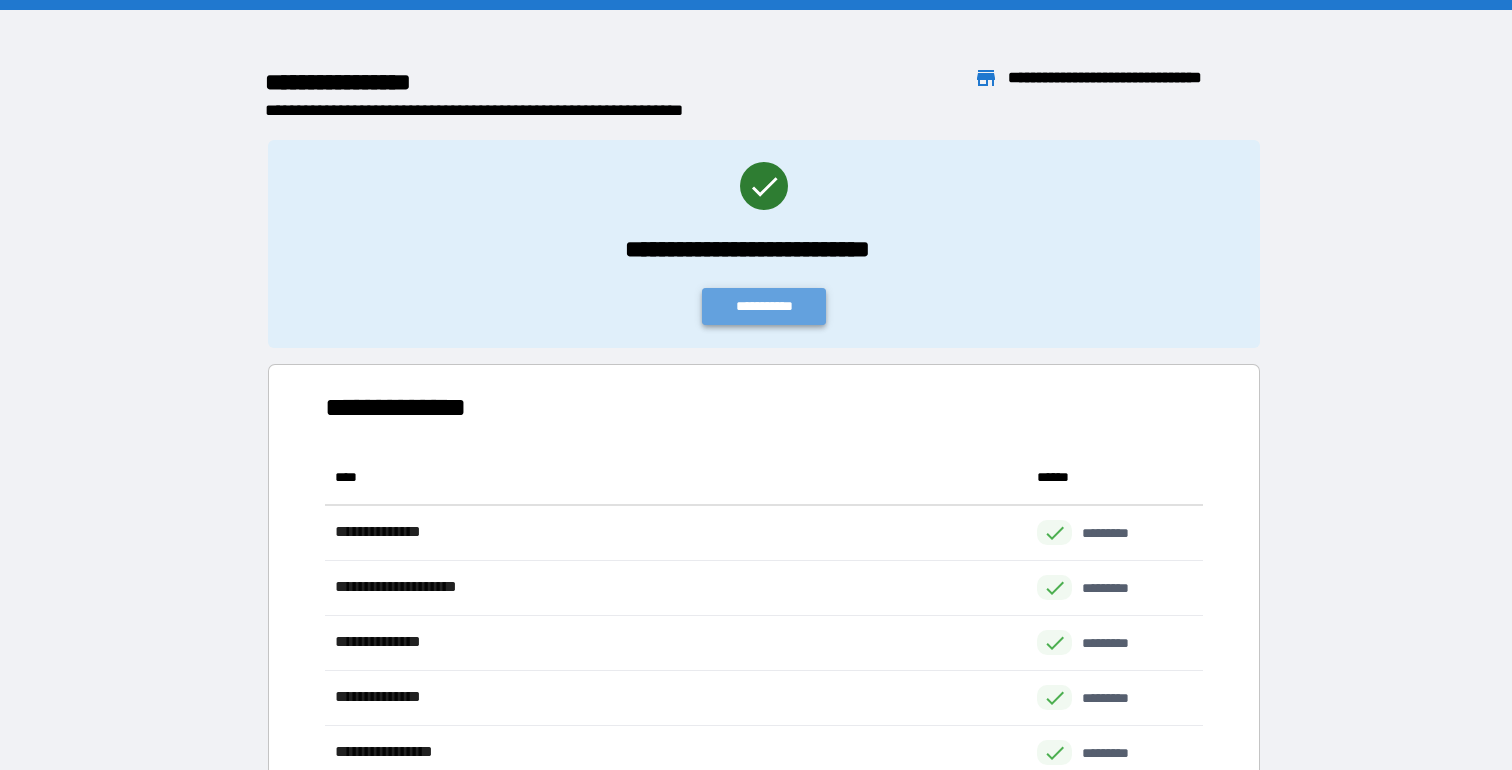 click on "**********" at bounding box center (764, 306) 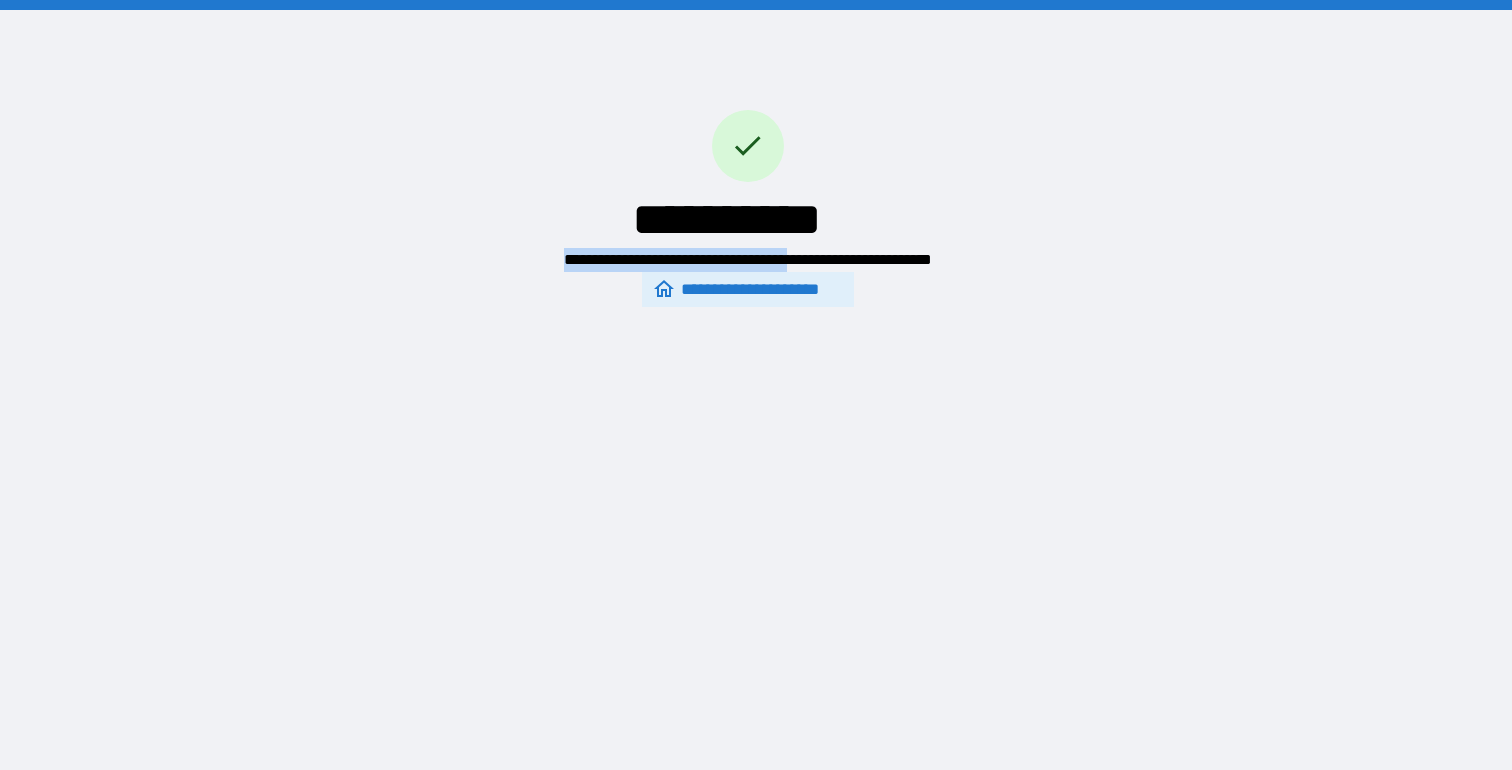 drag, startPoint x: 492, startPoint y: 143, endPoint x: 811, endPoint y: 263, distance: 340.824 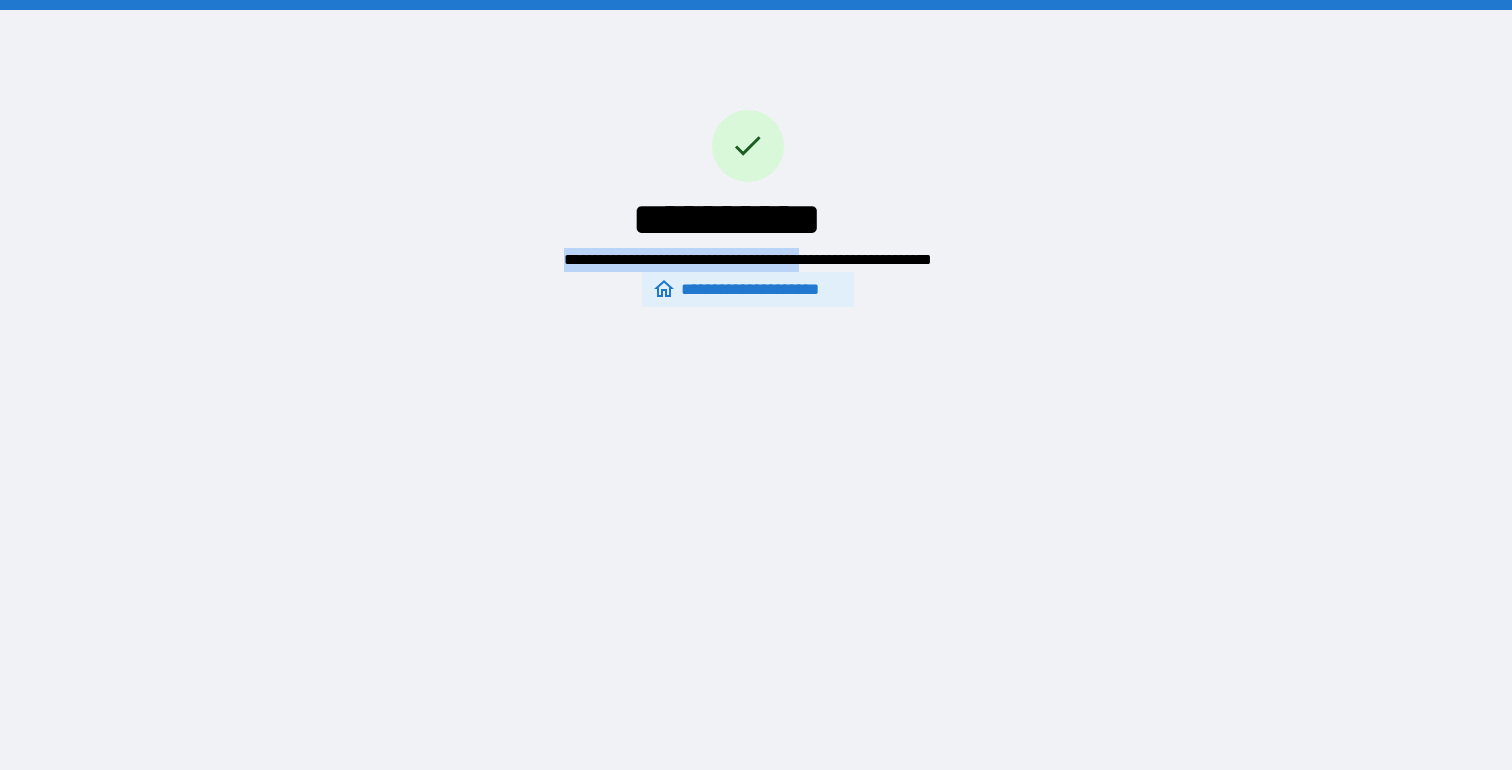 click on "**********" at bounding box center (747, 260) 